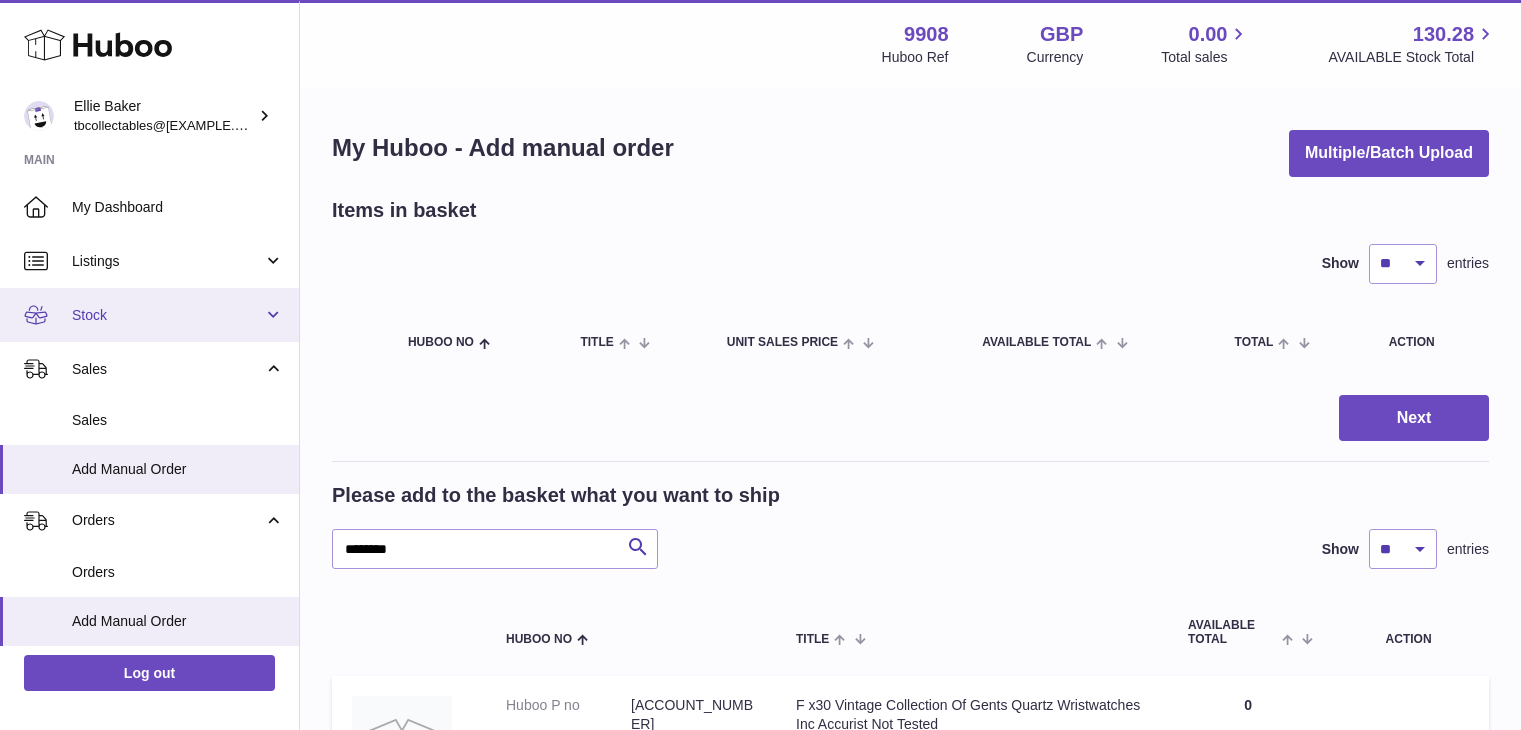 scroll, scrollTop: 27, scrollLeft: 0, axis: vertical 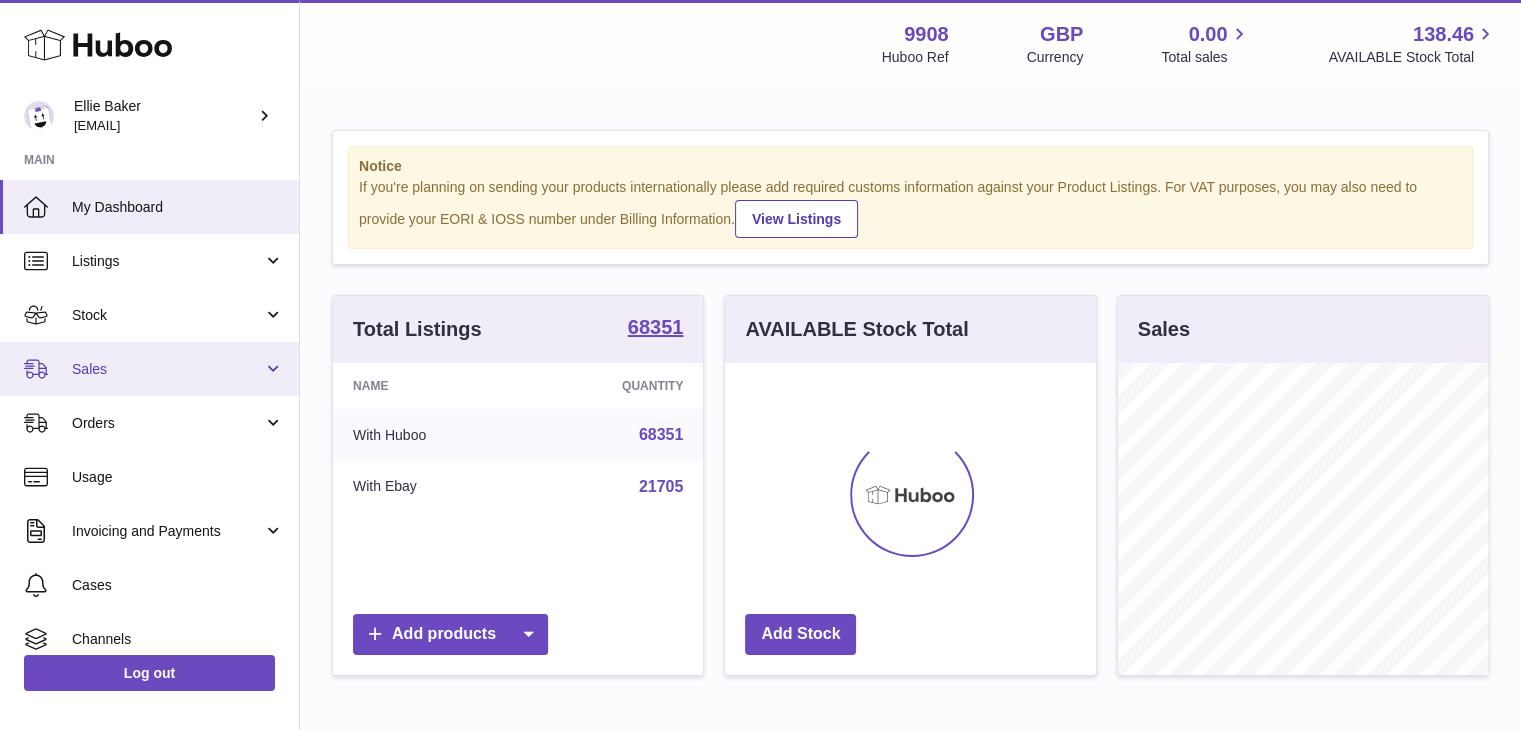 click on "Sales" at bounding box center (167, 369) 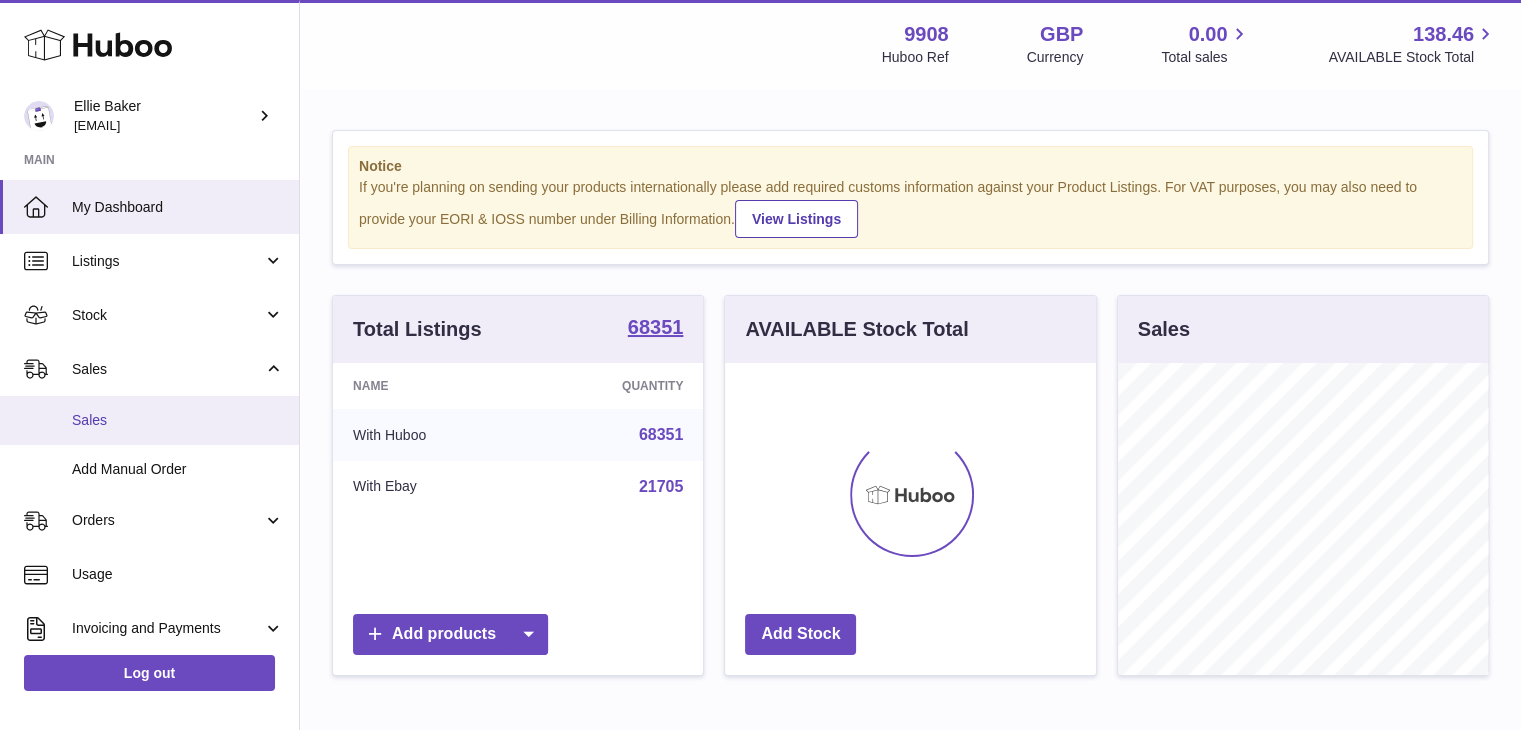 click on "Sales" at bounding box center (149, 420) 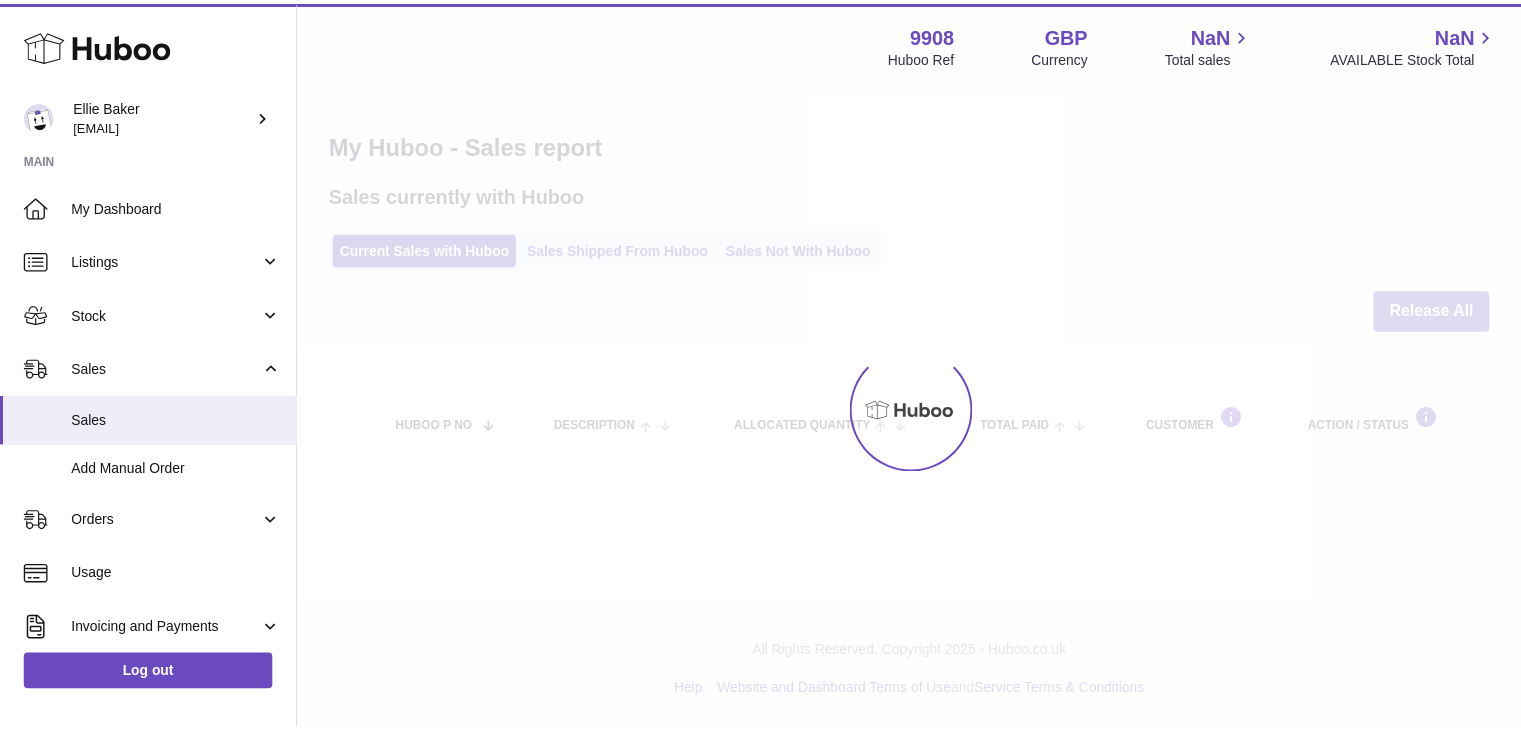scroll, scrollTop: 0, scrollLeft: 0, axis: both 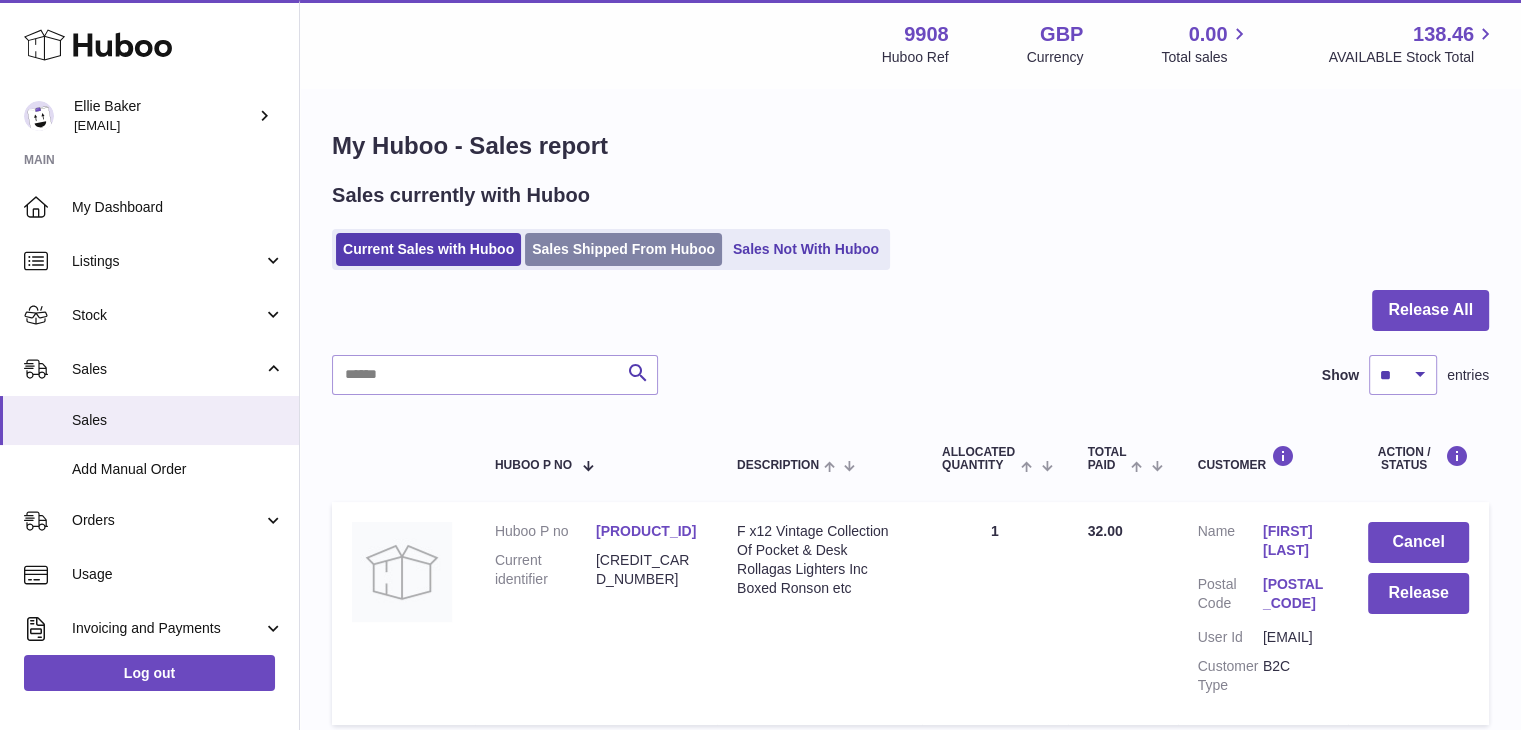 click on "Sales Shipped From Huboo" at bounding box center [623, 249] 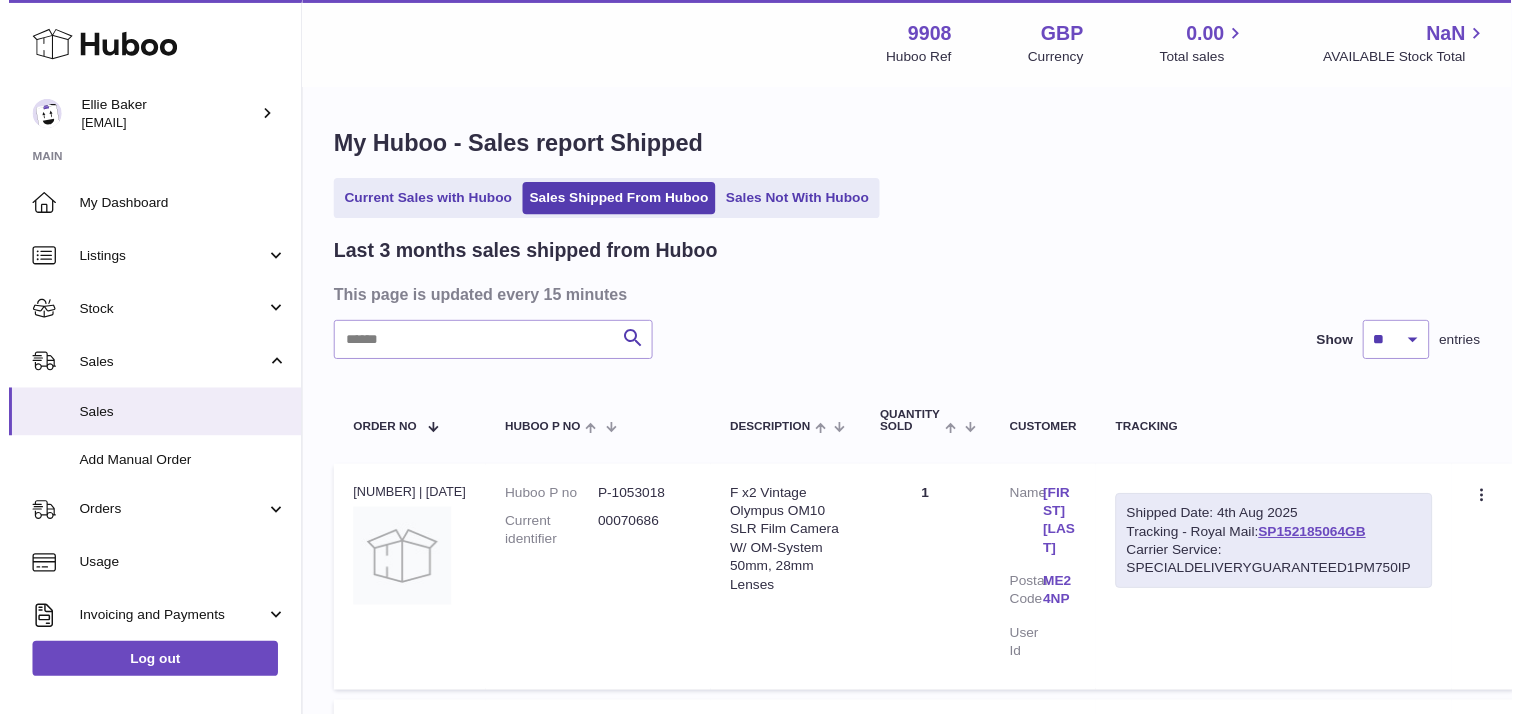 scroll, scrollTop: 0, scrollLeft: 0, axis: both 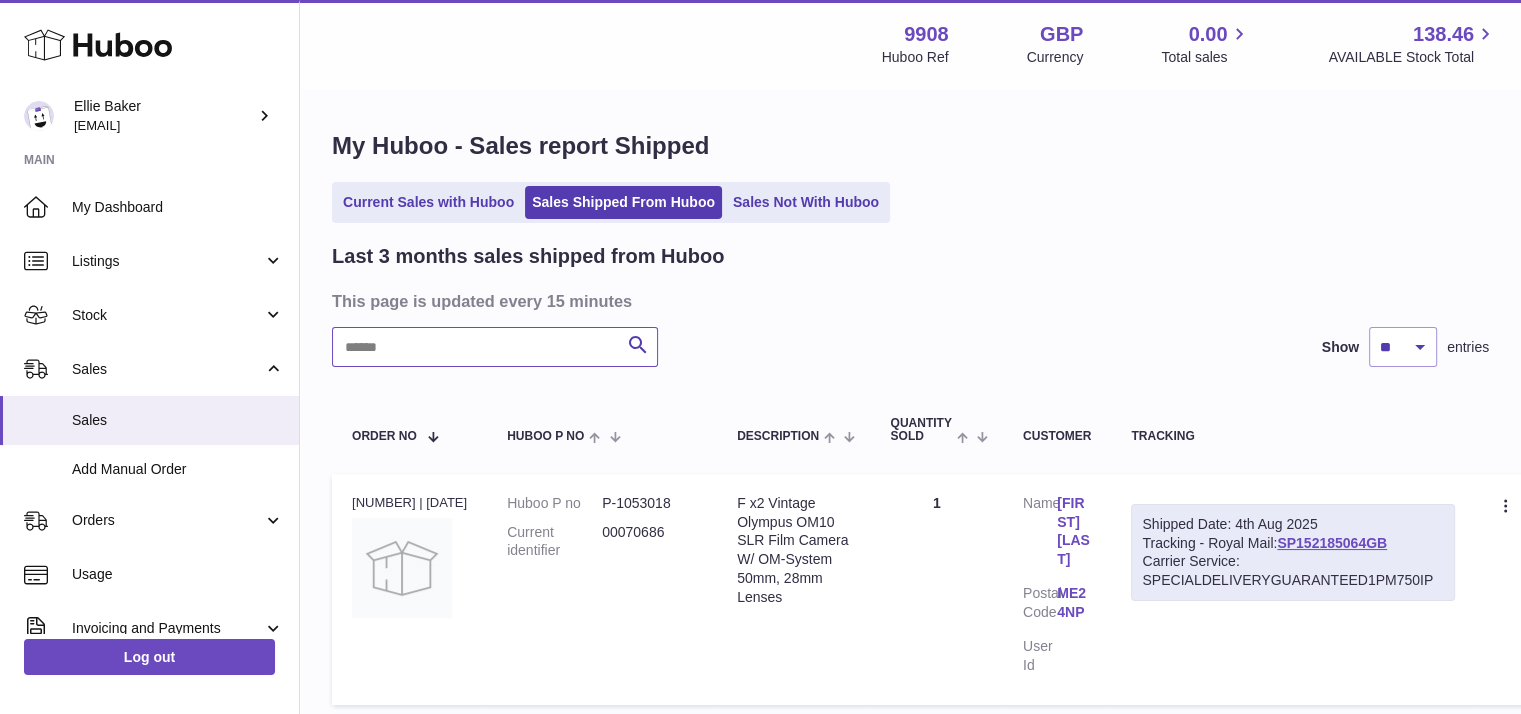 click at bounding box center (495, 347) 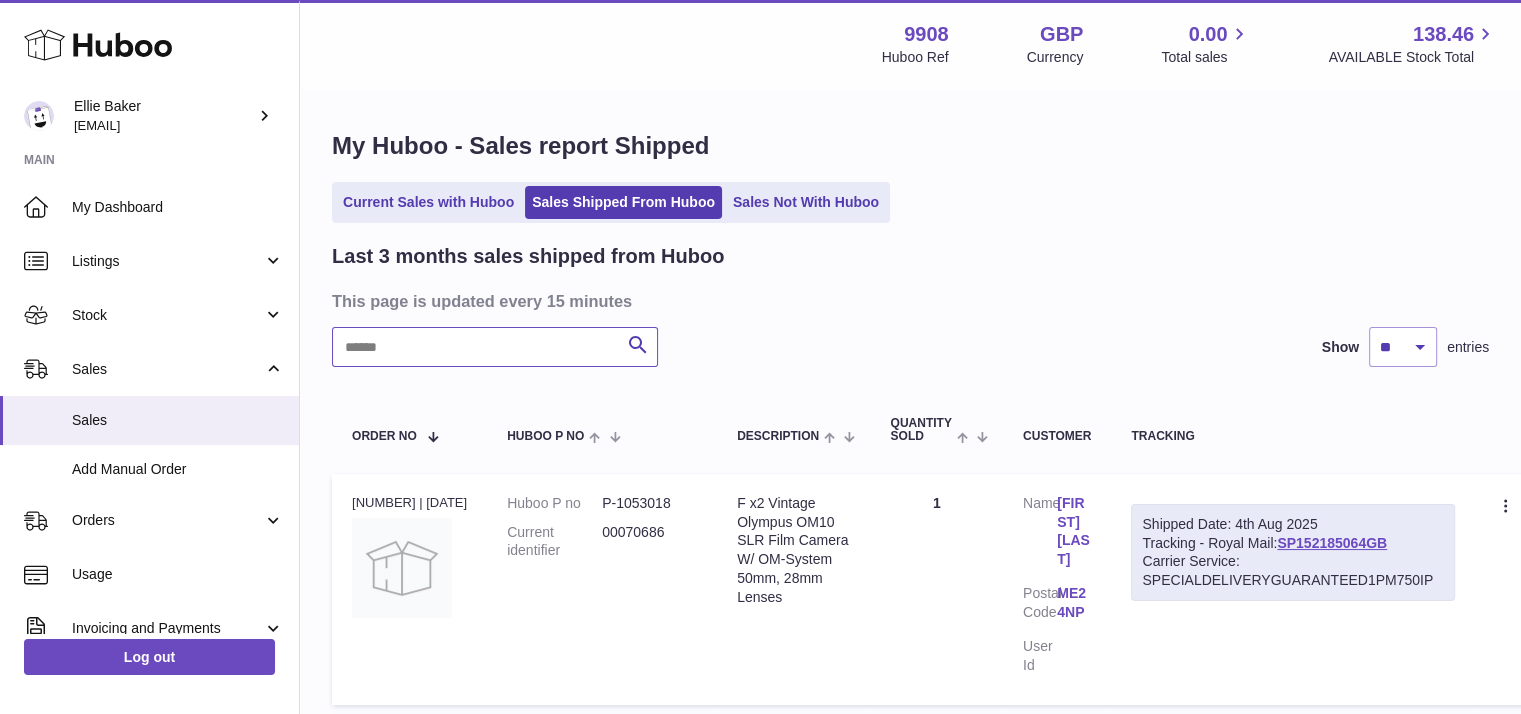 paste on "********" 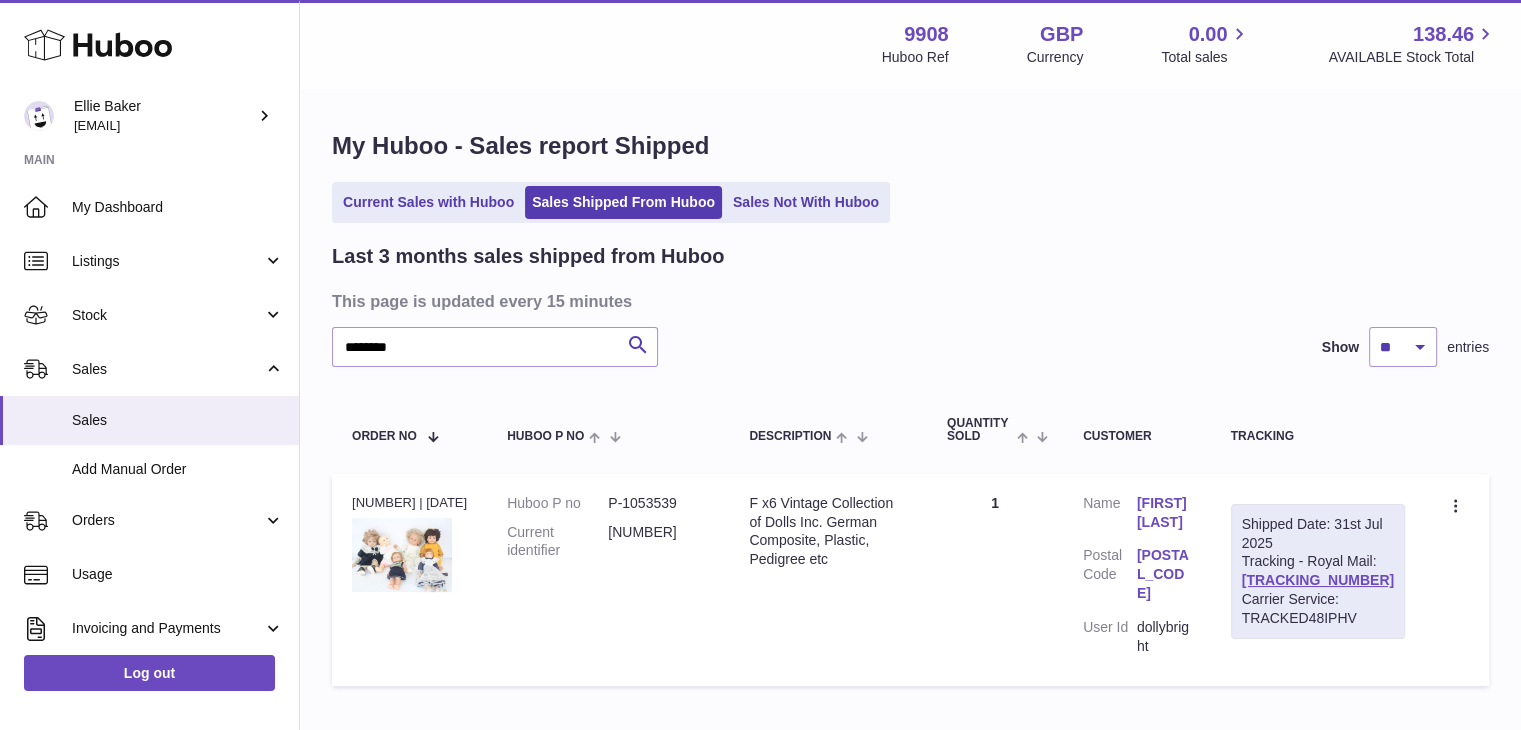 drag, startPoint x: 1391, startPoint y: 604, endPoint x: 1277, endPoint y: 607, distance: 114.03947 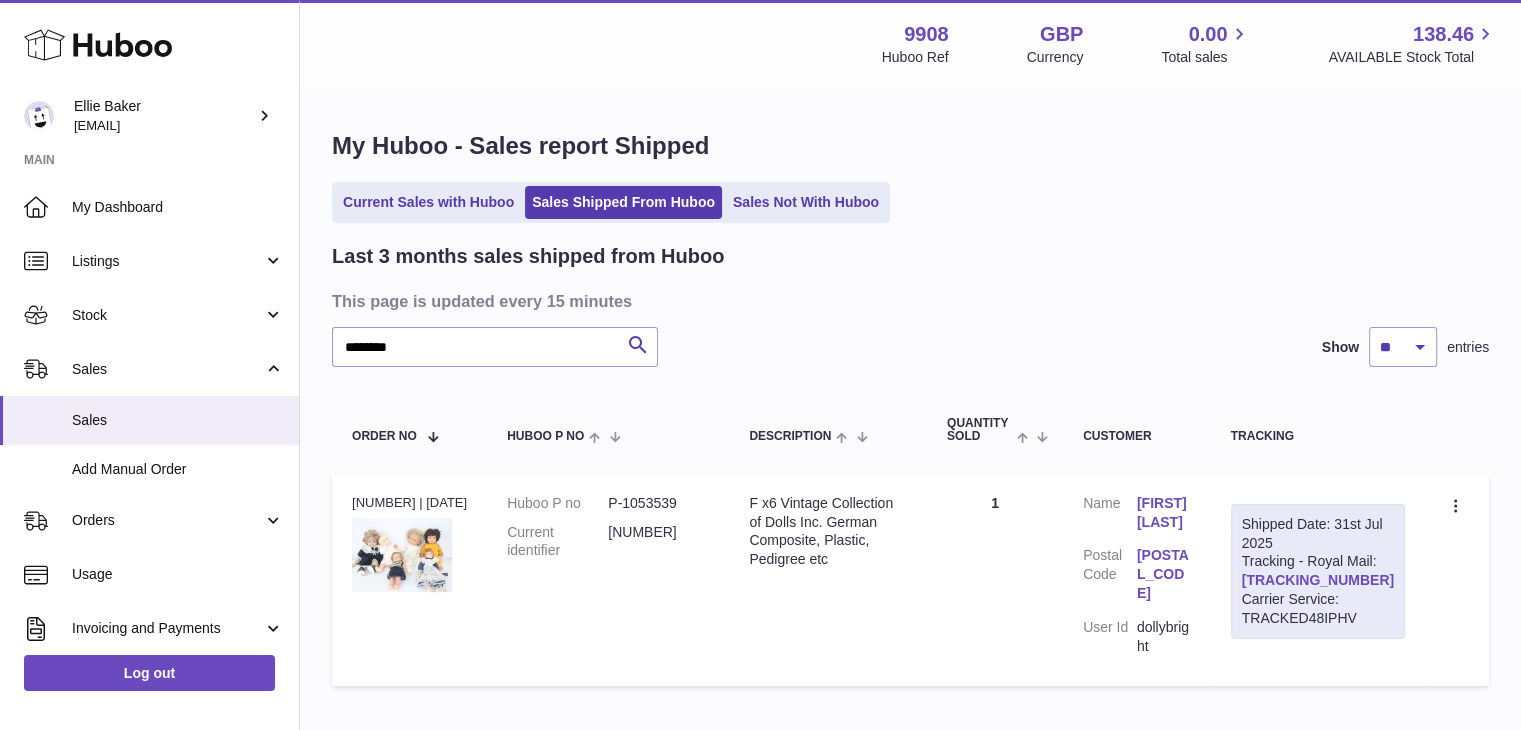 click on "OZ098520895GB" at bounding box center [1318, 580] 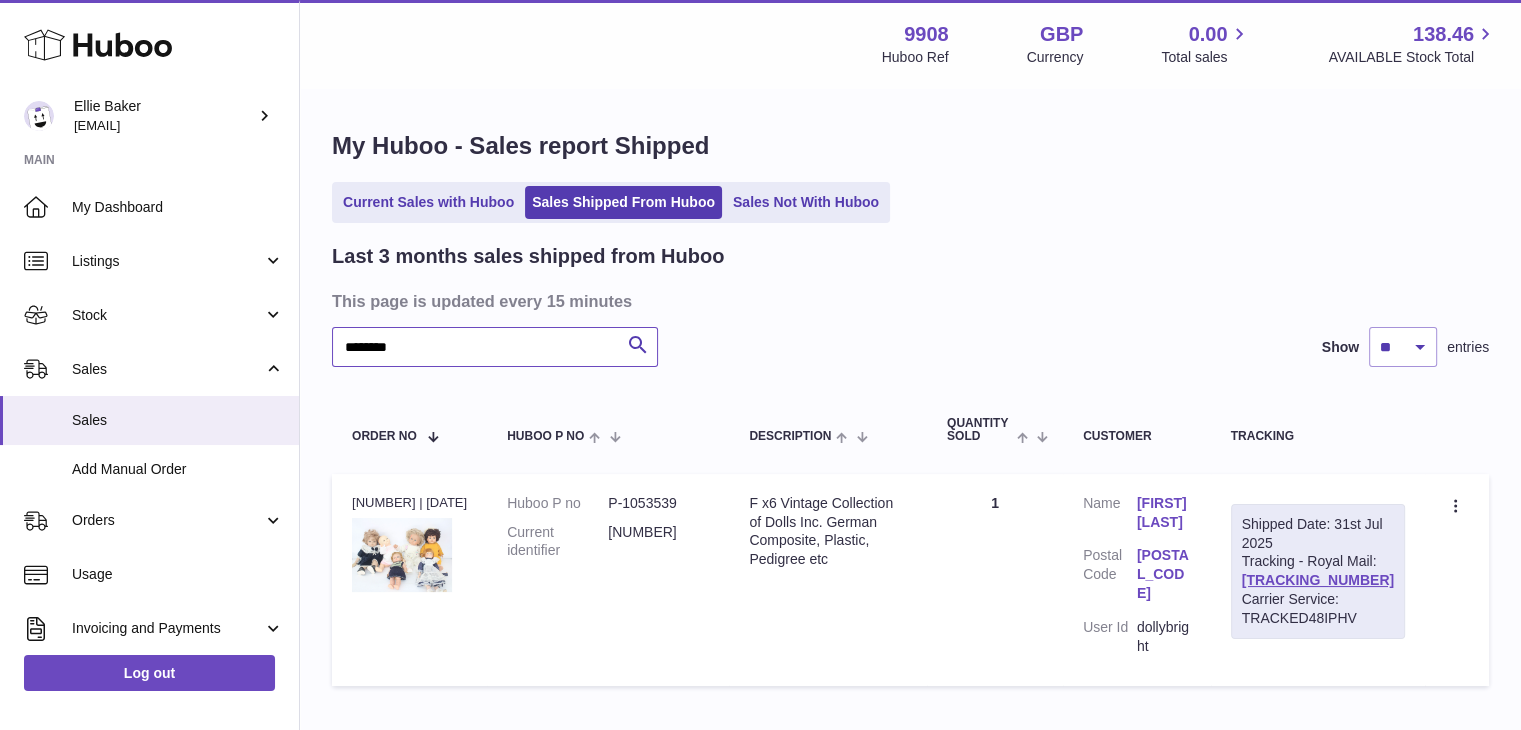 drag, startPoint x: 413, startPoint y: 347, endPoint x: 297, endPoint y: 353, distance: 116.15507 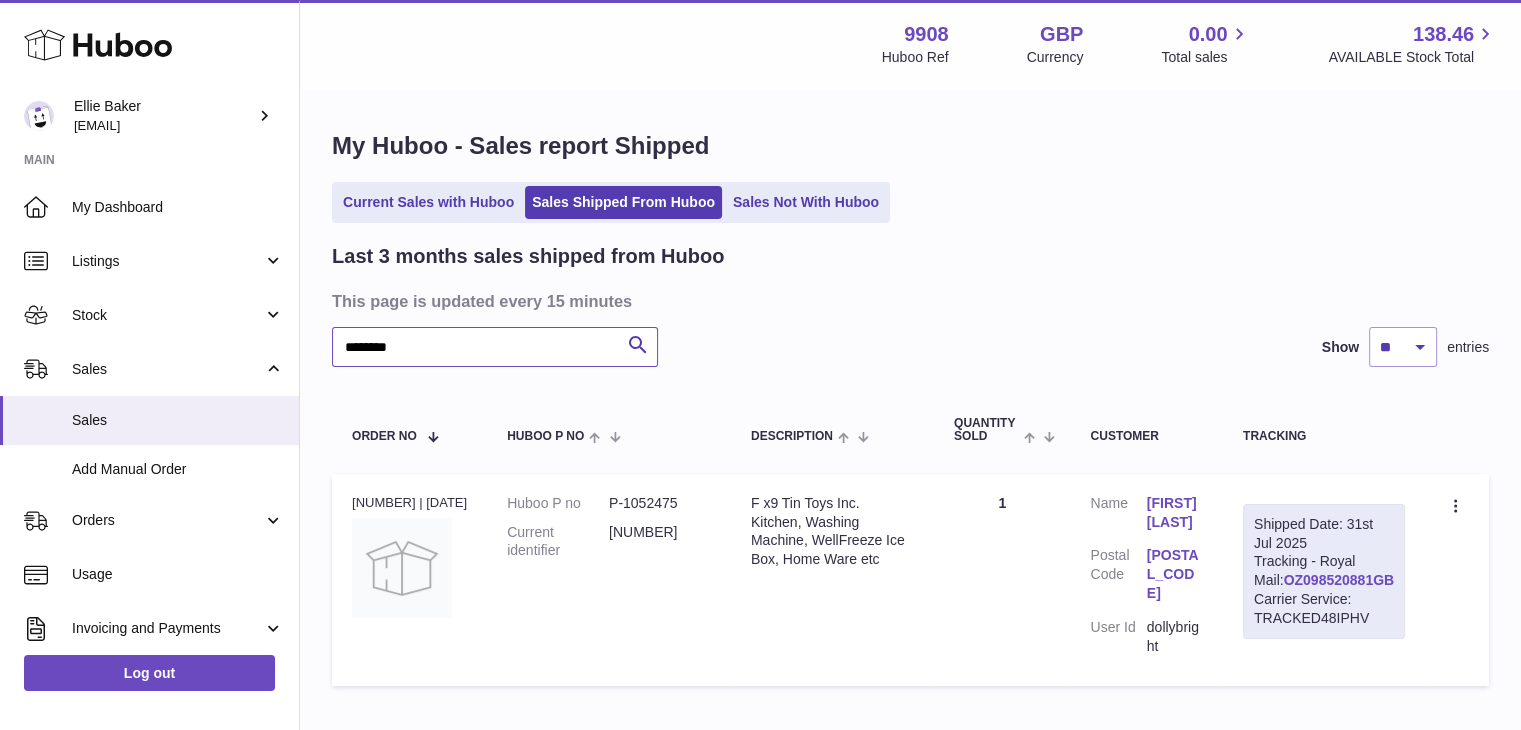 type on "********" 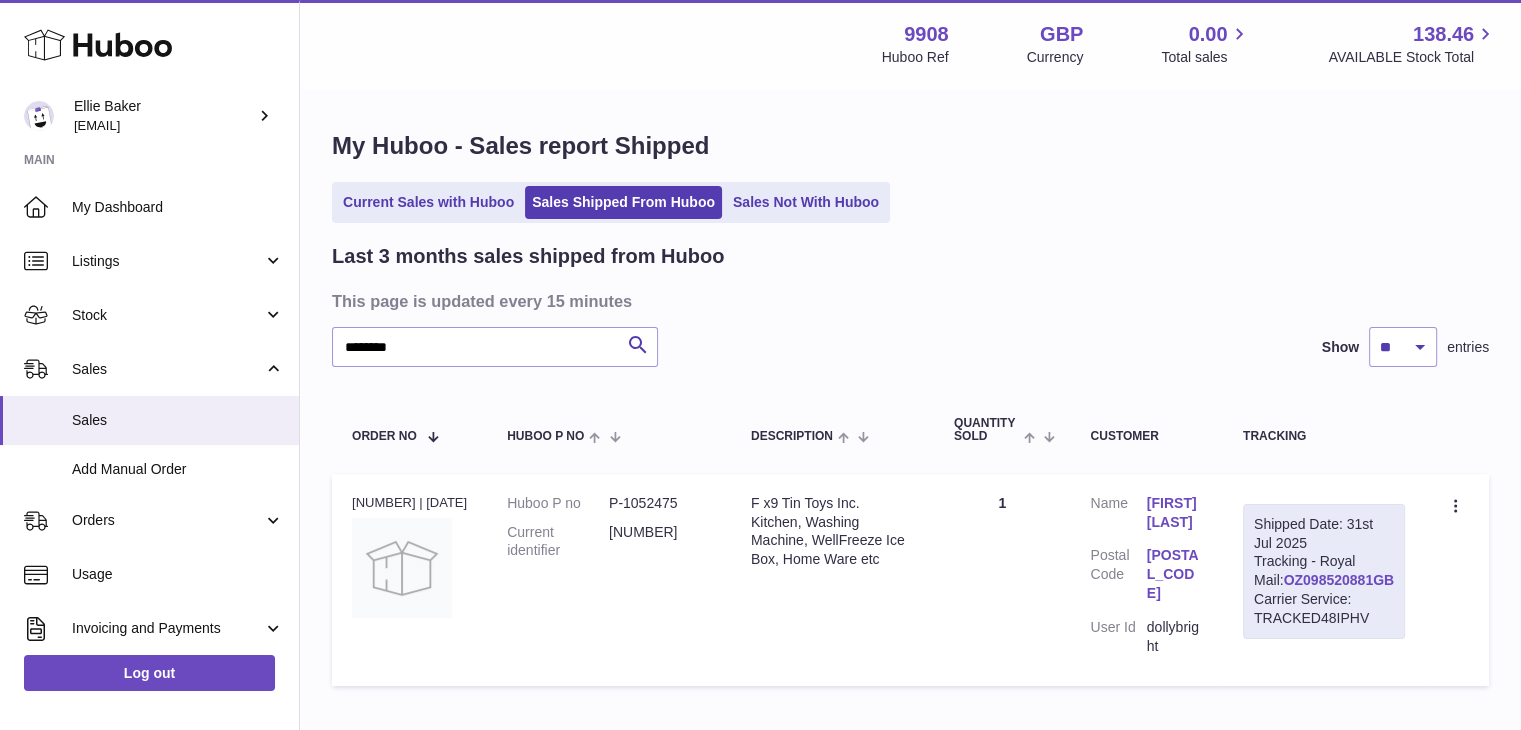 click on "OZ098520881GB" at bounding box center [1338, 580] 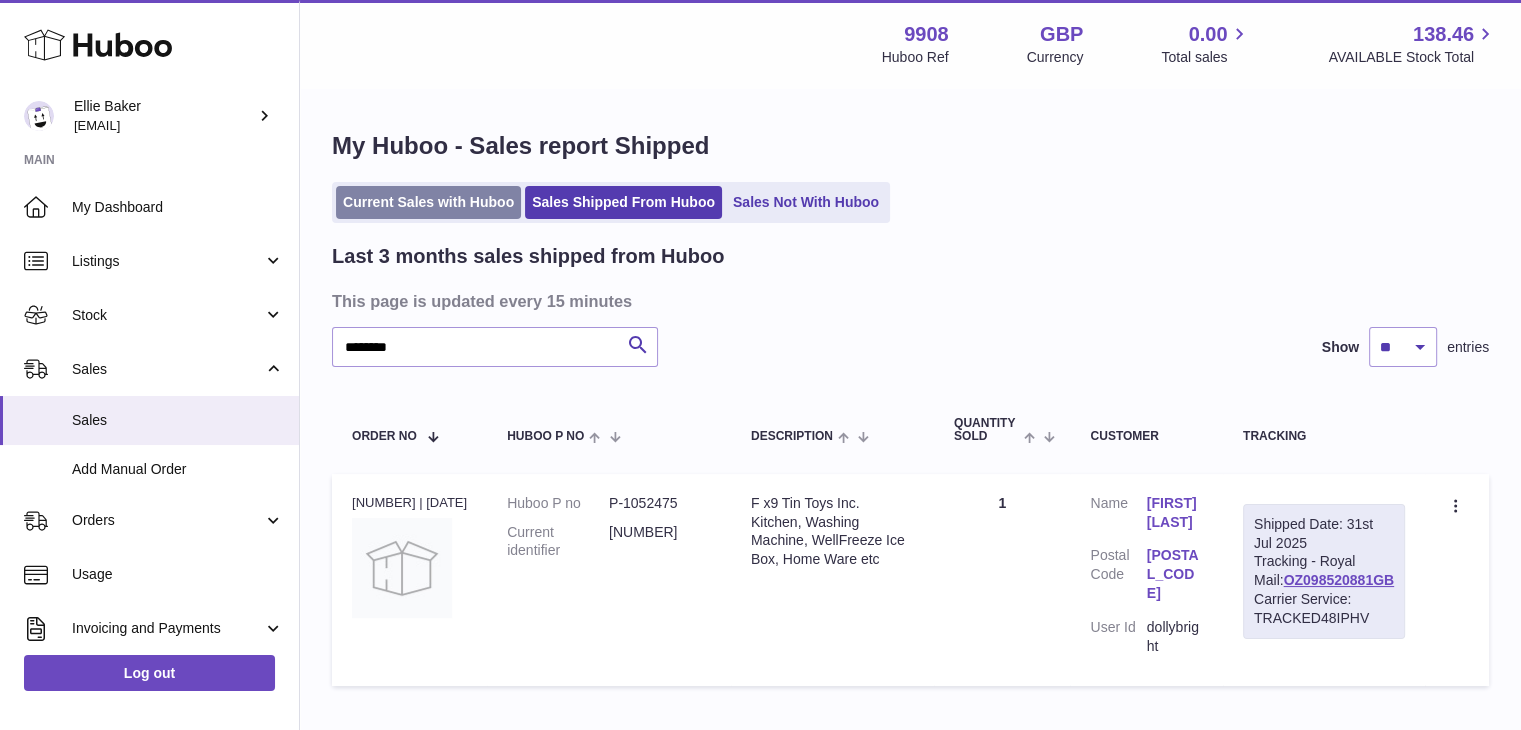 click on "Current Sales with Huboo" at bounding box center (428, 202) 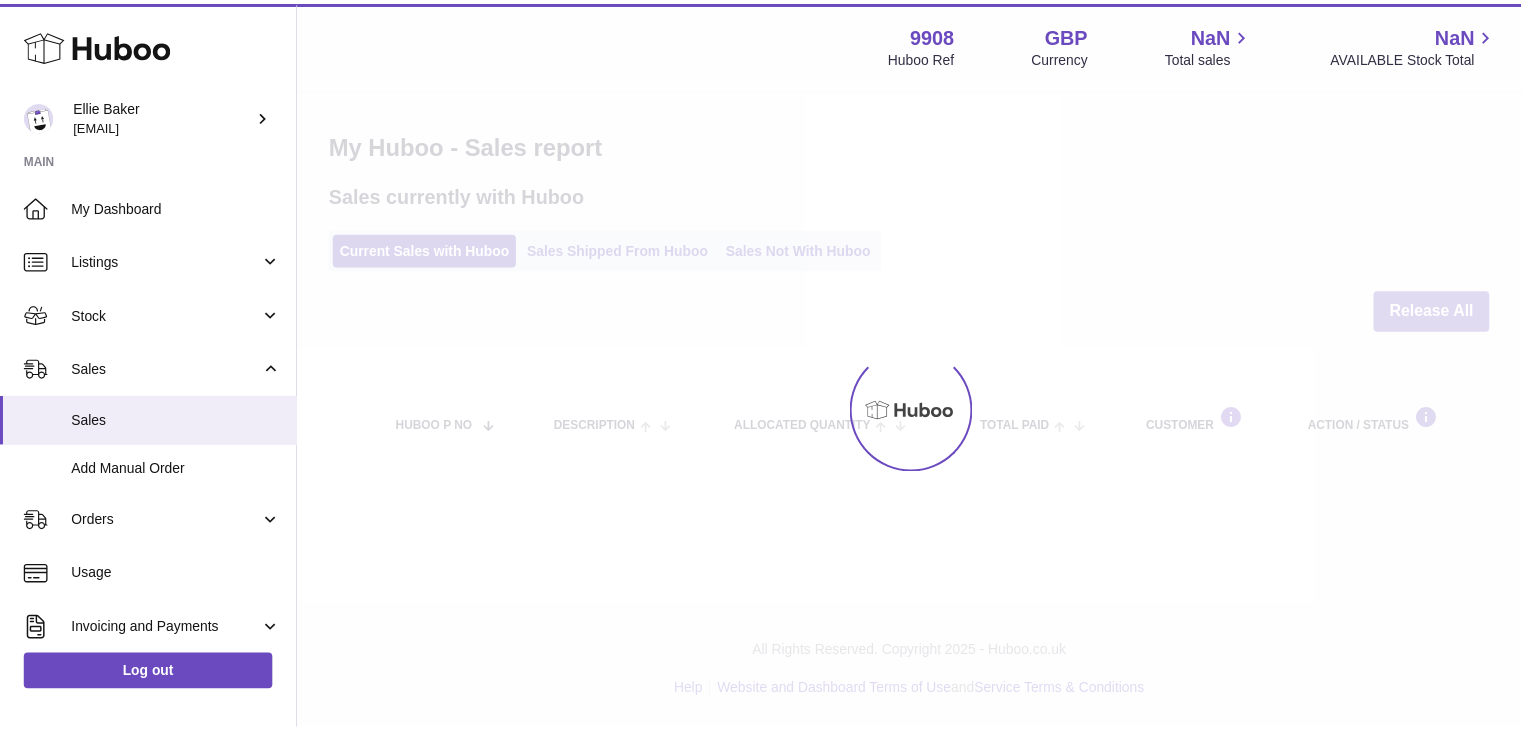 scroll, scrollTop: 0, scrollLeft: 0, axis: both 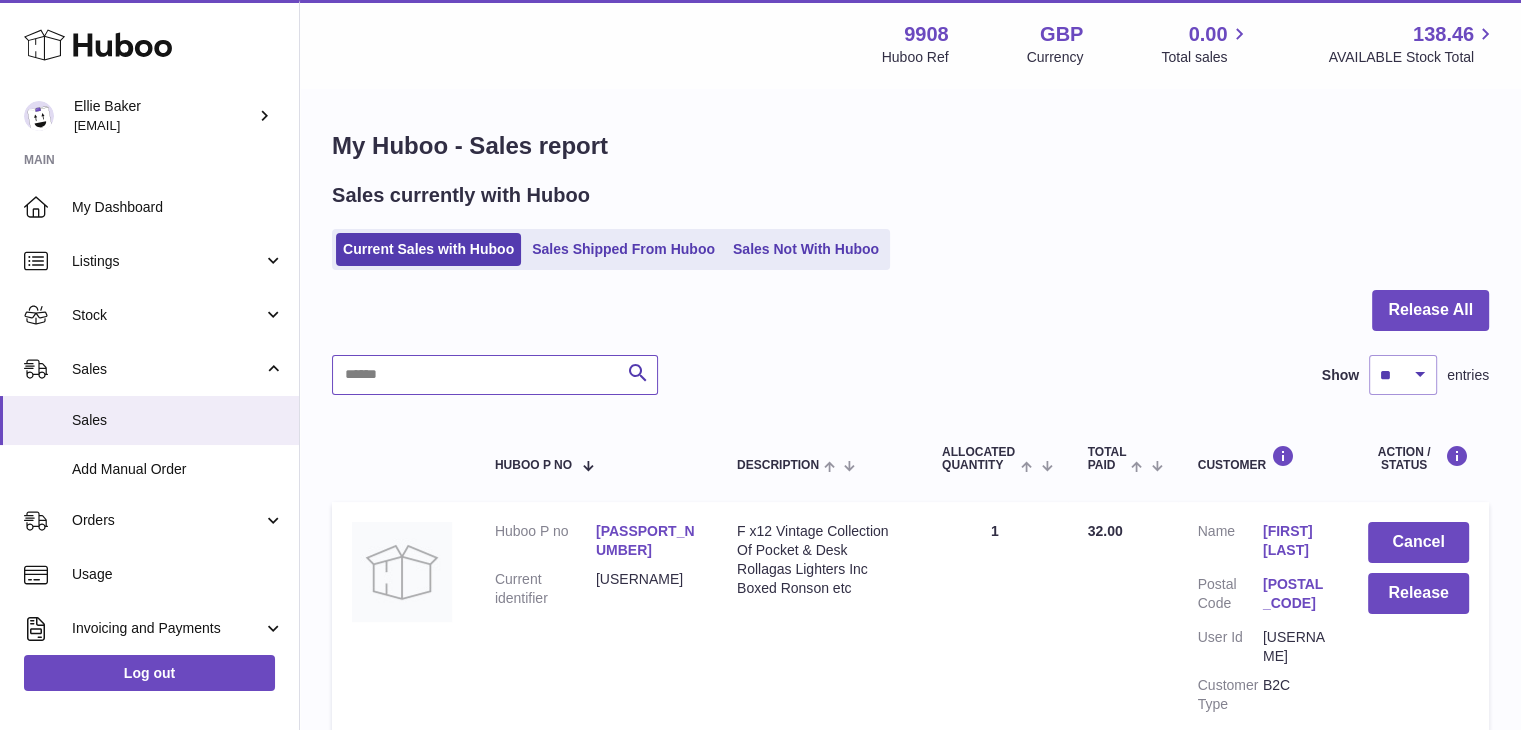 click at bounding box center [495, 375] 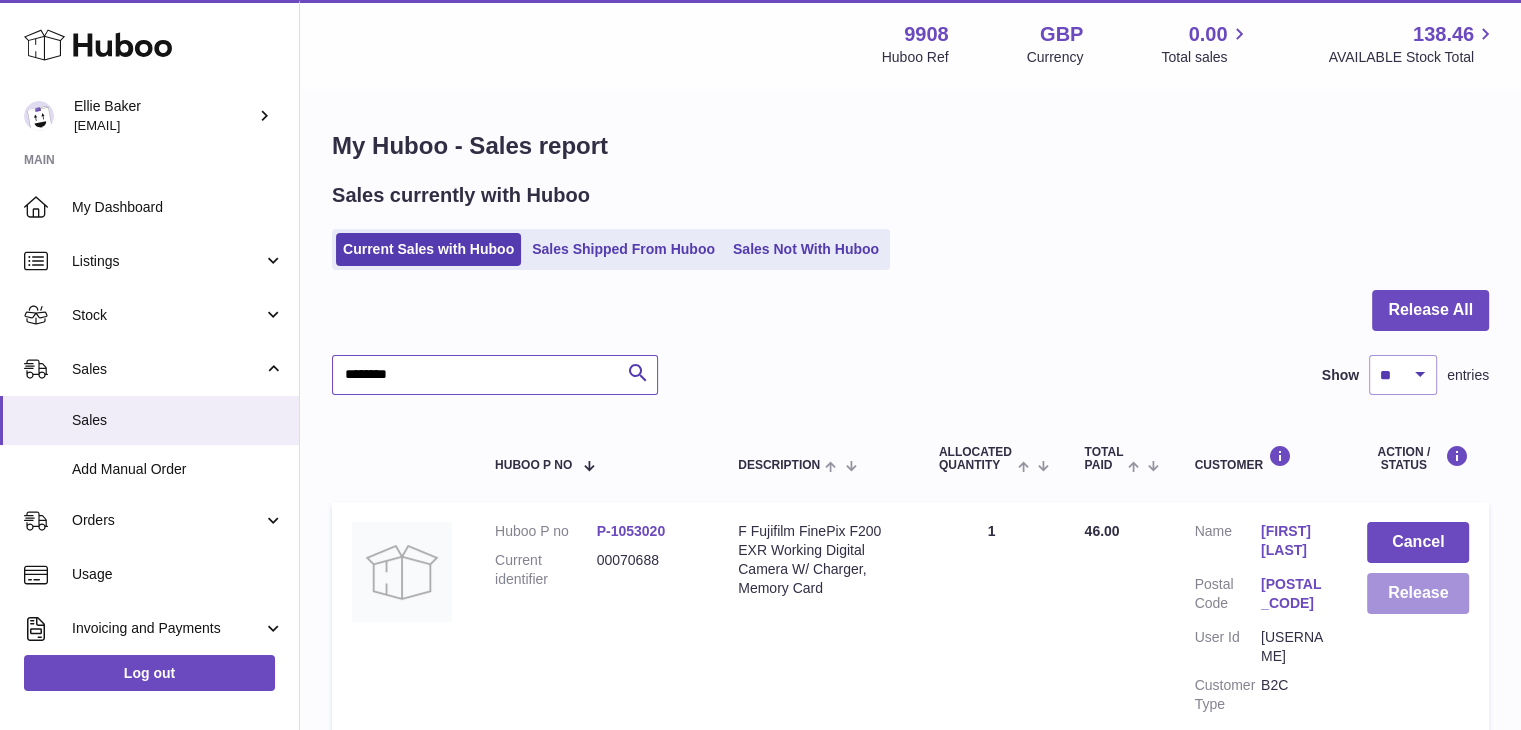 type on "********" 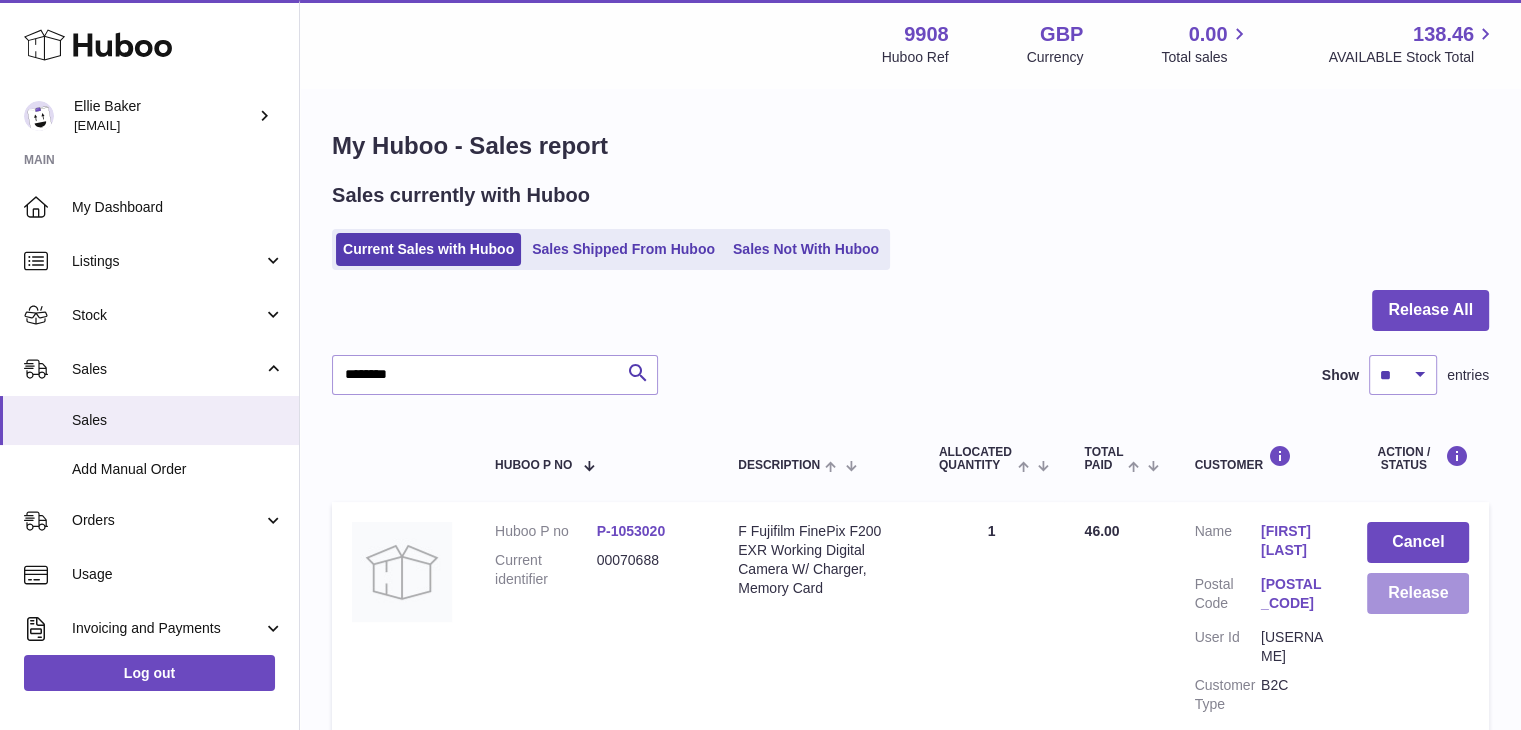 click on "Release" at bounding box center [1418, 593] 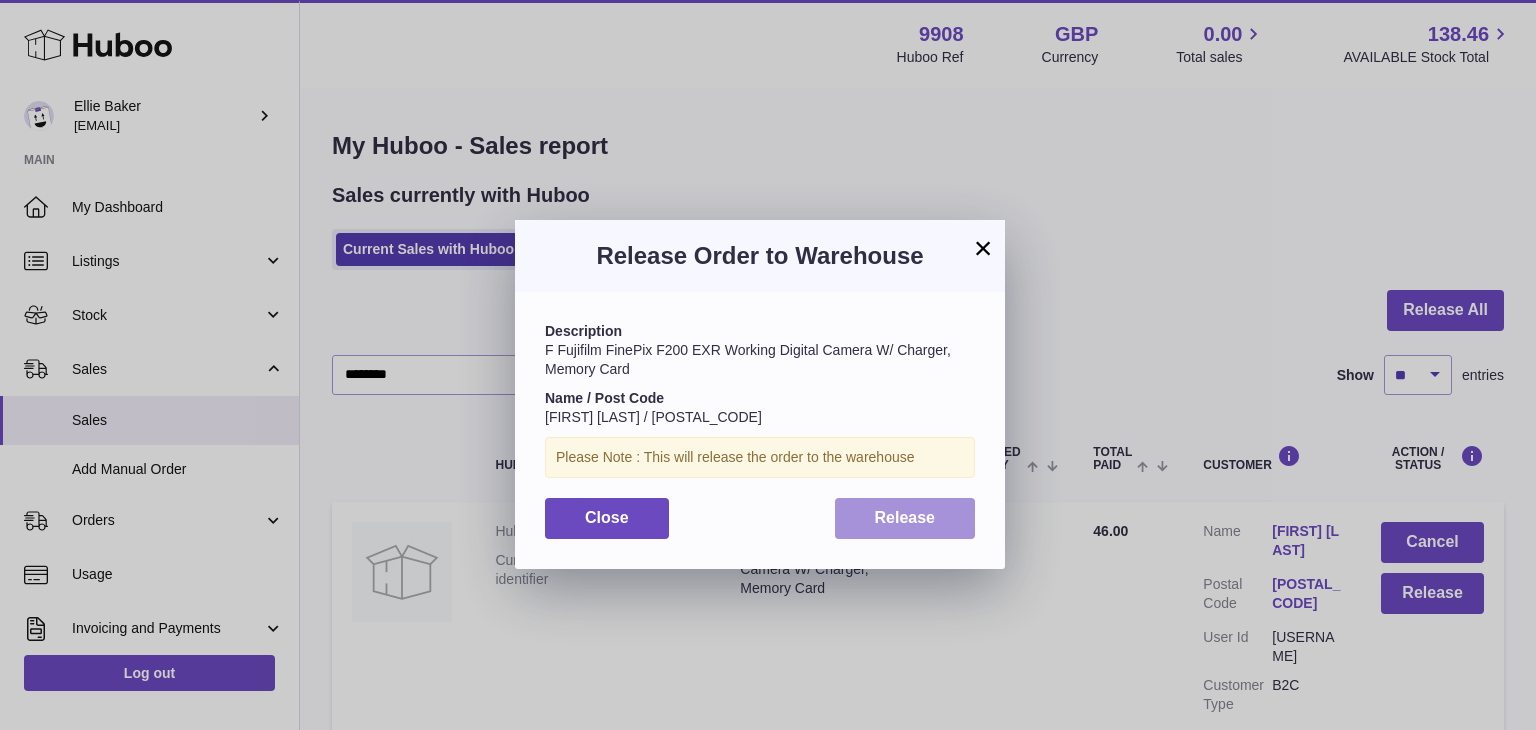 click on "Release" at bounding box center (905, 517) 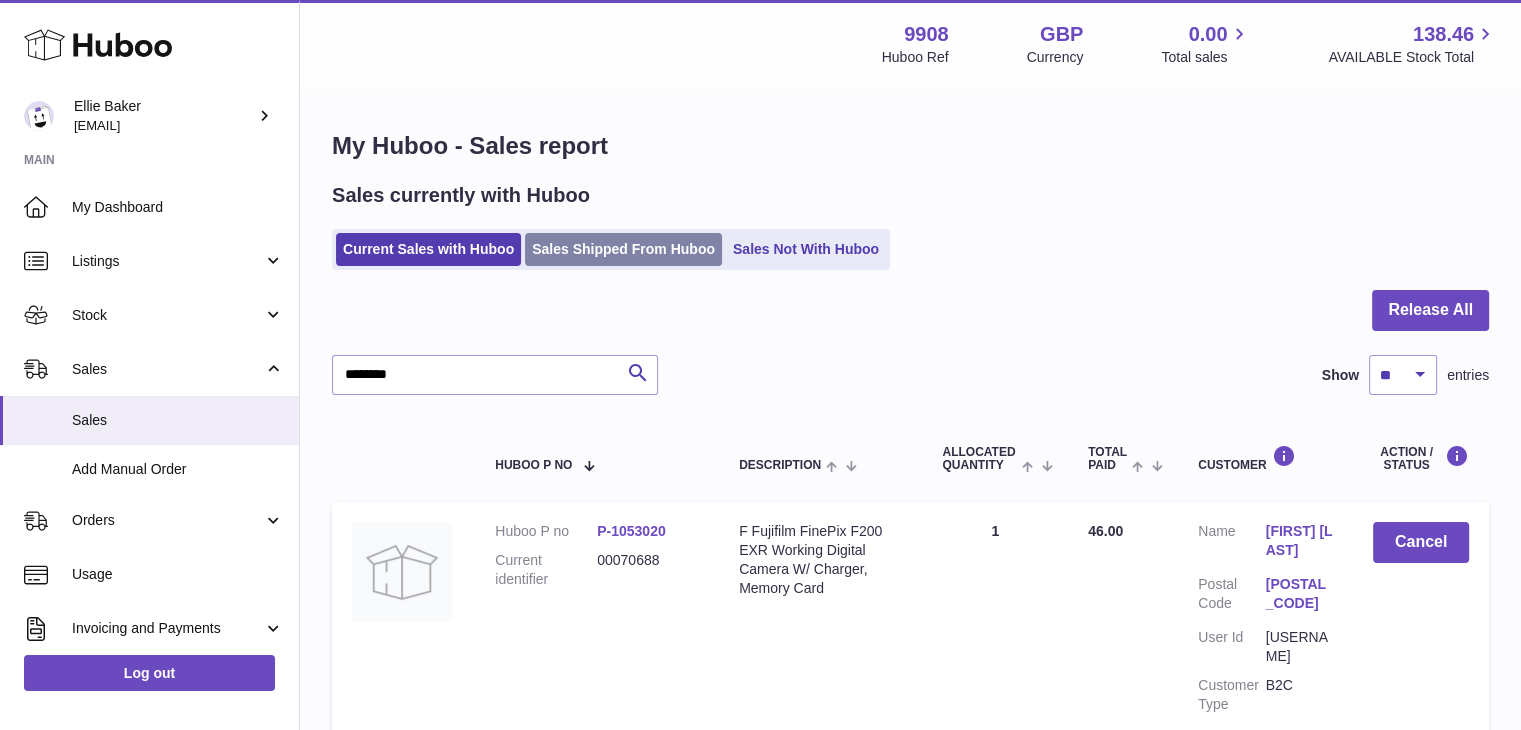click on "Sales Shipped From Huboo" at bounding box center (623, 249) 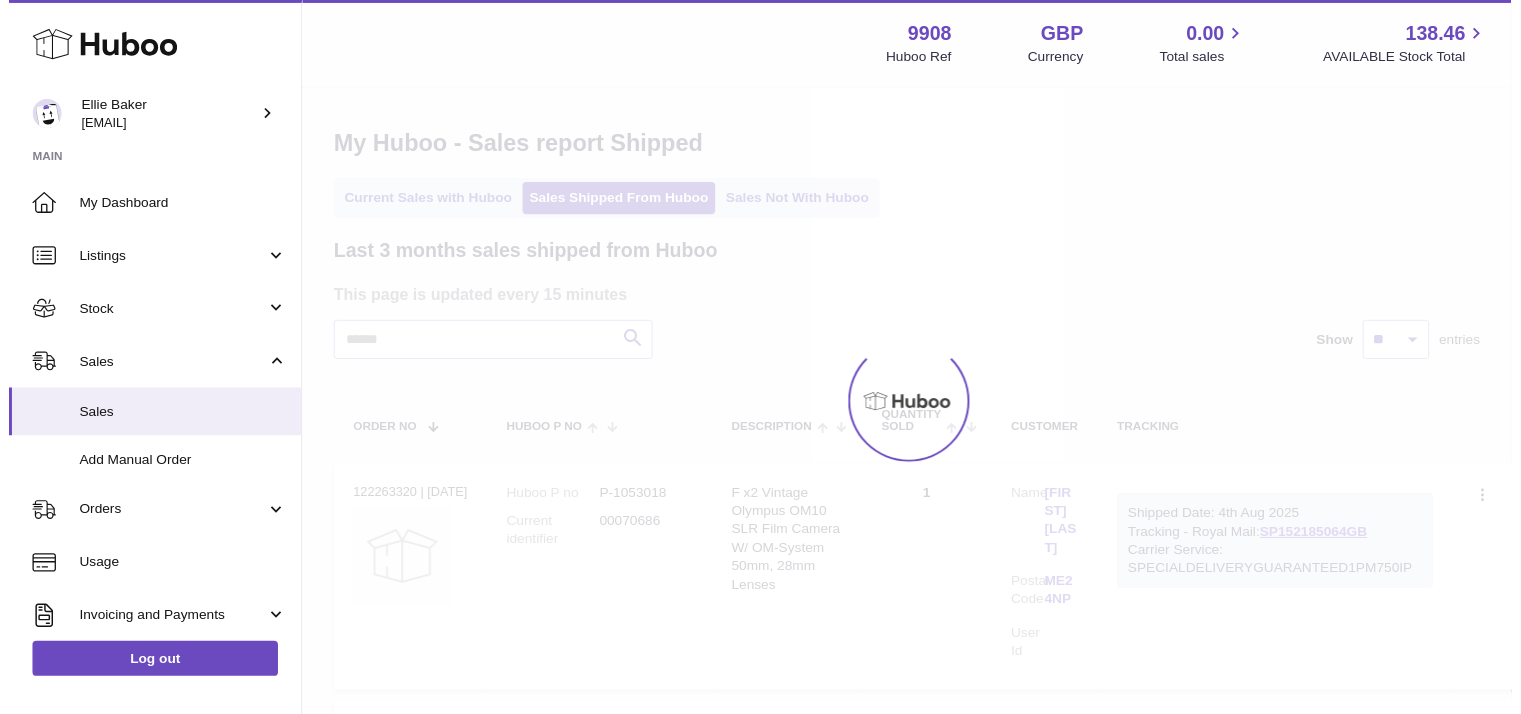 scroll, scrollTop: 0, scrollLeft: 0, axis: both 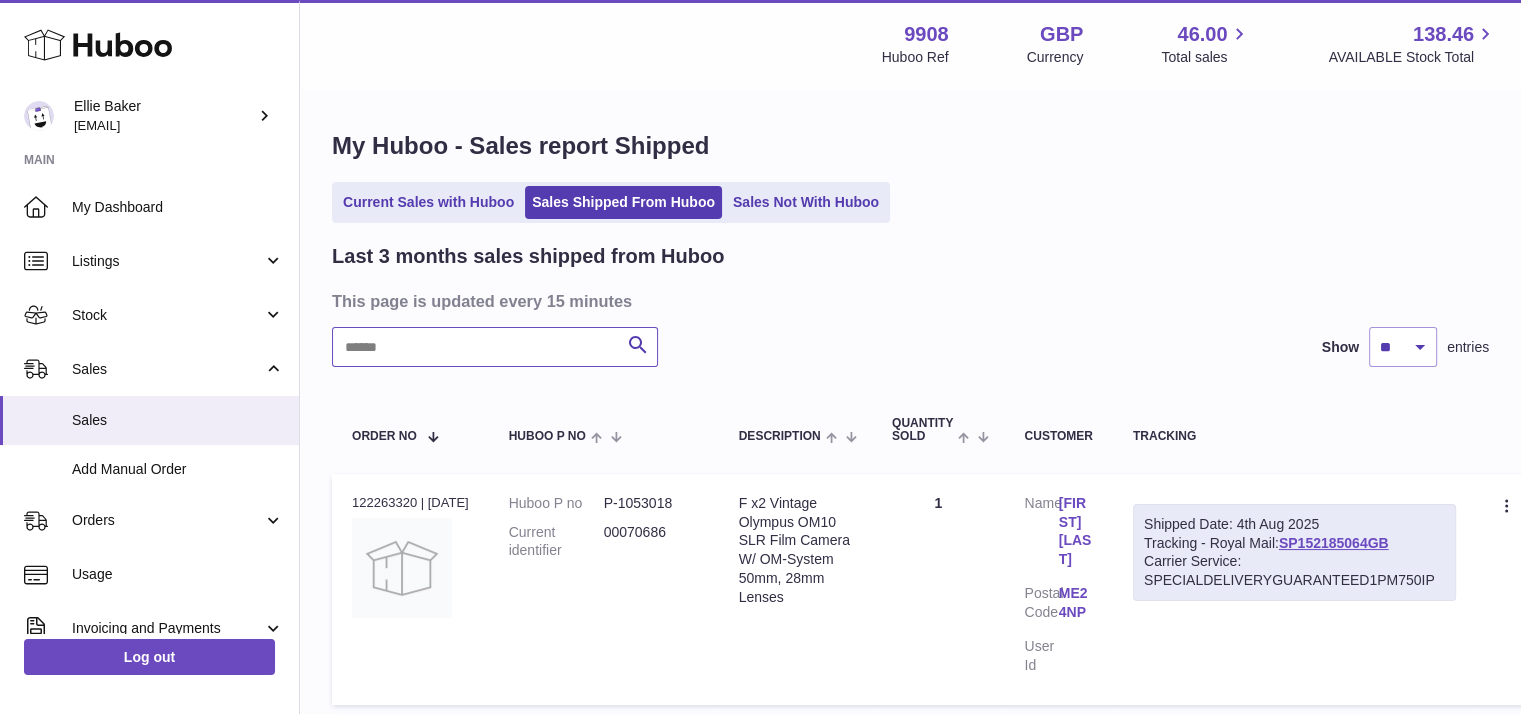 click at bounding box center (495, 347) 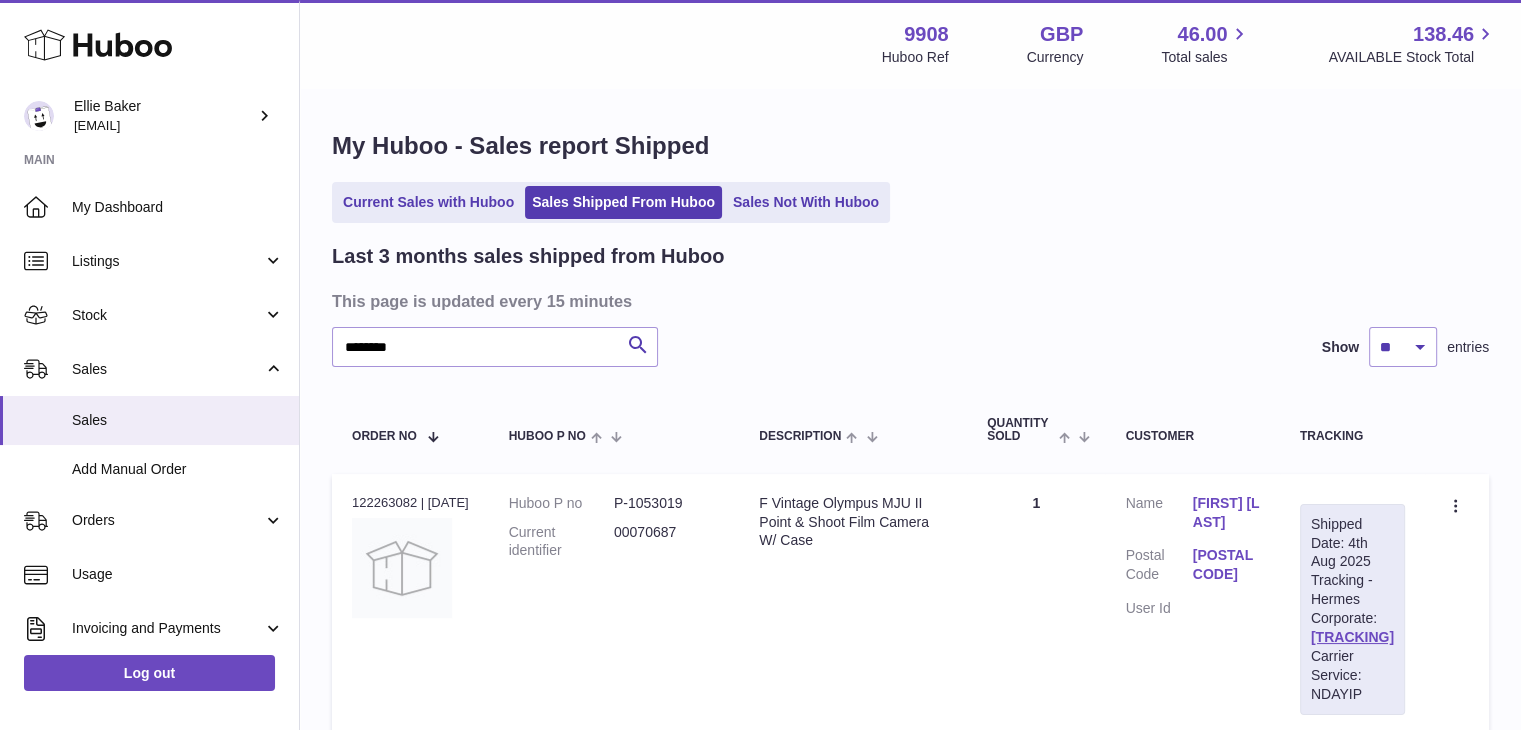 drag, startPoint x: 1400, startPoint y: 597, endPoint x: 1260, endPoint y: 604, distance: 140.1749 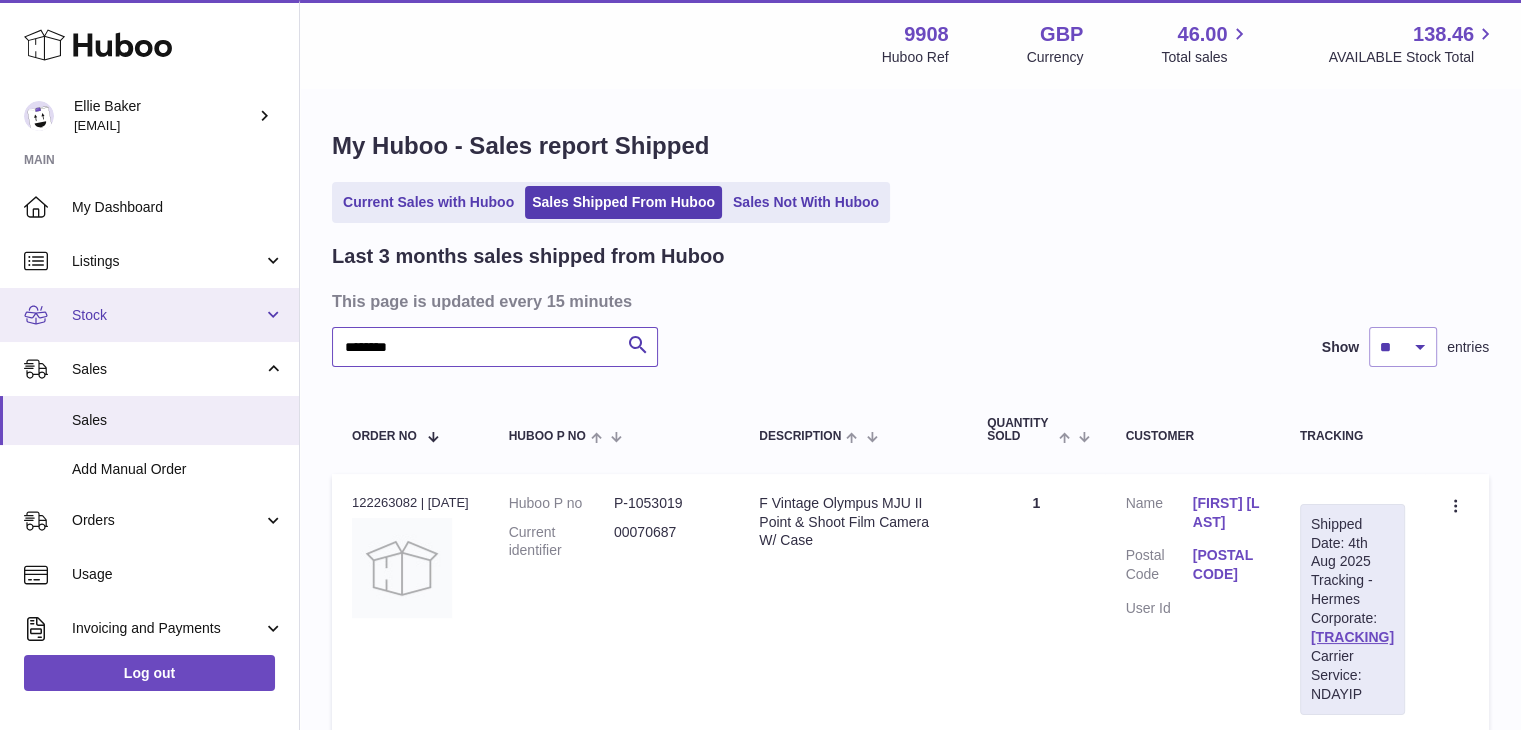 drag, startPoint x: 419, startPoint y: 338, endPoint x: 262, endPoint y: 337, distance: 157.00319 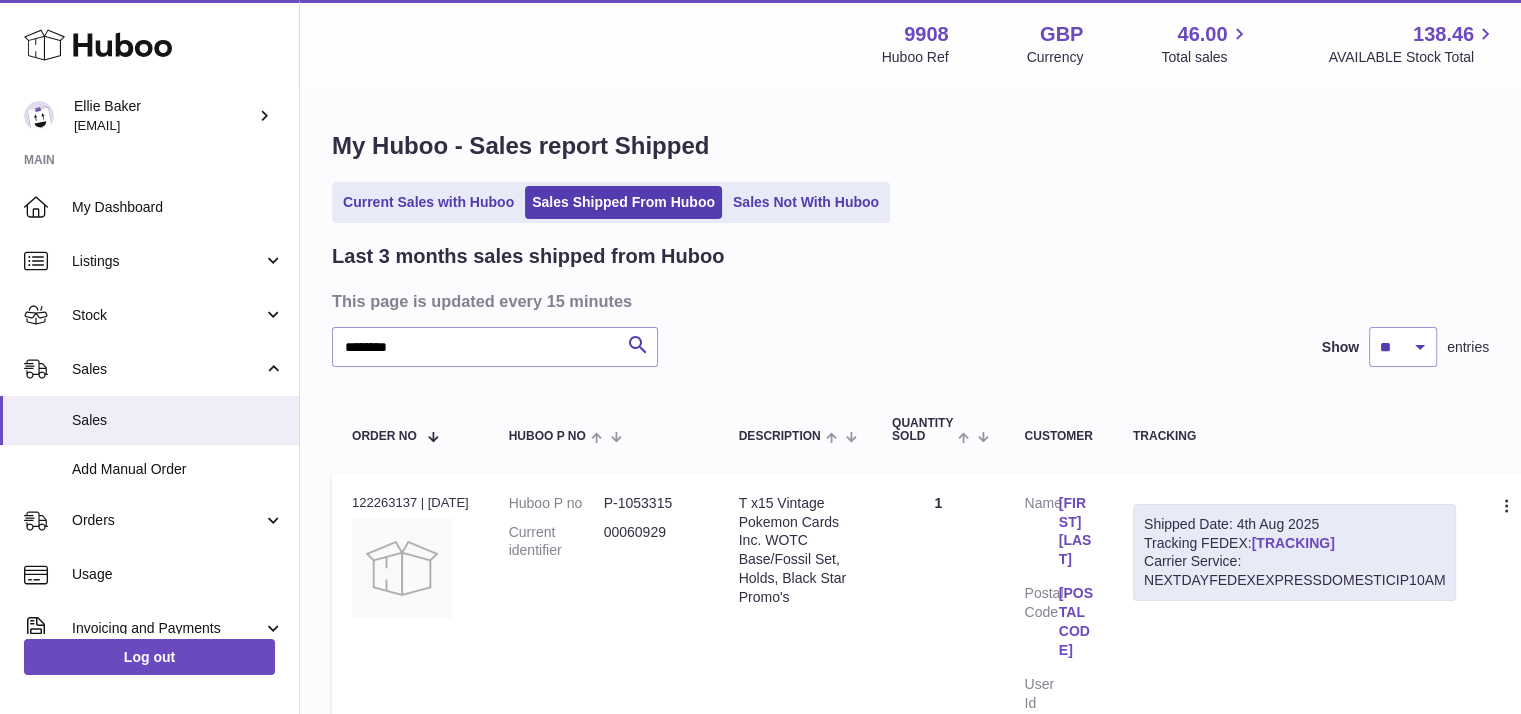 drag, startPoint x: 1366, startPoint y: 538, endPoint x: 1262, endPoint y: 541, distance: 104.04326 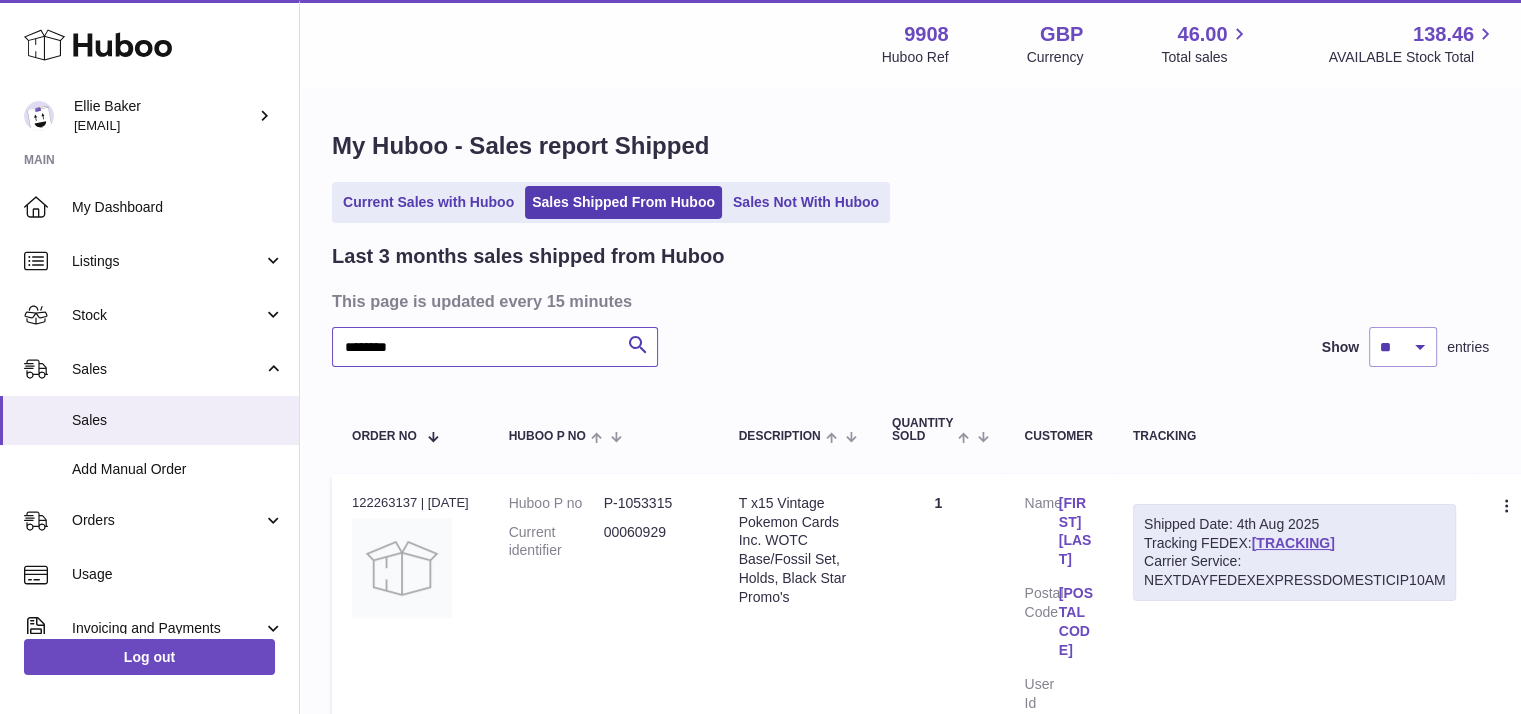 drag, startPoint x: 432, startPoint y: 346, endPoint x: 298, endPoint y: 345, distance: 134.00374 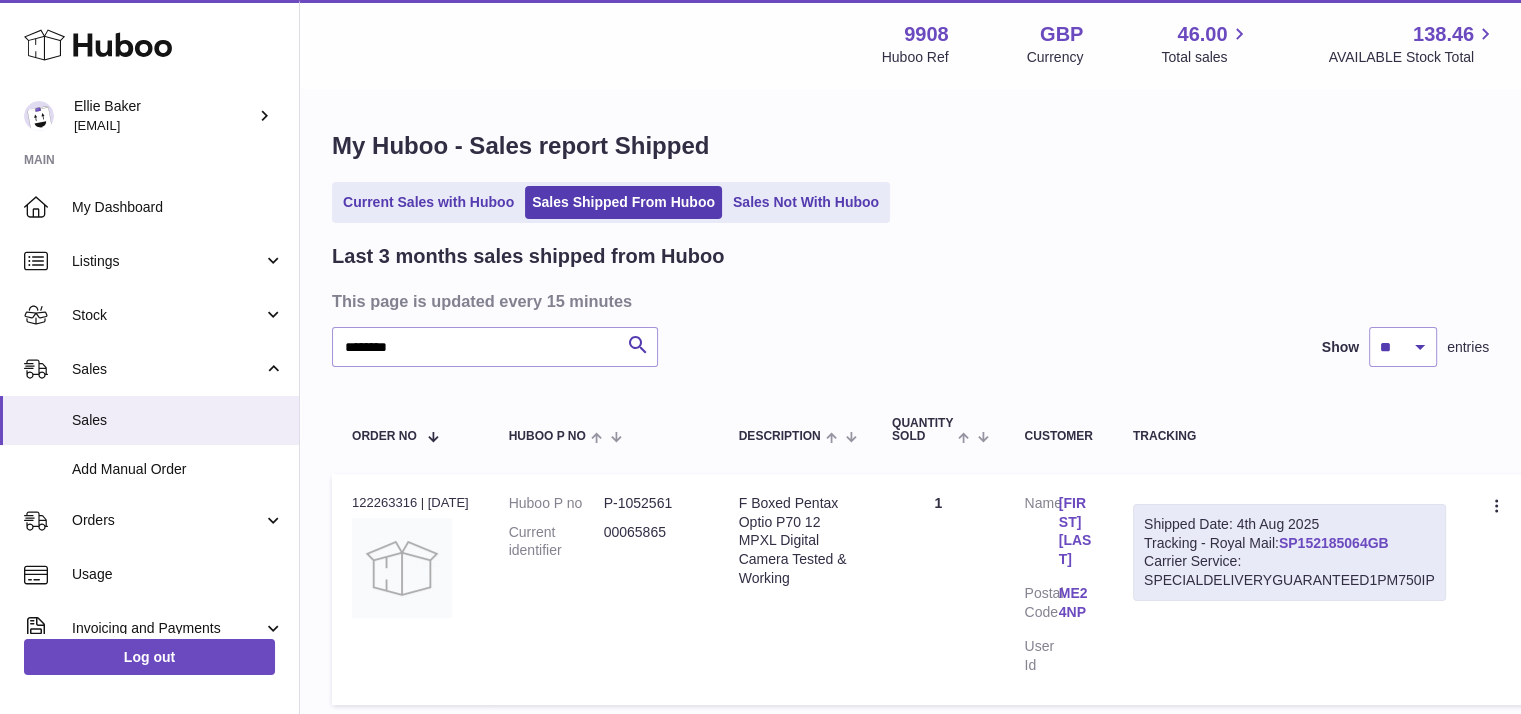 drag, startPoint x: 1404, startPoint y: 541, endPoint x: 1290, endPoint y: 548, distance: 114.21471 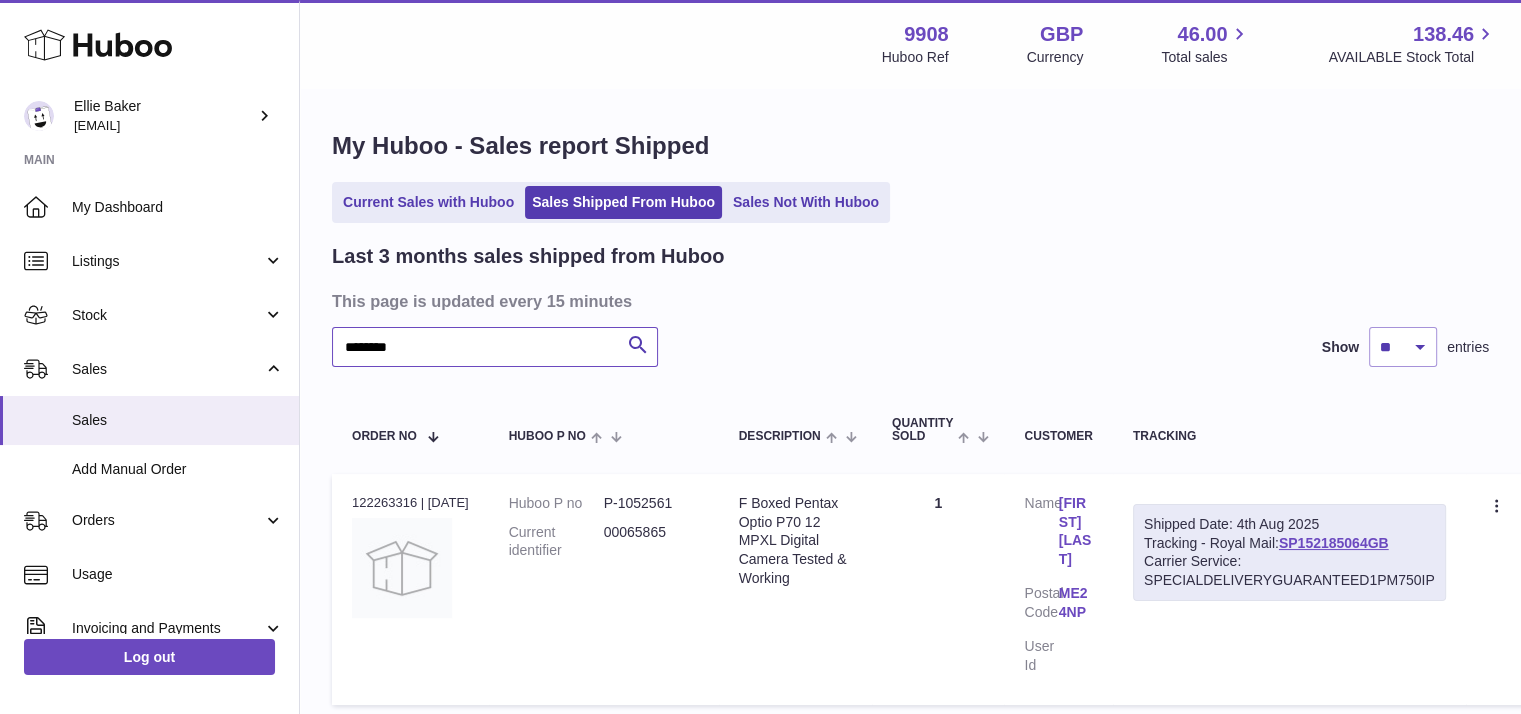 drag, startPoint x: 423, startPoint y: 350, endPoint x: 298, endPoint y: 339, distance: 125.48307 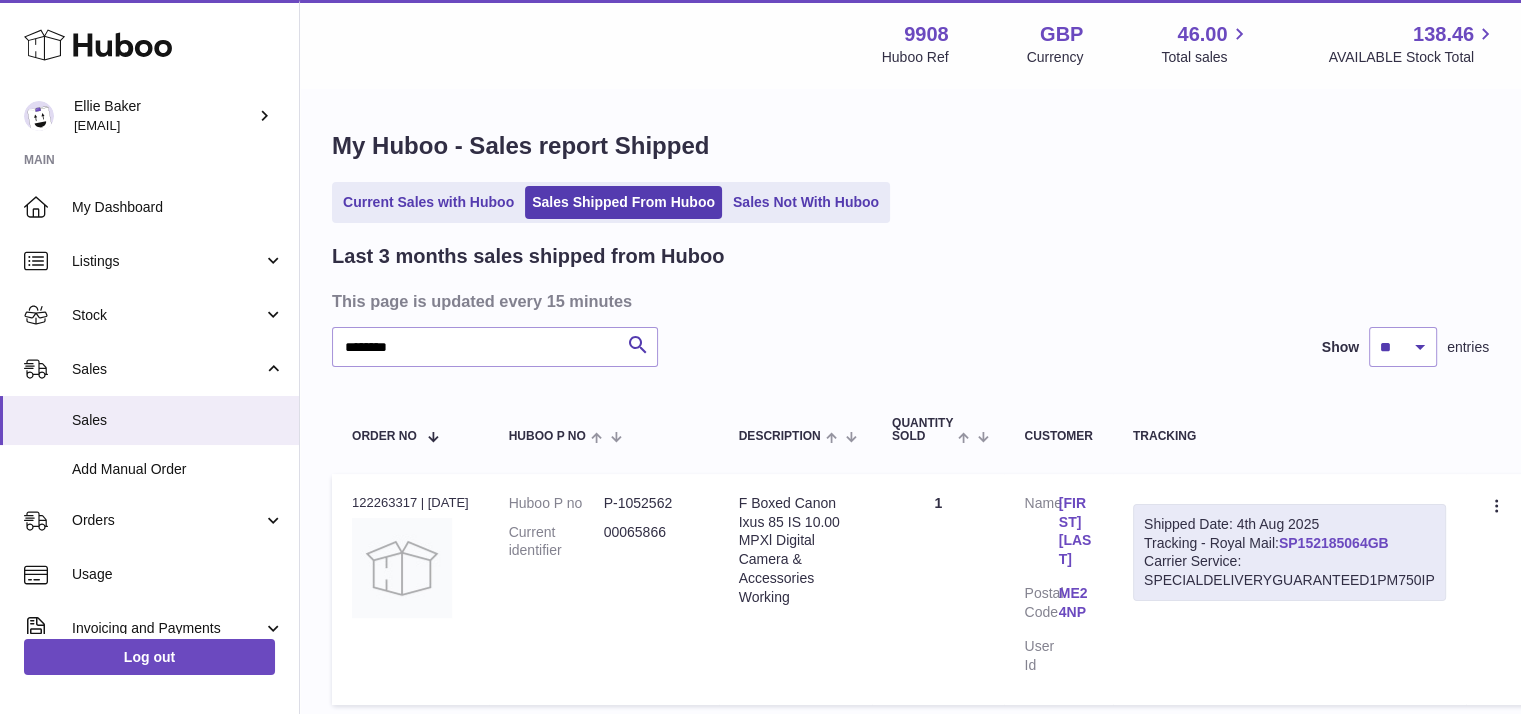 drag, startPoint x: 1406, startPoint y: 540, endPoint x: 1289, endPoint y: 545, distance: 117.10679 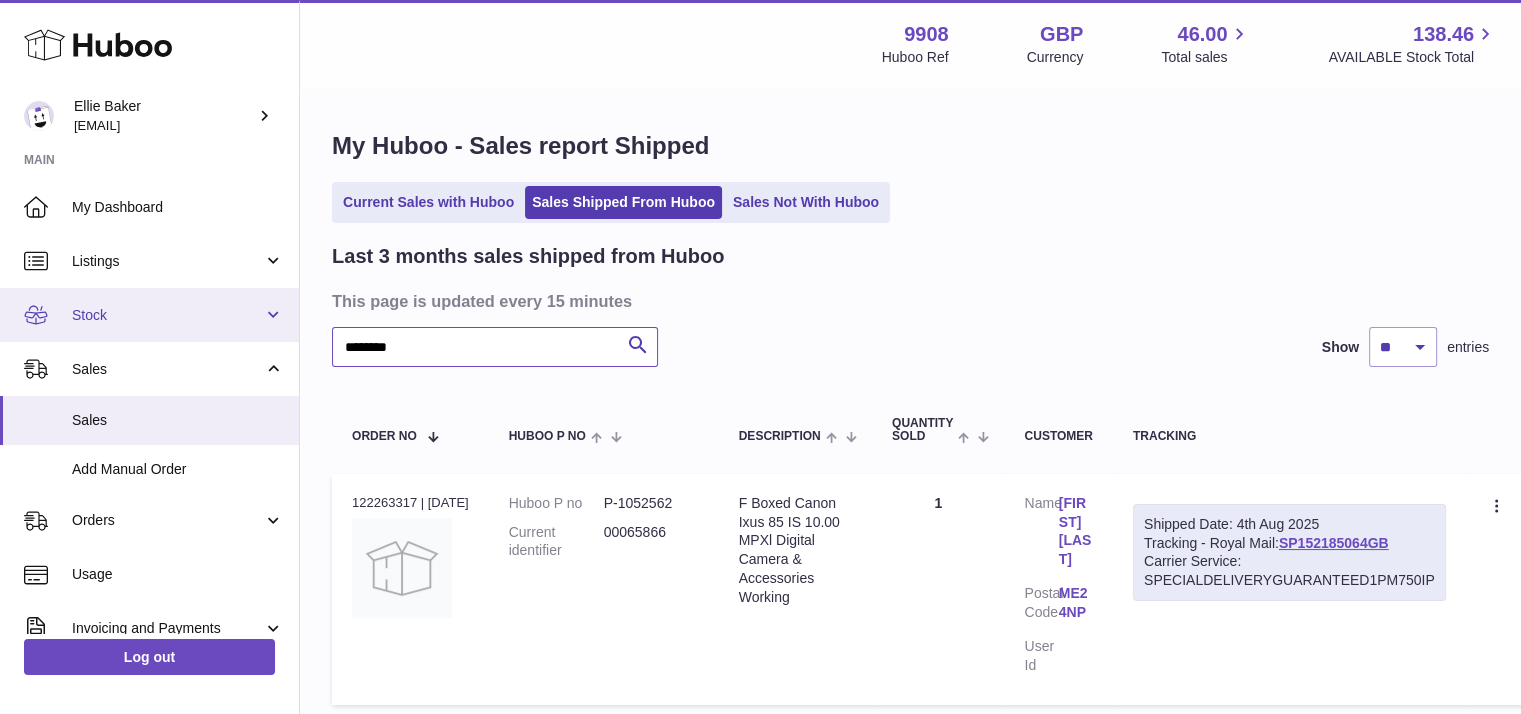 drag, startPoint x: 431, startPoint y: 333, endPoint x: 272, endPoint y: 337, distance: 159.05031 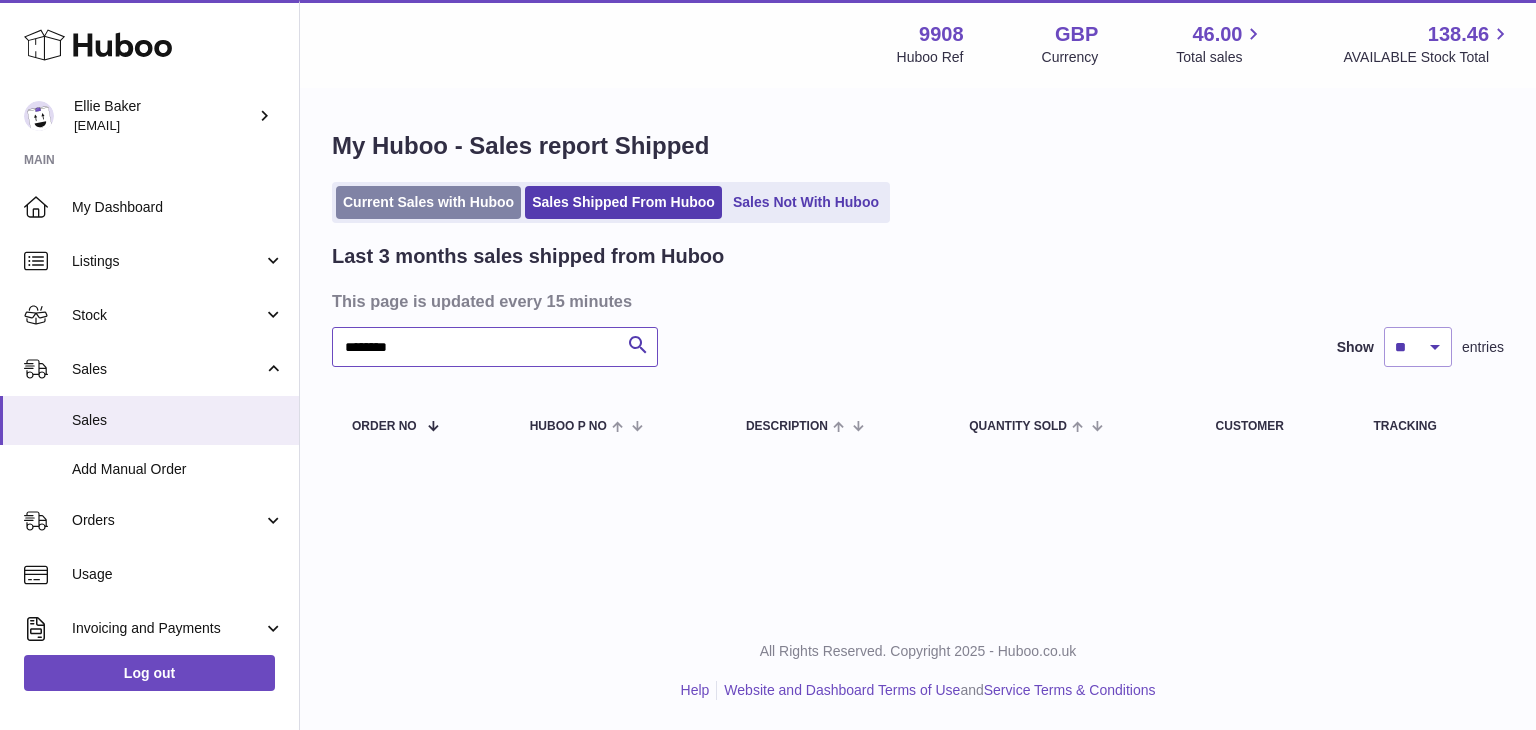 type on "********" 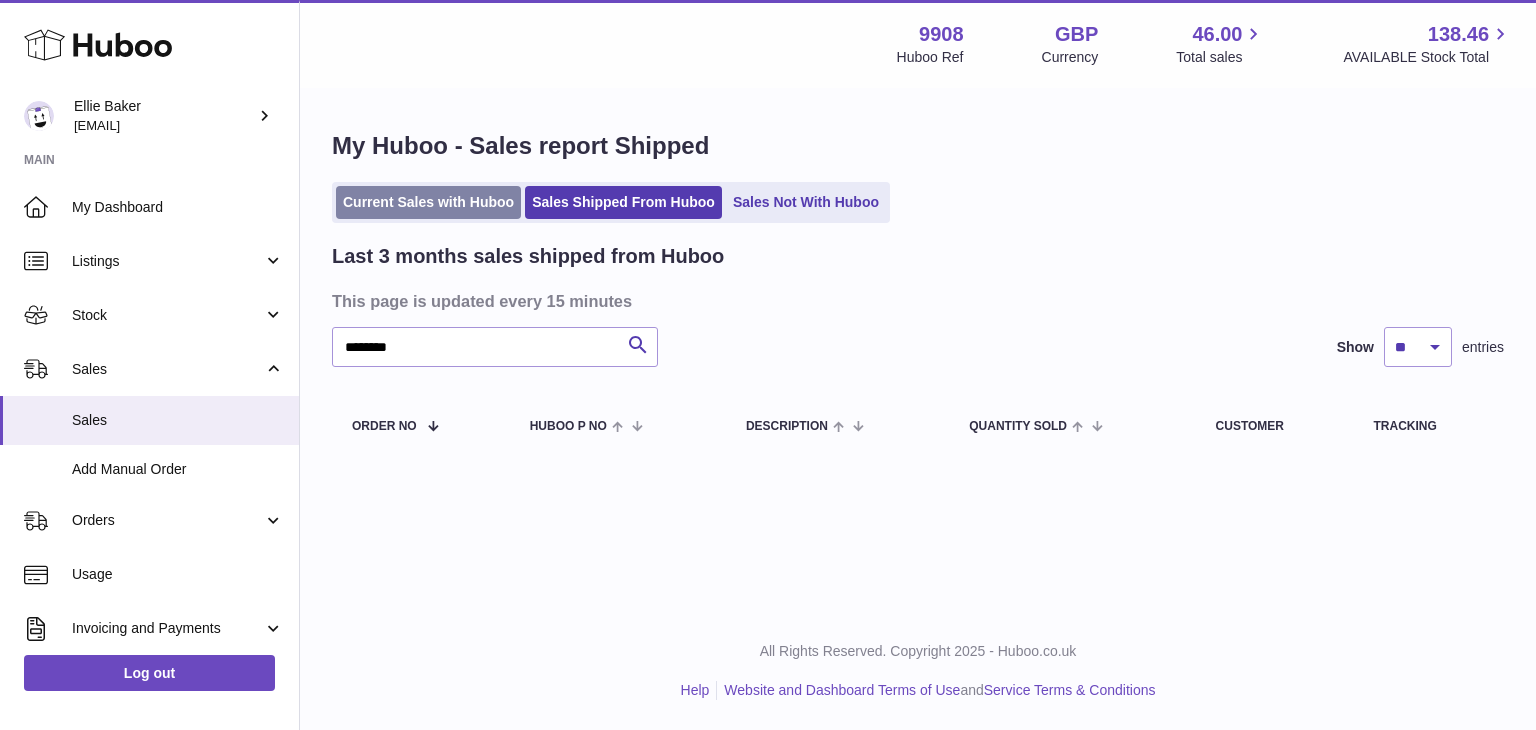 click on "Current Sales with Huboo" at bounding box center [428, 202] 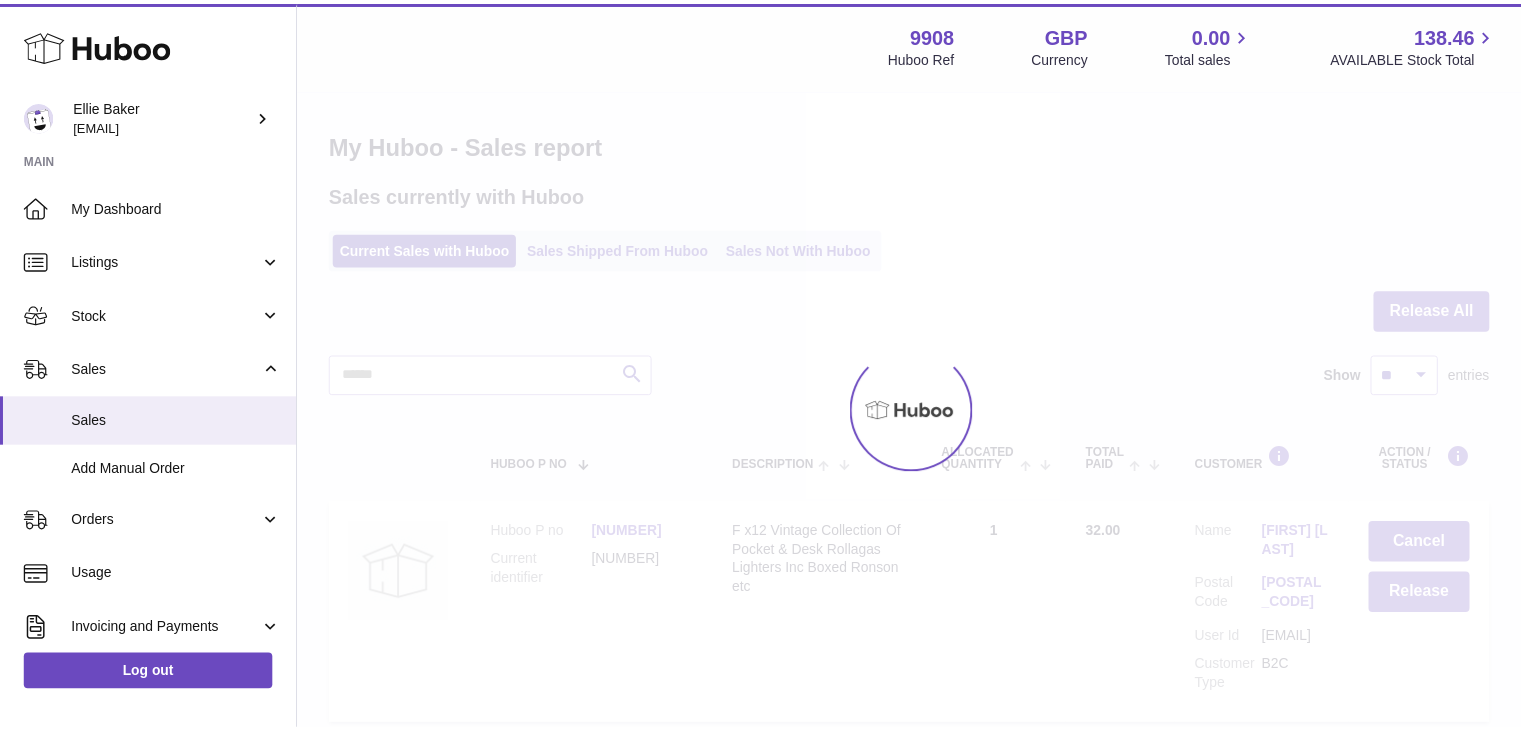 scroll, scrollTop: 0, scrollLeft: 0, axis: both 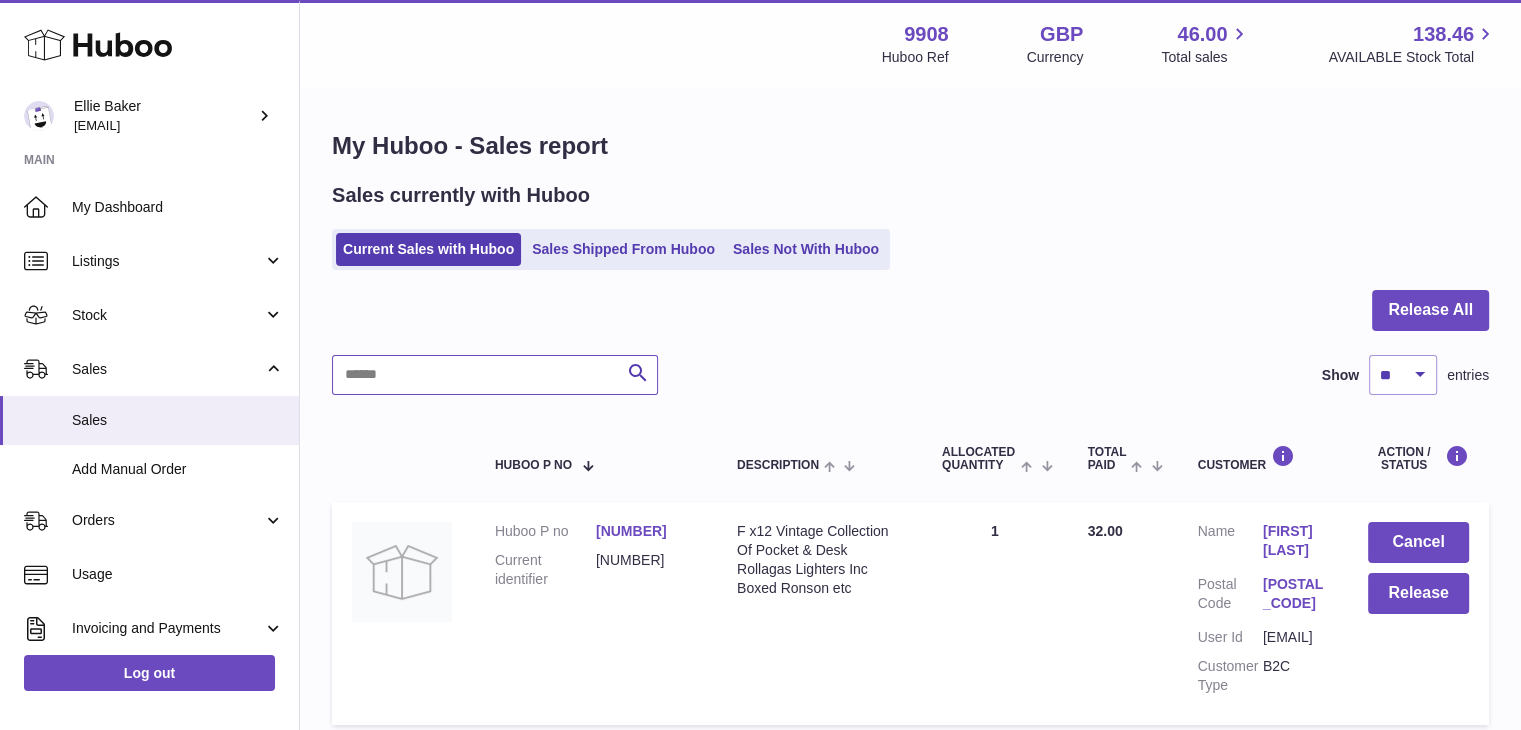 click at bounding box center [495, 375] 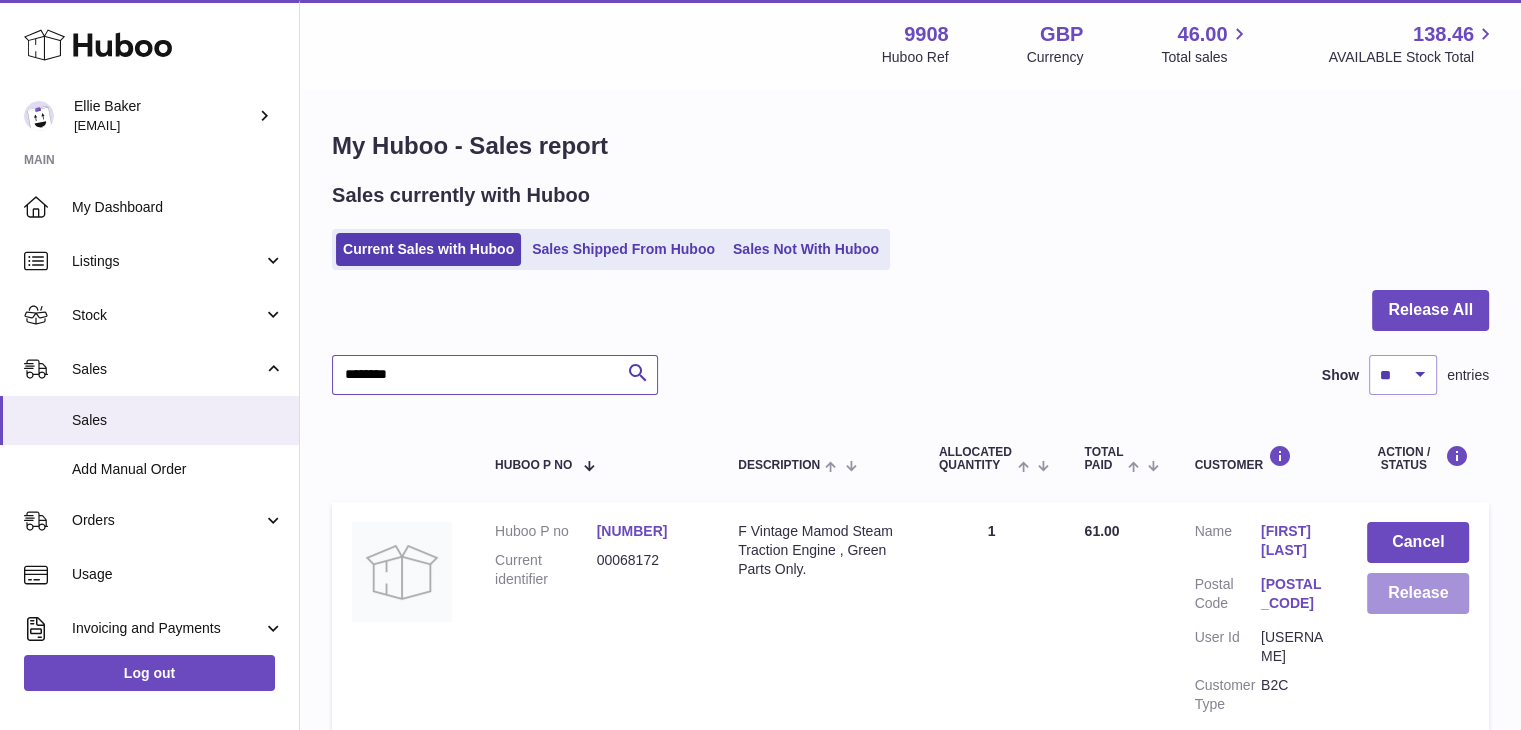 type on "********" 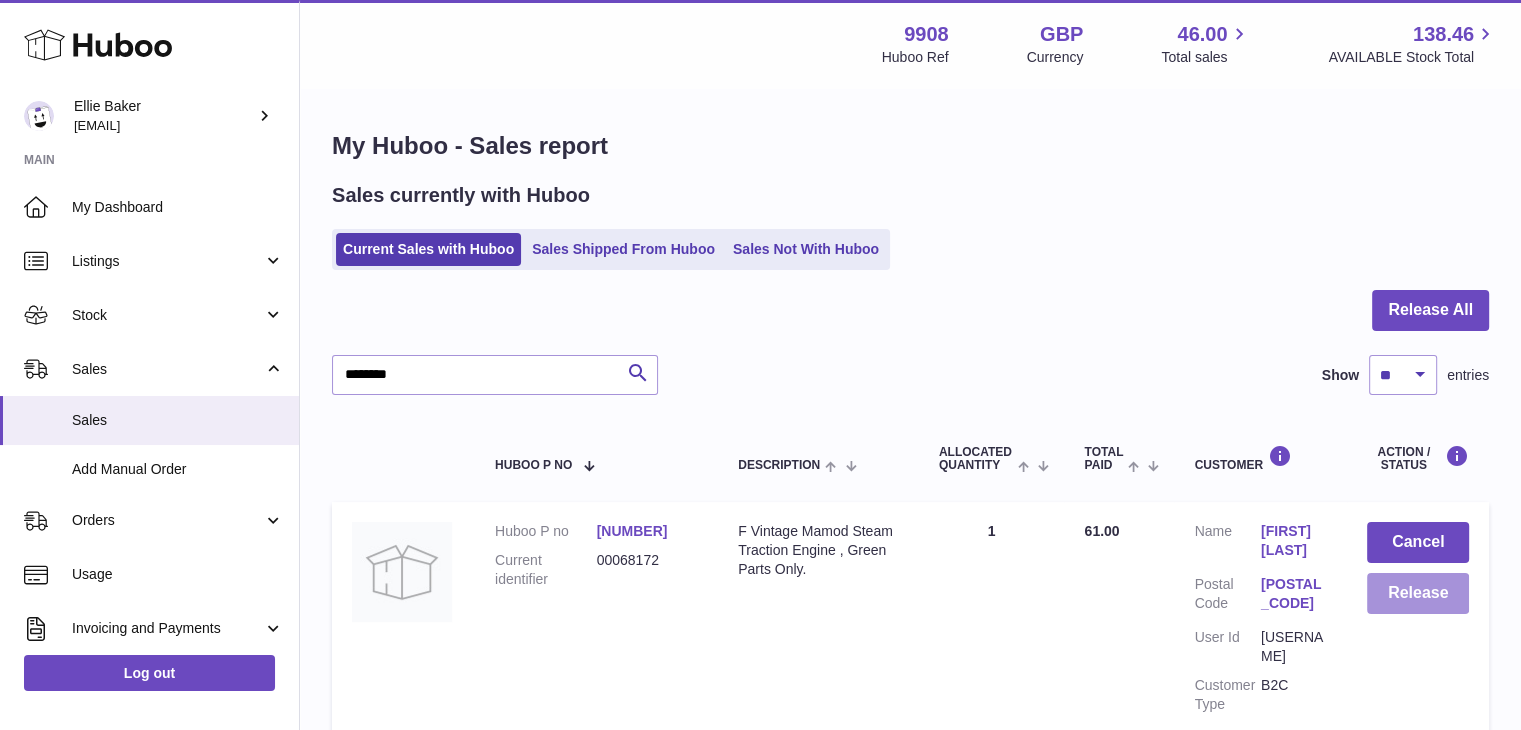 click on "Release" at bounding box center [1418, 593] 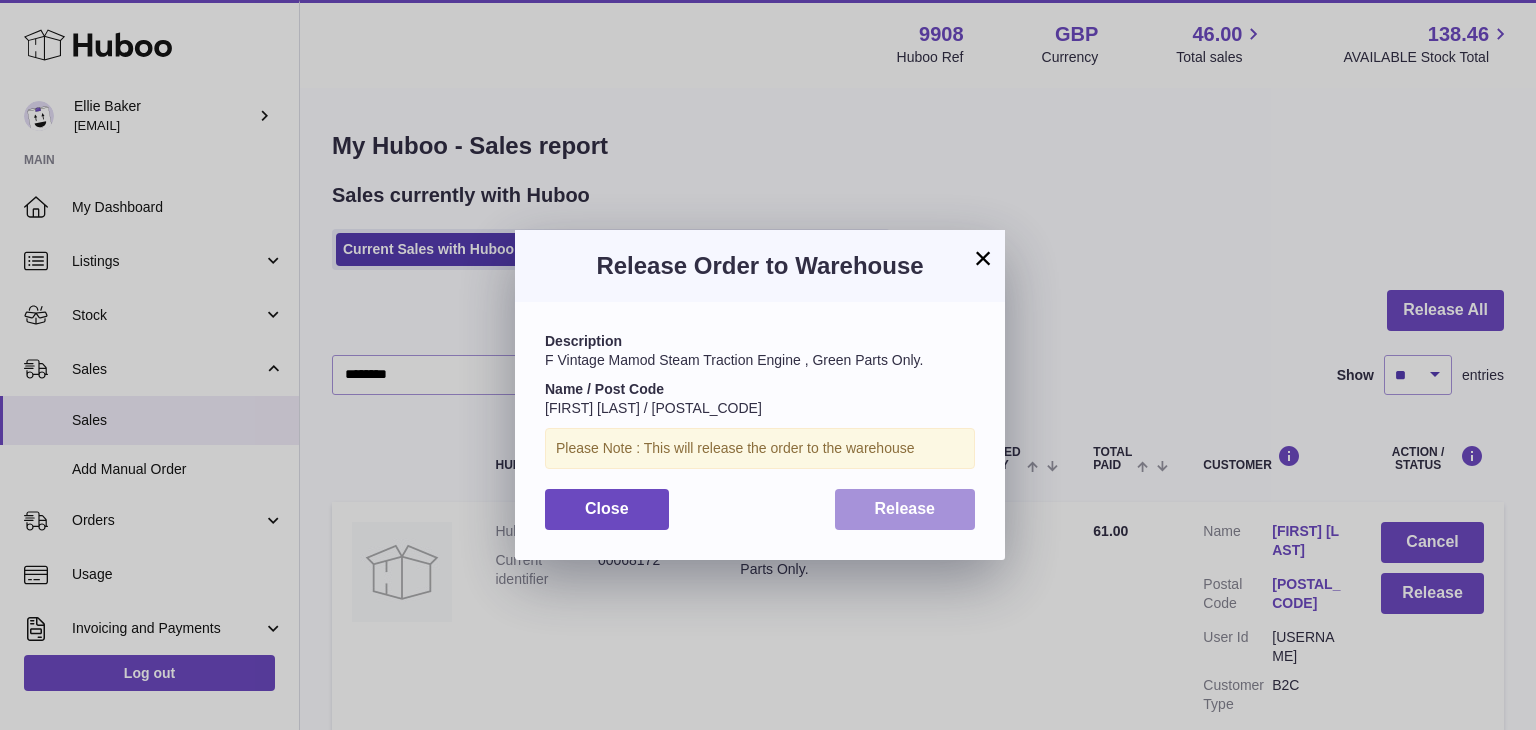 click on "Release" at bounding box center [905, 508] 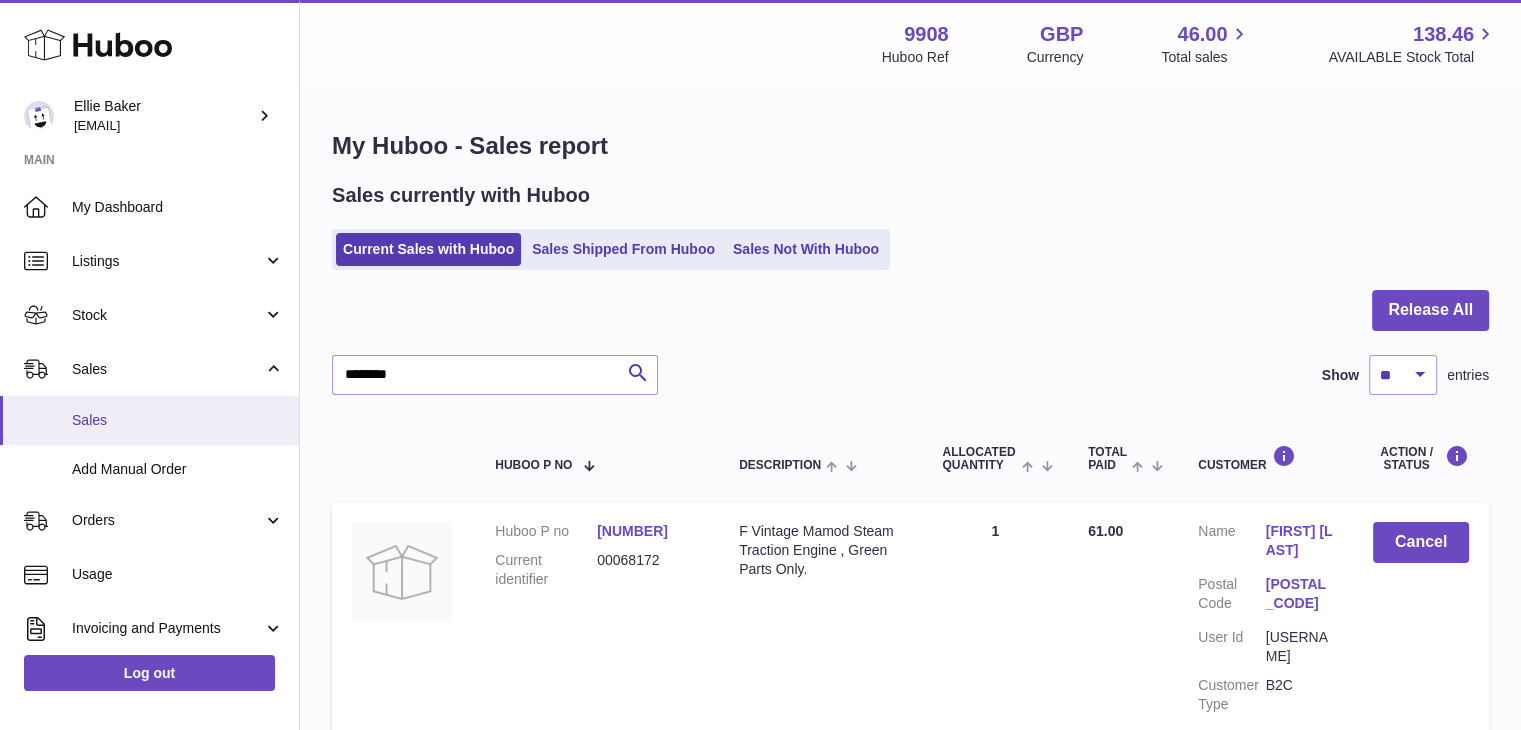 click on "Sales" at bounding box center [178, 420] 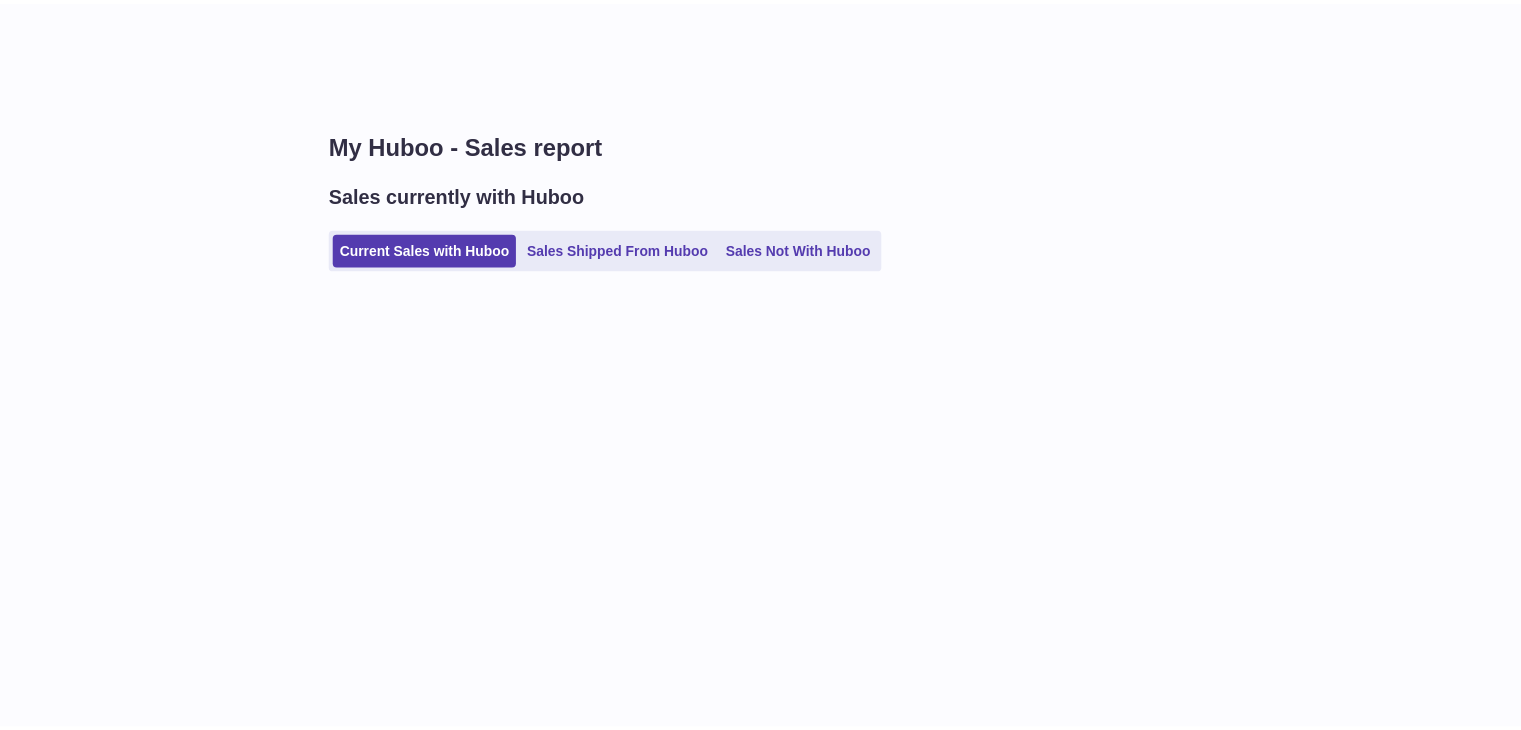 scroll, scrollTop: 0, scrollLeft: 0, axis: both 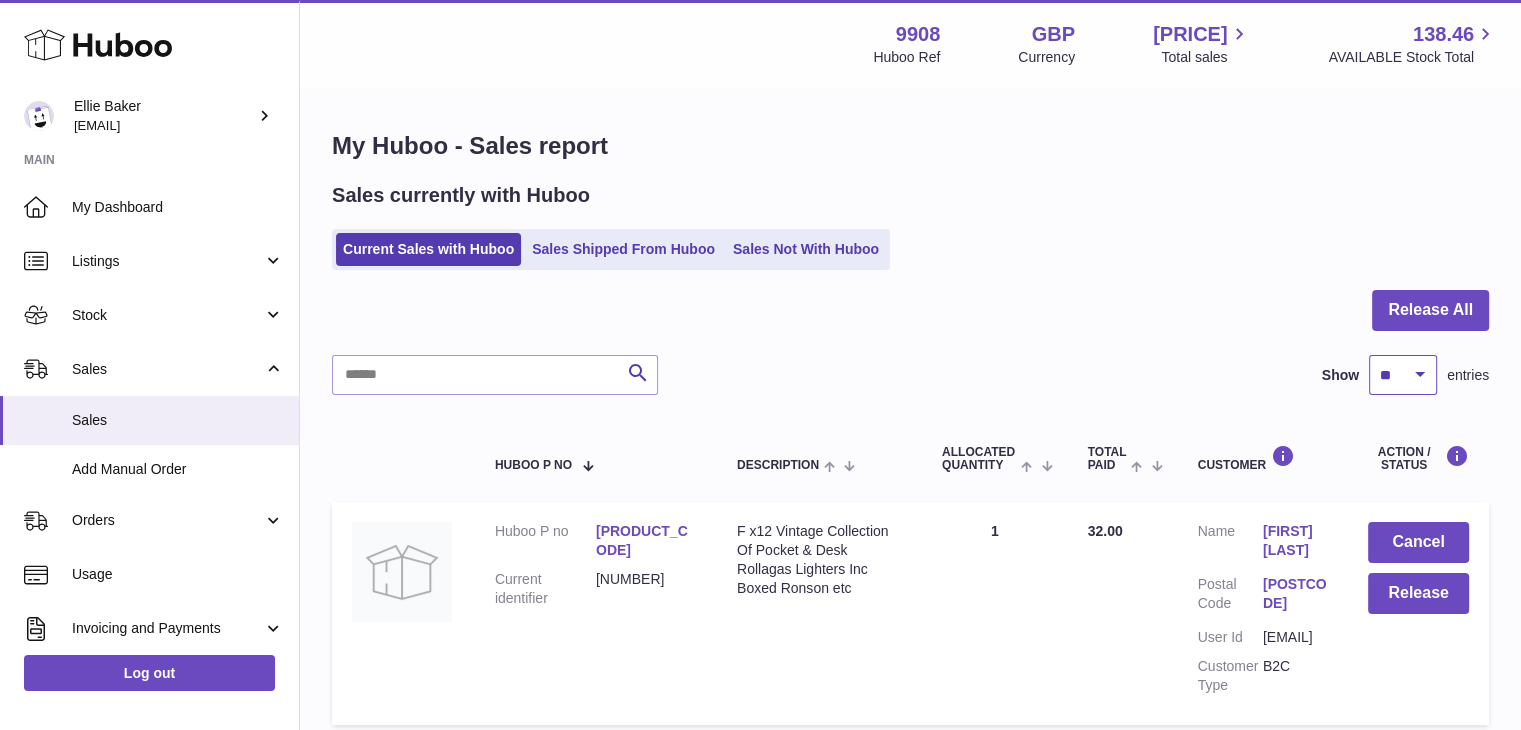 click on "** ** ** ***" at bounding box center [1403, 375] 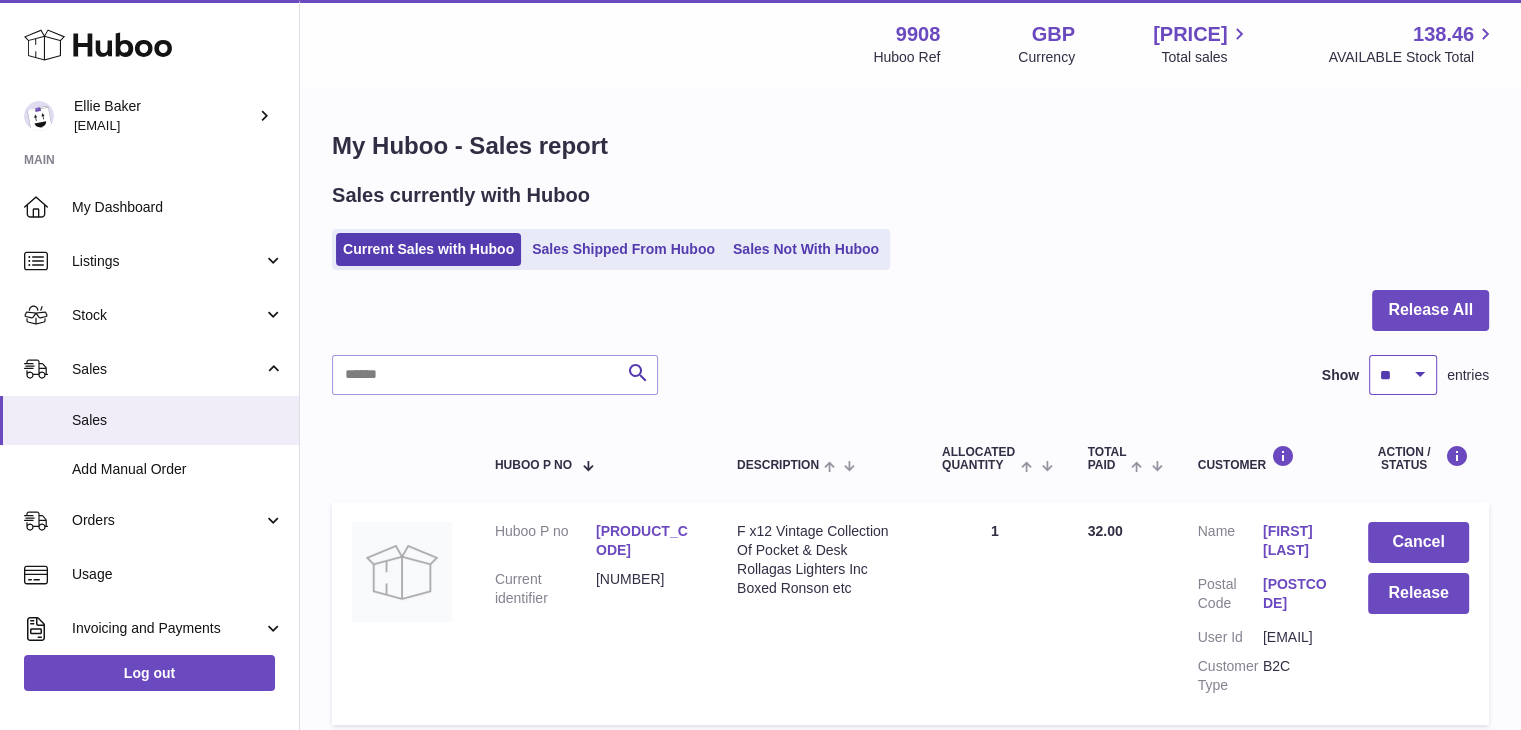 select on "***" 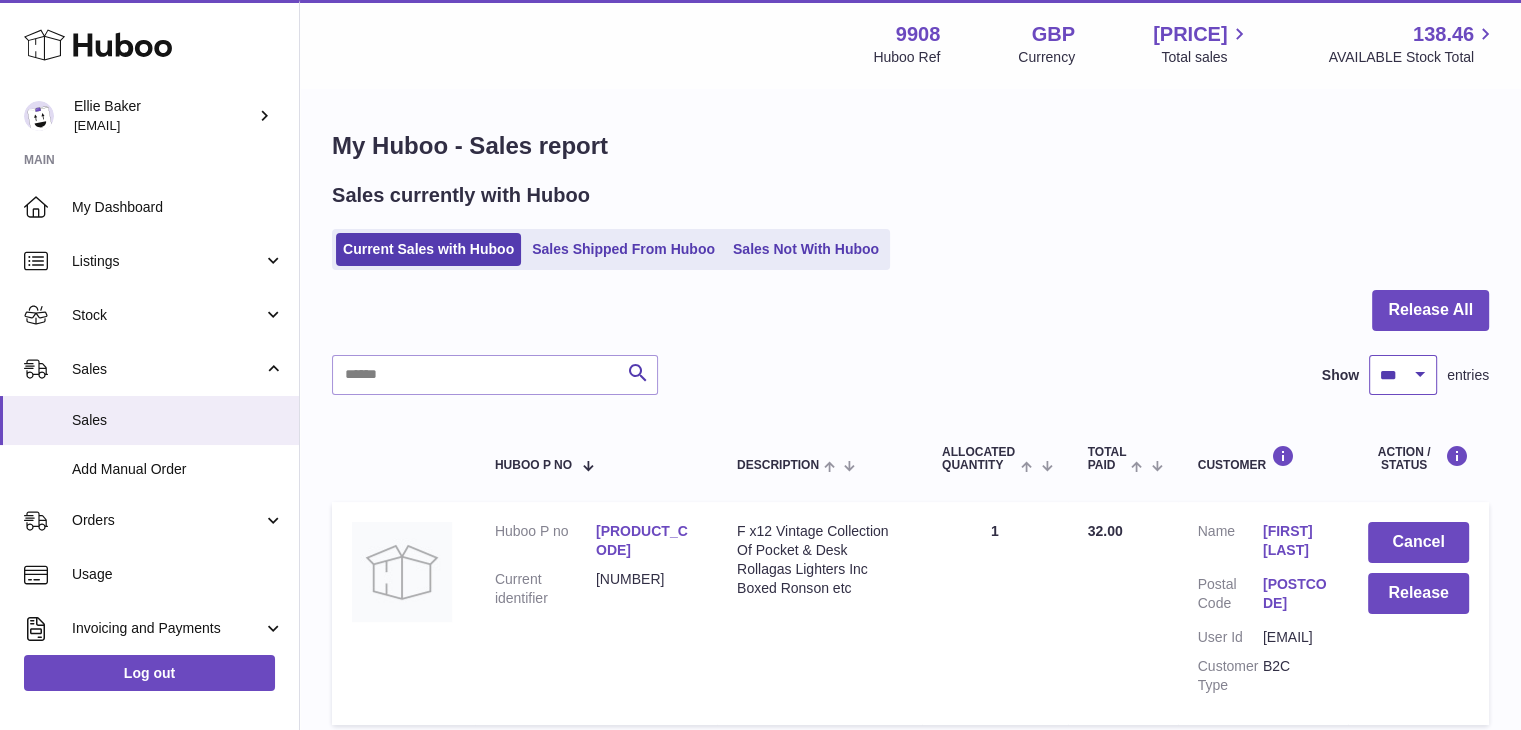 click on "** ** ** ***" at bounding box center (1403, 375) 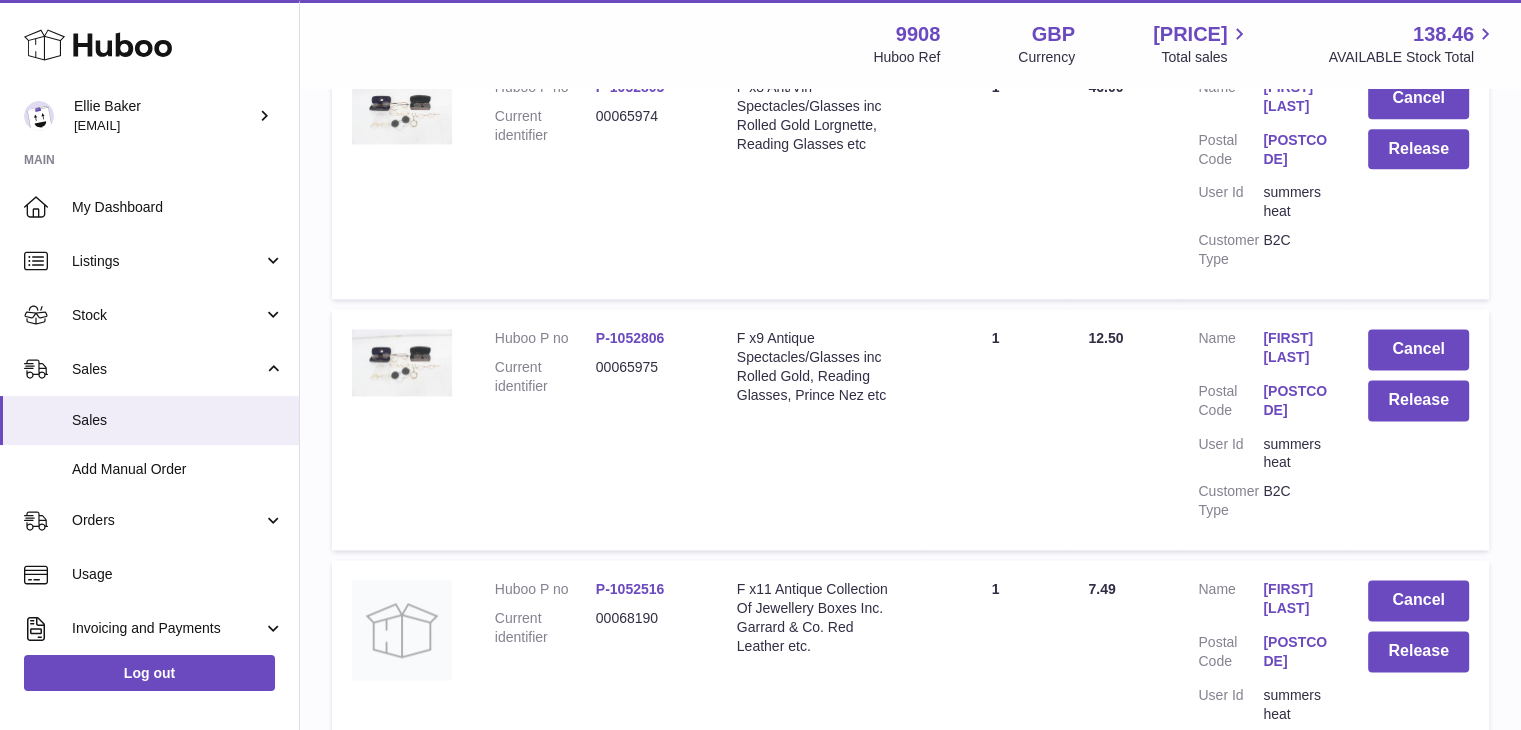 scroll, scrollTop: 2660, scrollLeft: 0, axis: vertical 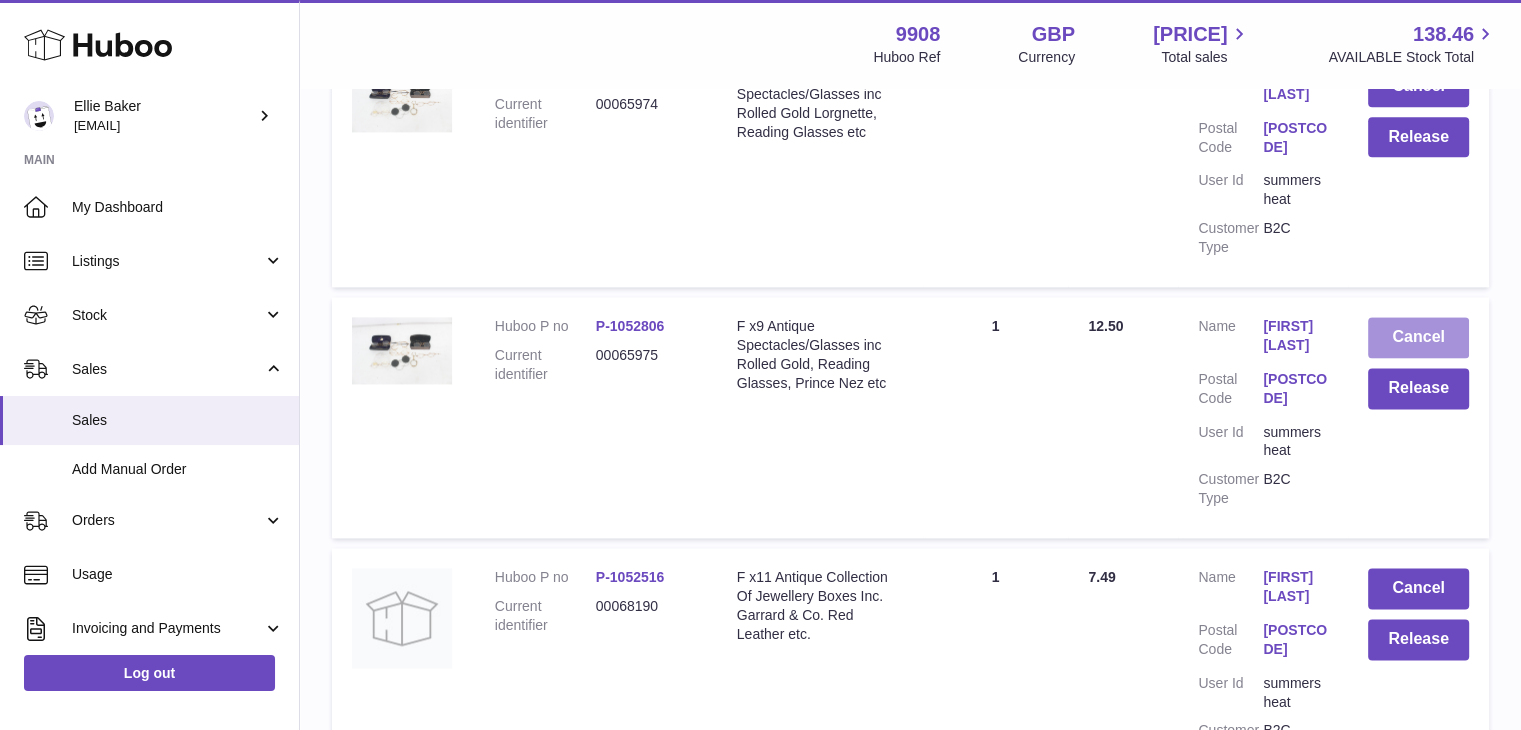 click on "Cancel" at bounding box center [1418, 337] 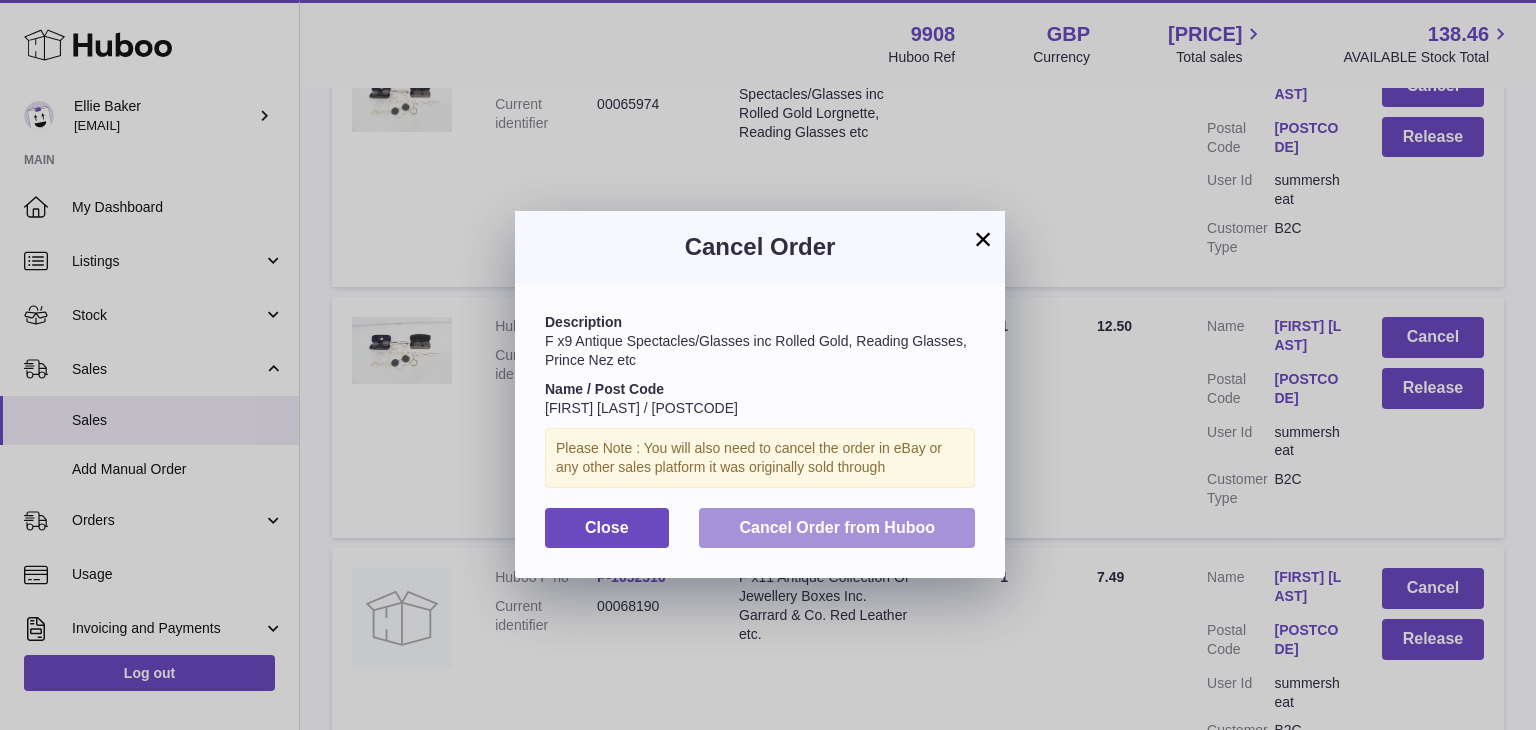 click on "Cancel Order from Huboo" at bounding box center [837, 527] 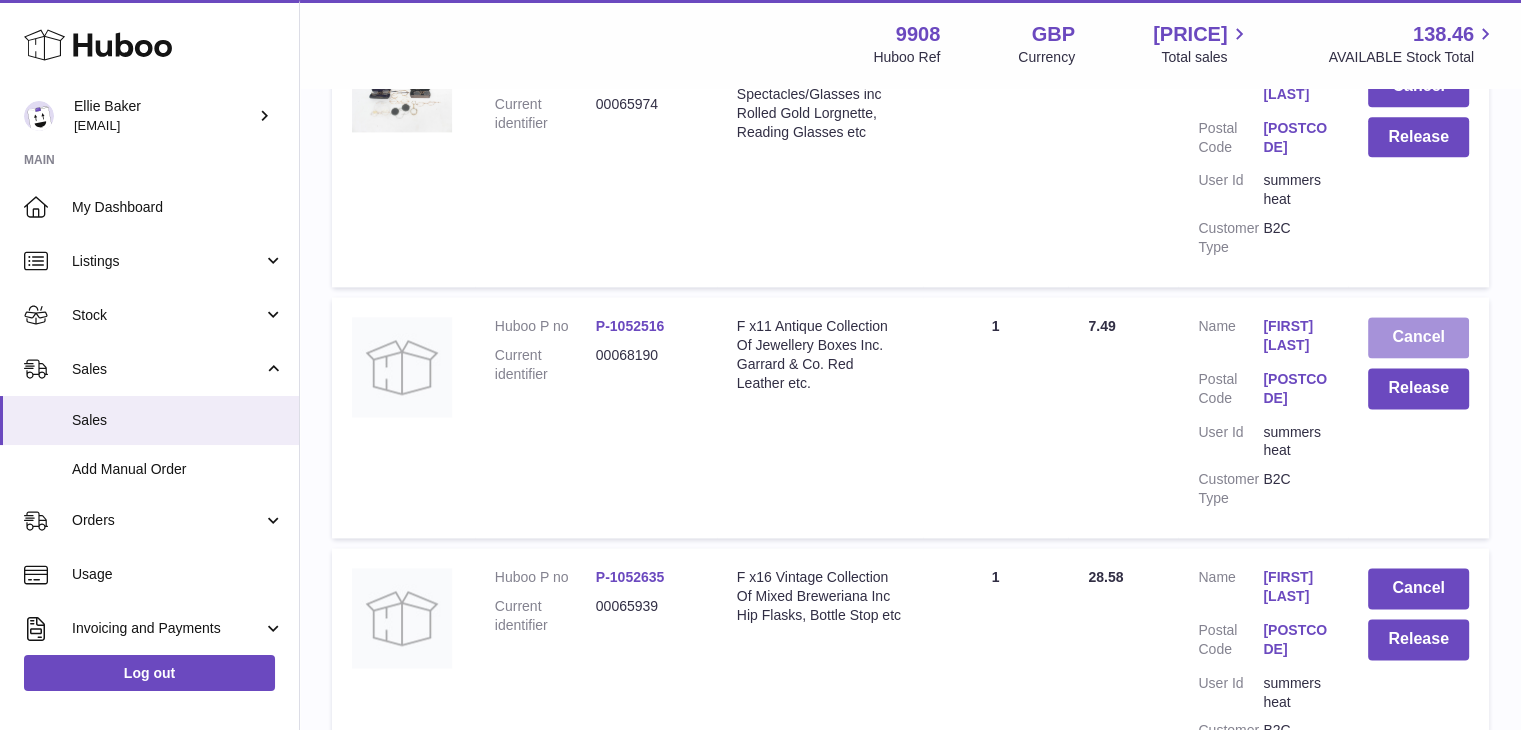 click on "Cancel" at bounding box center [1418, 337] 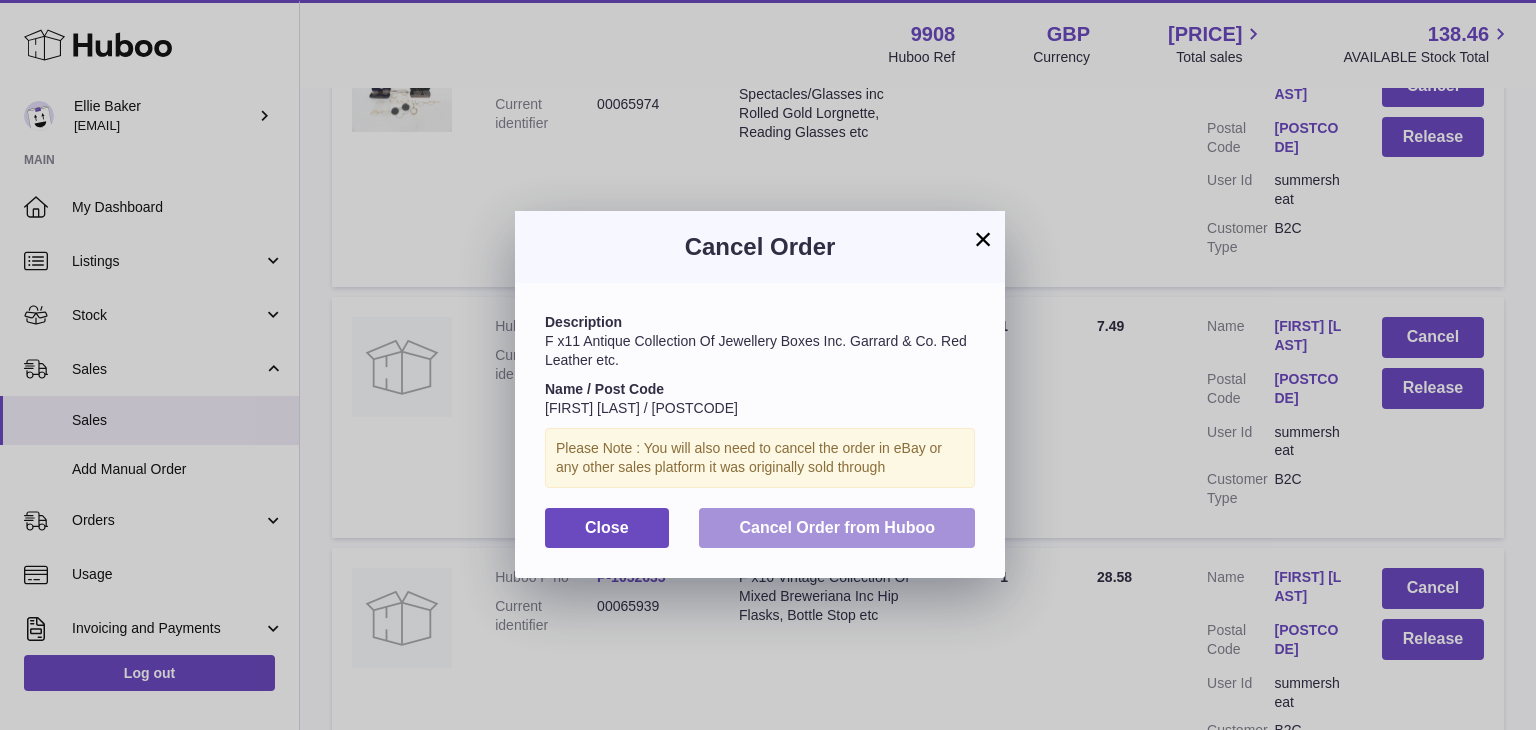 click on "Cancel Order from Huboo" at bounding box center [837, 528] 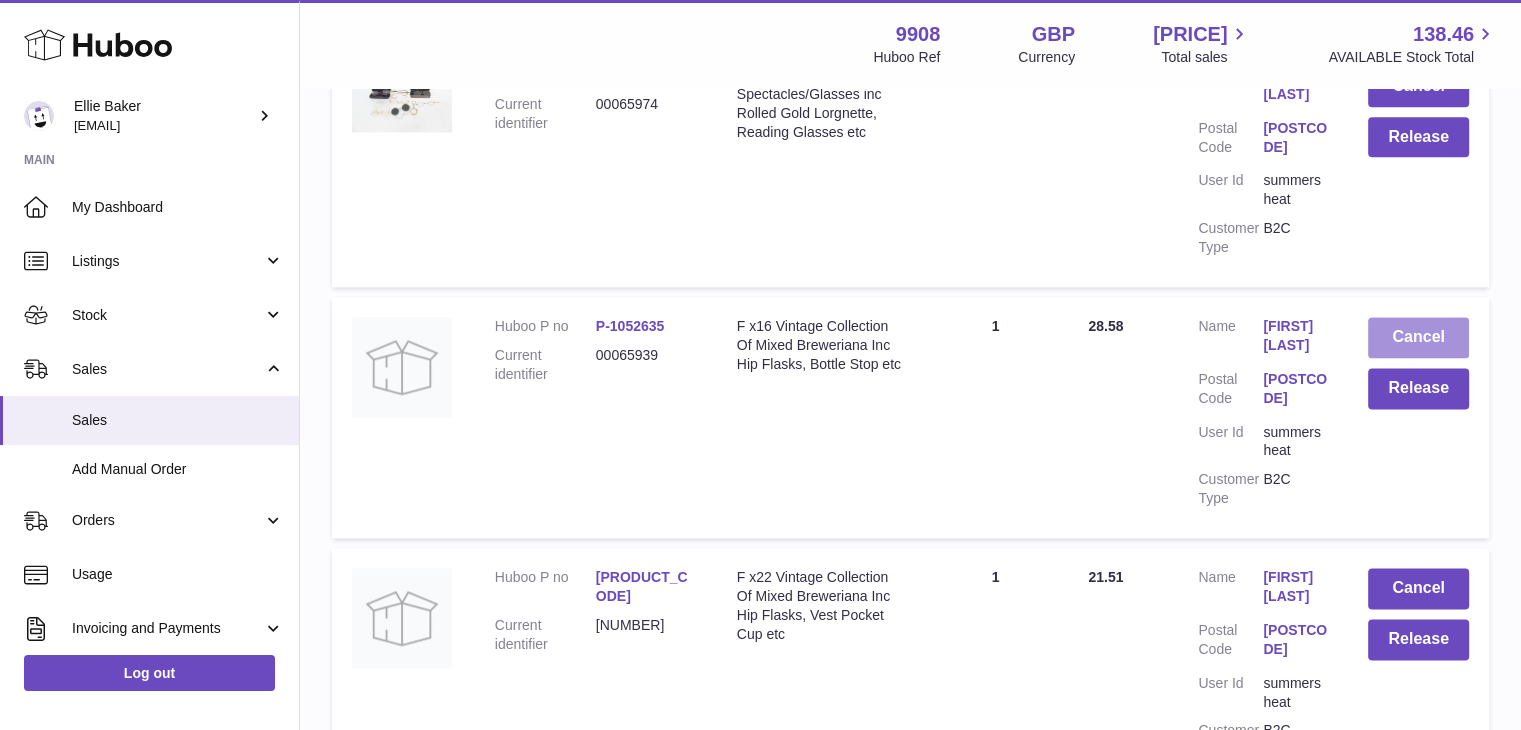 click on "Cancel" at bounding box center [1418, 337] 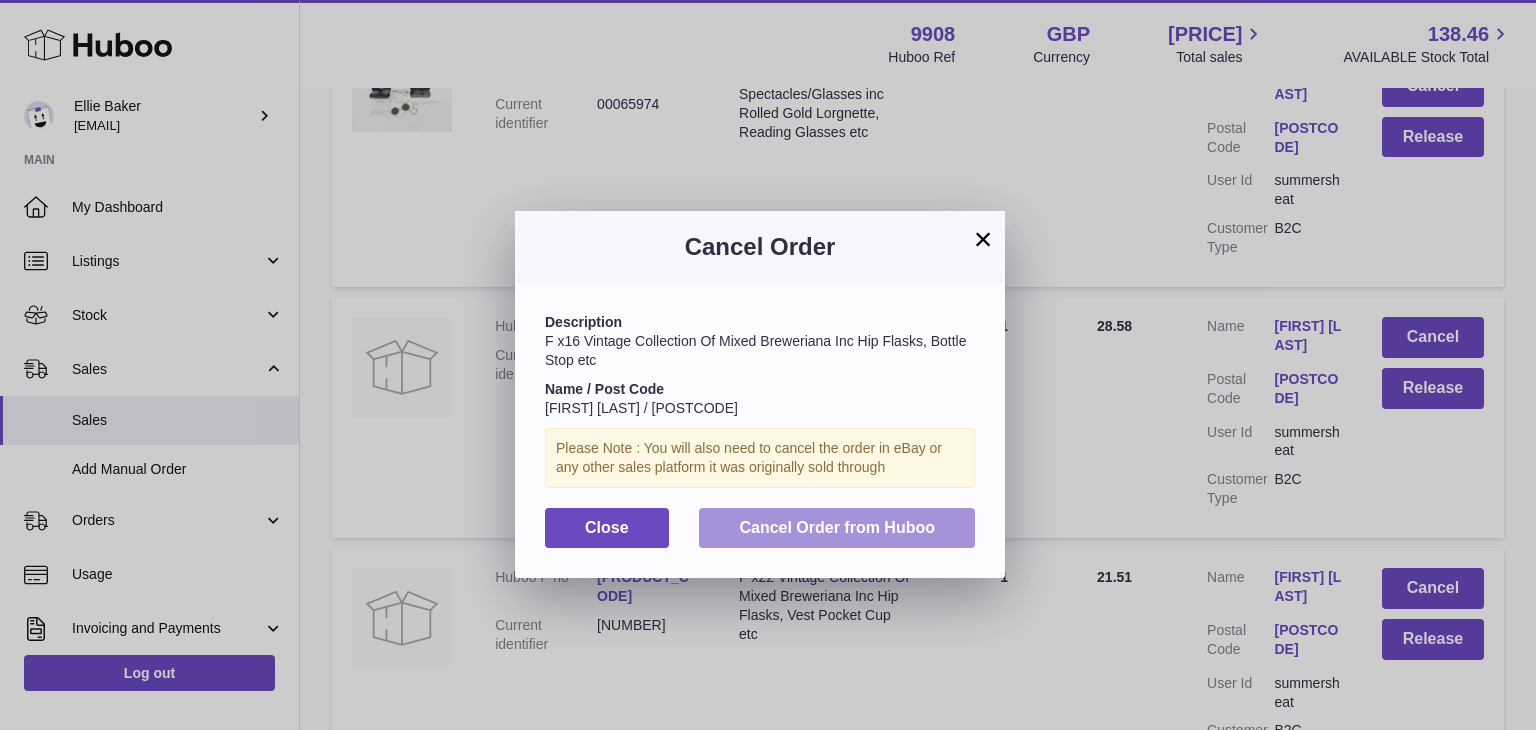 click on "Cancel Order from Huboo" at bounding box center (837, 528) 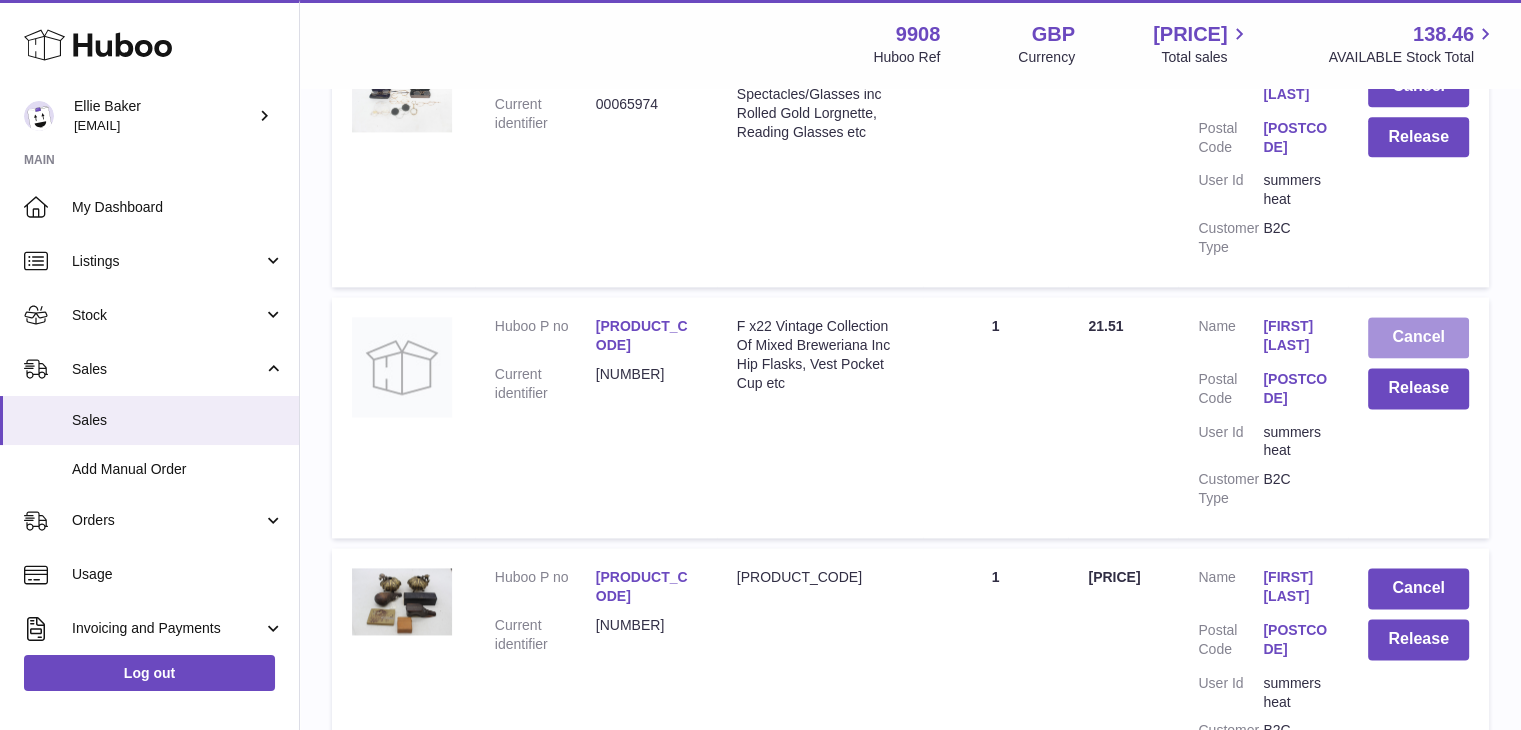 click on "Cancel" at bounding box center (1418, 337) 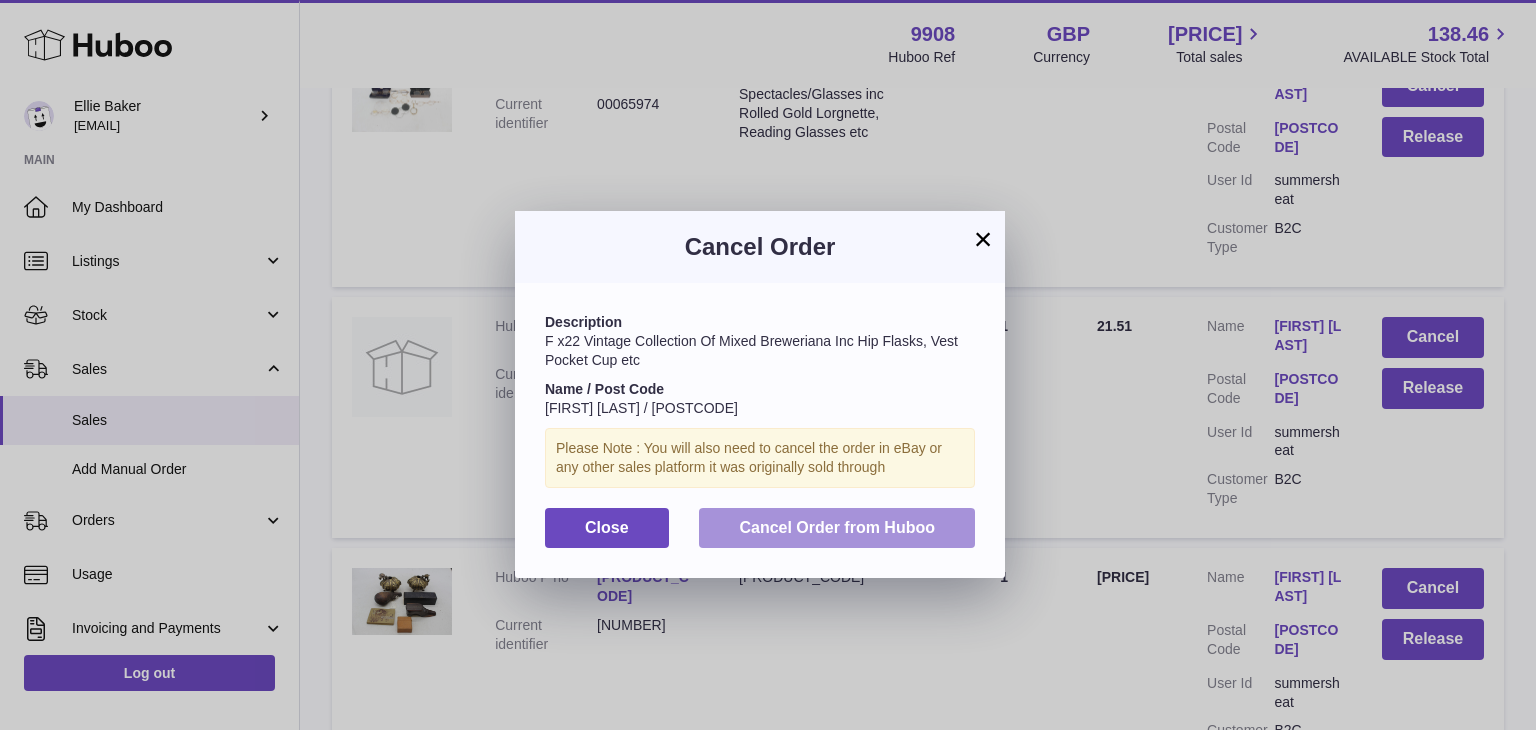 click on "Cancel Order from Huboo" at bounding box center [837, 527] 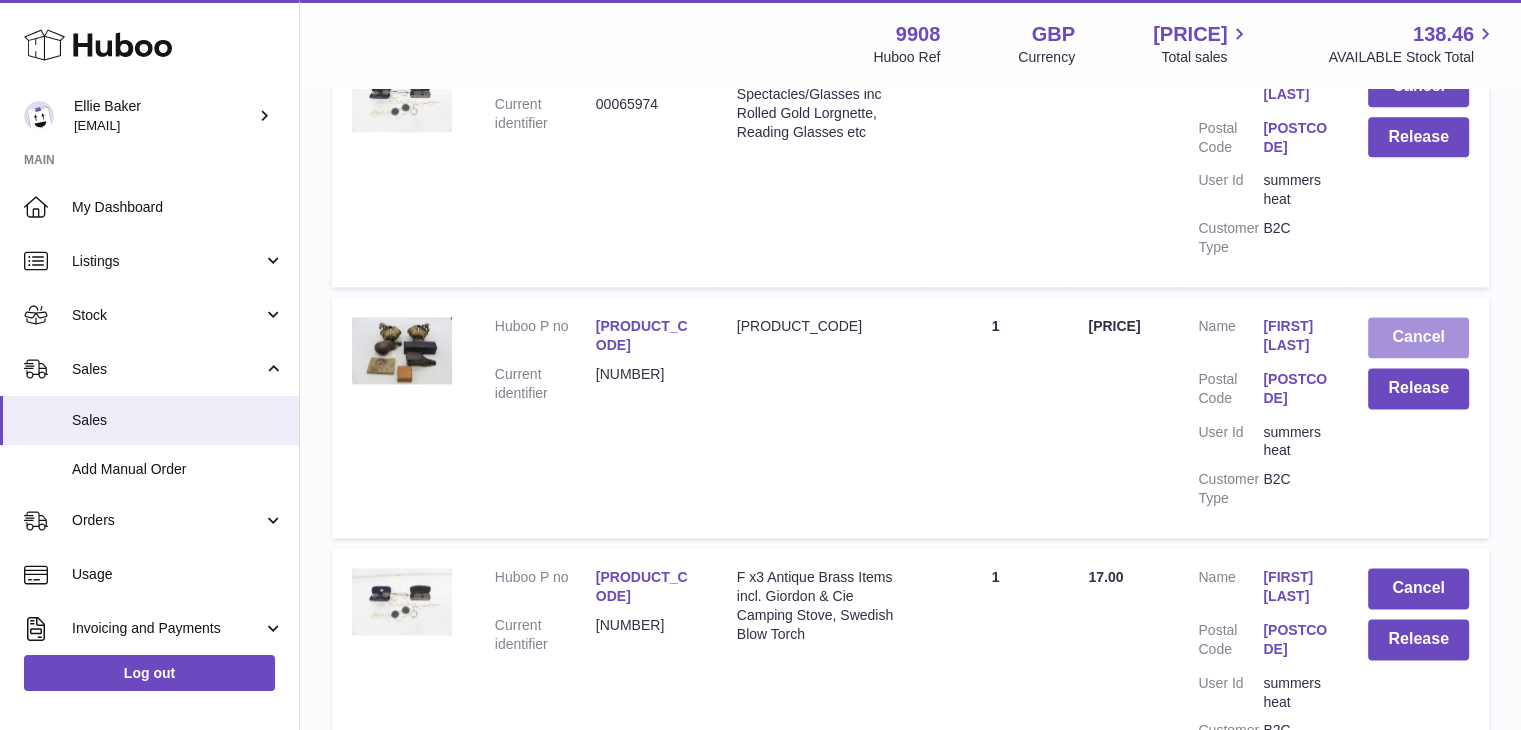 click on "Cancel" at bounding box center (1418, 337) 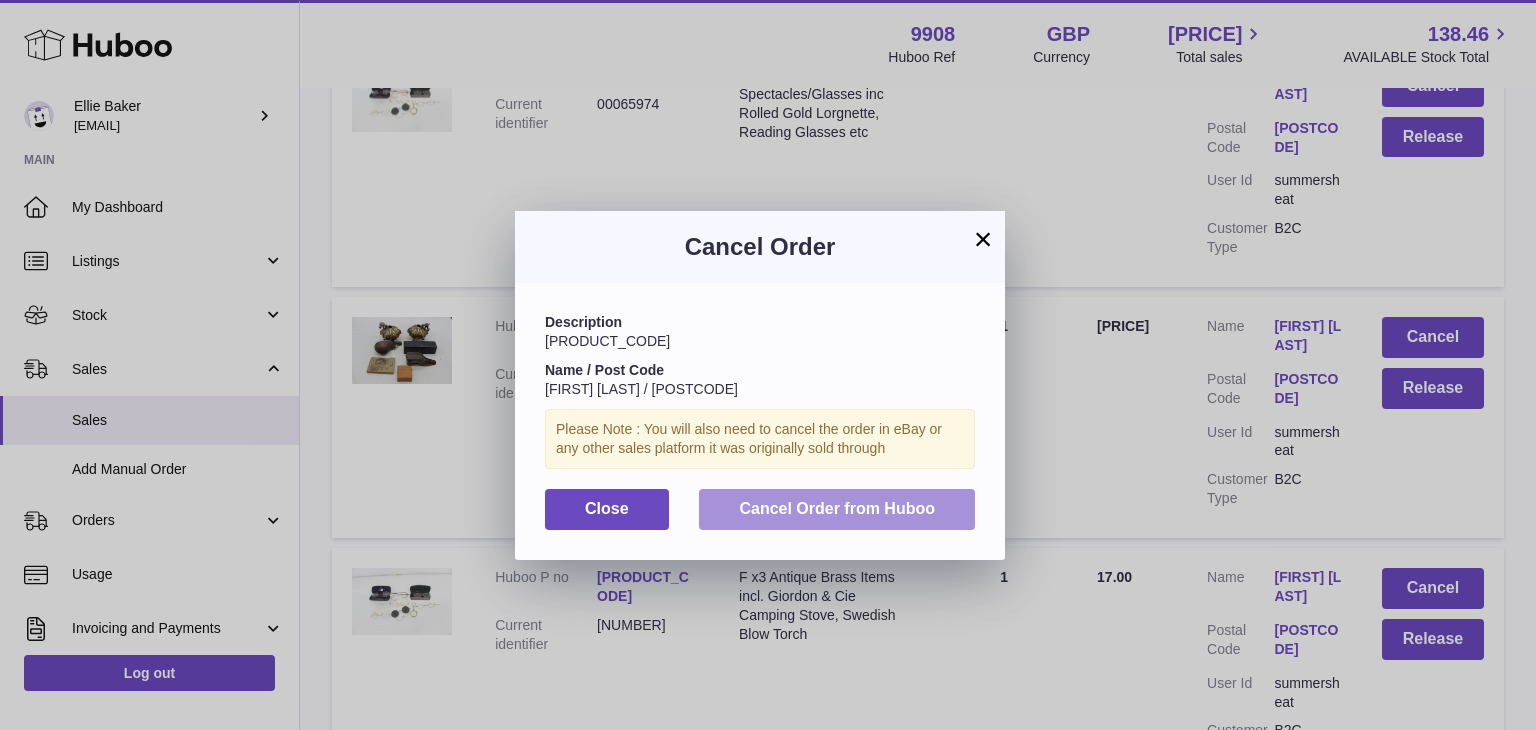 click on "Cancel Order from Huboo" at bounding box center (837, 509) 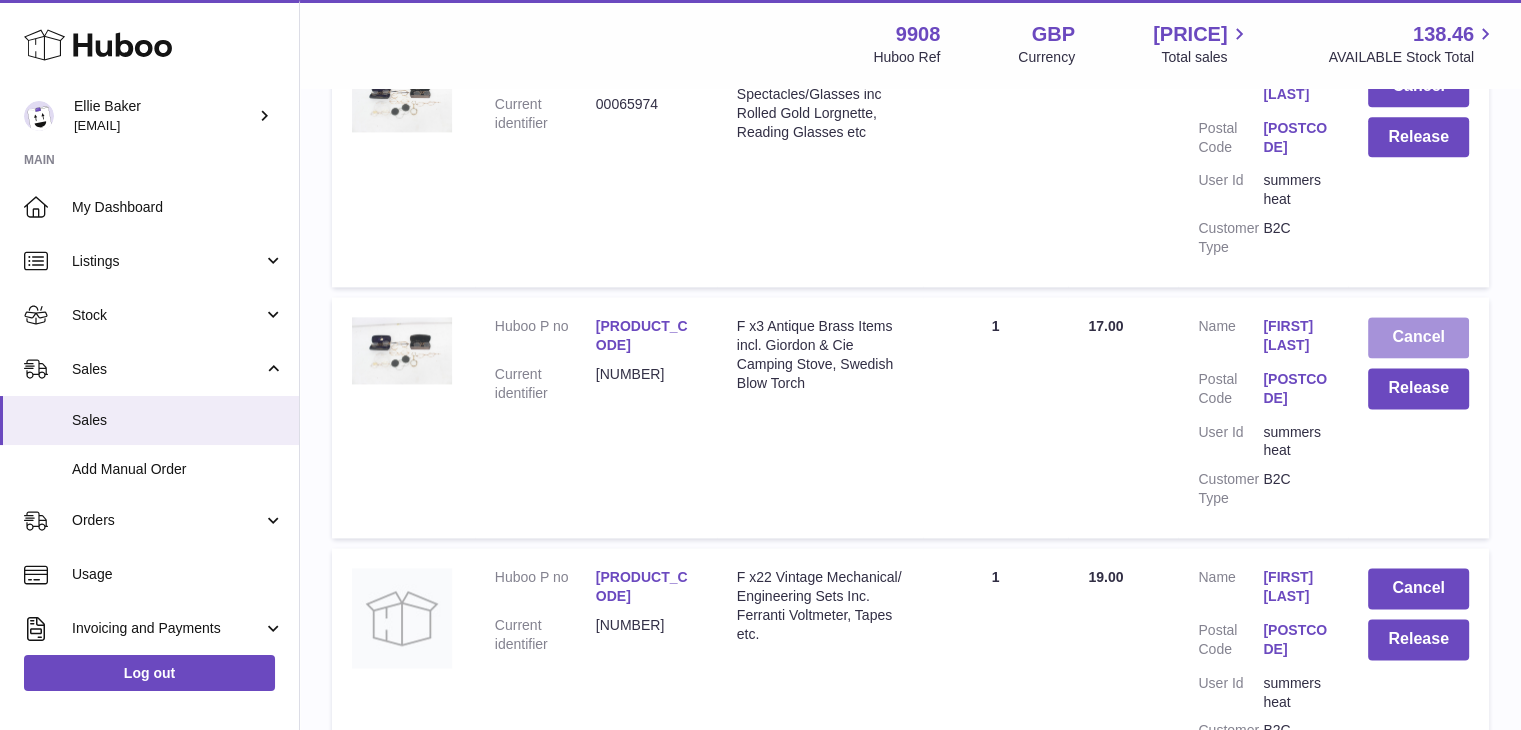 click on "Cancel" at bounding box center (1418, 337) 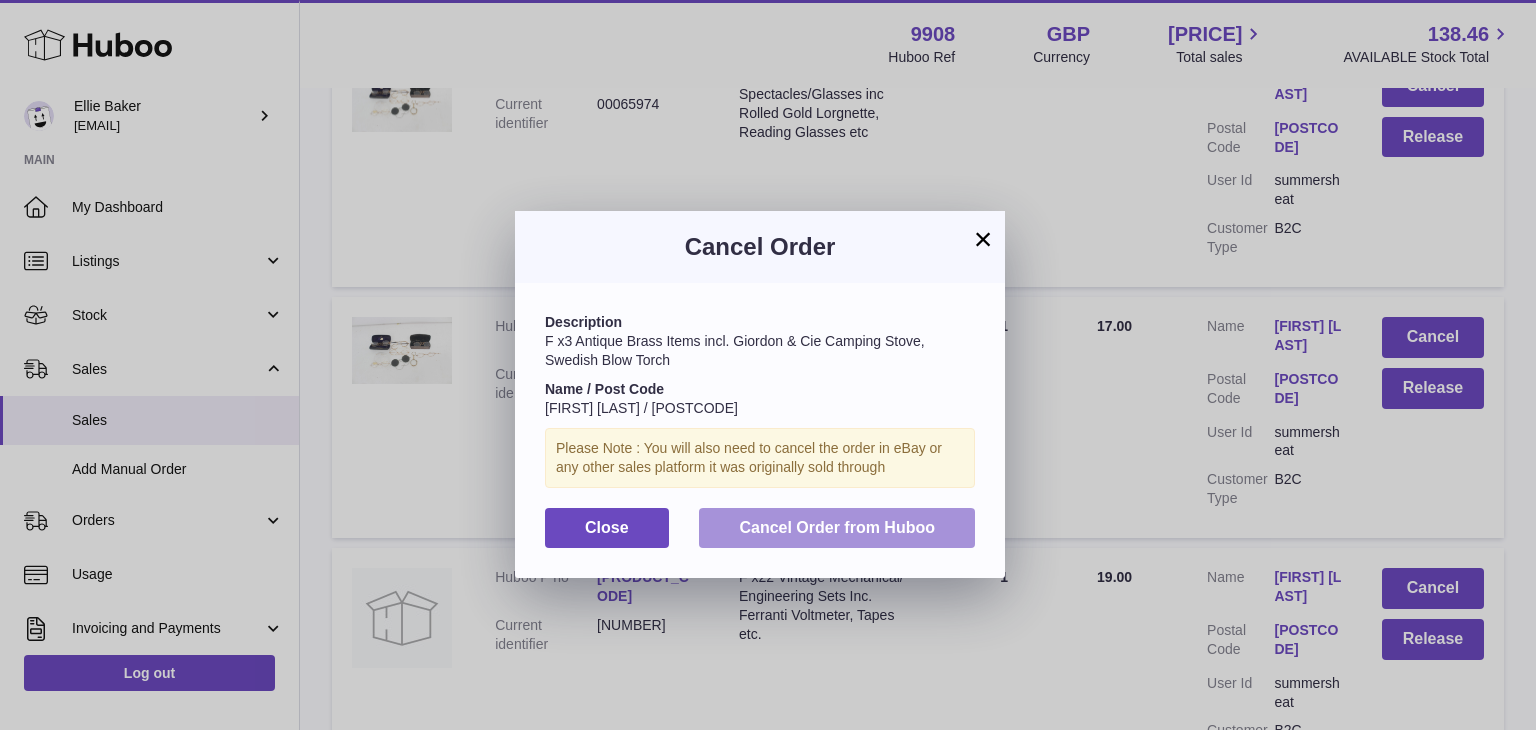 click on "Cancel Order from Huboo" at bounding box center [837, 527] 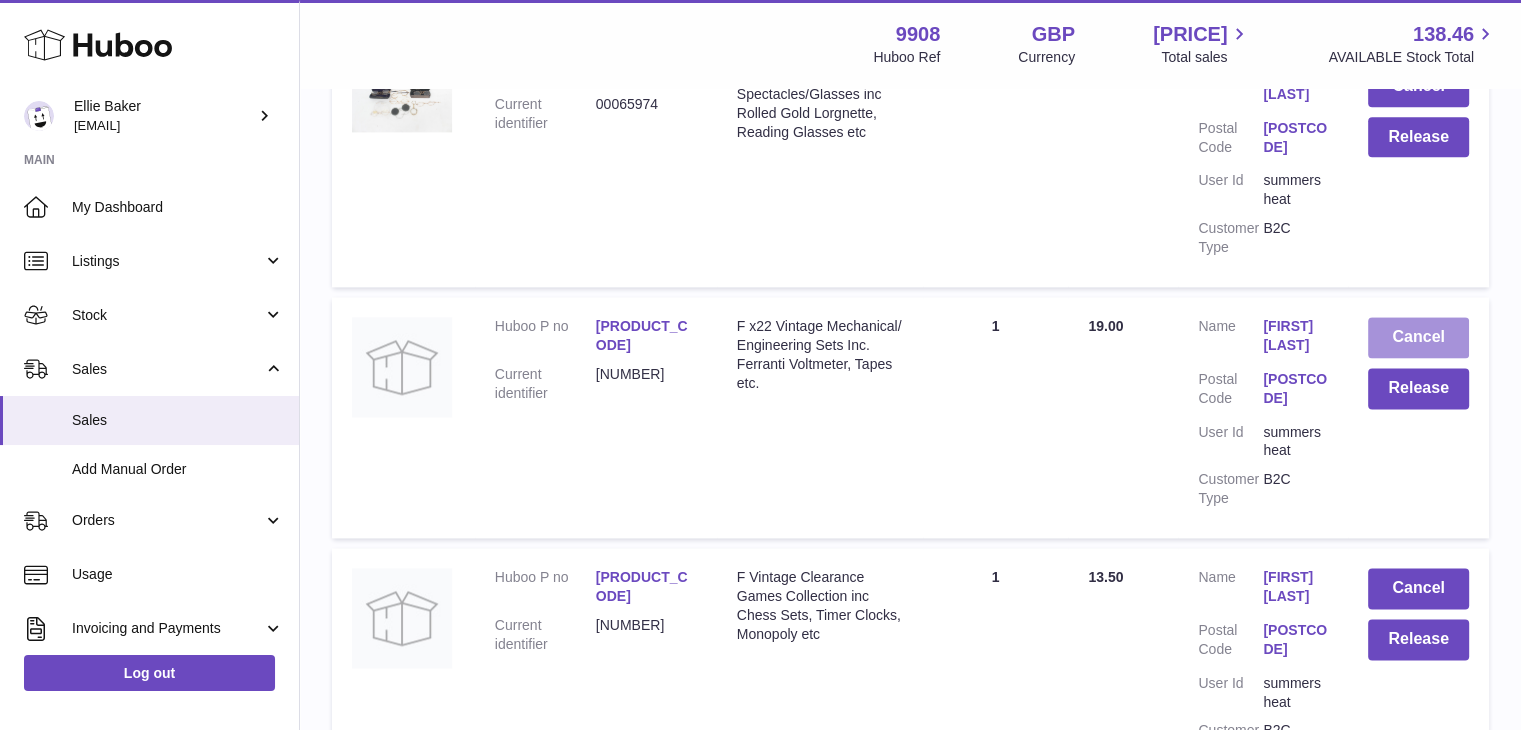 click on "Cancel" at bounding box center [1418, 337] 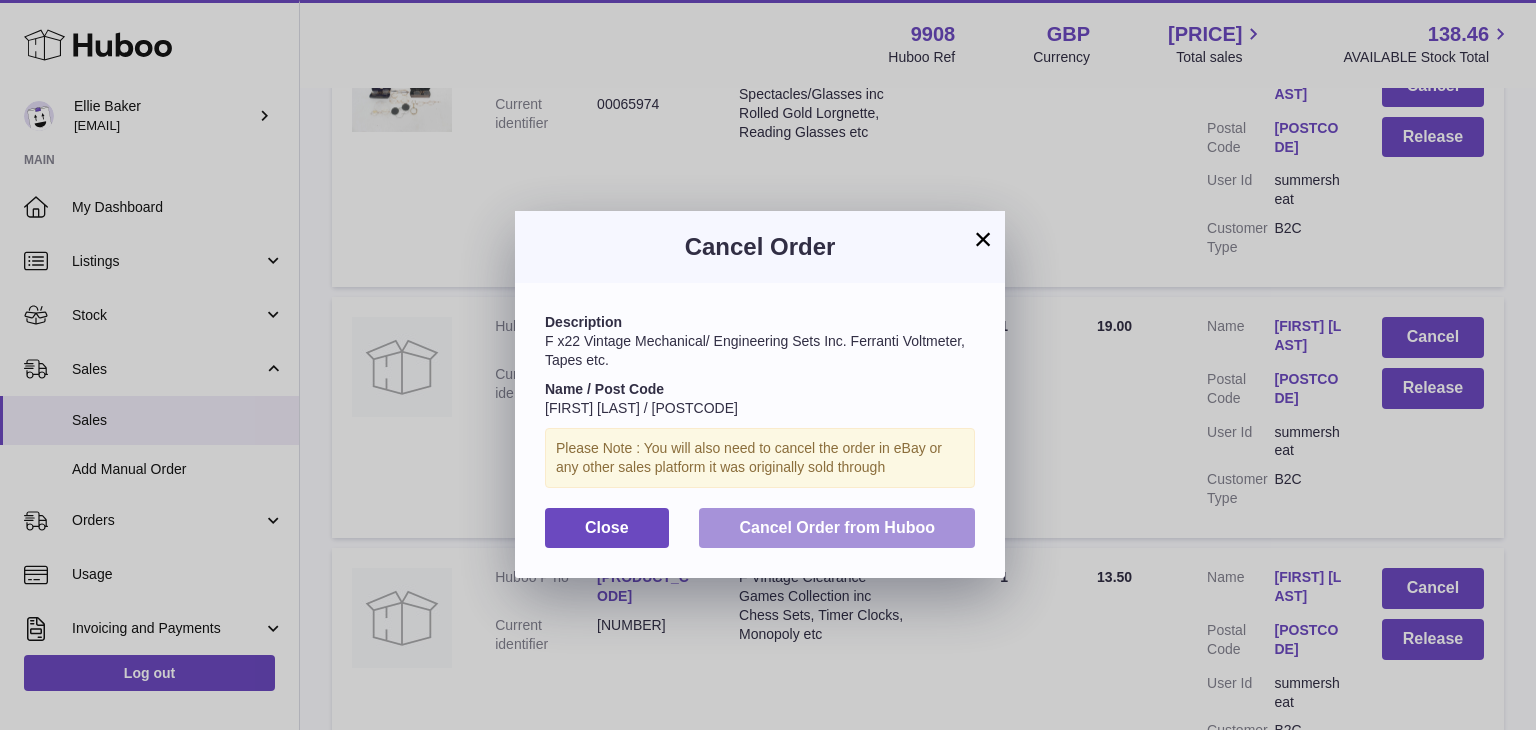 click on "Cancel Order from Huboo" at bounding box center [837, 527] 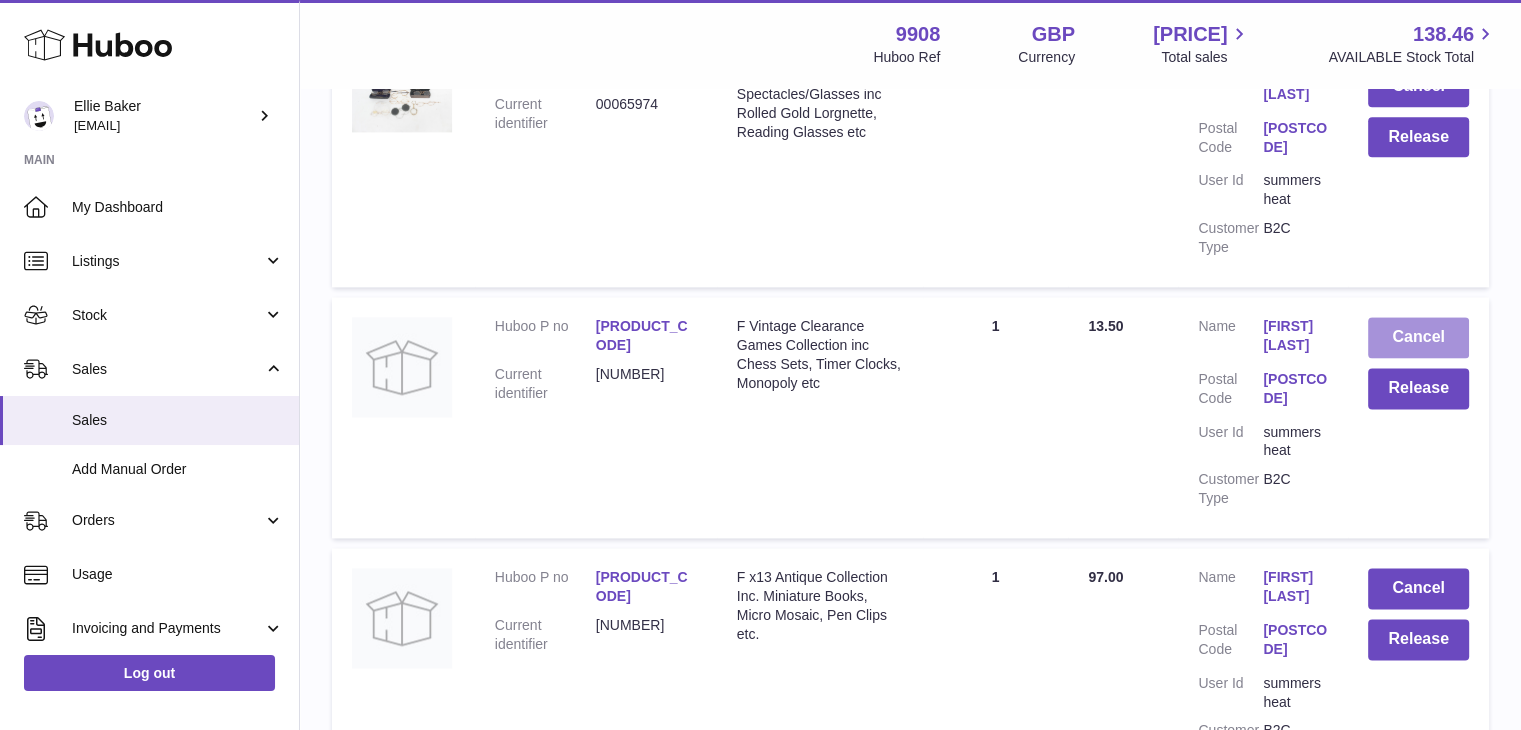 click on "Cancel" at bounding box center (1418, 337) 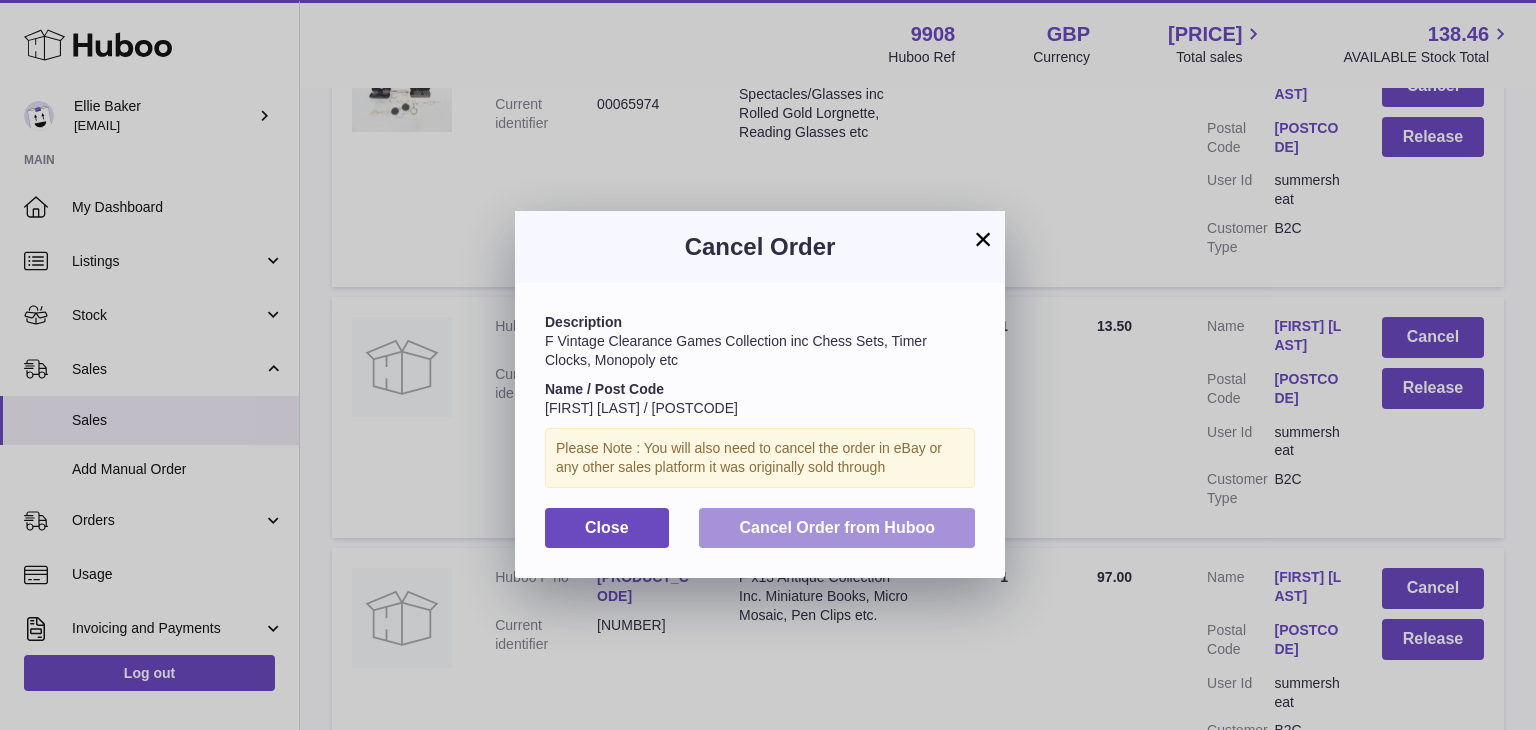 click on "Cancel Order from Huboo" at bounding box center [837, 527] 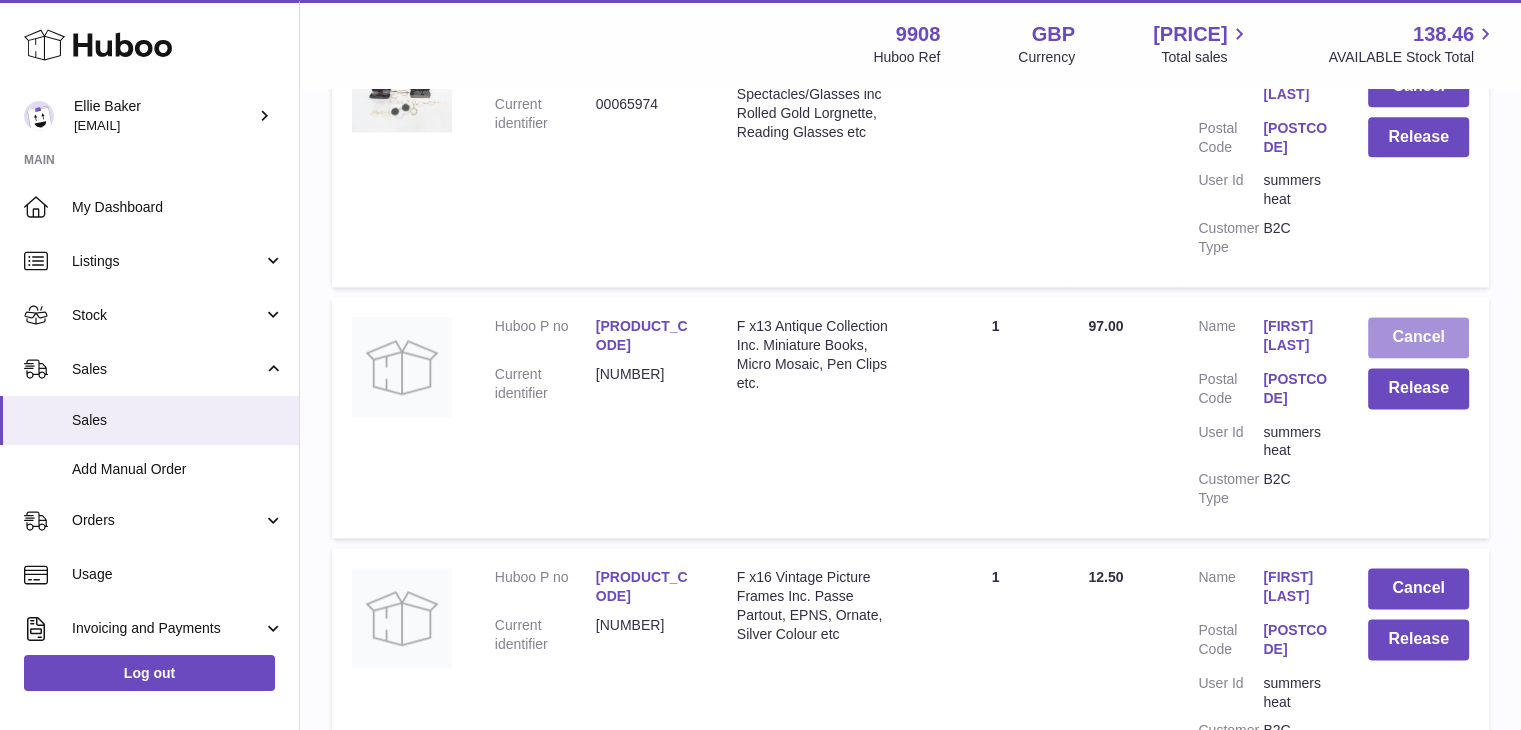 click on "Cancel" at bounding box center (1418, 337) 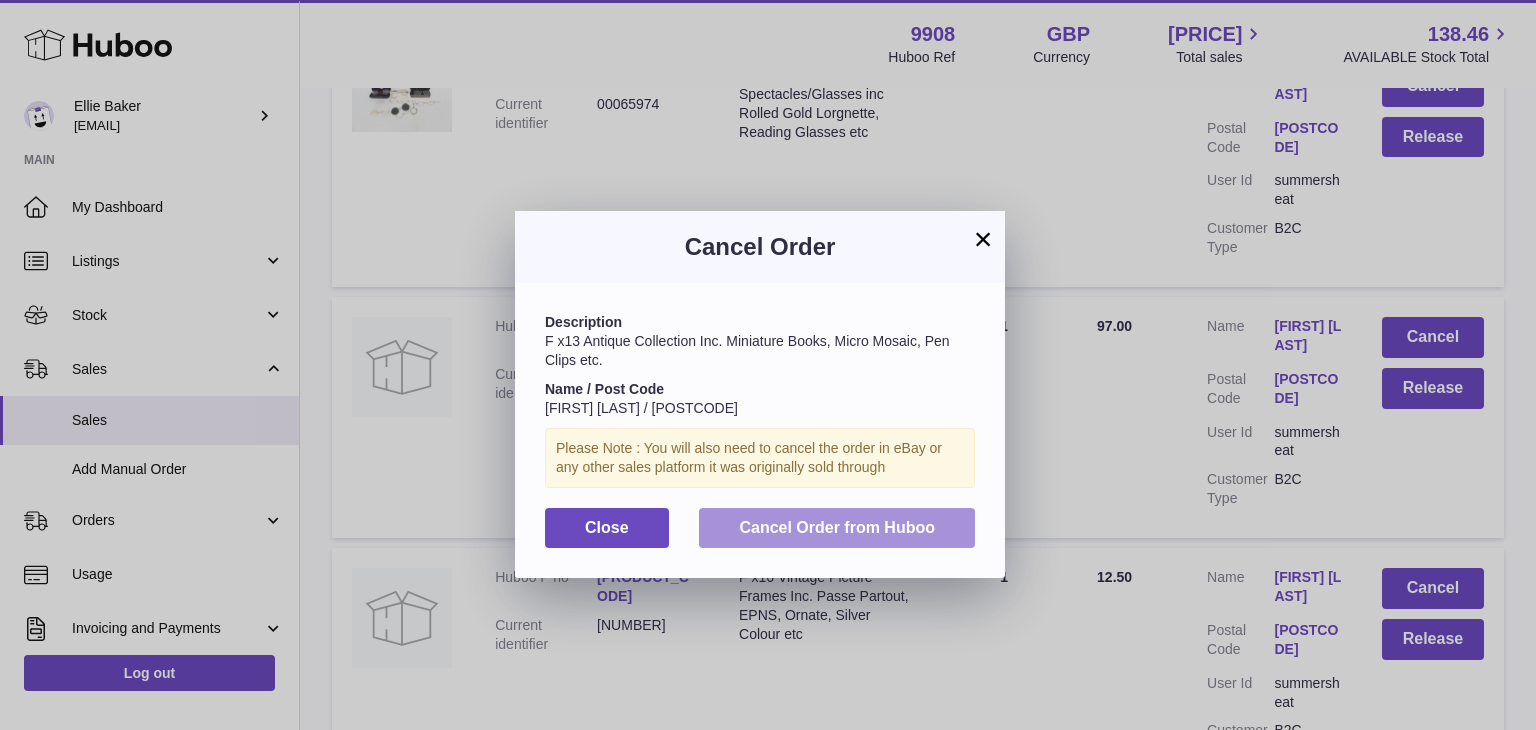 click on "Cancel Order from Huboo" at bounding box center [837, 528] 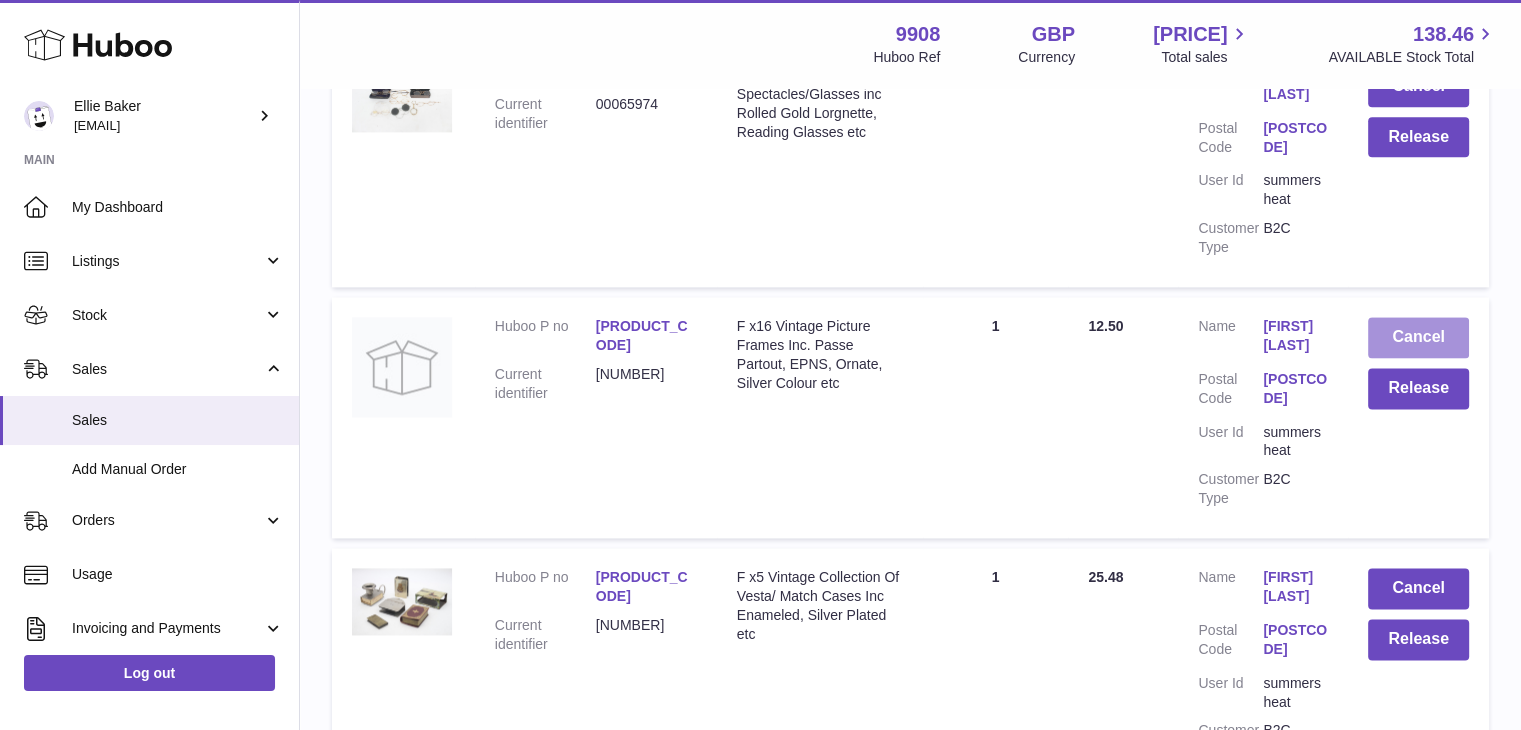 click on "Cancel" at bounding box center [1418, 337] 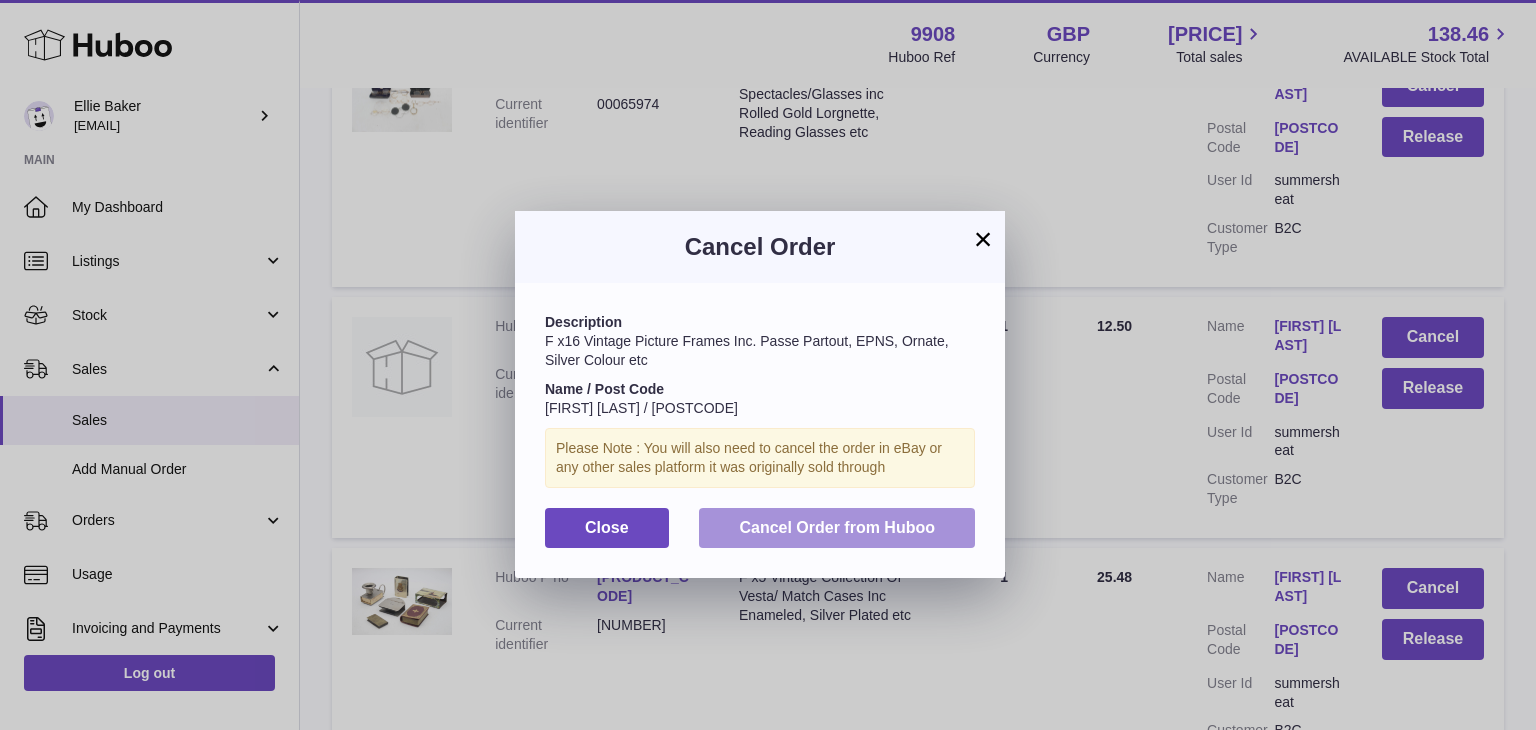 click on "Cancel Order from Huboo" at bounding box center (837, 527) 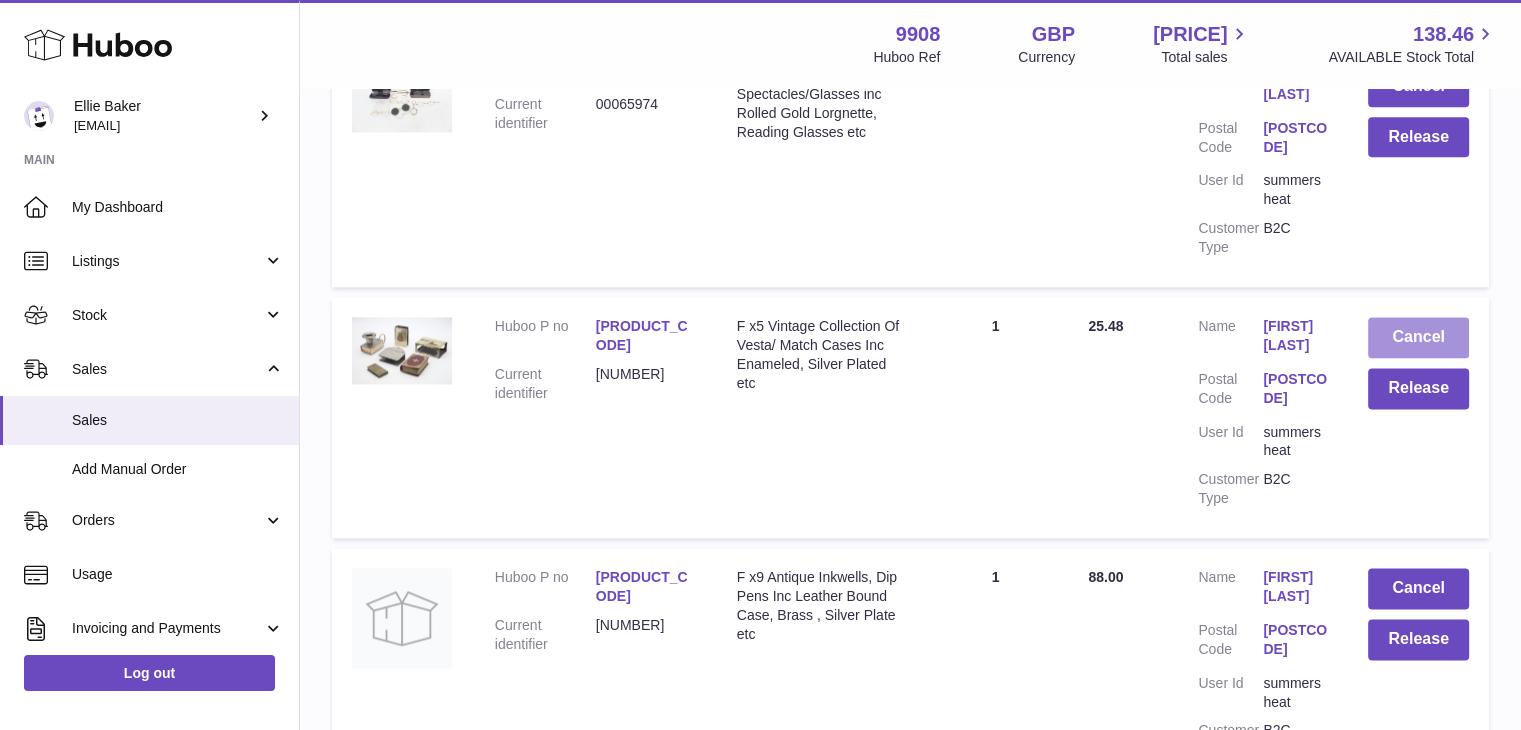 click on "Cancel" at bounding box center [1418, 337] 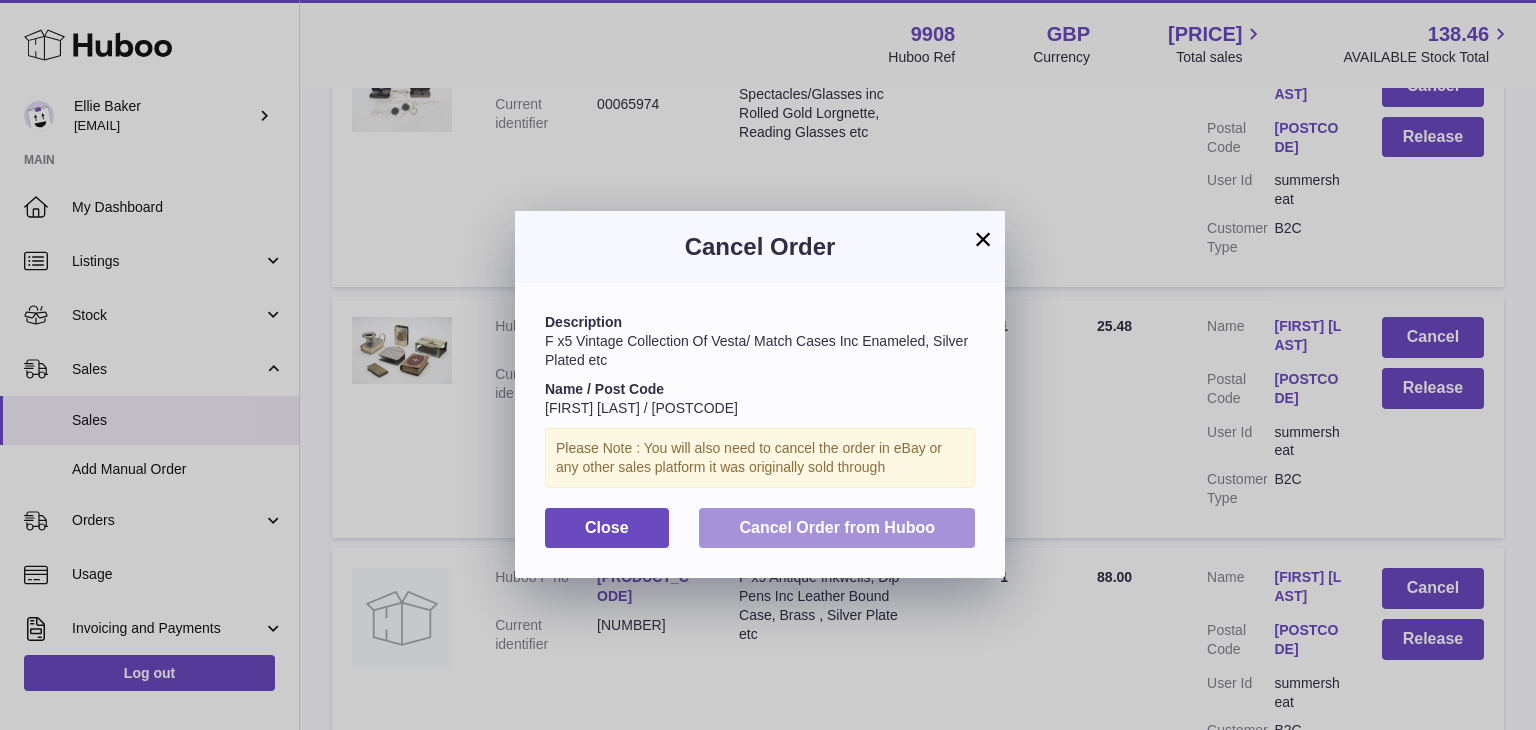click on "Cancel Order from Huboo" at bounding box center (837, 527) 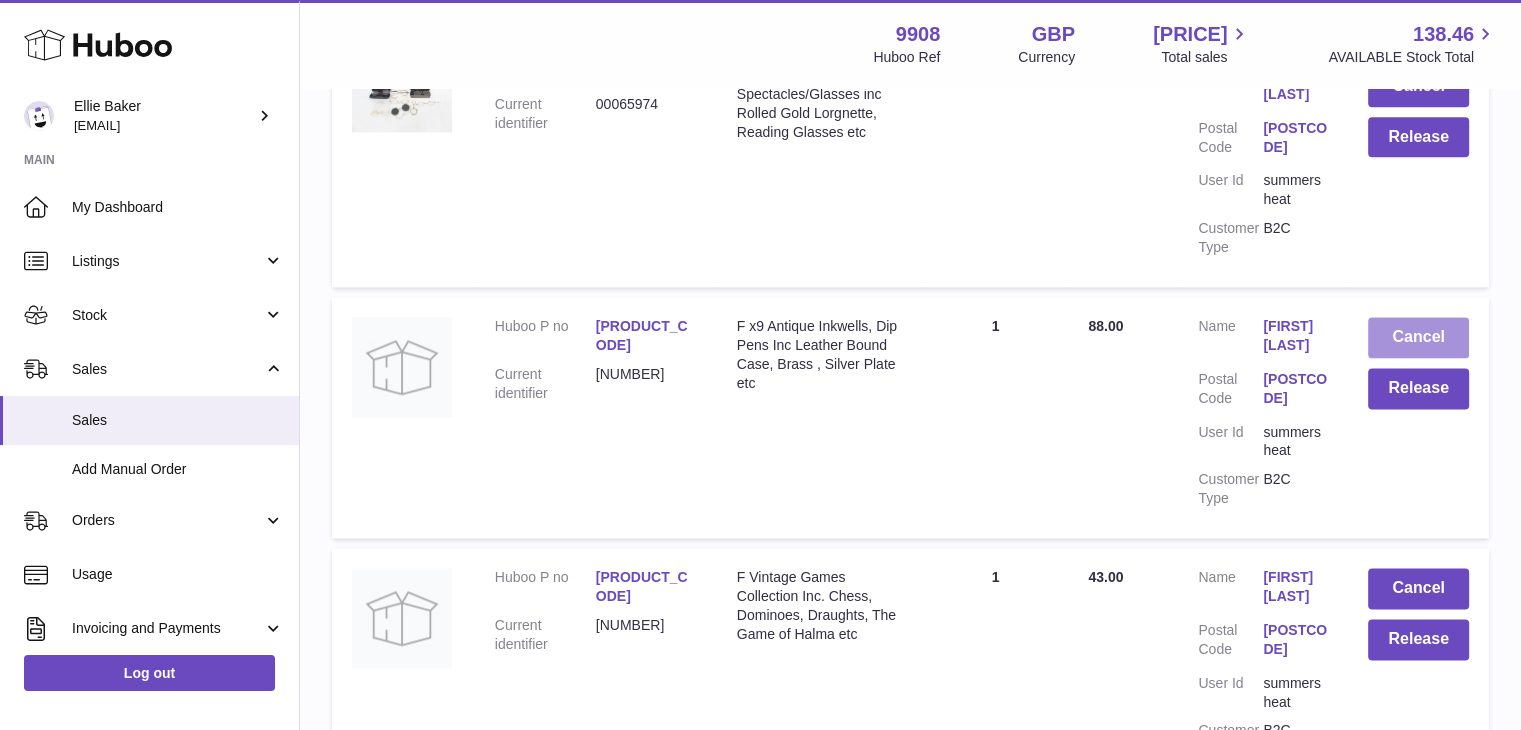 click on "Cancel" at bounding box center (1418, 337) 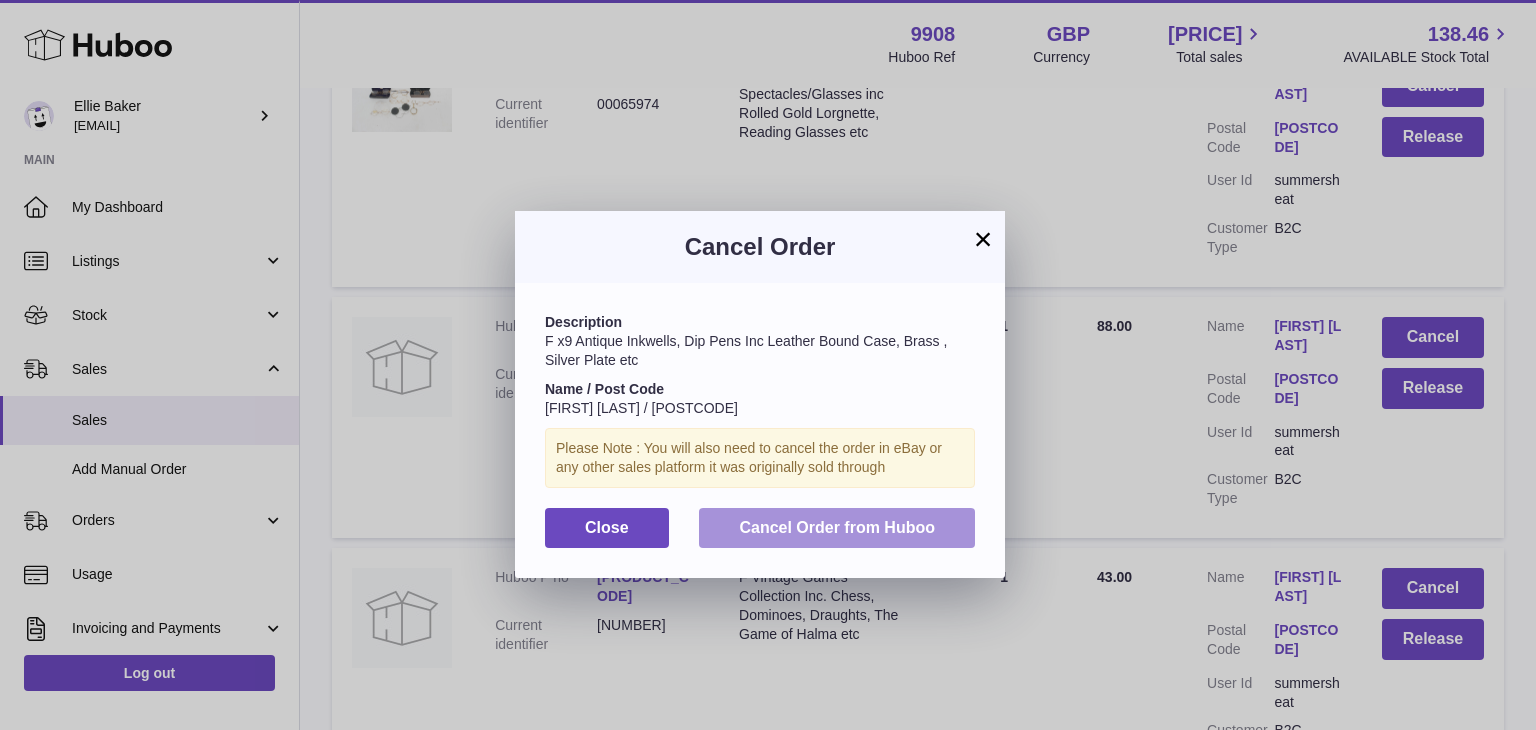 click on "Cancel Order from Huboo" at bounding box center [837, 528] 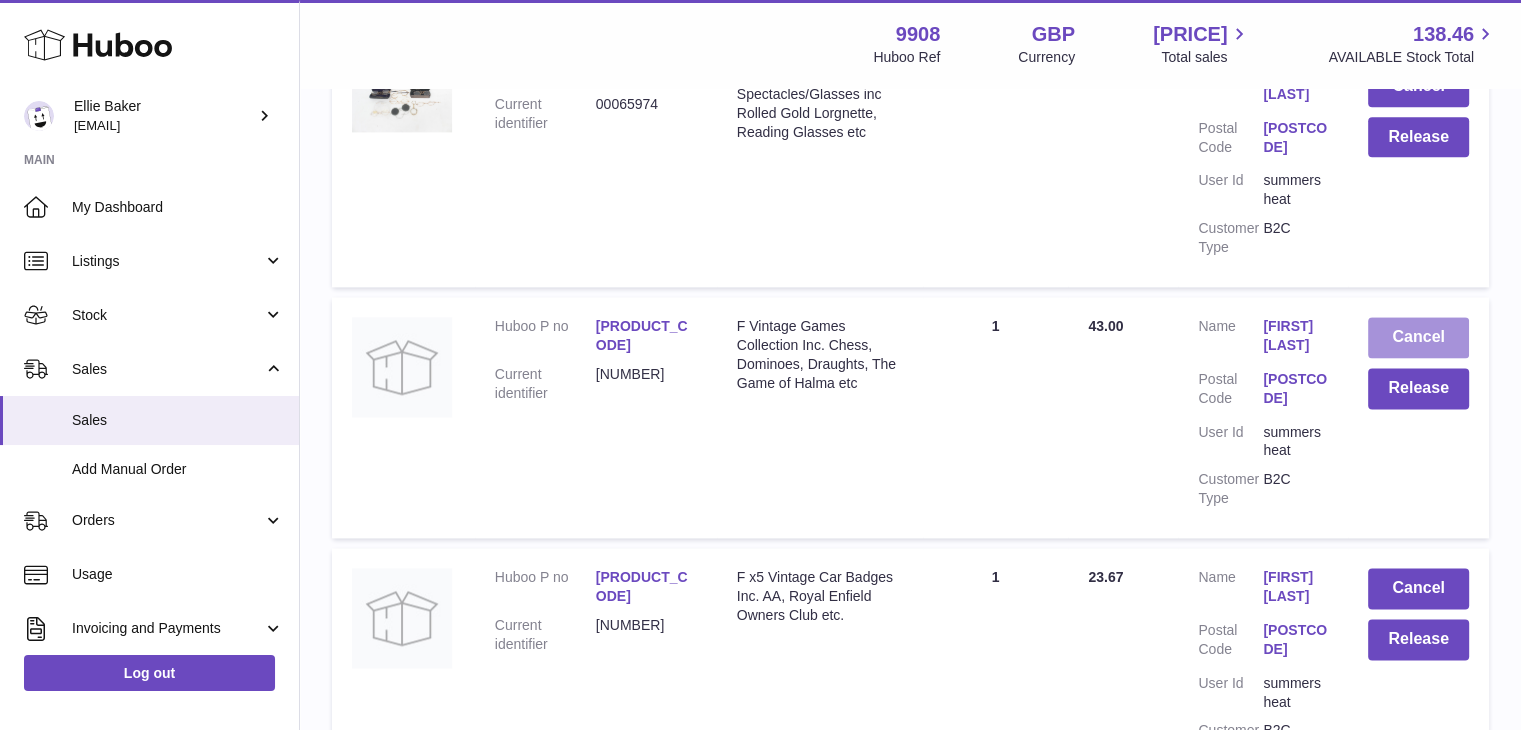 click on "Cancel" at bounding box center (1418, 337) 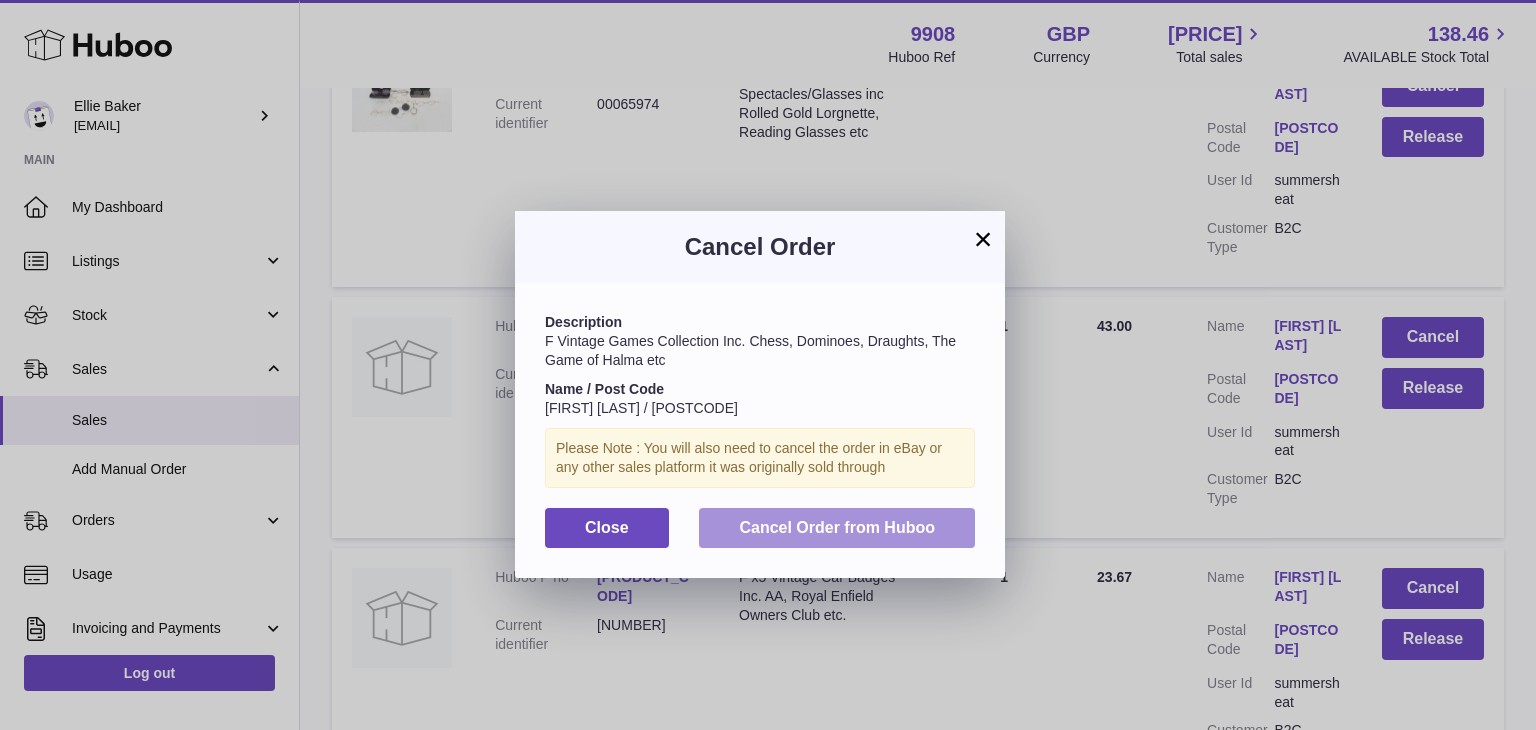 click on "Cancel Order from Huboo" at bounding box center [837, 528] 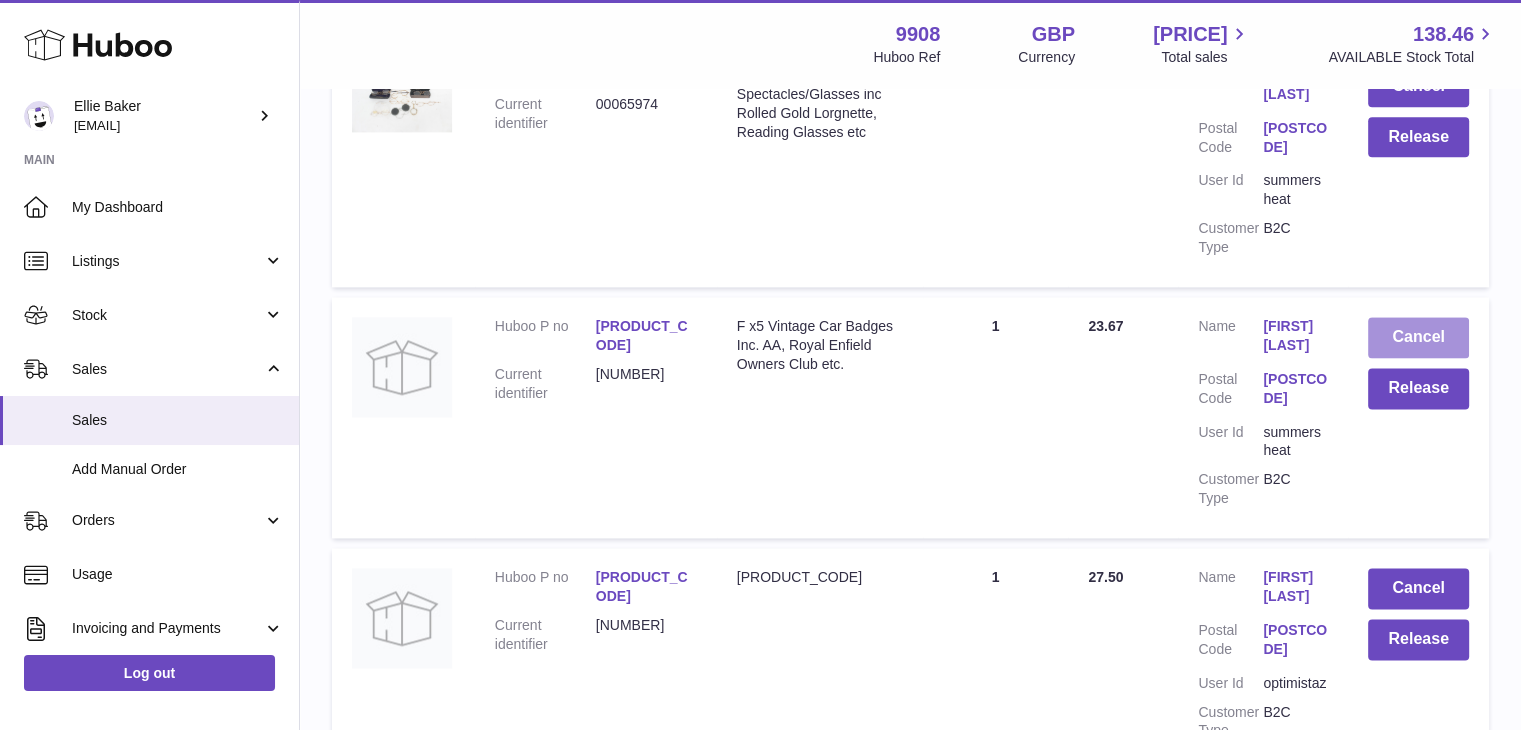 click on "Cancel" at bounding box center [1418, 337] 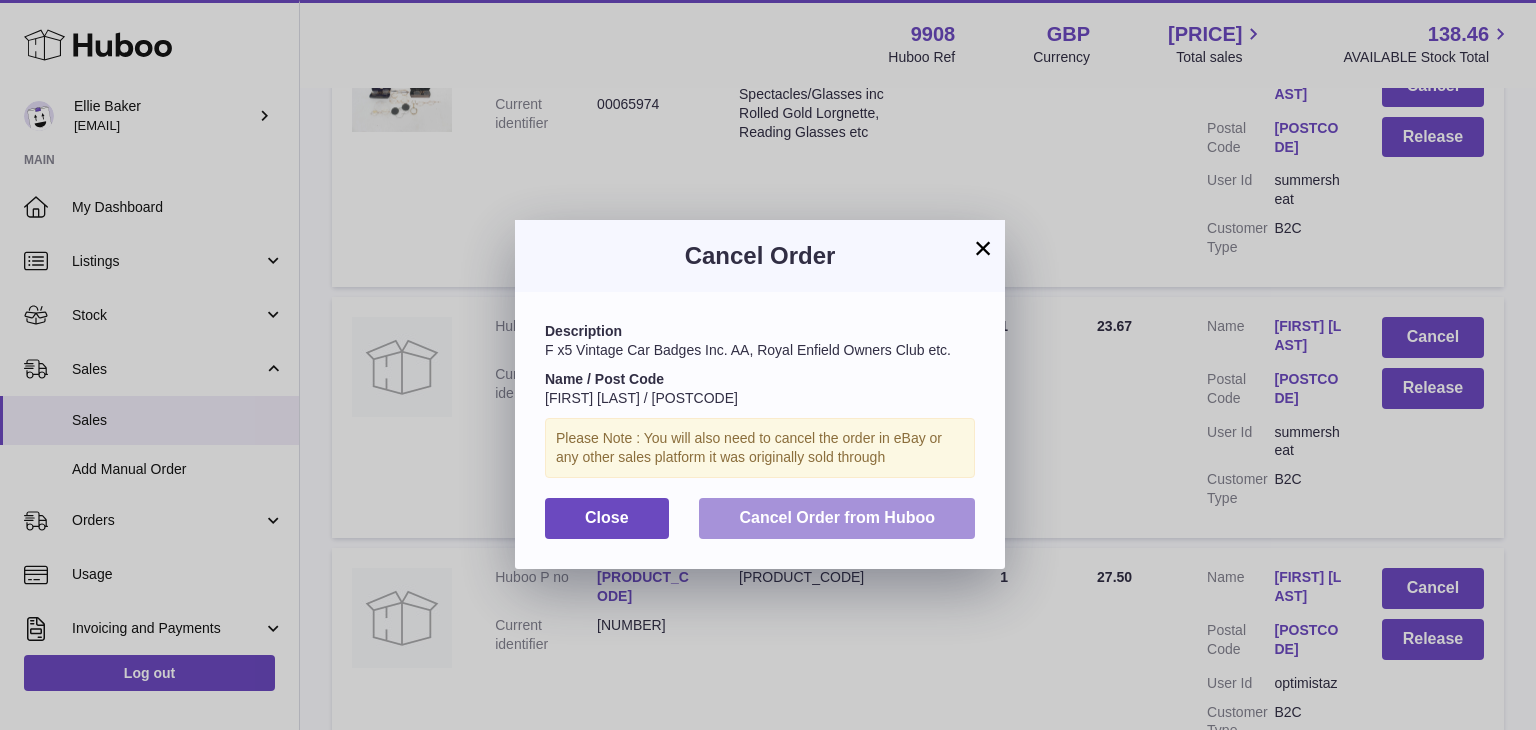 click on "Cancel Order from Huboo" at bounding box center [837, 517] 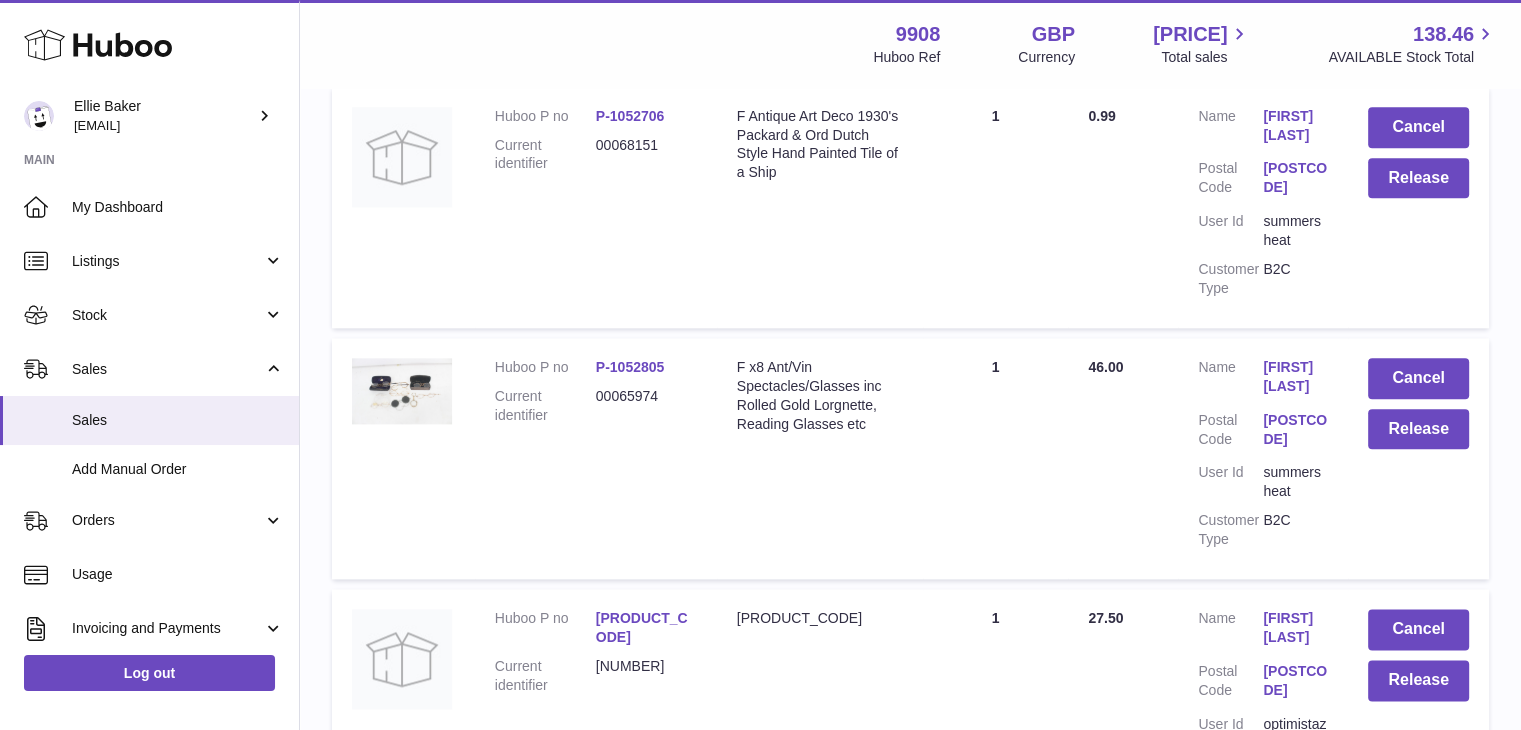 scroll, scrollTop: 2364, scrollLeft: 0, axis: vertical 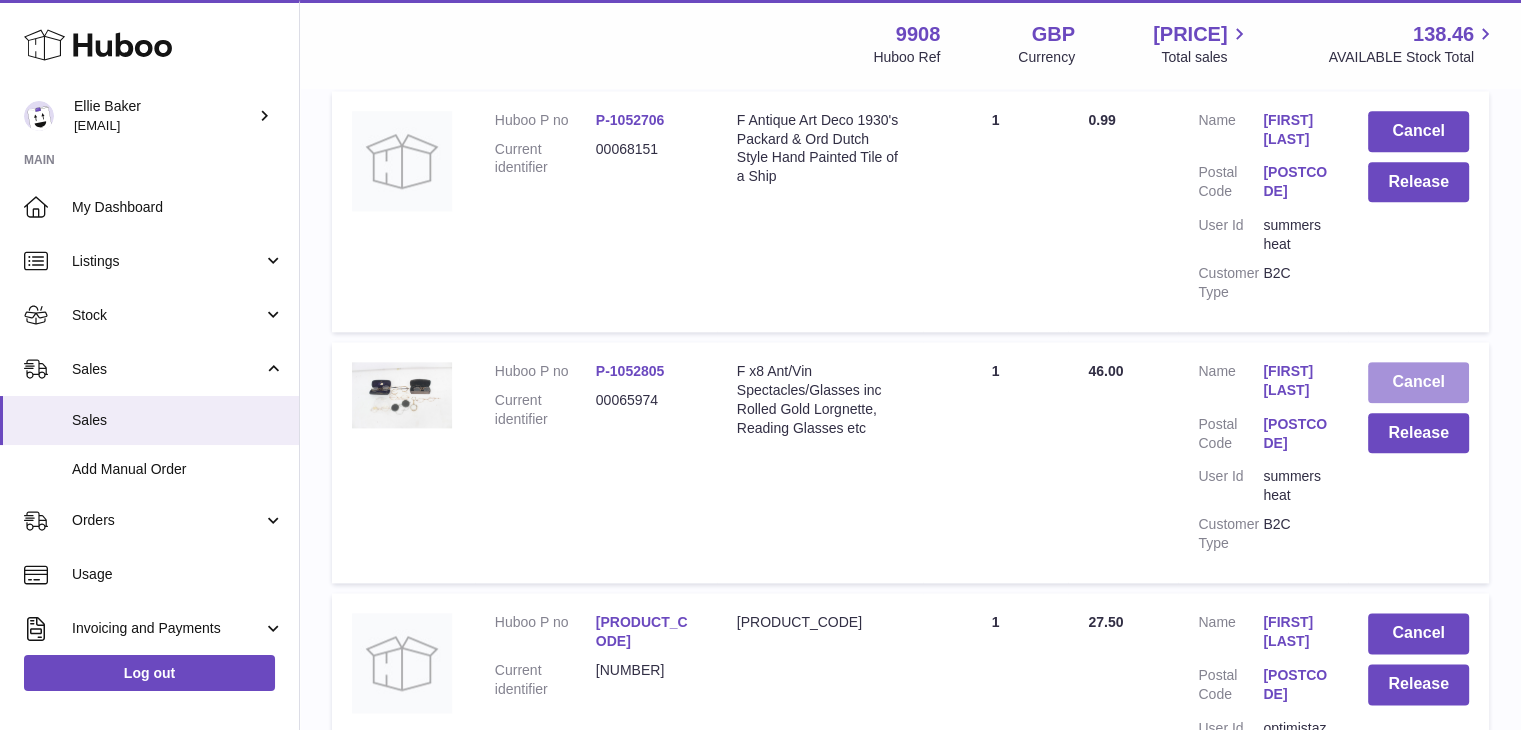 click on "Cancel" at bounding box center (1418, 382) 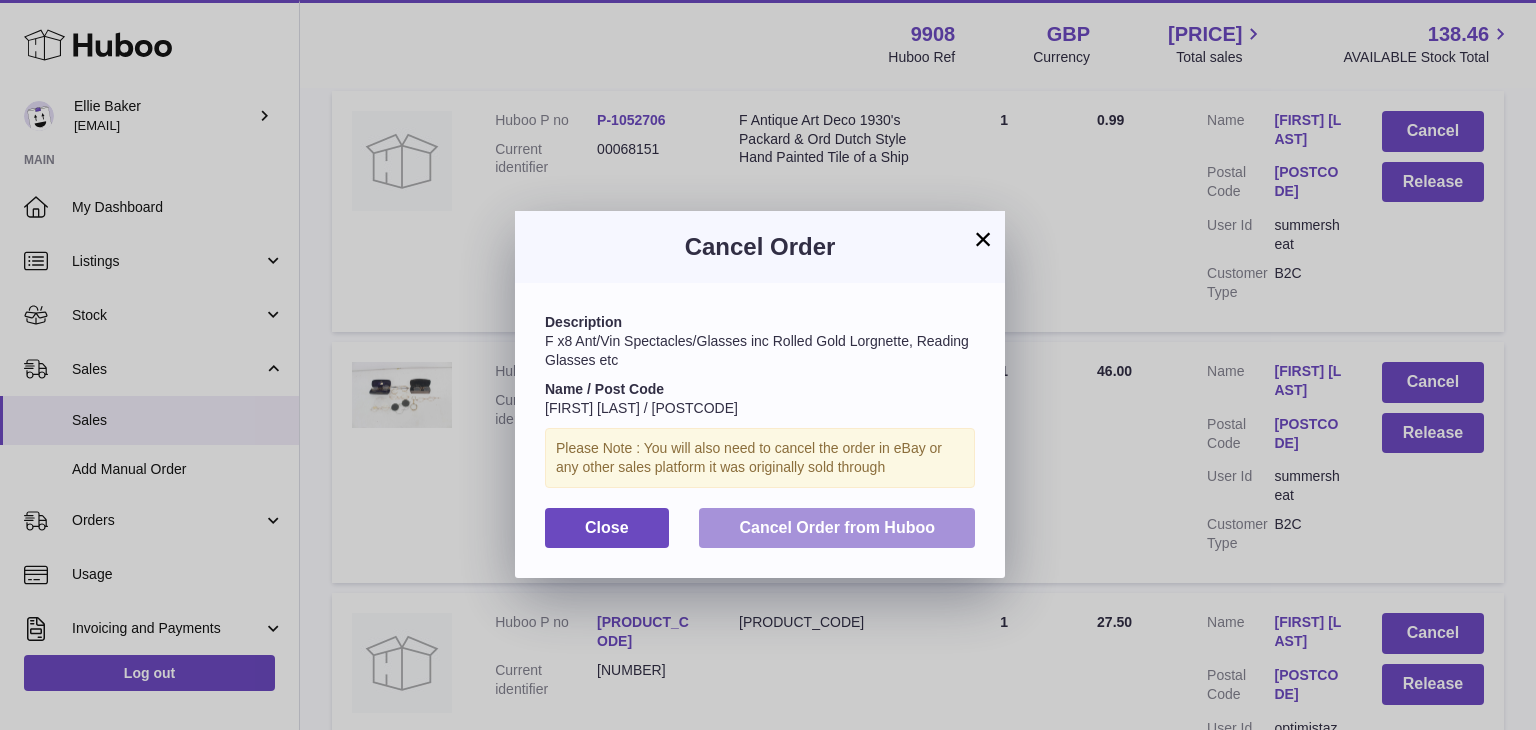 click on "Cancel Order from Huboo" at bounding box center (837, 528) 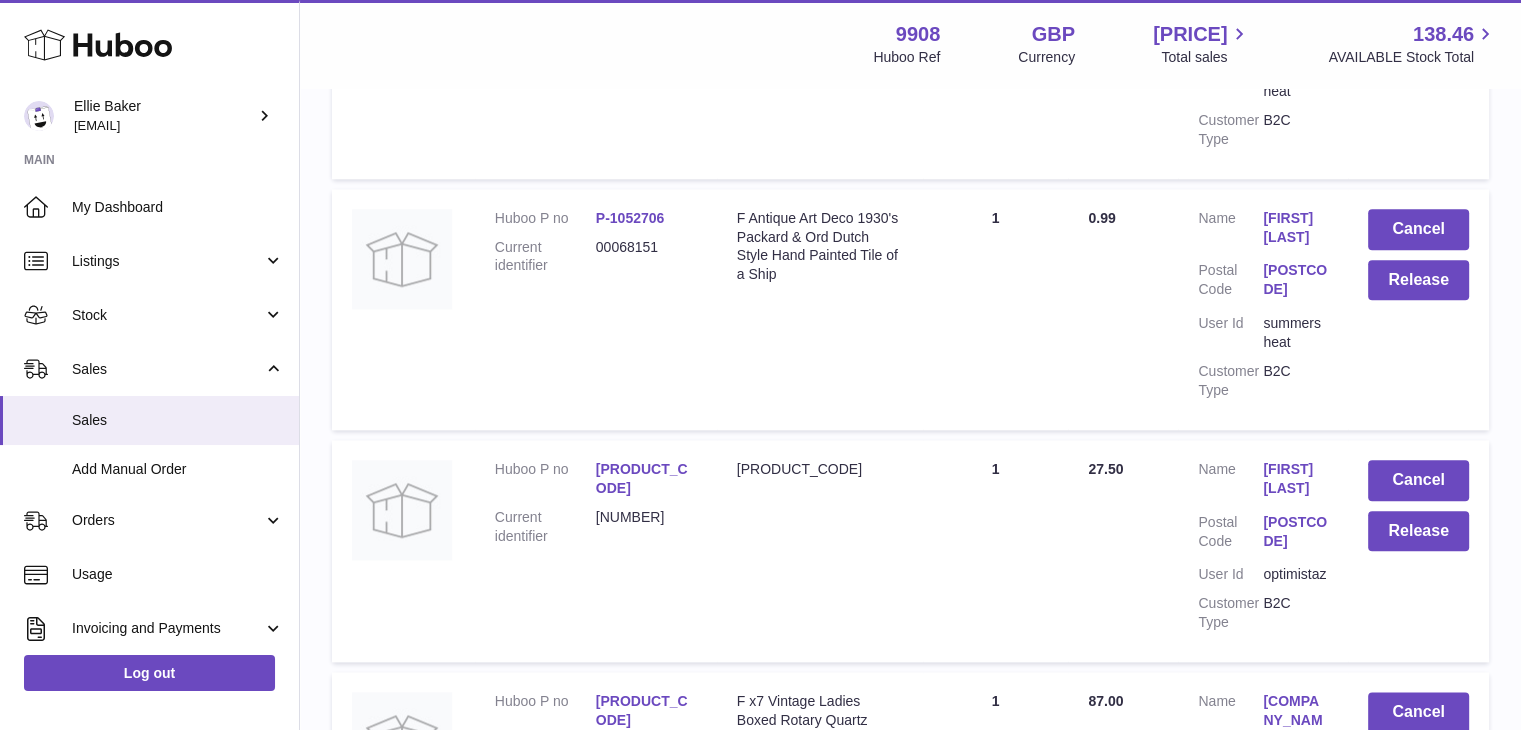 scroll, scrollTop: 2256, scrollLeft: 0, axis: vertical 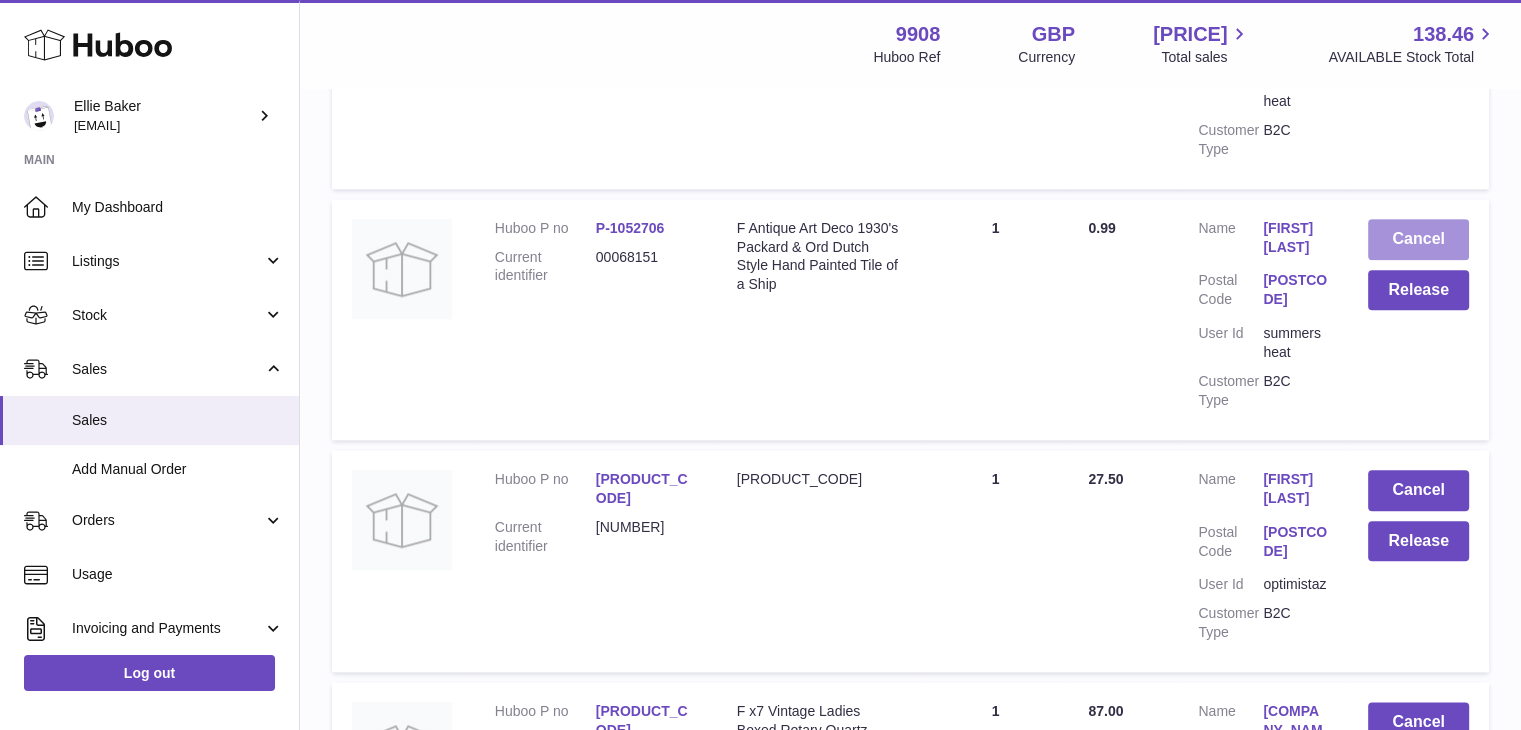 click on "Cancel" at bounding box center (1418, 239) 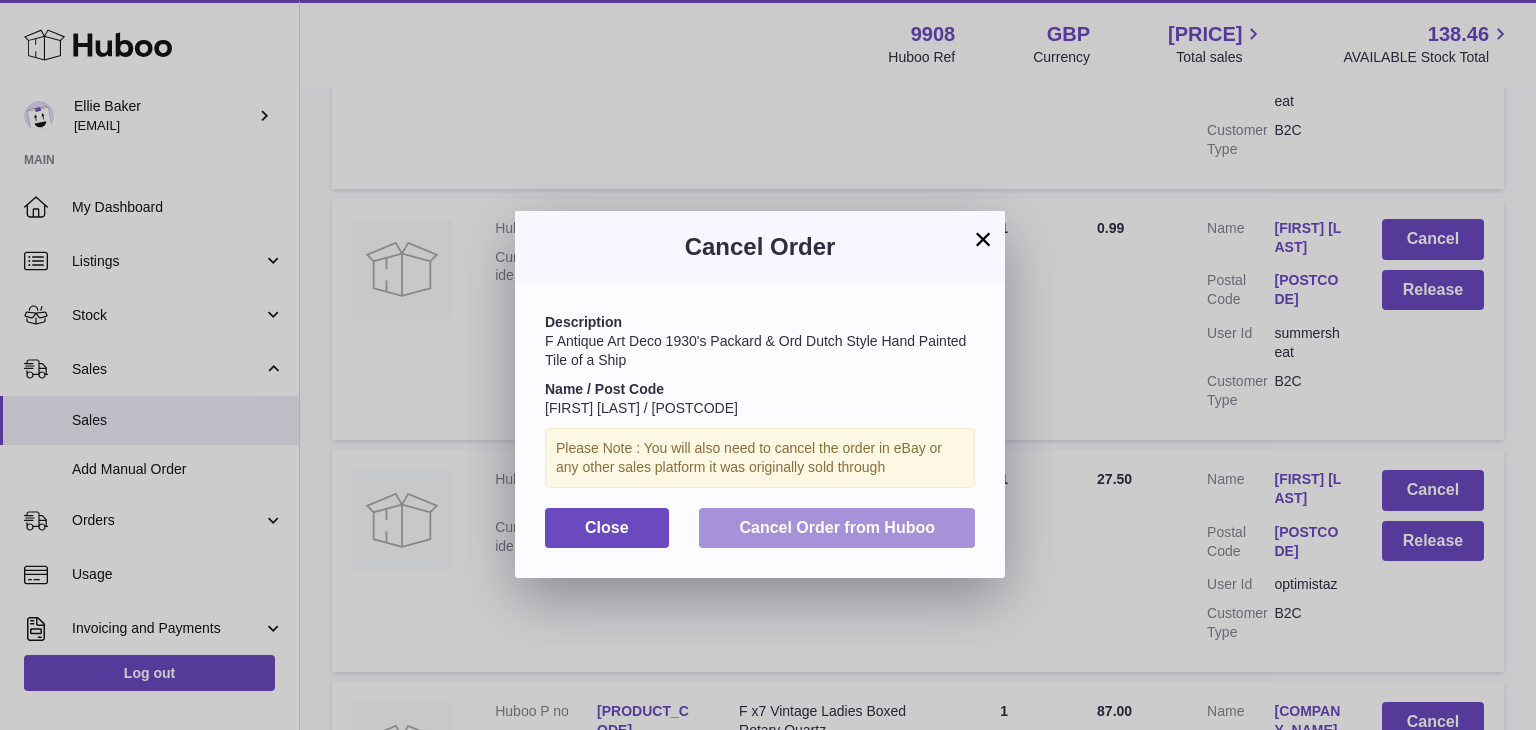 click on "Cancel Order from Huboo" at bounding box center (837, 527) 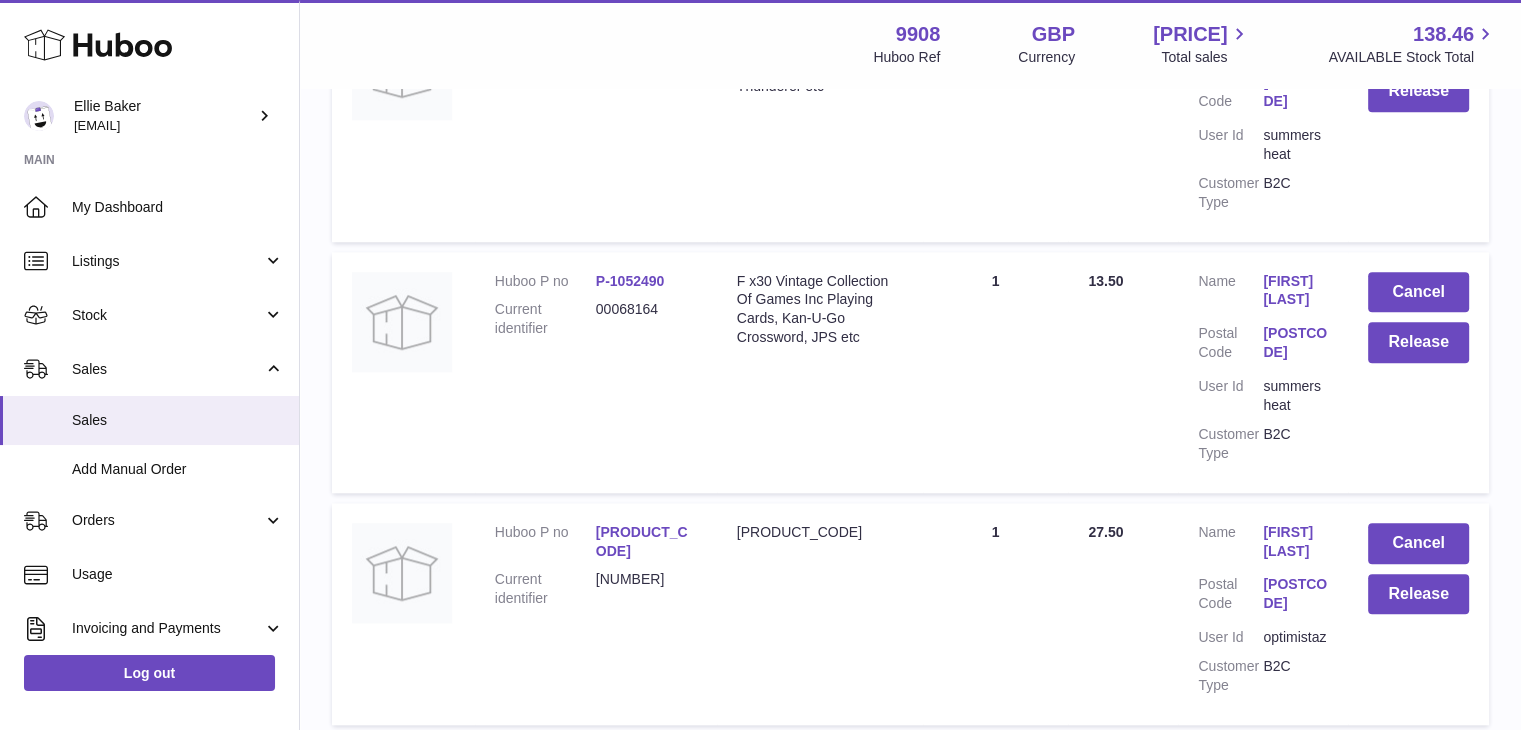 scroll, scrollTop: 1934, scrollLeft: 0, axis: vertical 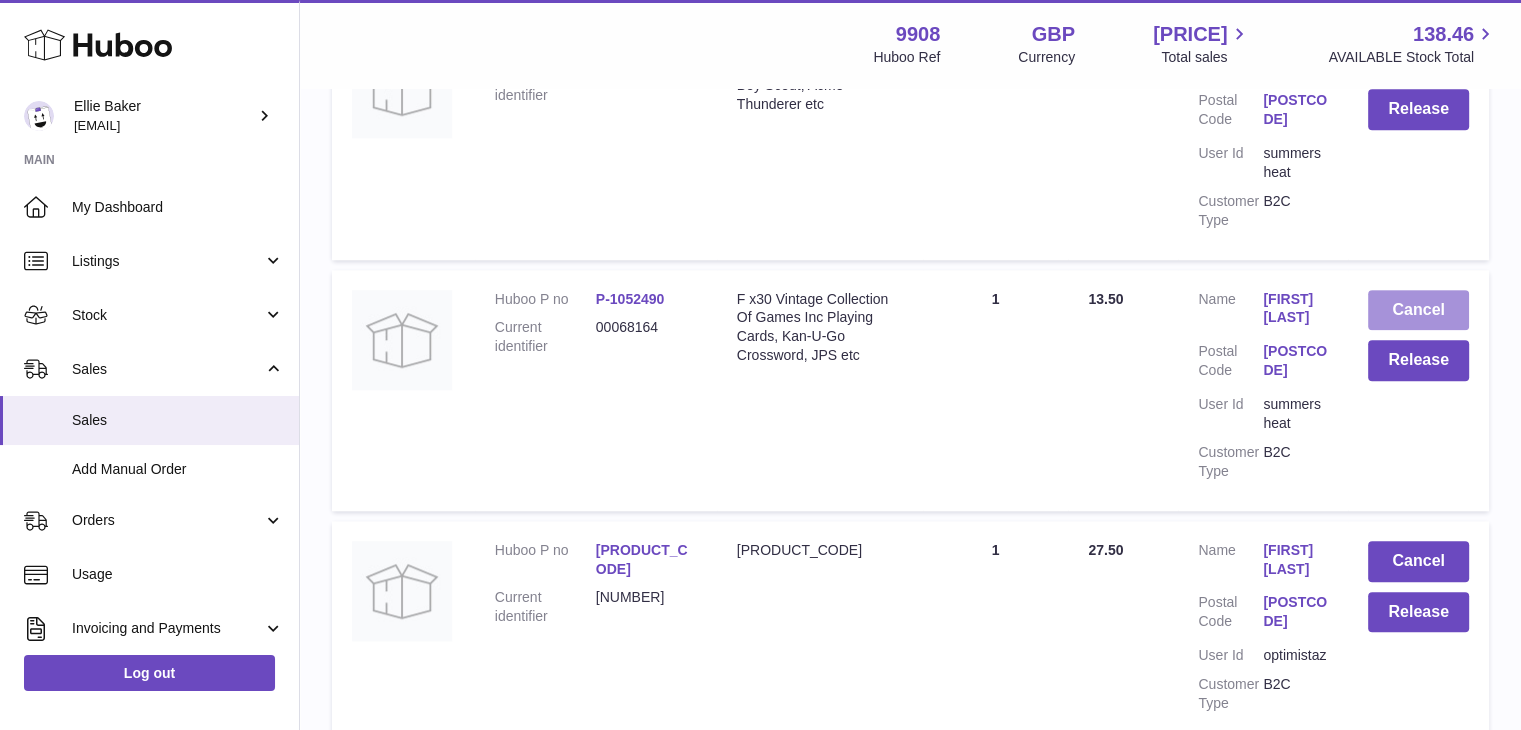 click on "Cancel" at bounding box center [1418, 310] 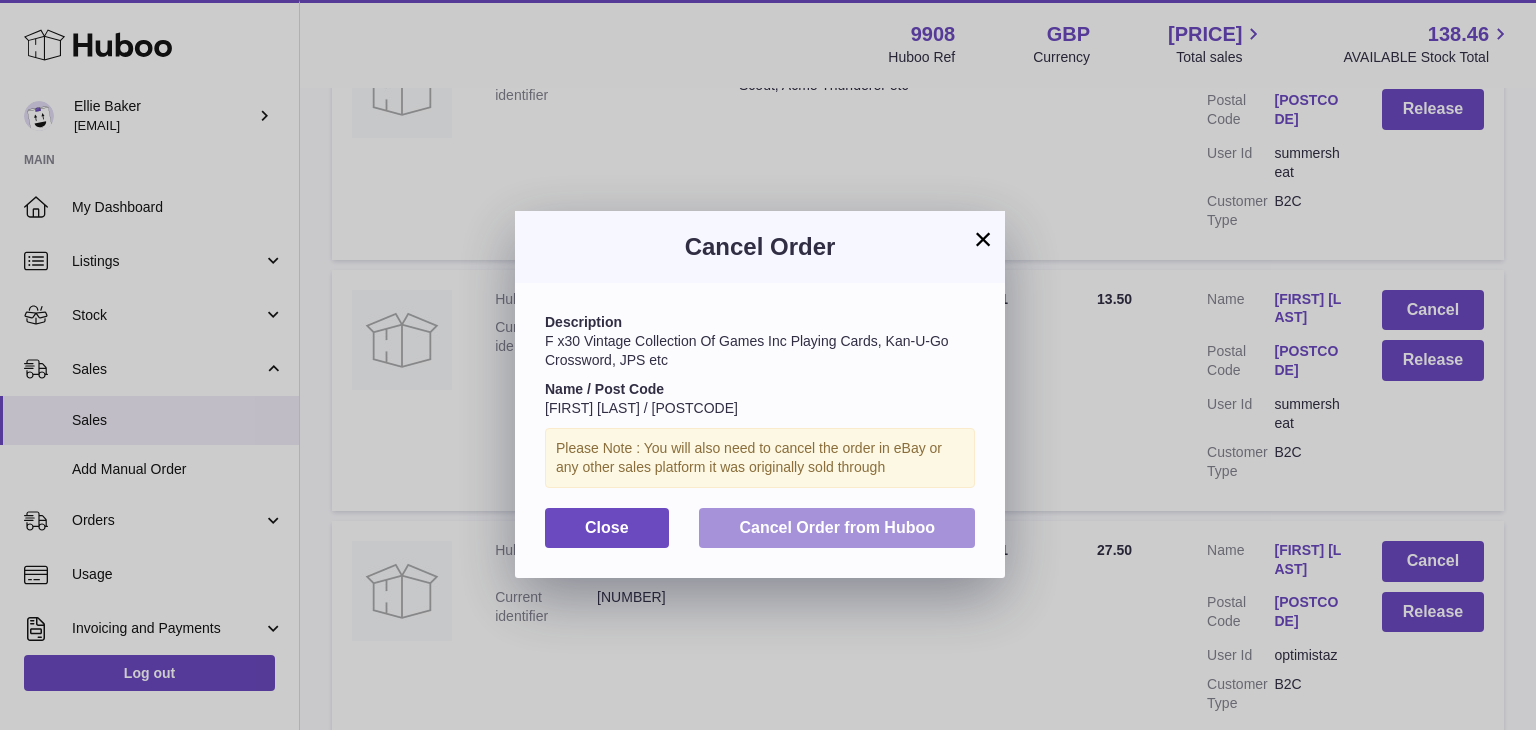 click on "Cancel Order from Huboo" at bounding box center [837, 527] 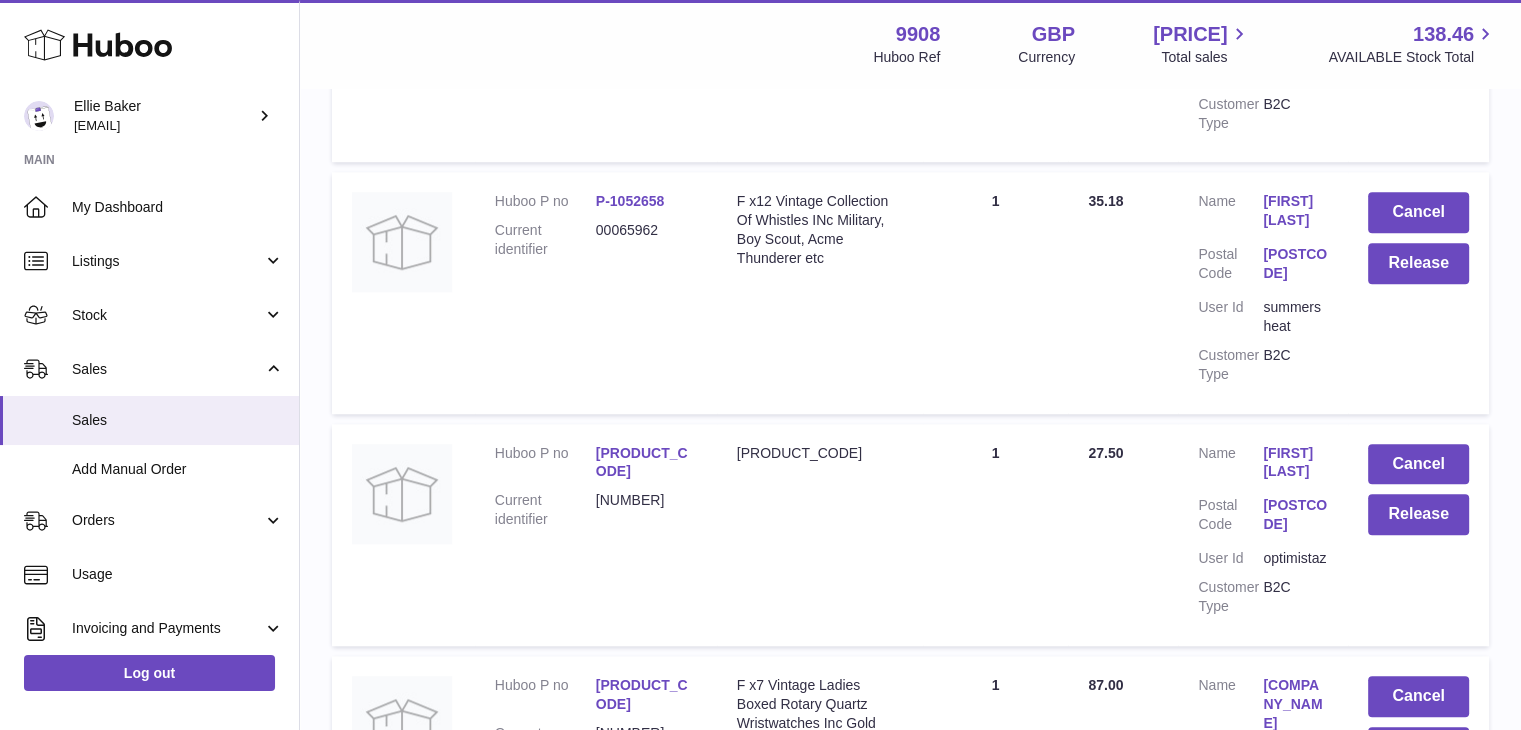 scroll, scrollTop: 1766, scrollLeft: 0, axis: vertical 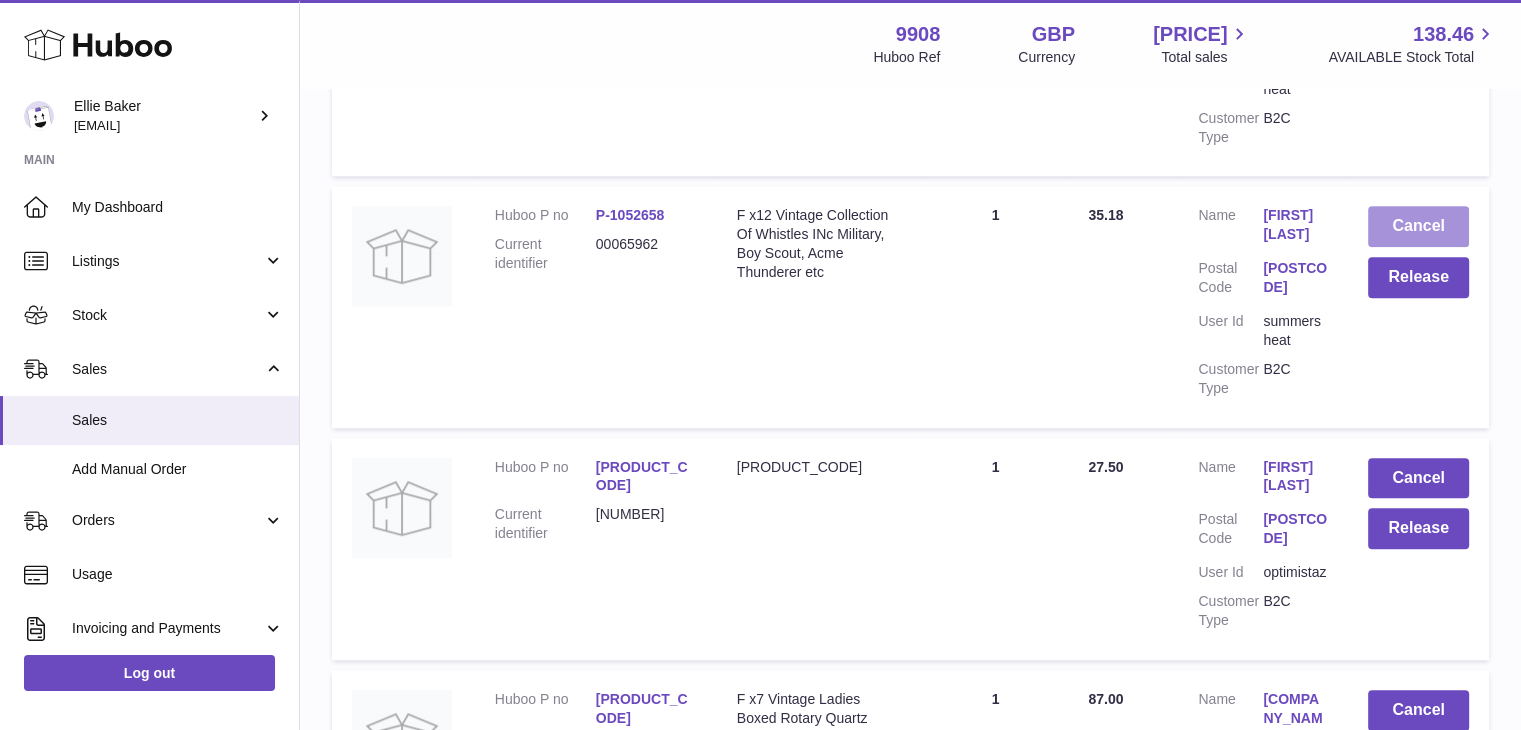 click on "Cancel" at bounding box center (1418, 226) 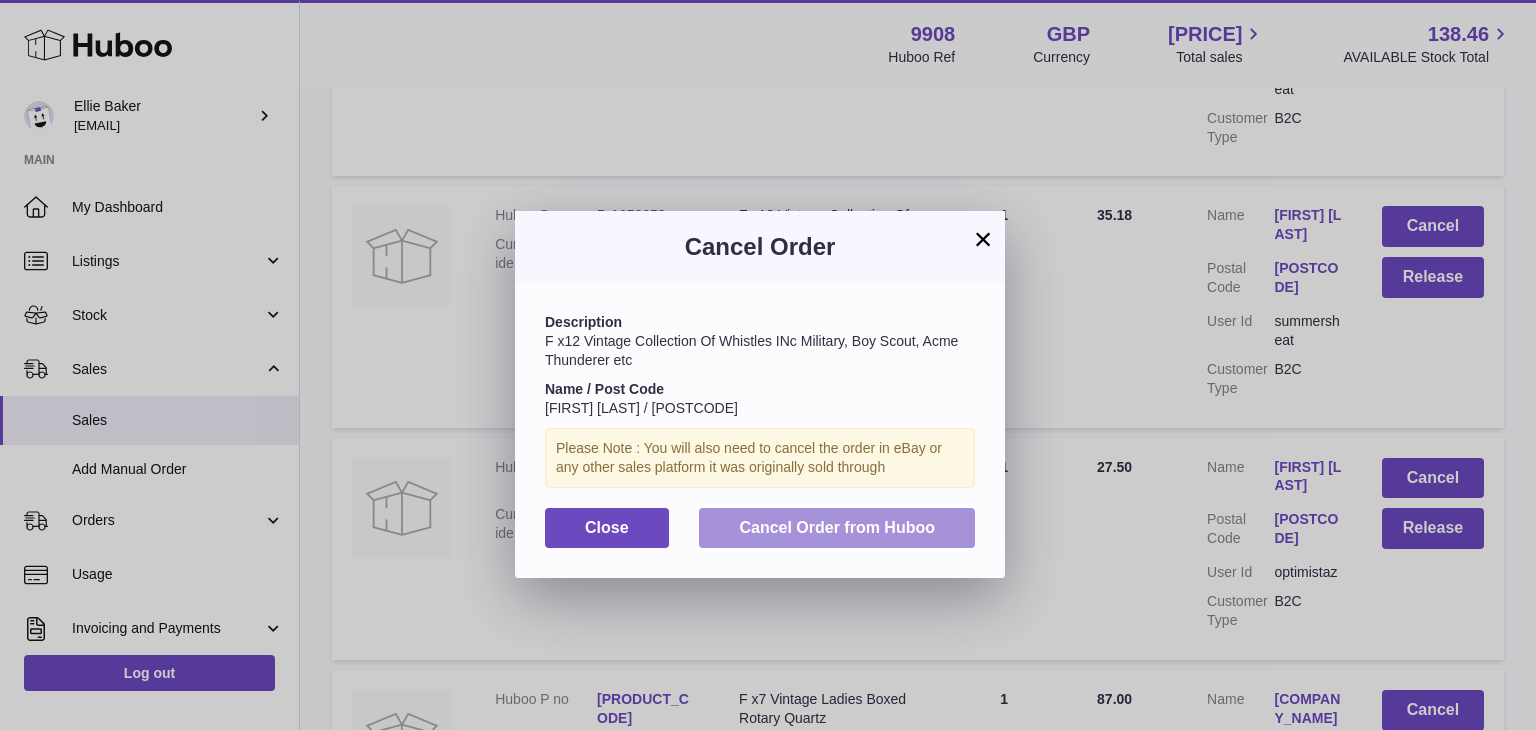 click on "Cancel Order from Huboo" at bounding box center [837, 528] 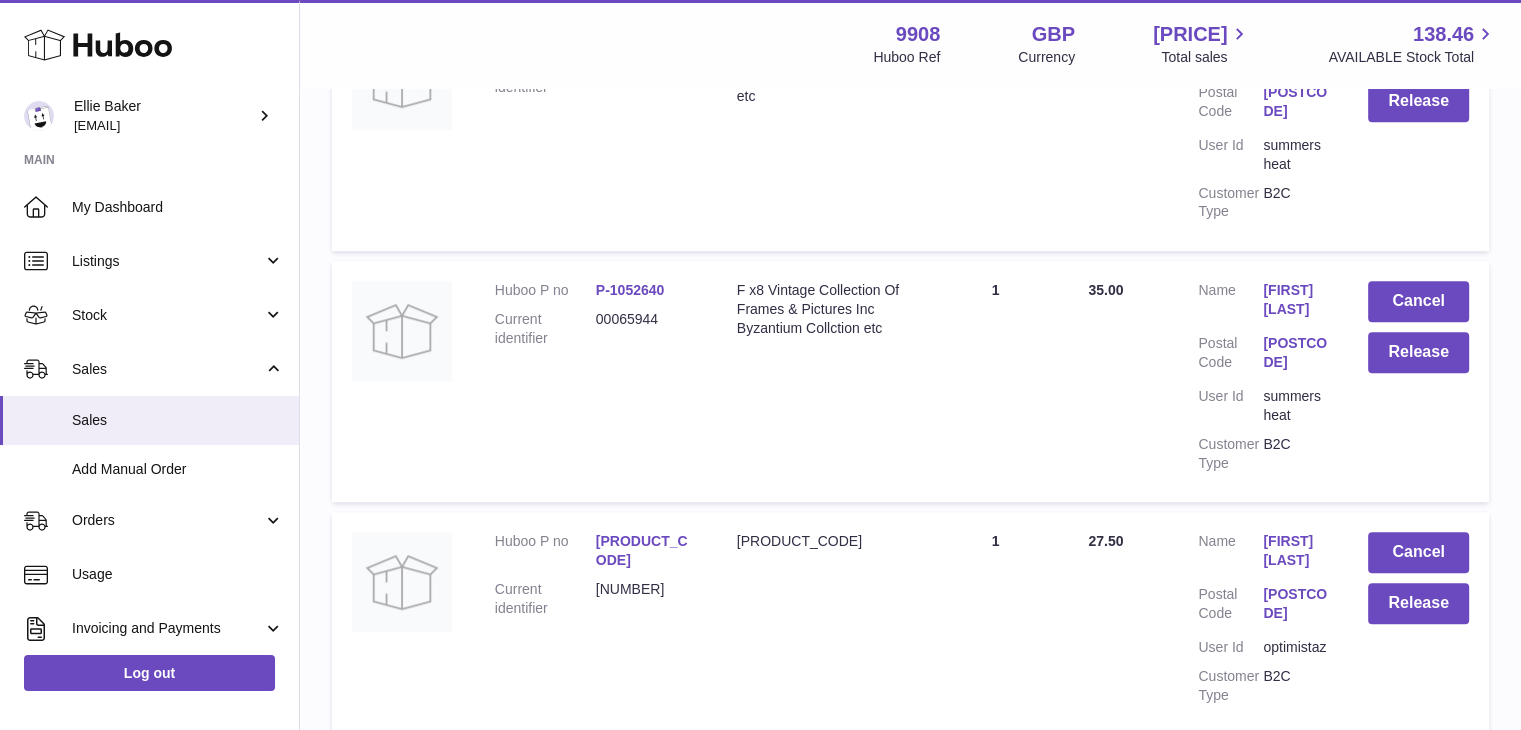 scroll, scrollTop: 1438, scrollLeft: 0, axis: vertical 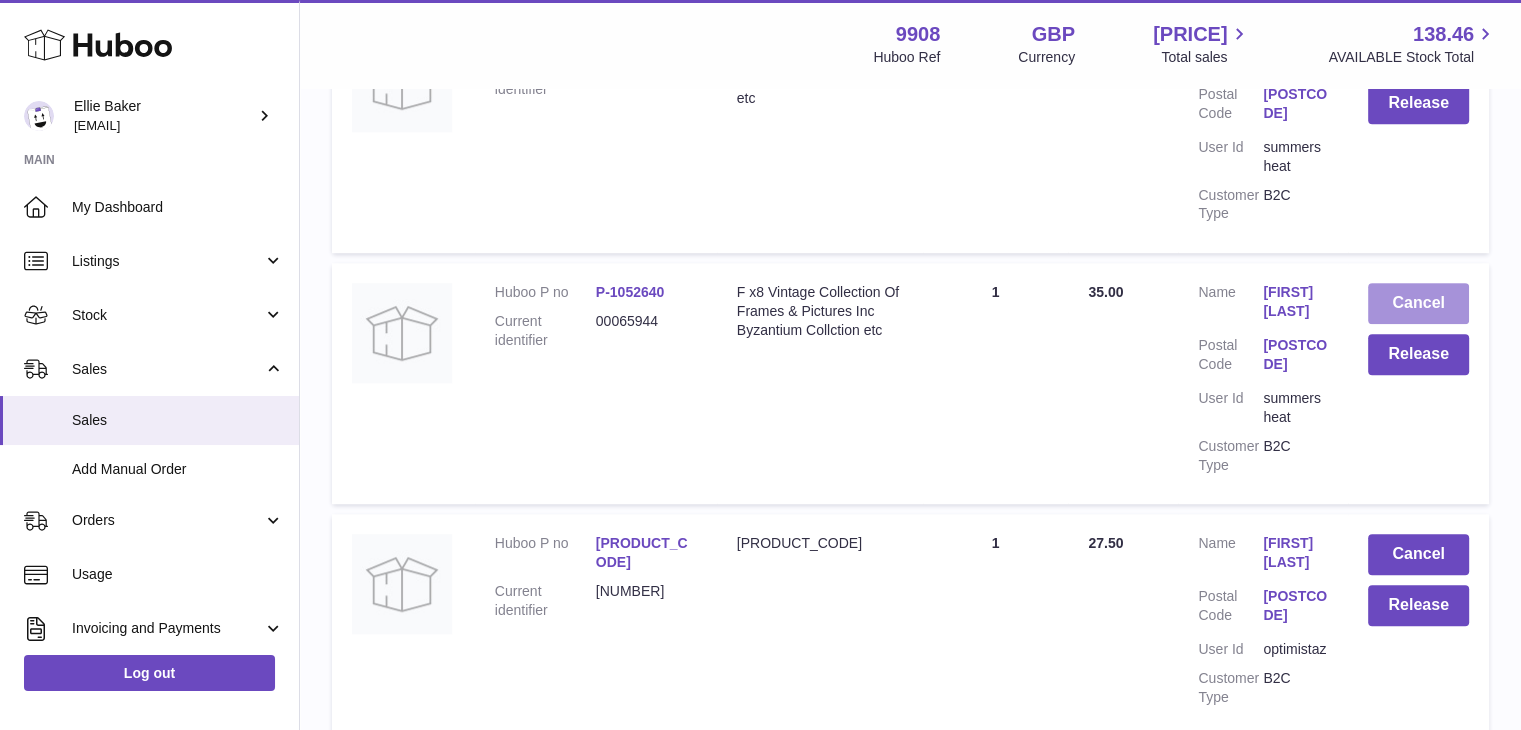 click on "Cancel" at bounding box center [1418, 303] 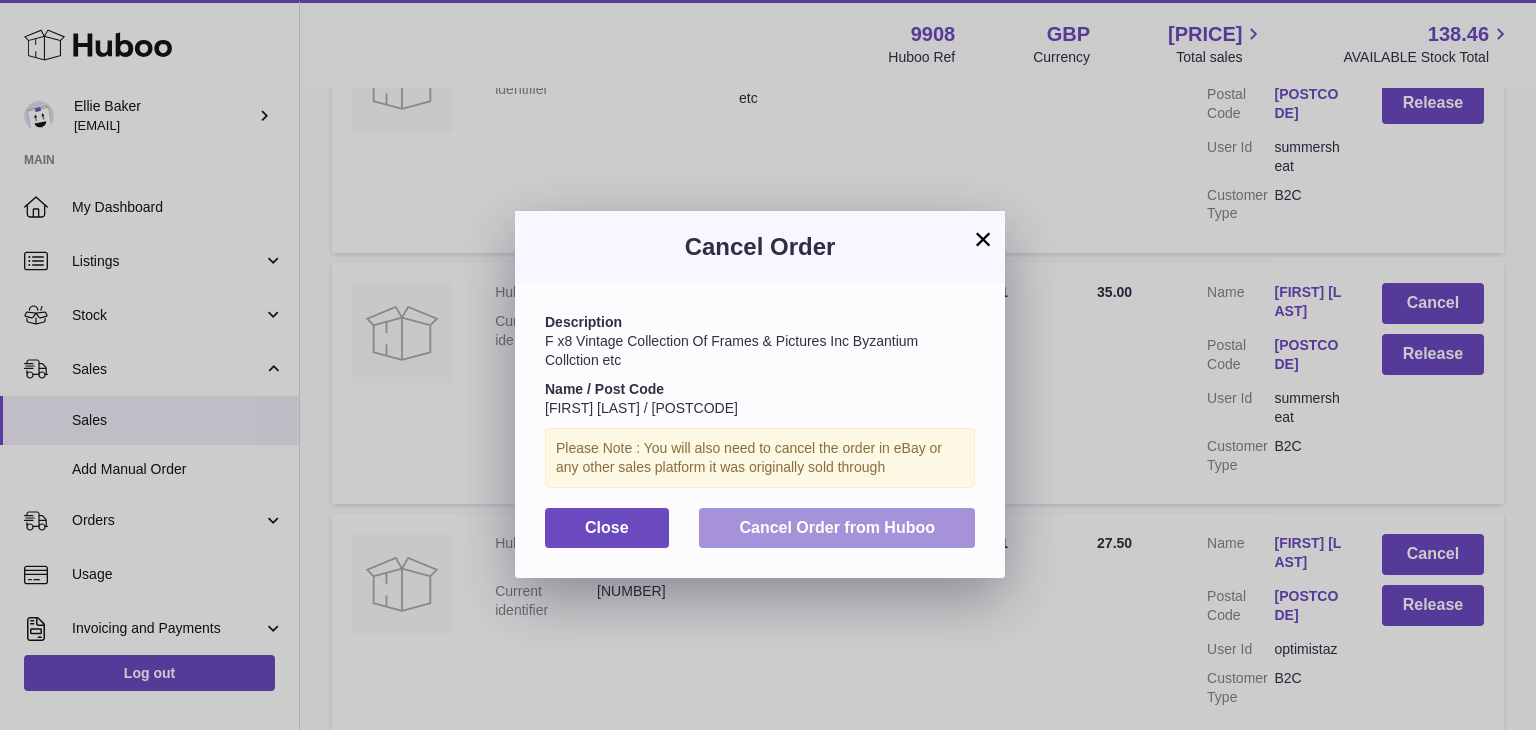 click on "Cancel Order from Huboo" at bounding box center (837, 527) 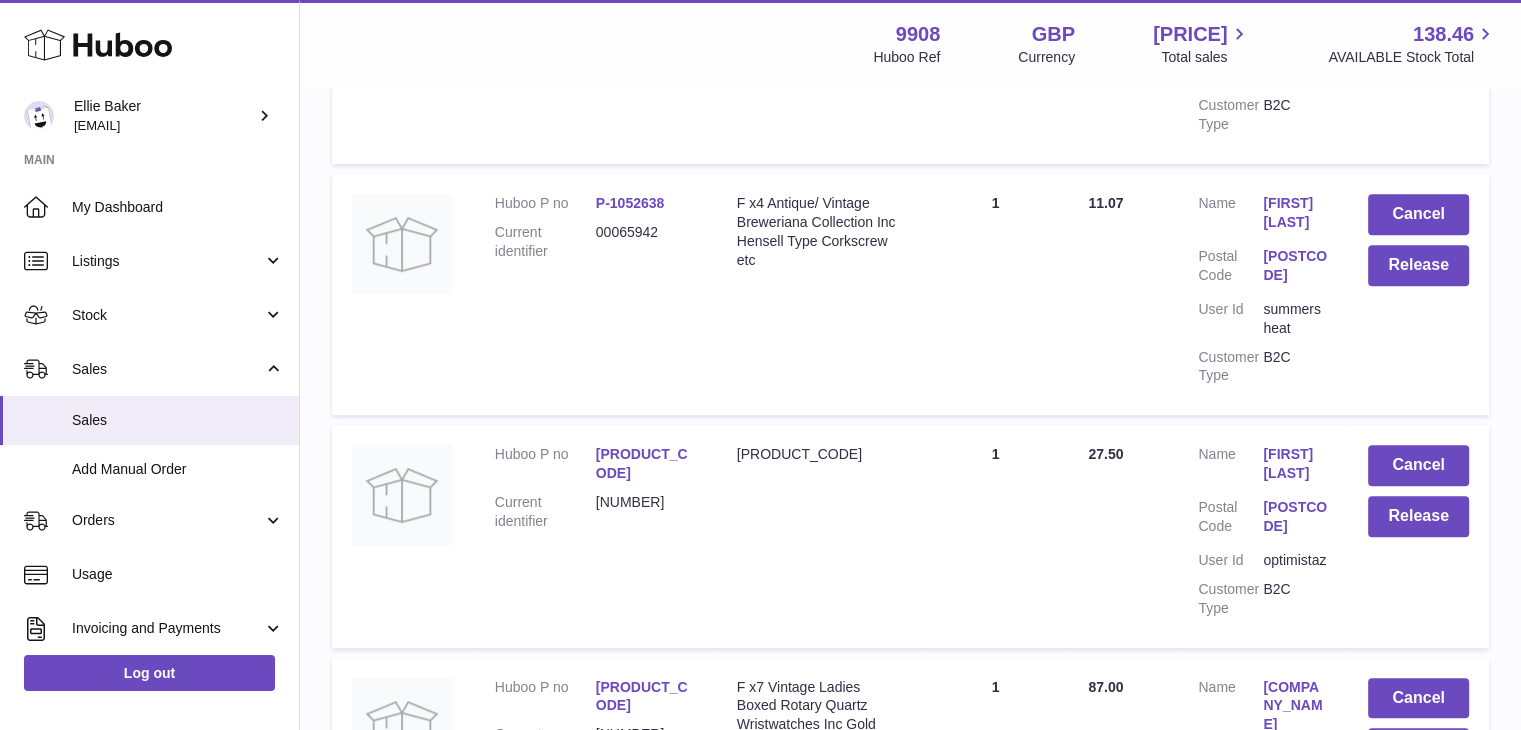 scroll, scrollTop: 1226, scrollLeft: 0, axis: vertical 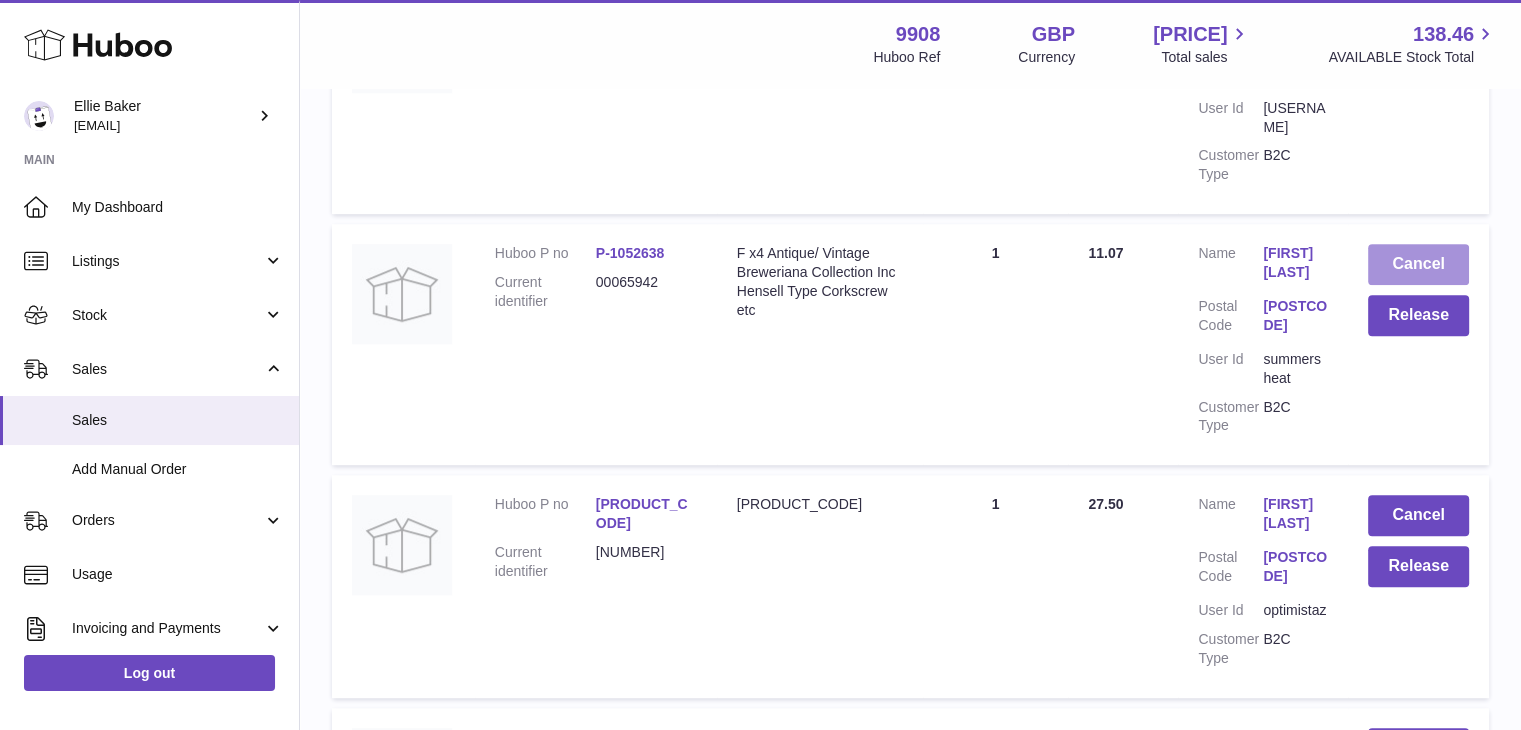 click on "Cancel" at bounding box center (1418, 264) 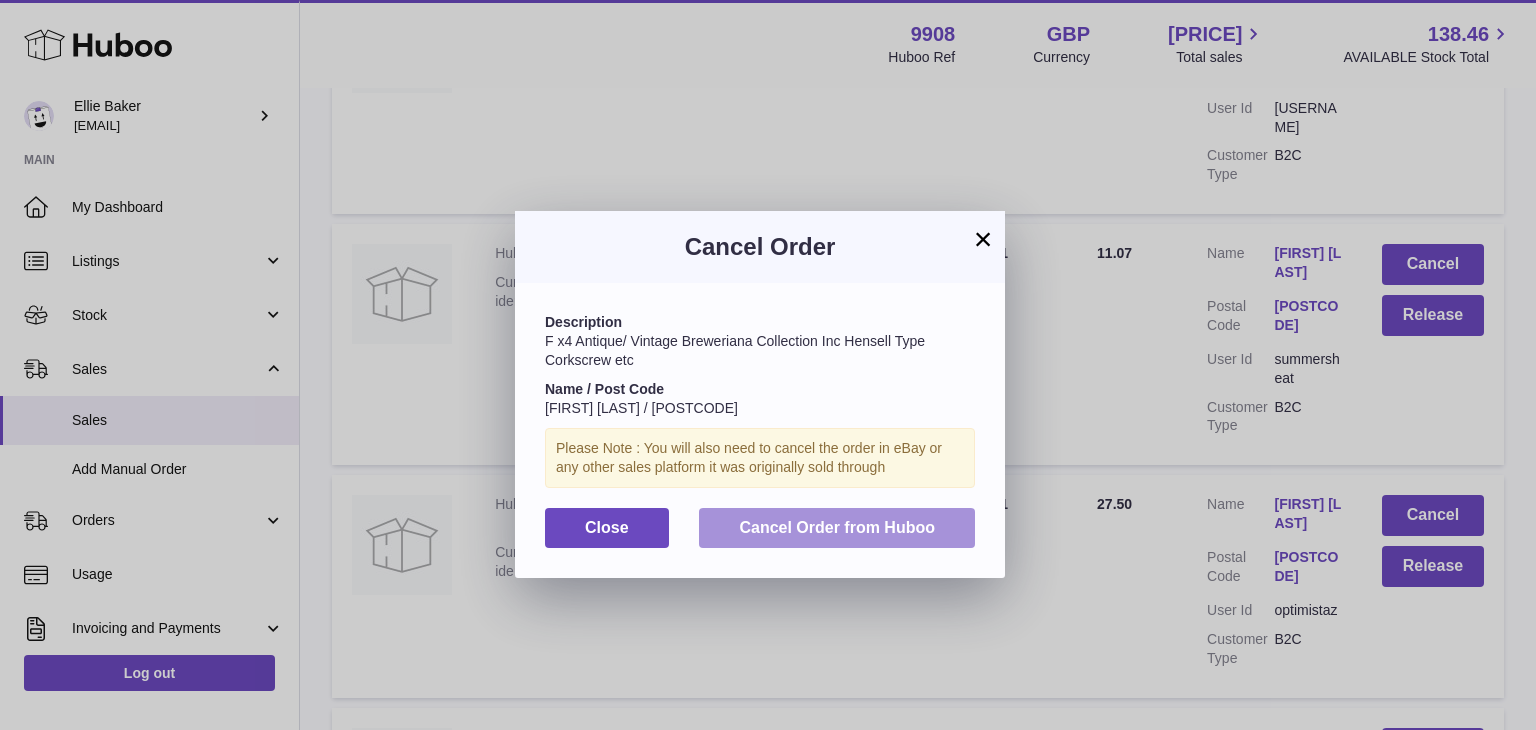 click on "Cancel Order from Huboo" at bounding box center [837, 528] 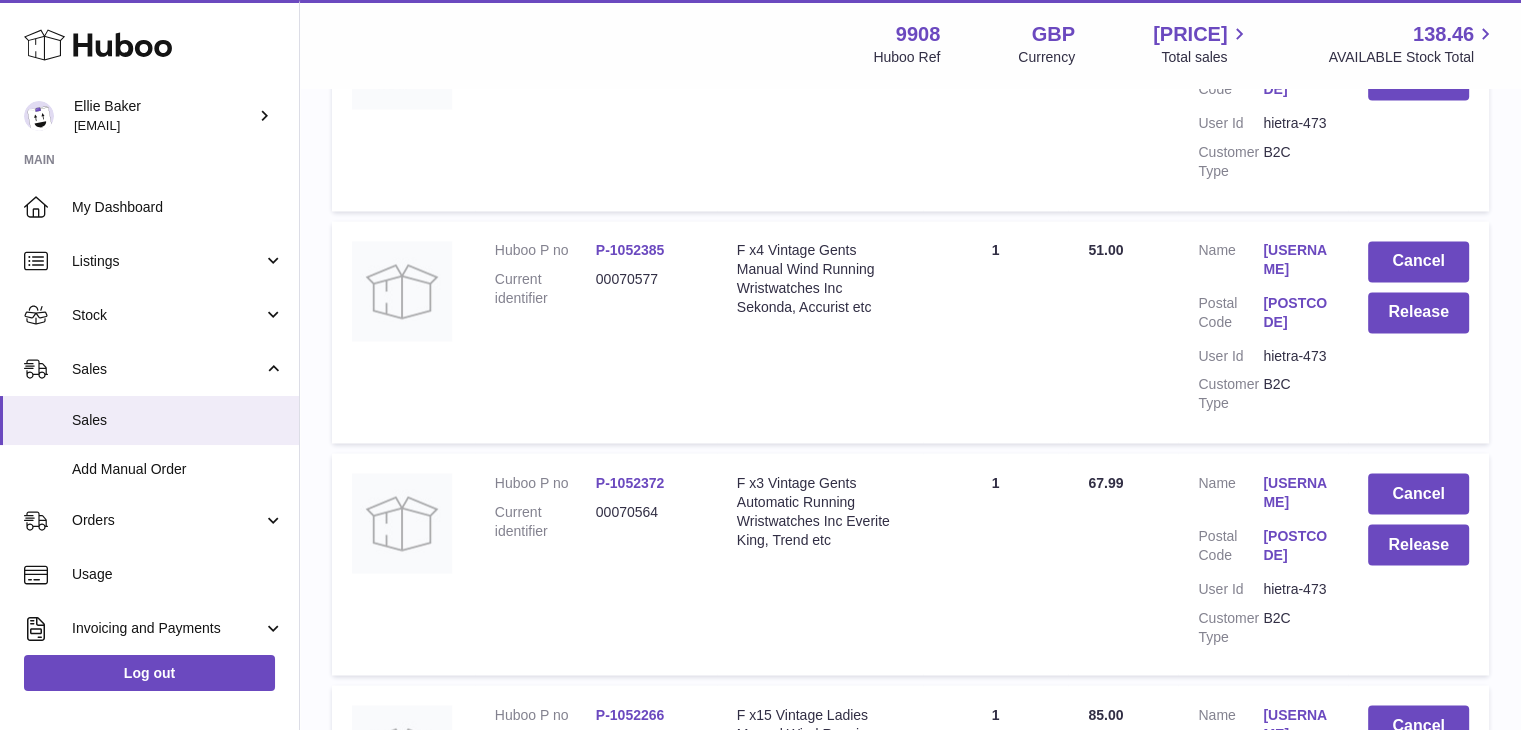 scroll, scrollTop: 3376, scrollLeft: 0, axis: vertical 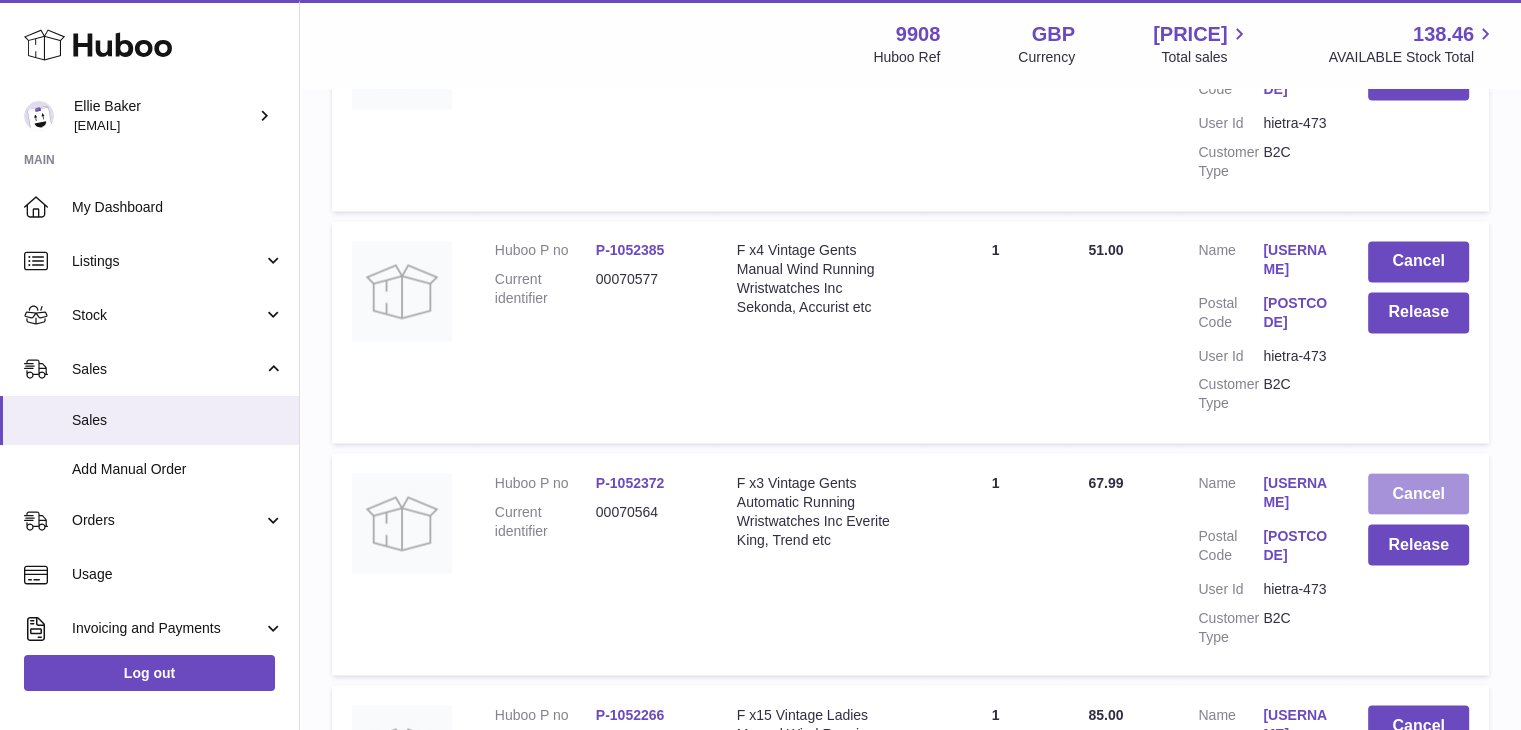click on "Cancel" at bounding box center (1418, 493) 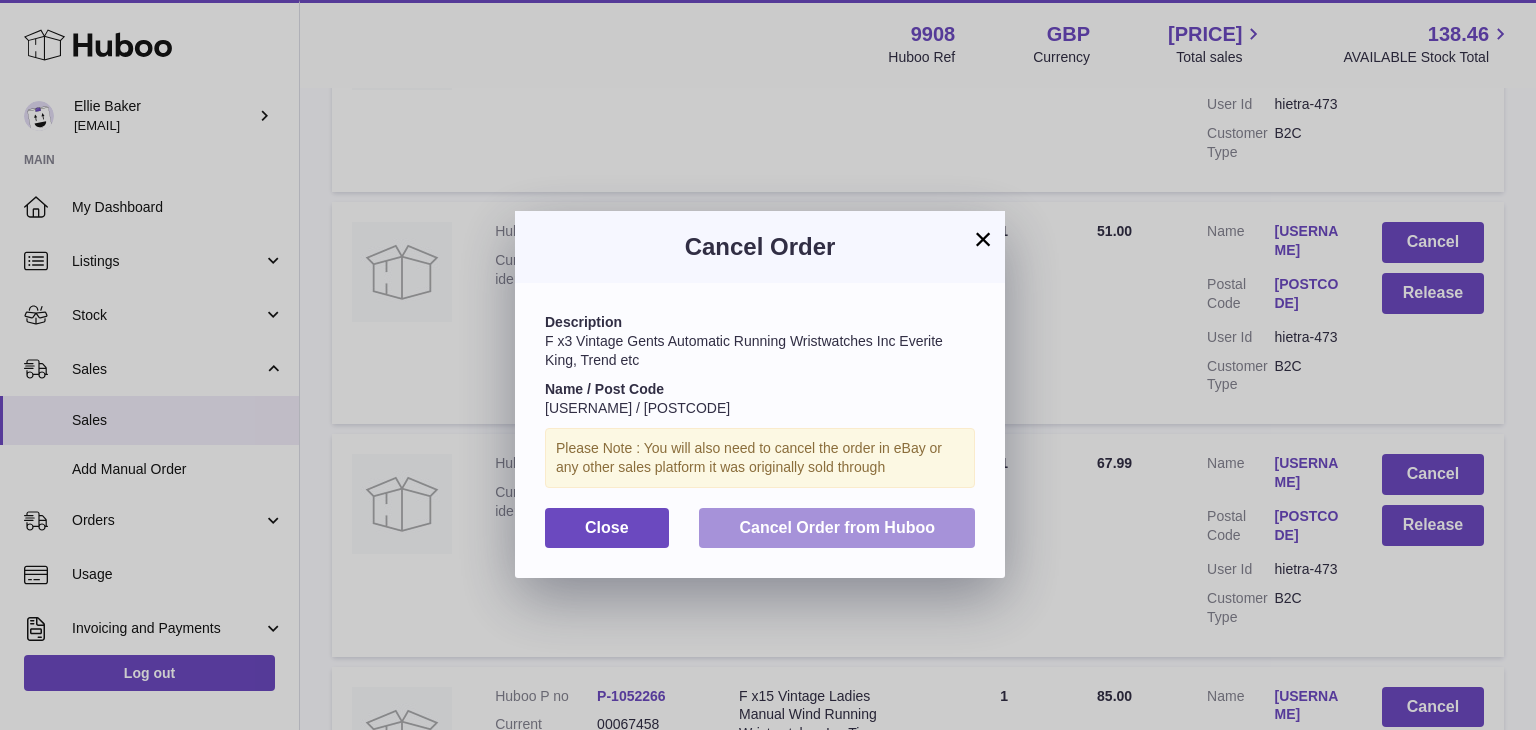 click on "Cancel Order from Huboo" at bounding box center (837, 527) 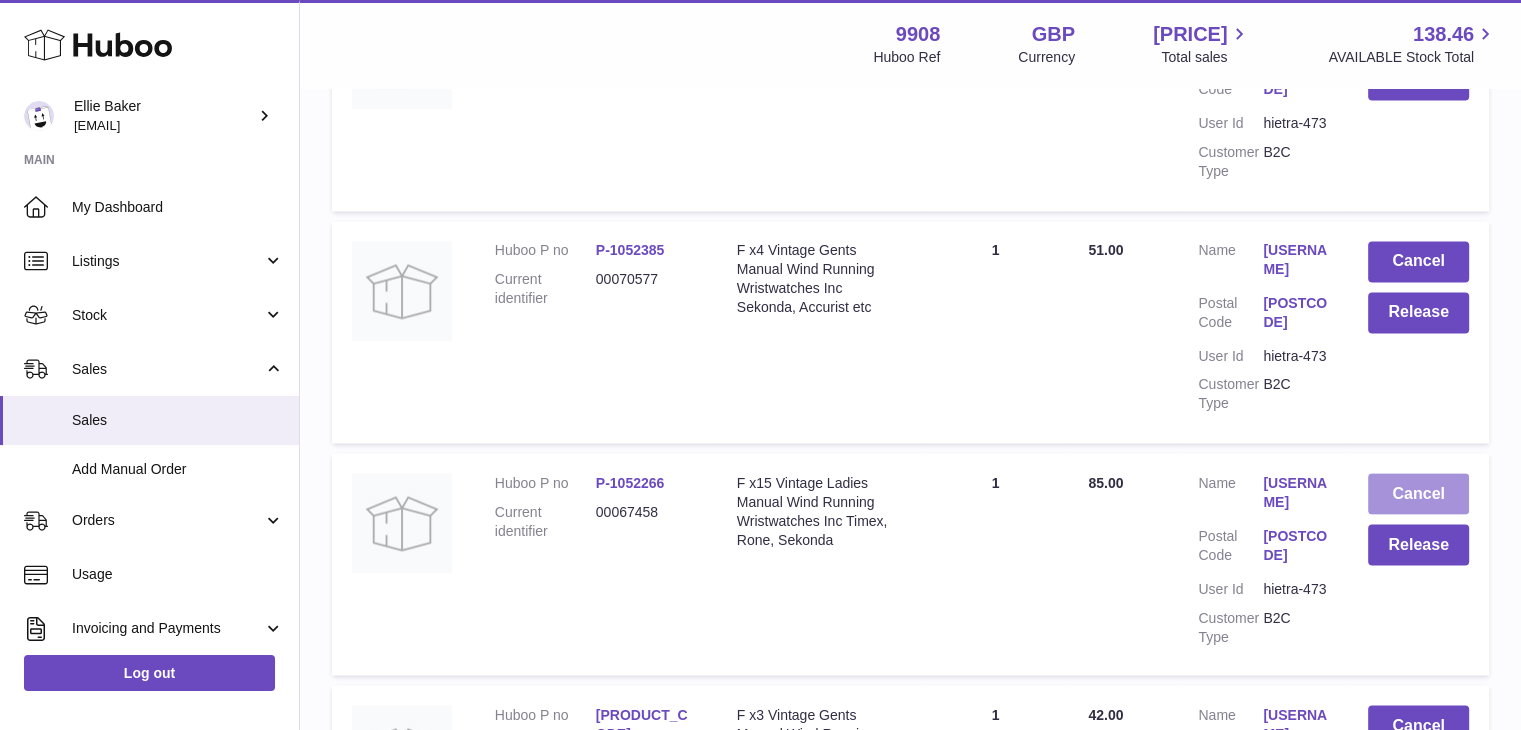 click on "Cancel" at bounding box center [1418, 493] 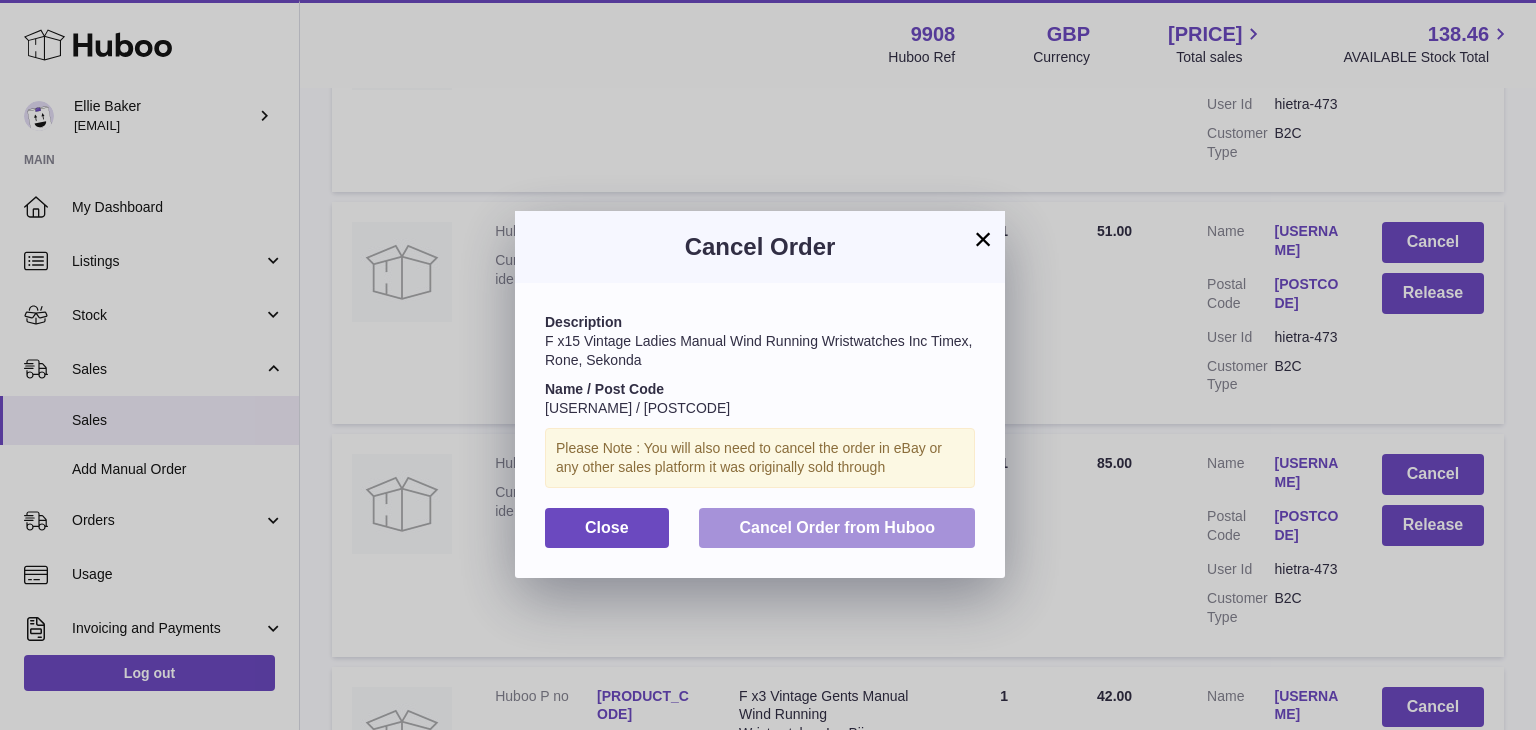 click on "Cancel Order from Huboo" at bounding box center (837, 527) 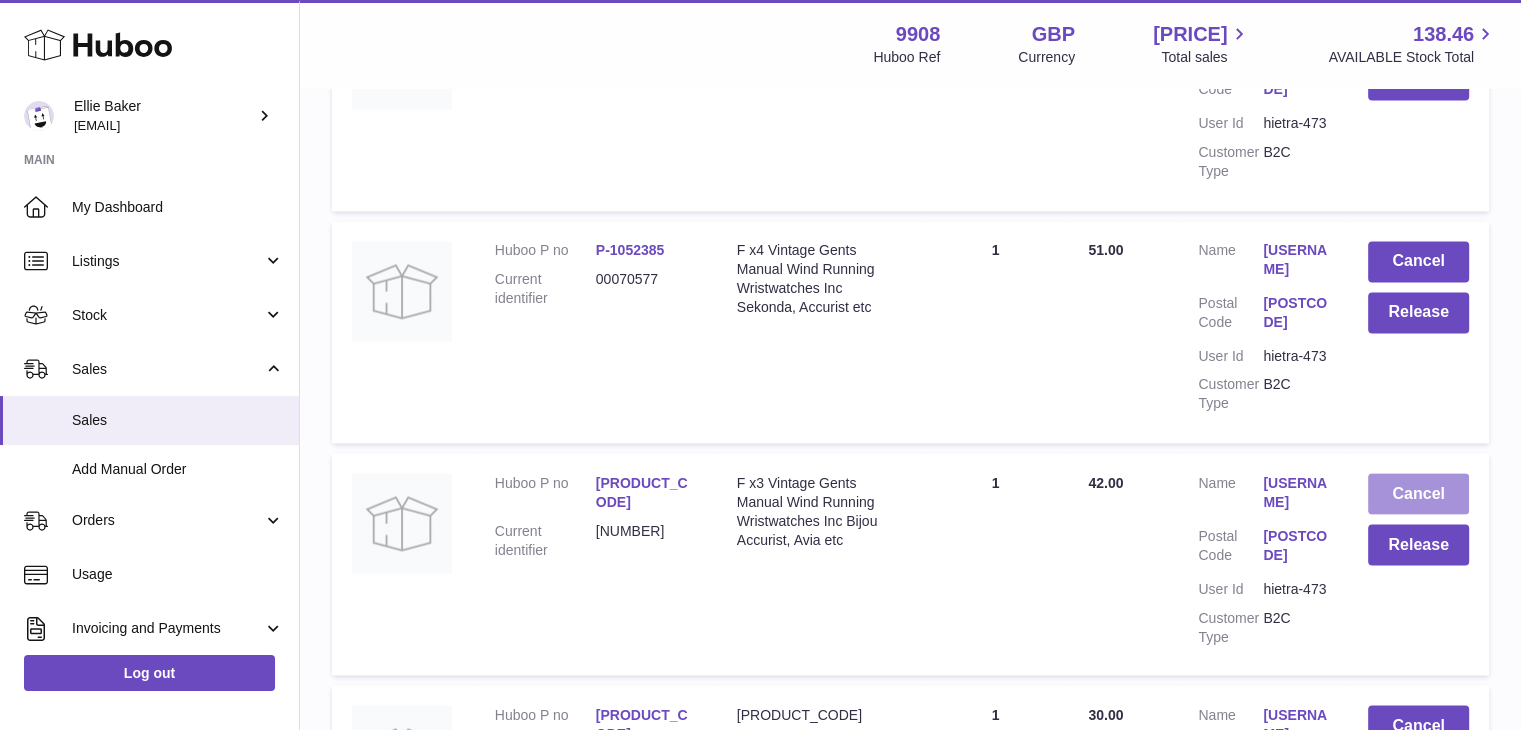 click on "Cancel" at bounding box center [1418, 493] 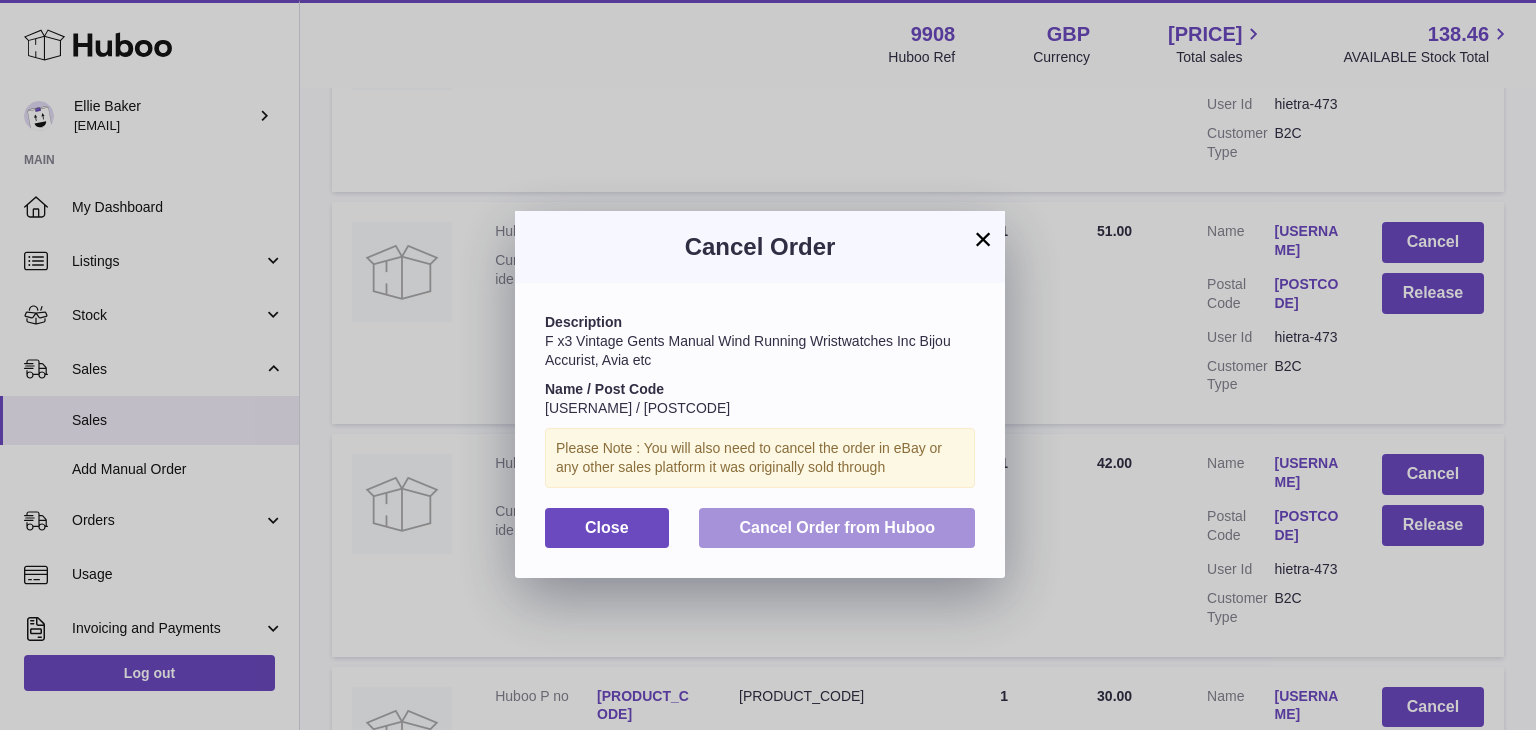 click on "Cancel Order from Huboo" at bounding box center [837, 527] 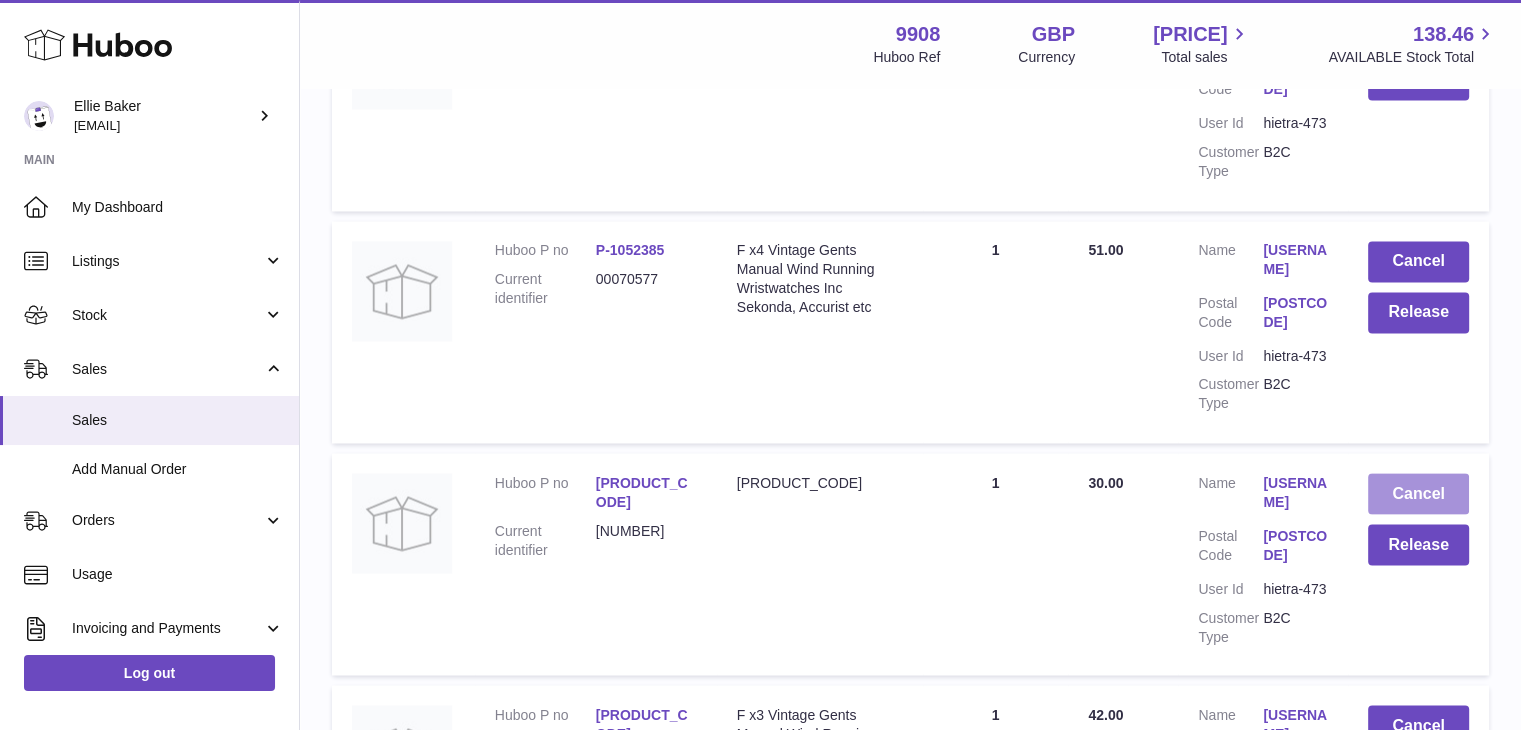click on "Cancel" at bounding box center (1418, 493) 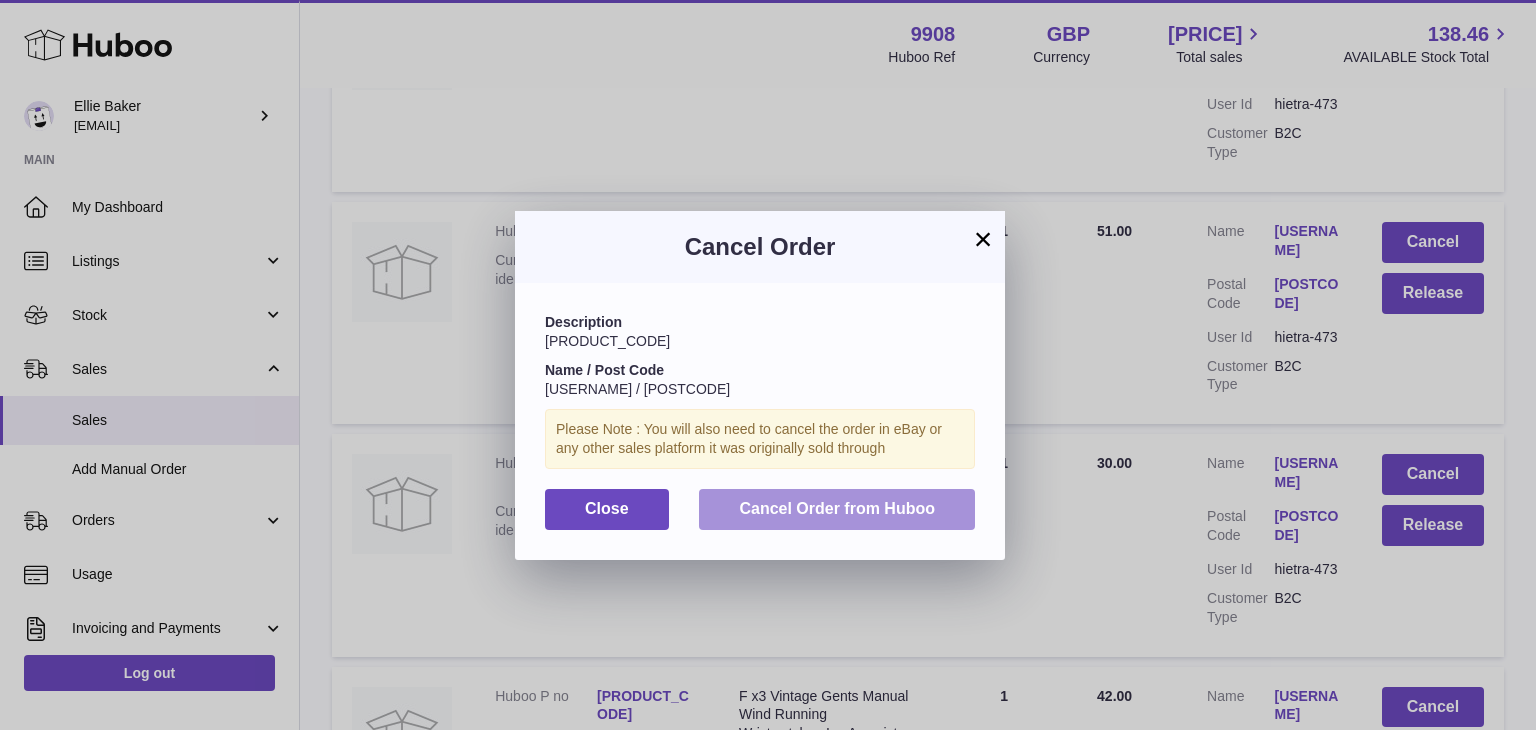 click on "Cancel Order from Huboo" at bounding box center [837, 508] 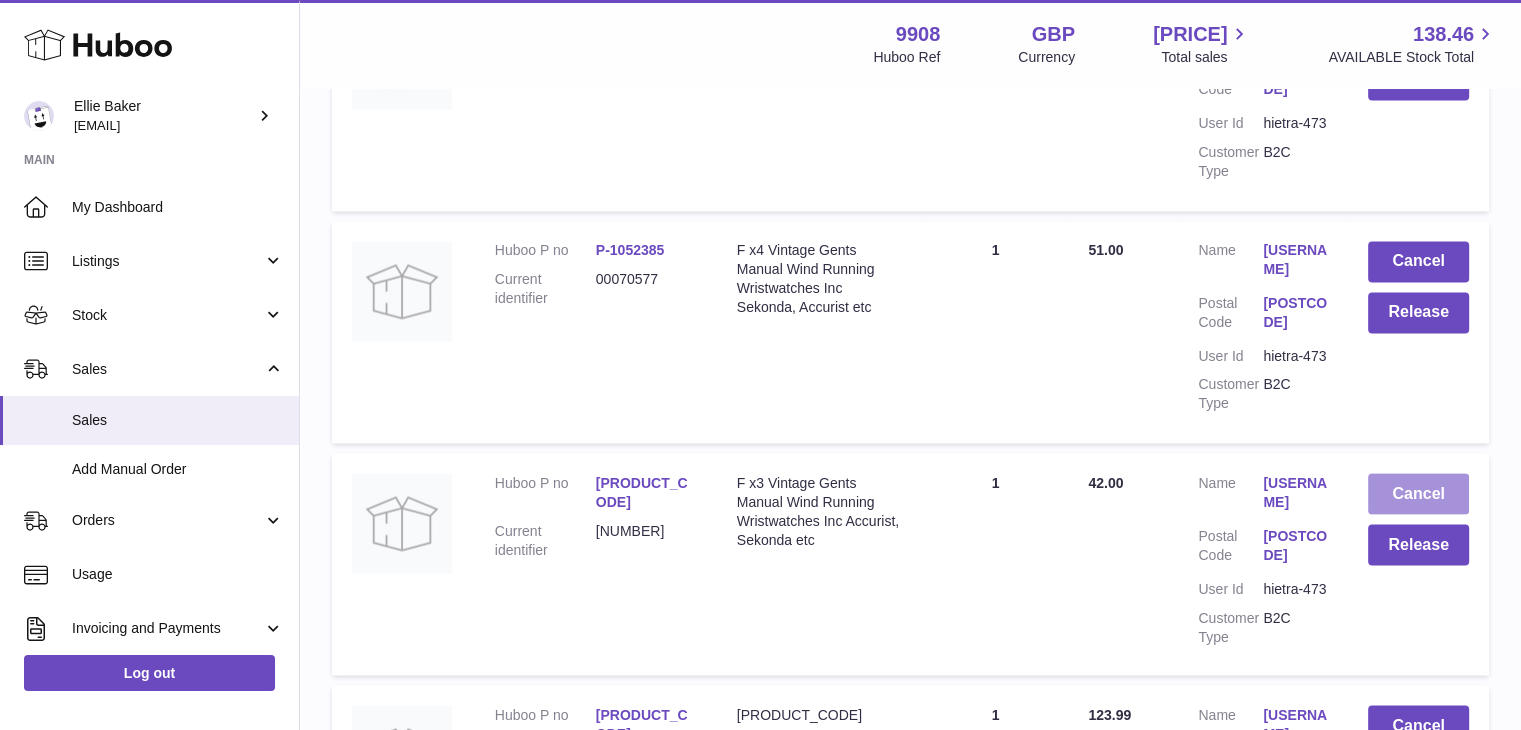 click on "Cancel" at bounding box center (1418, 493) 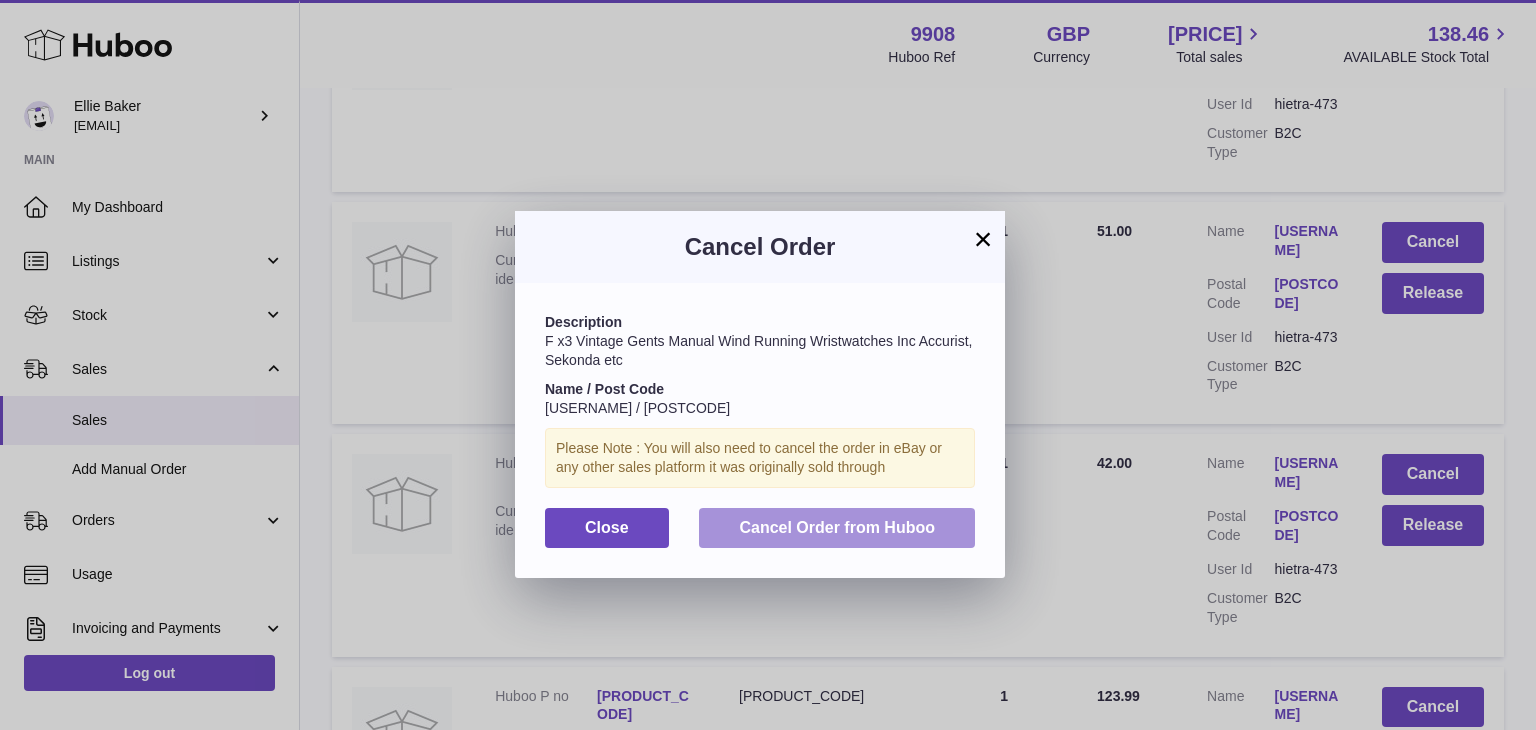 click on "Cancel Order from Huboo" at bounding box center [837, 527] 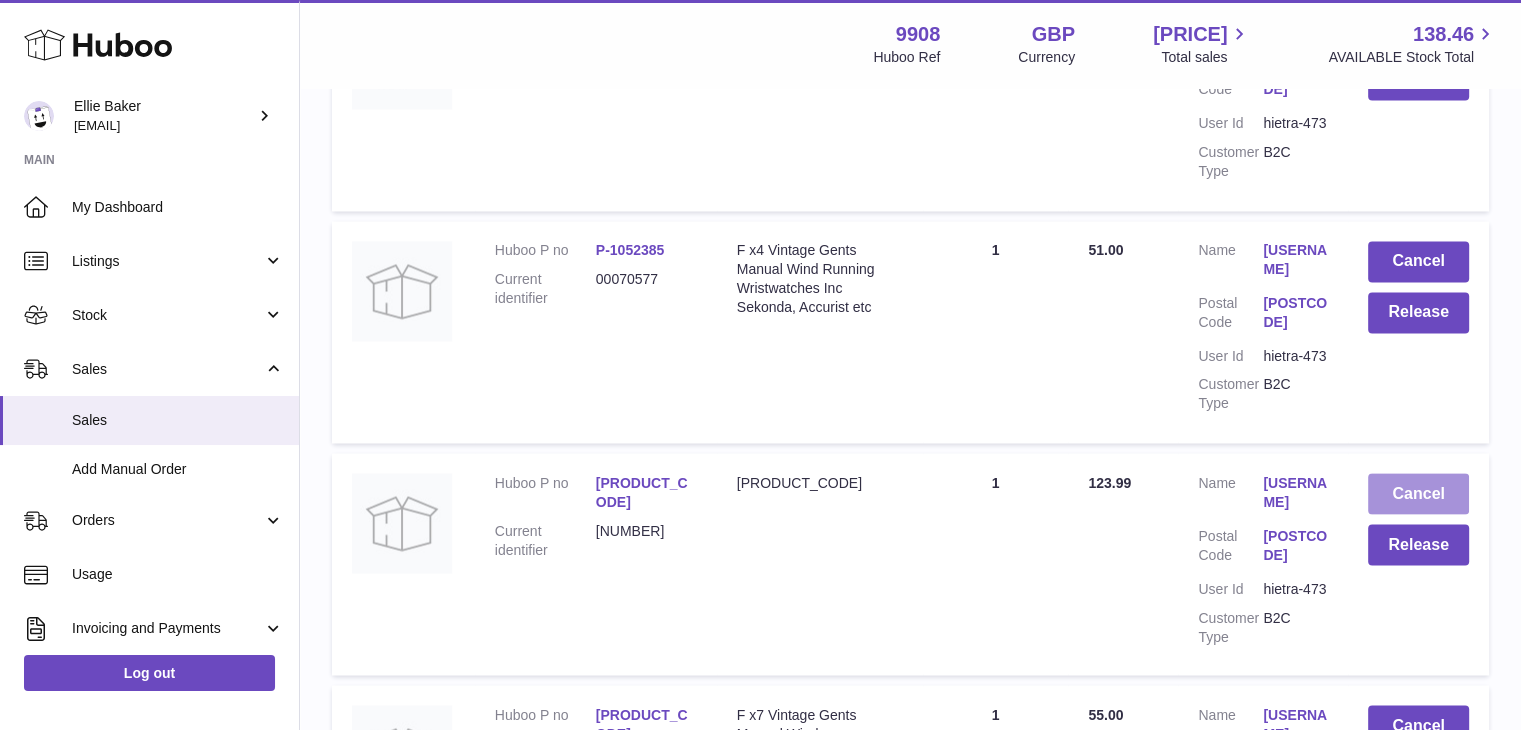 click on "Cancel" at bounding box center (1418, 493) 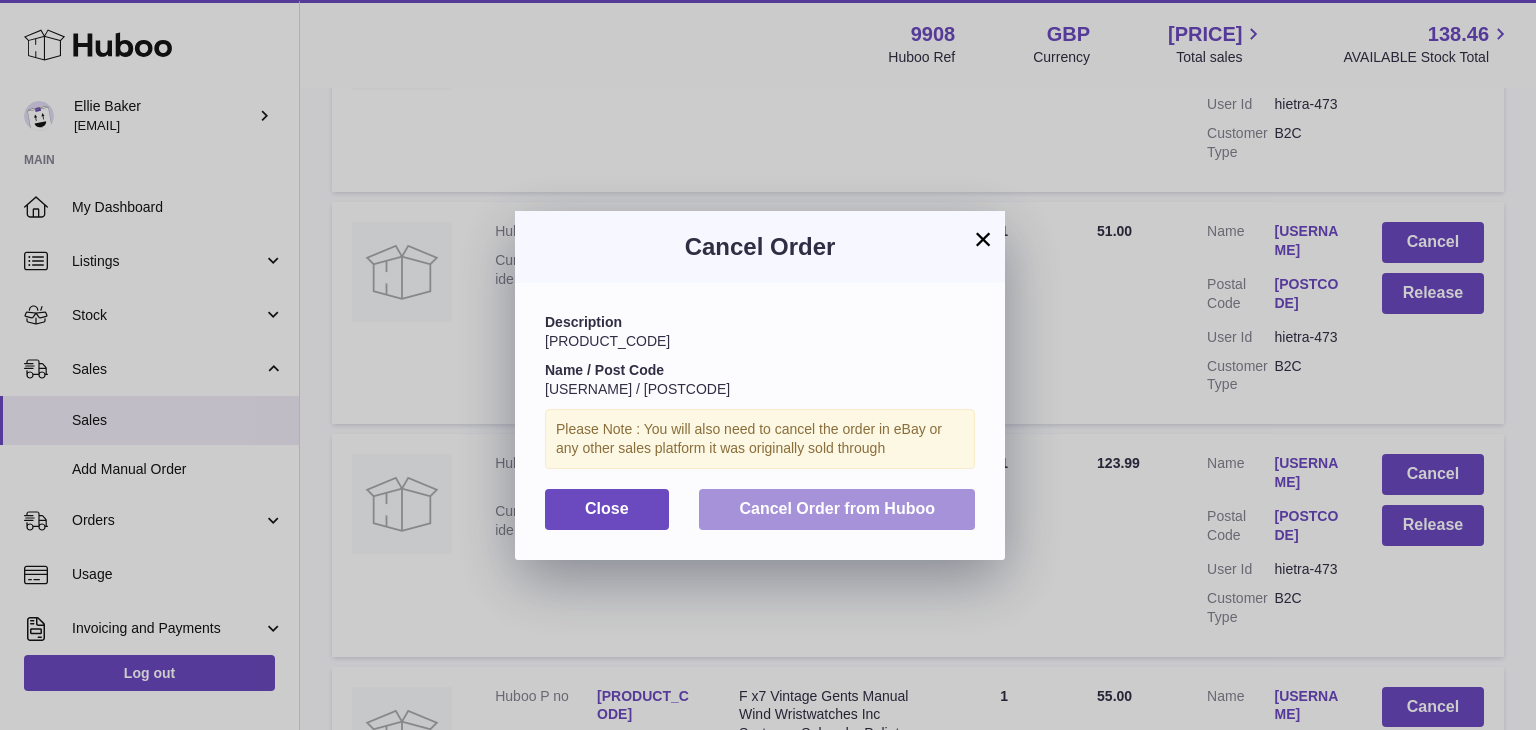 click on "Cancel Order from Huboo" at bounding box center (837, 509) 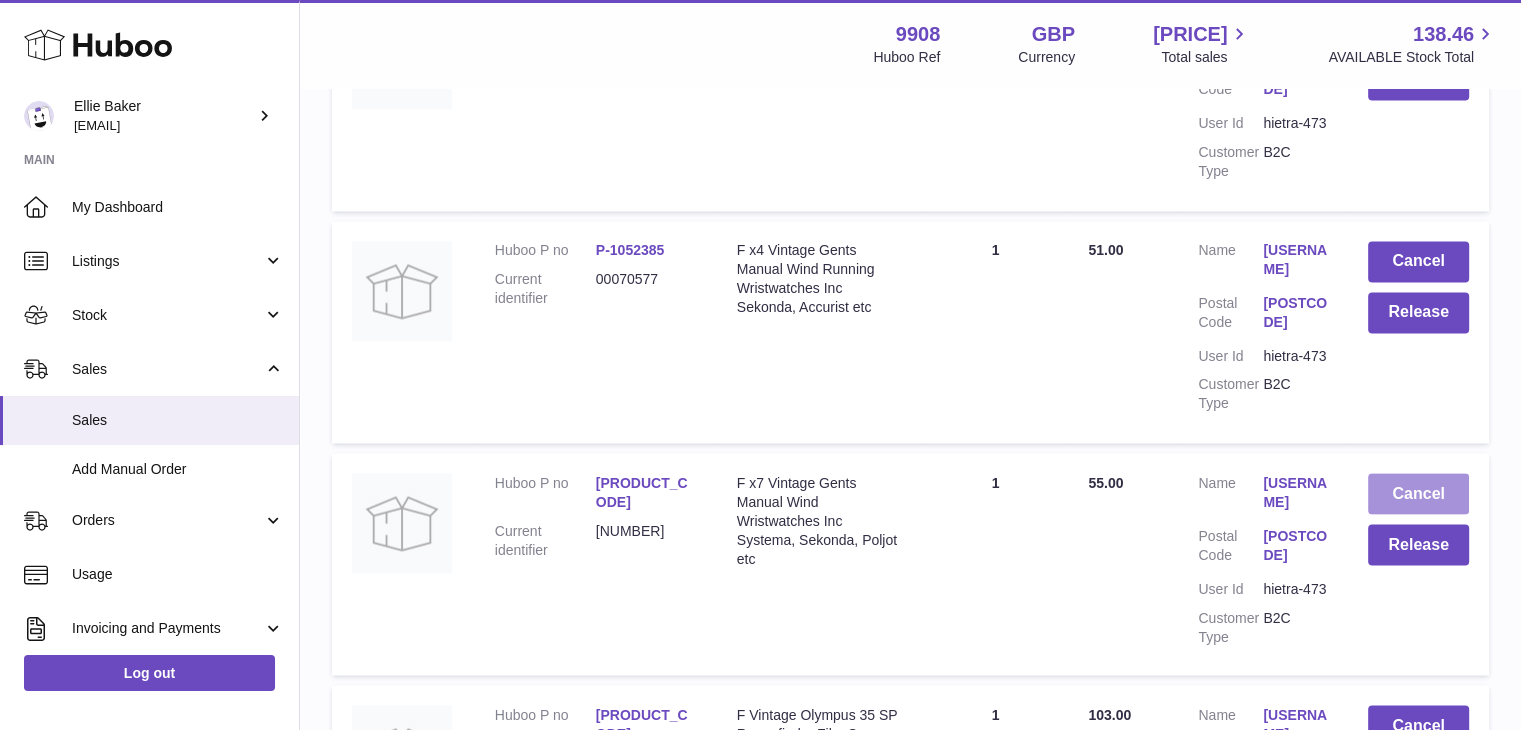 click on "Cancel" at bounding box center [1418, 493] 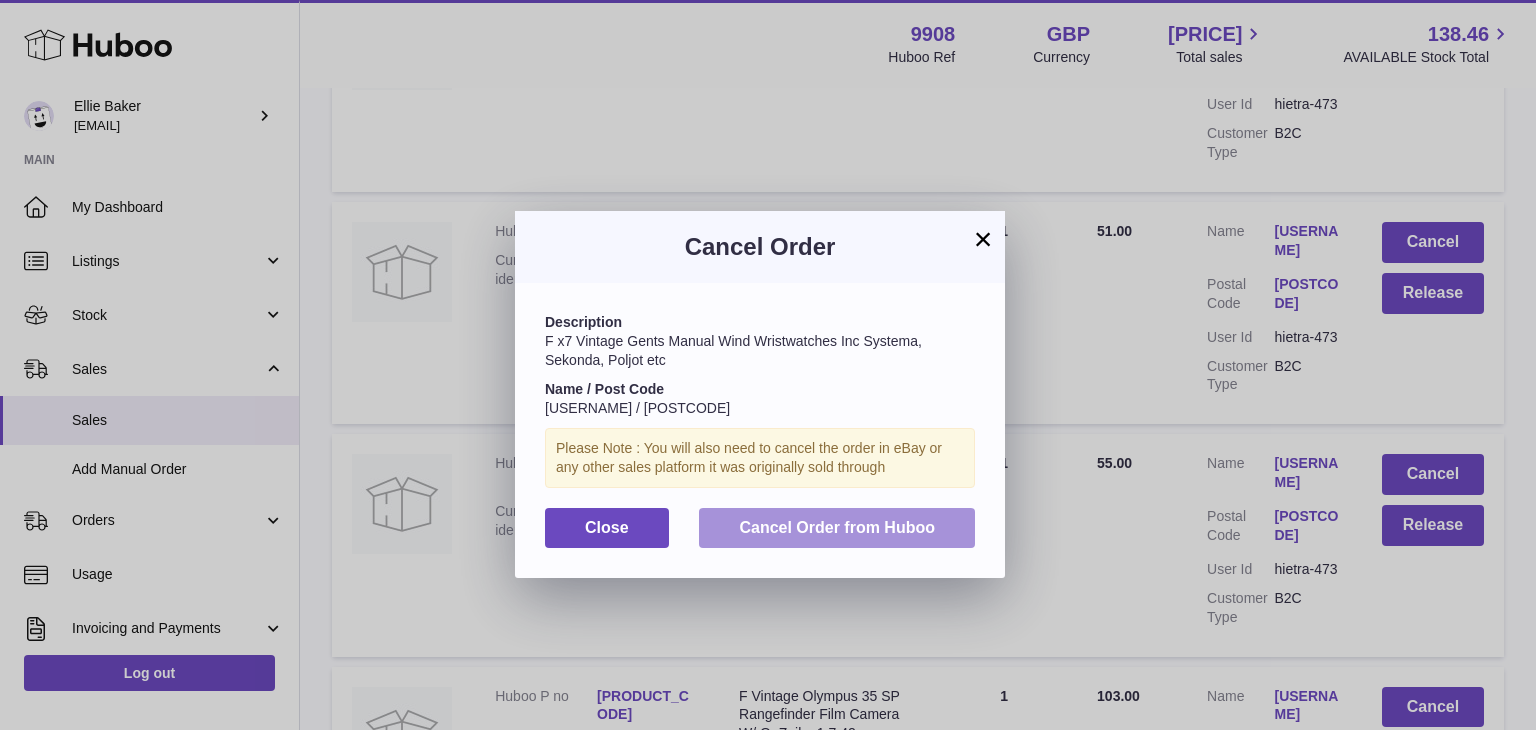 click on "Cancel Order from Huboo" at bounding box center [837, 527] 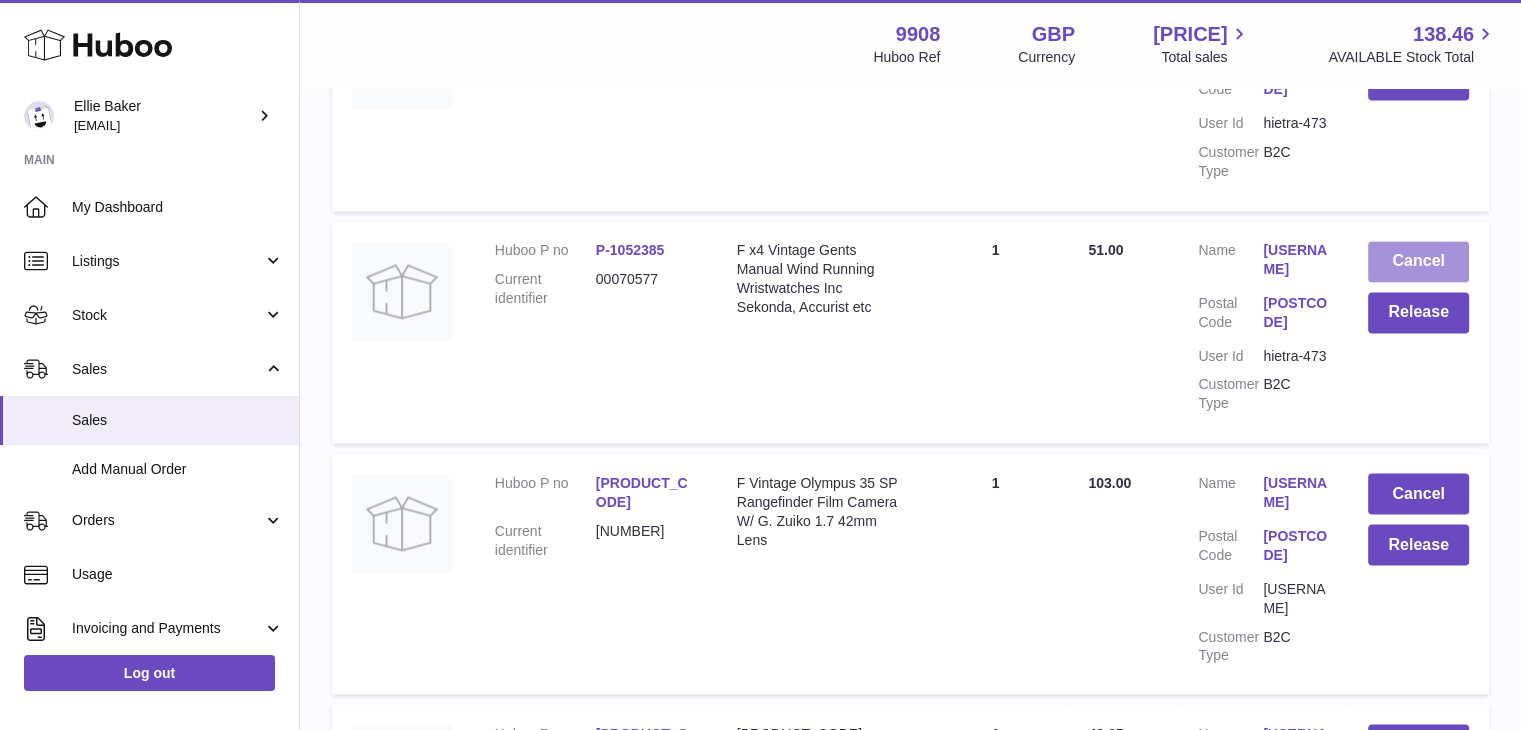 click on "Cancel" at bounding box center [1418, 261] 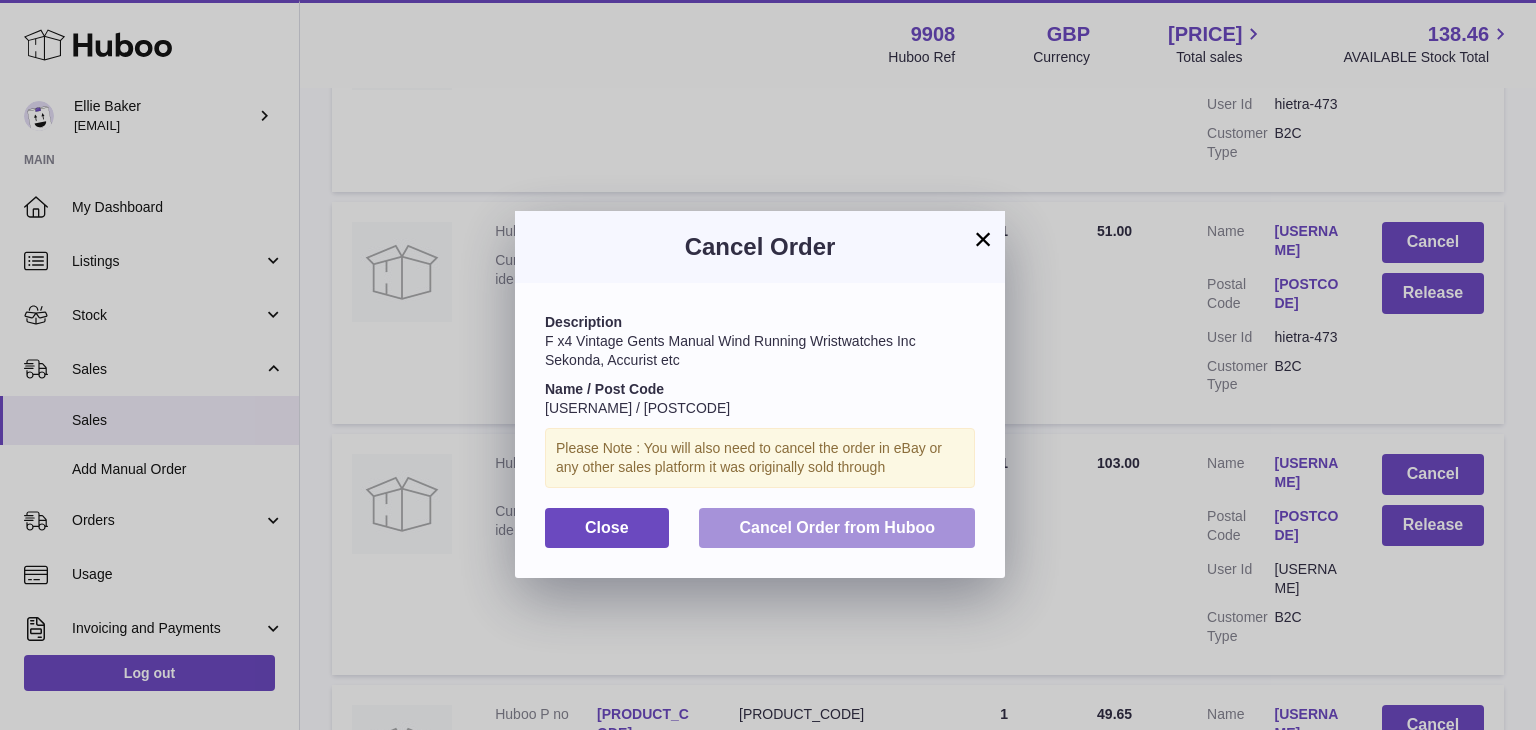 click on "Cancel Order from Huboo" at bounding box center [837, 527] 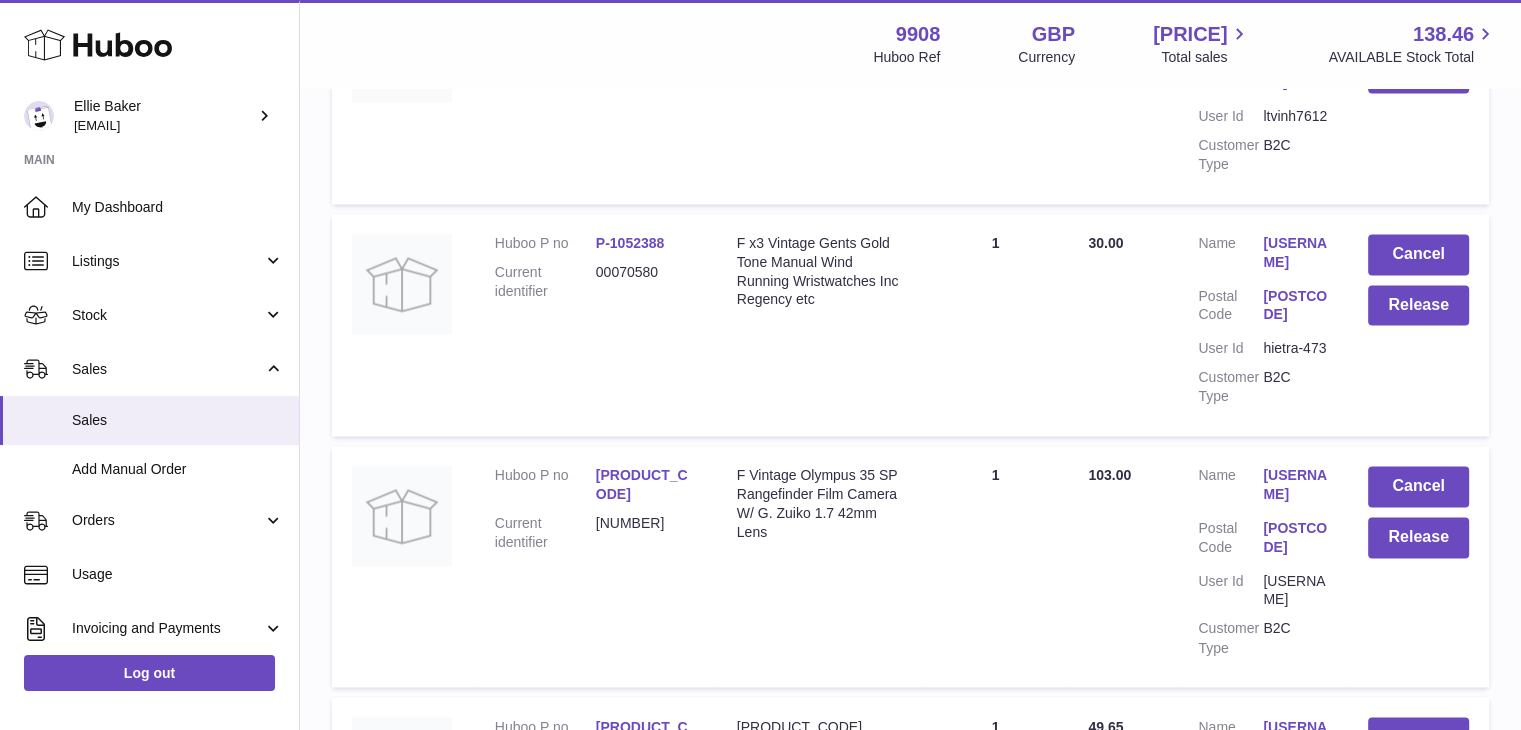 scroll, scrollTop: 3147, scrollLeft: 0, axis: vertical 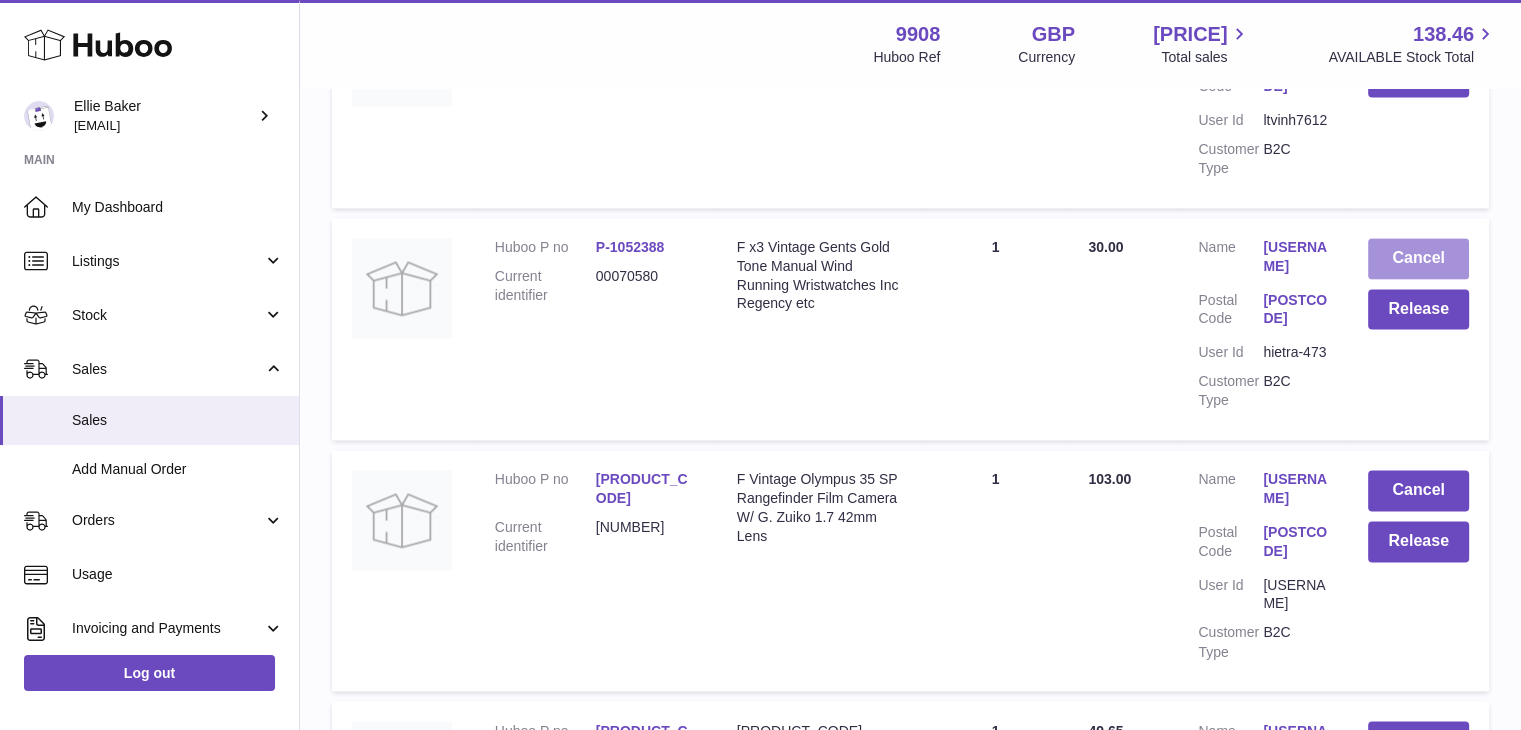 click on "Cancel" at bounding box center [1418, 258] 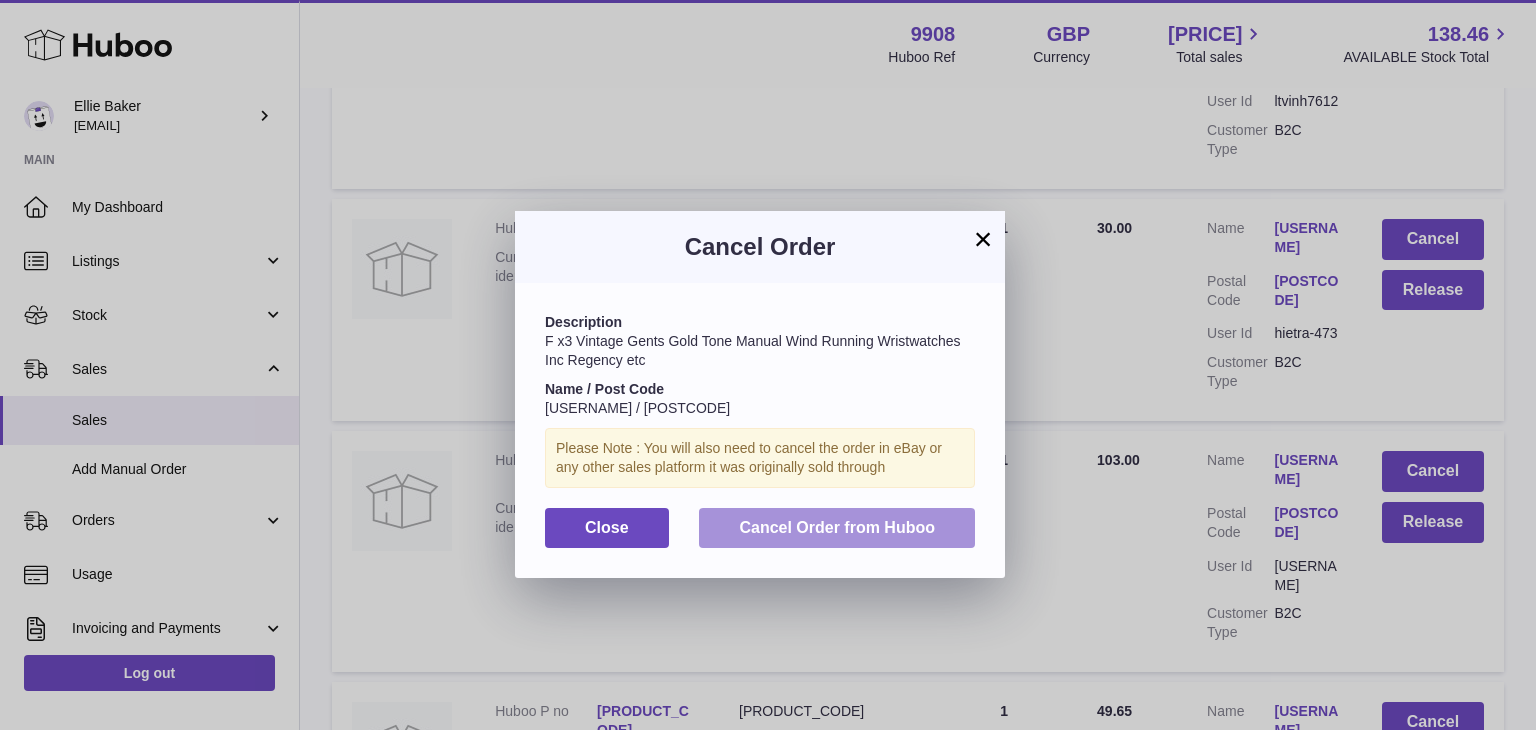 click on "Cancel Order from Huboo" at bounding box center [837, 527] 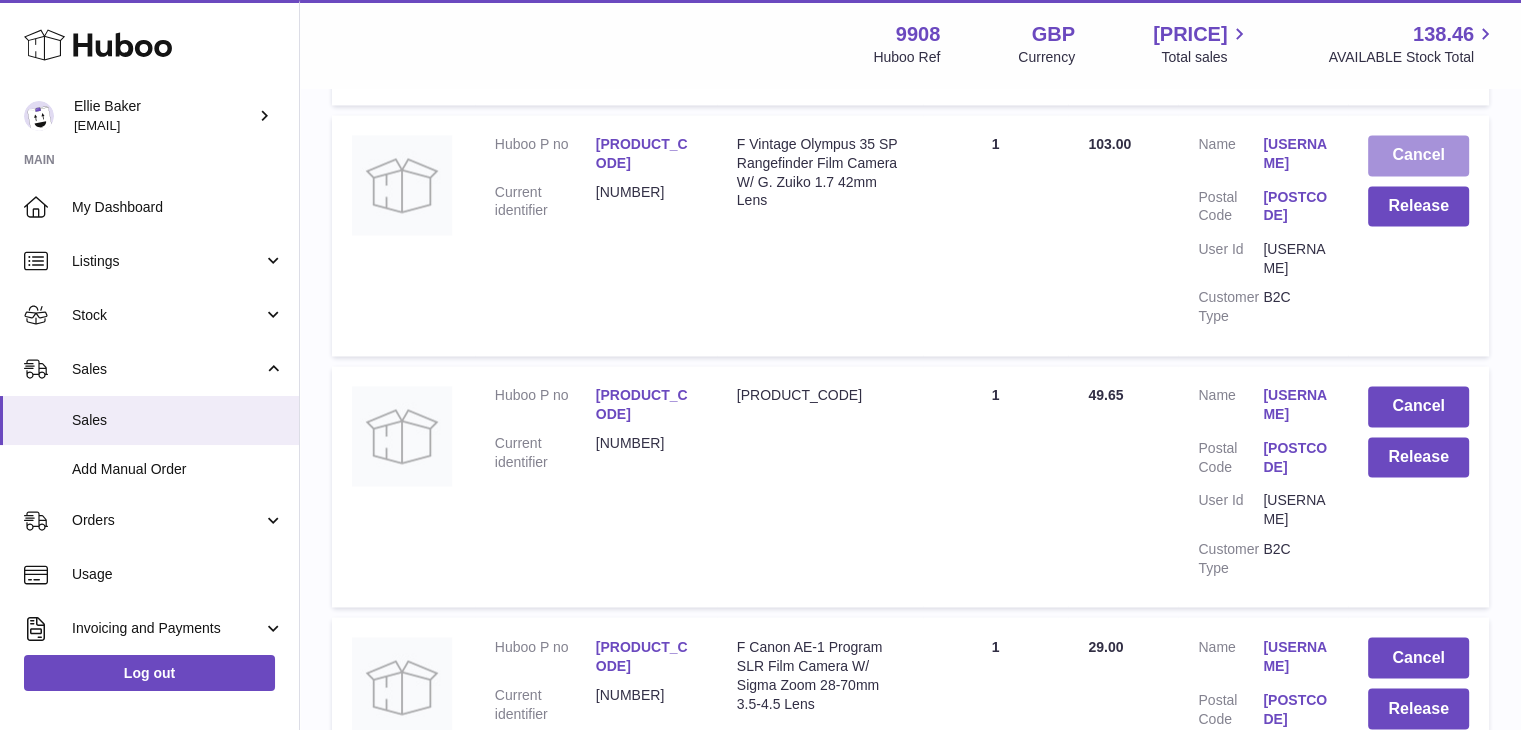 scroll, scrollTop: 3251, scrollLeft: 0, axis: vertical 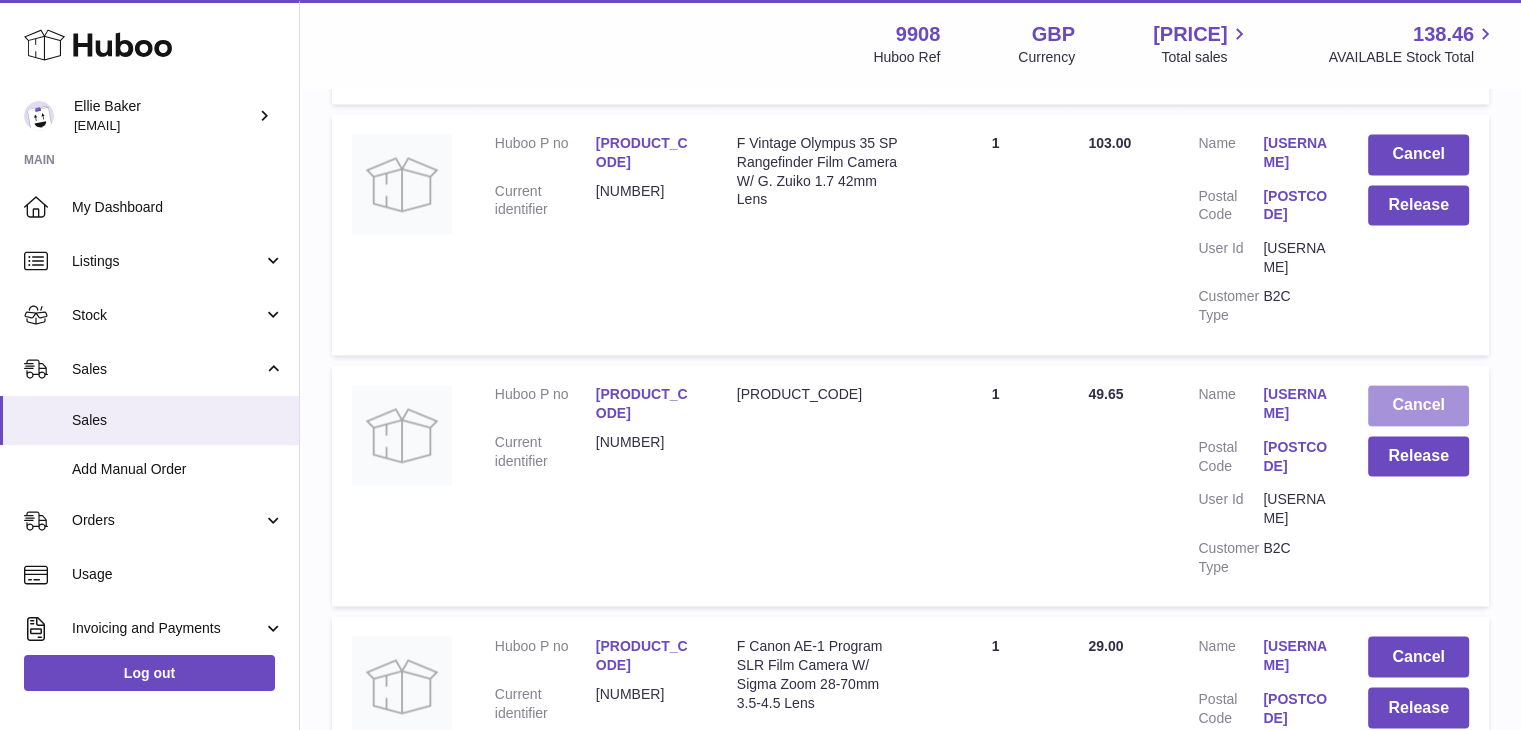 click on "Cancel" at bounding box center [1418, 405] 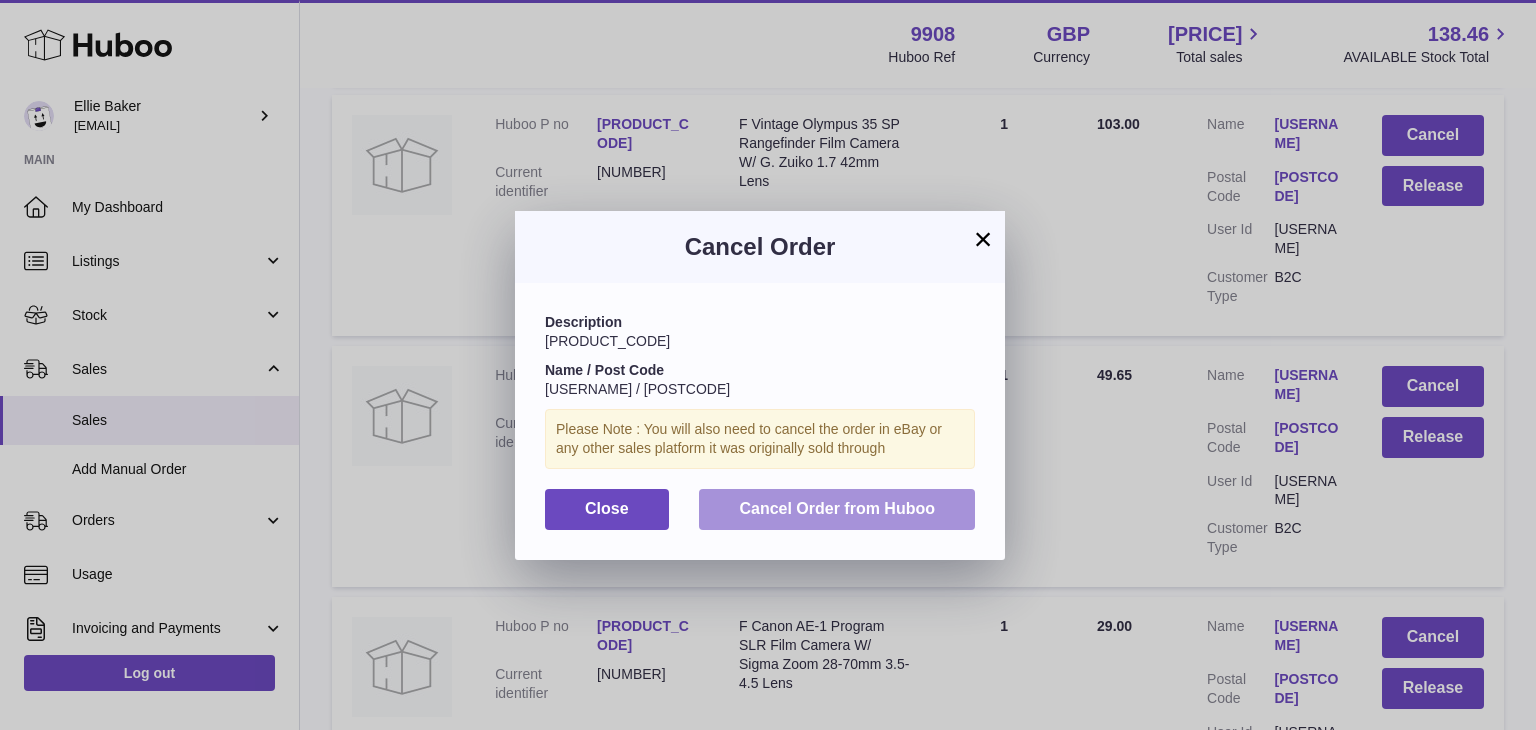 click on "Cancel Order from Huboo" at bounding box center (837, 508) 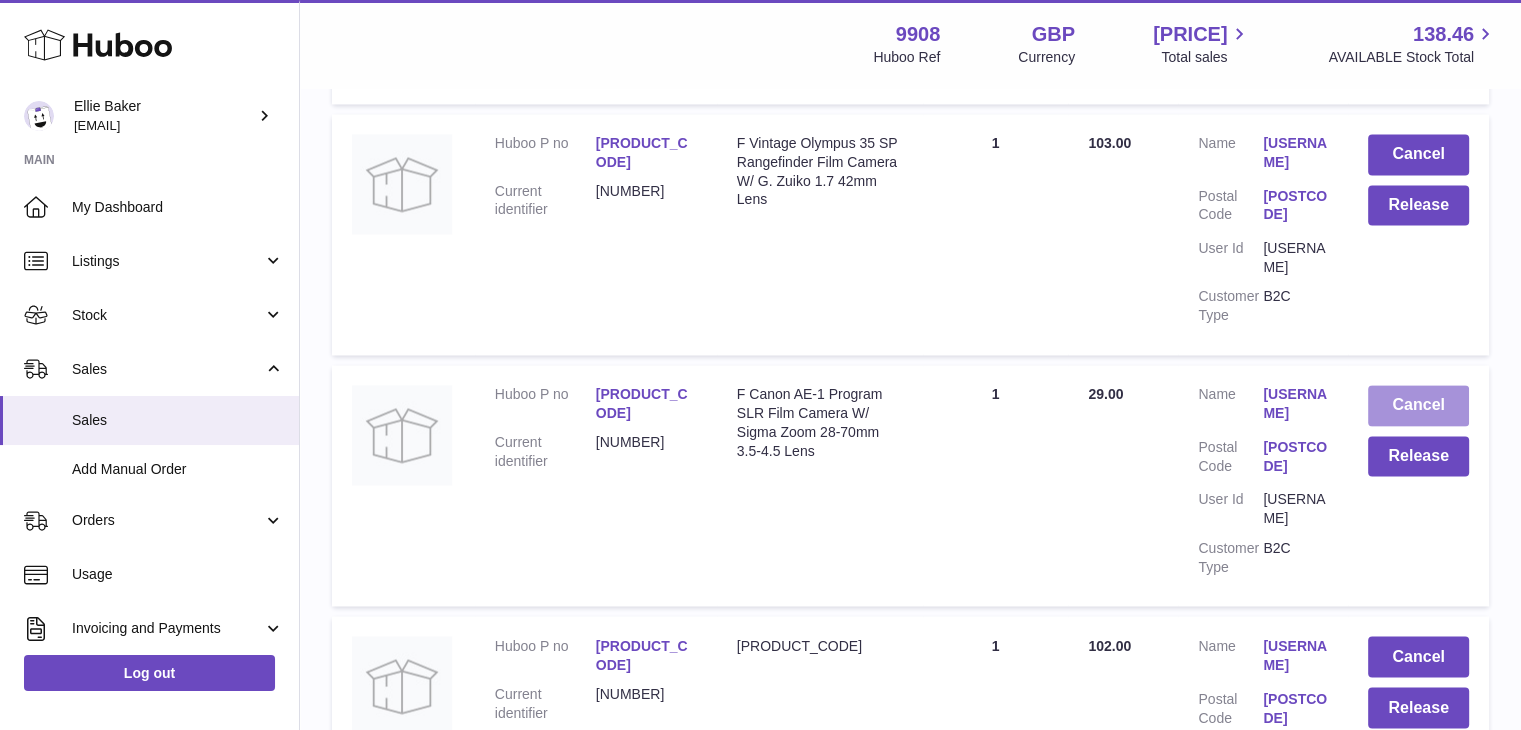 click on "Cancel" at bounding box center [1418, 405] 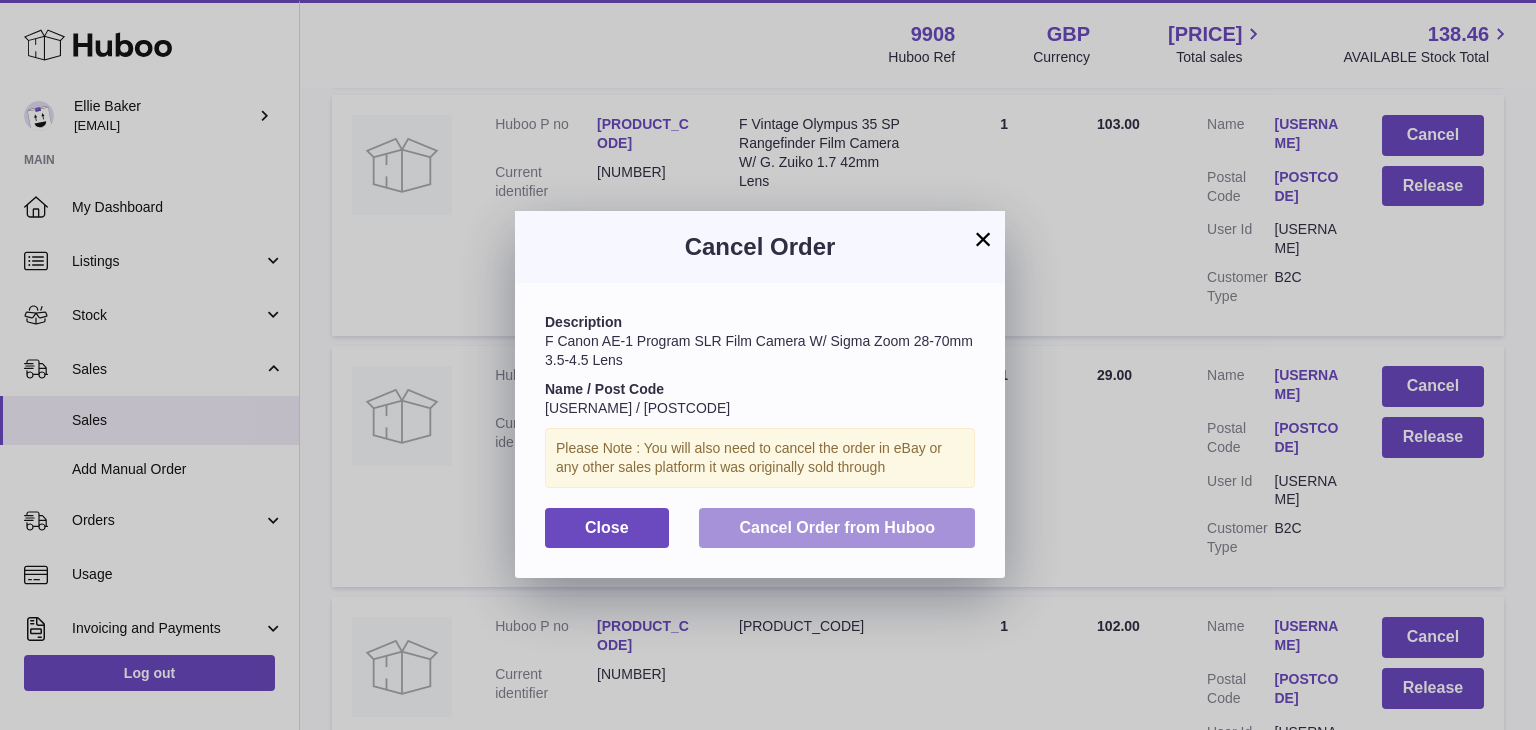 click on "Cancel Order from Huboo" at bounding box center (837, 527) 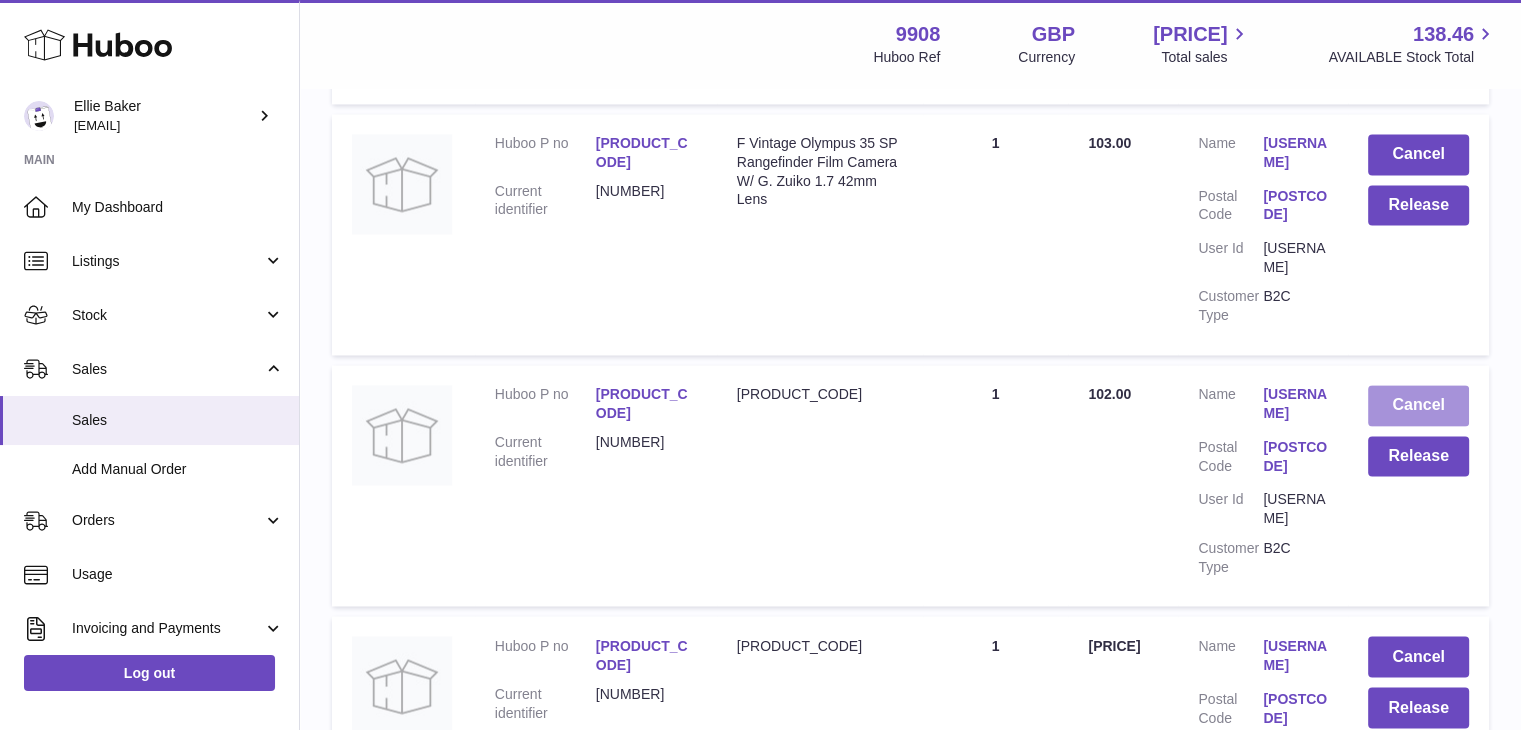 click on "Cancel" at bounding box center [1418, 405] 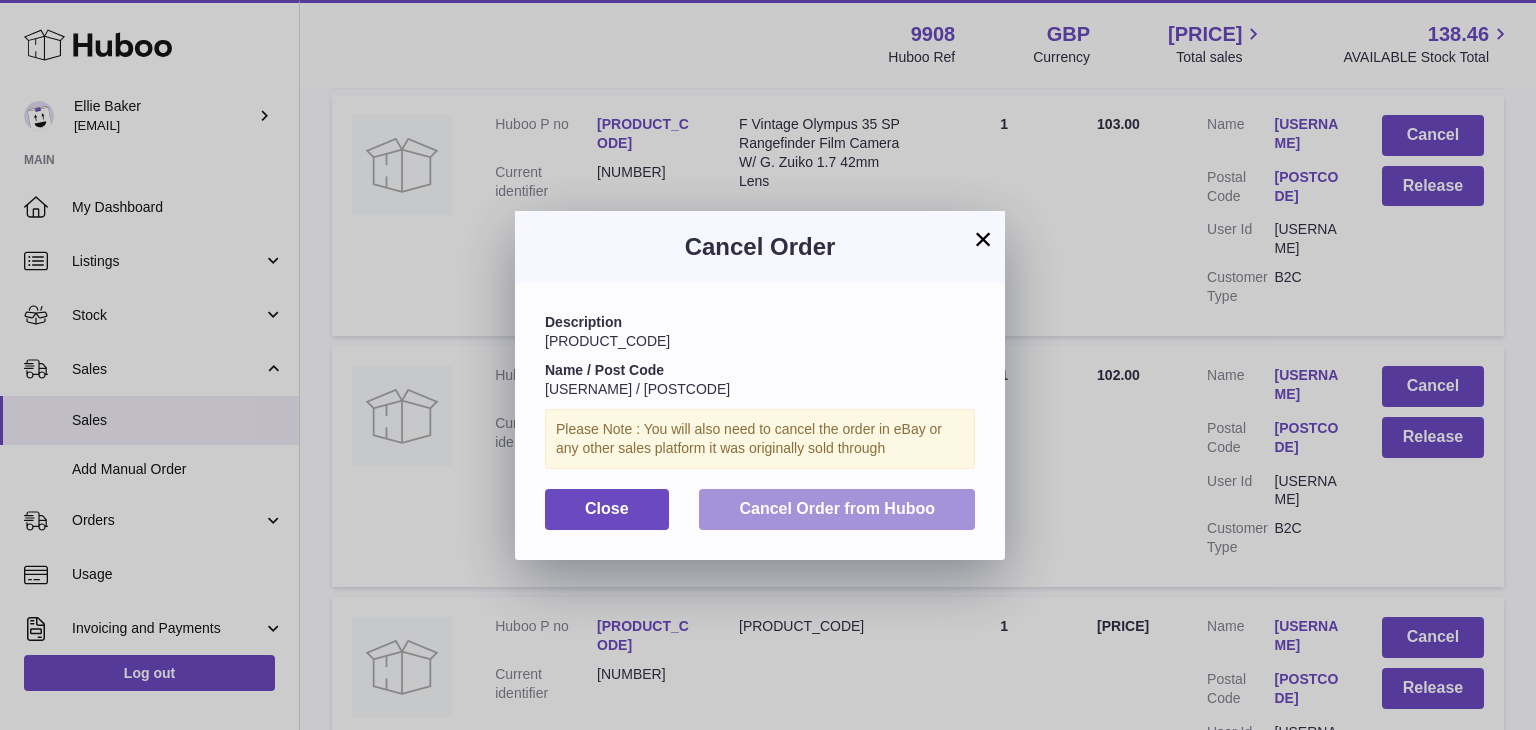 click on "Cancel Order from Huboo" at bounding box center (837, 508) 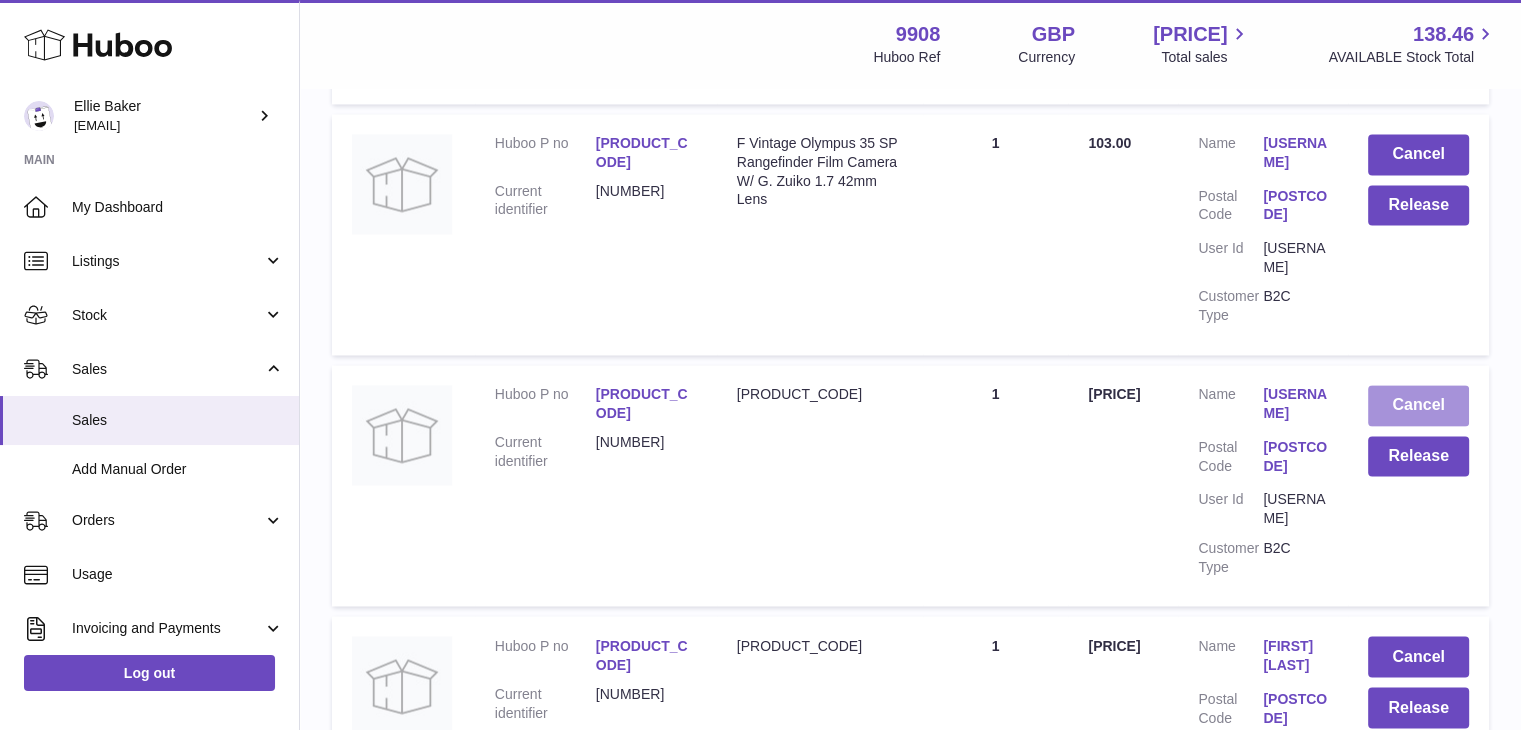 click on "Cancel" at bounding box center [1418, 405] 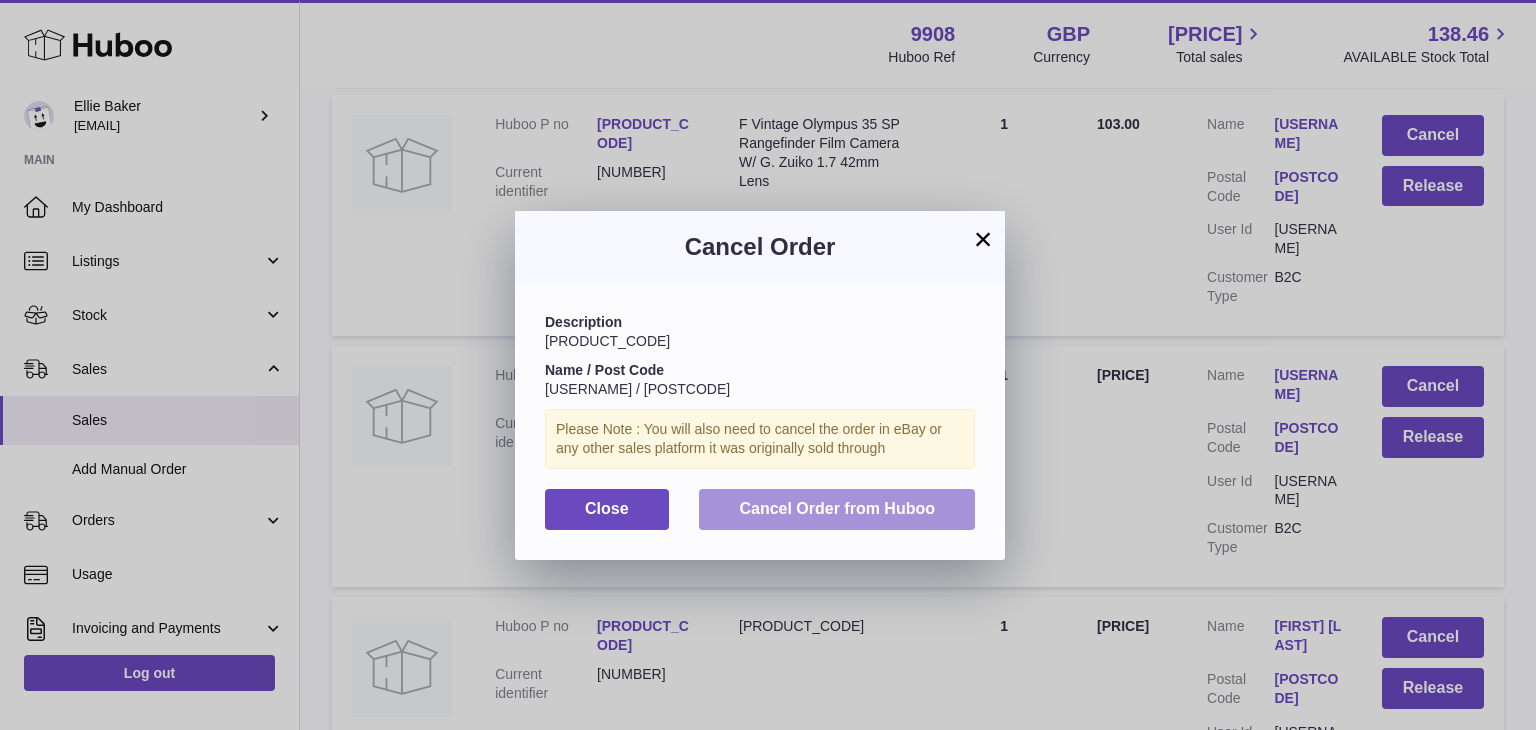 click on "Cancel Order from Huboo" at bounding box center [837, 508] 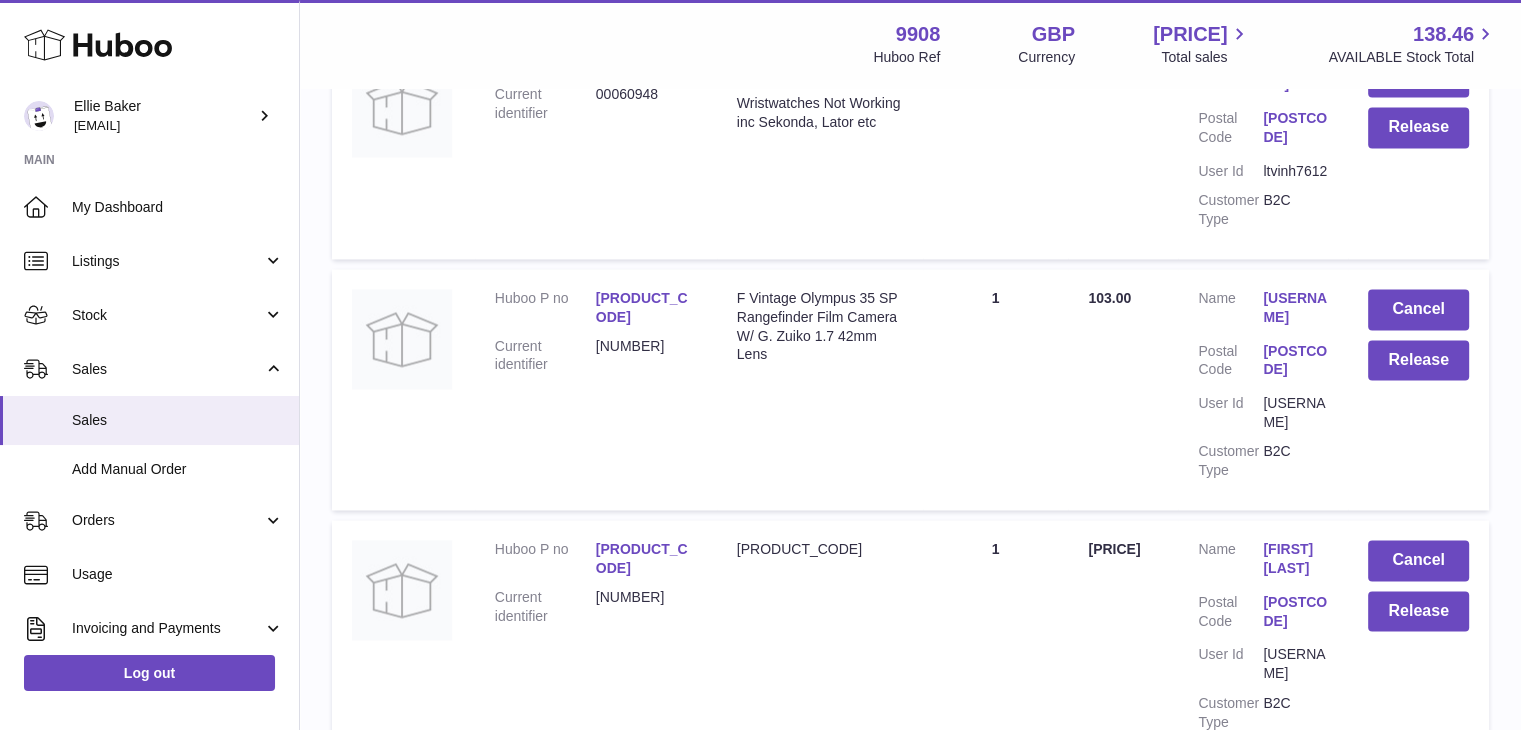 scroll, scrollTop: 3046, scrollLeft: 0, axis: vertical 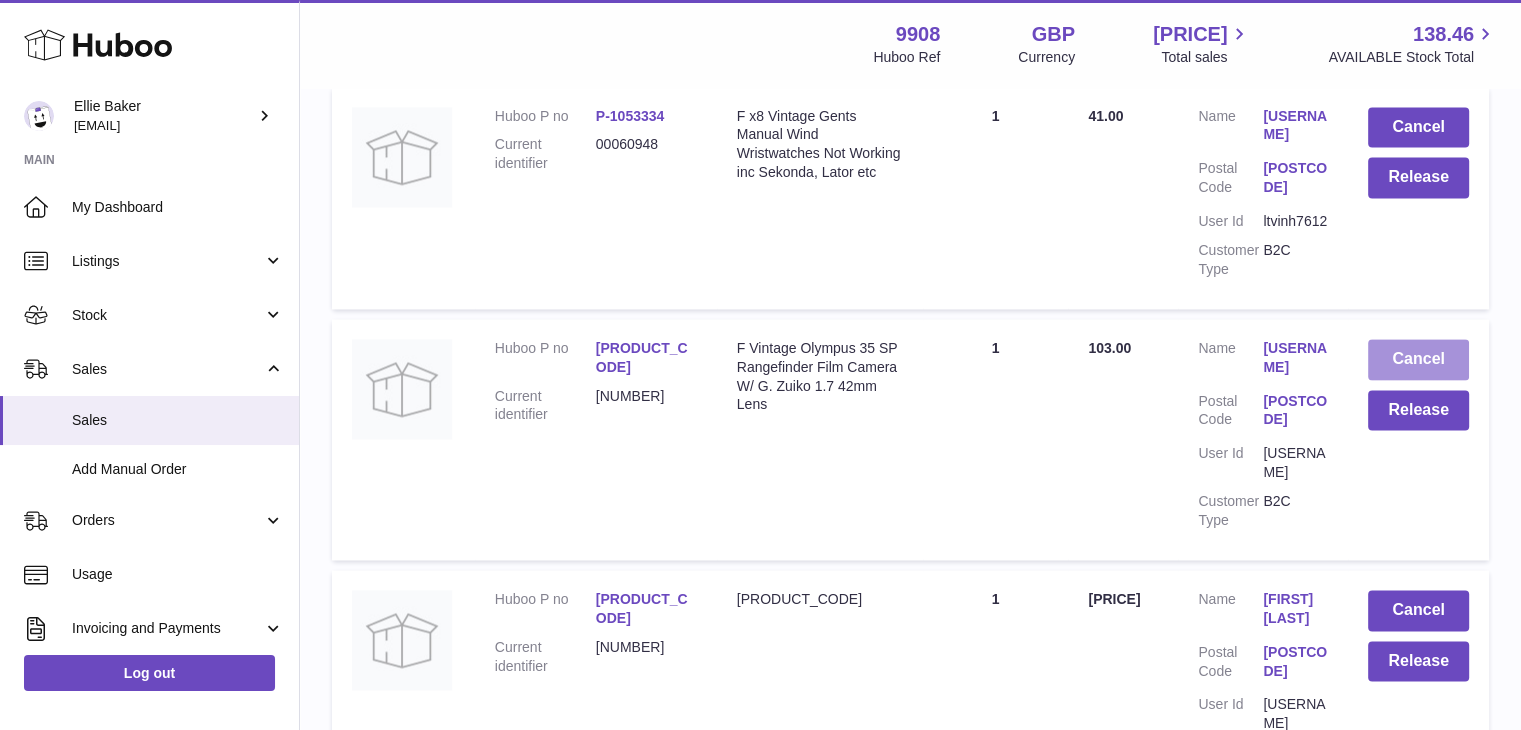 click on "Cancel" at bounding box center (1418, 359) 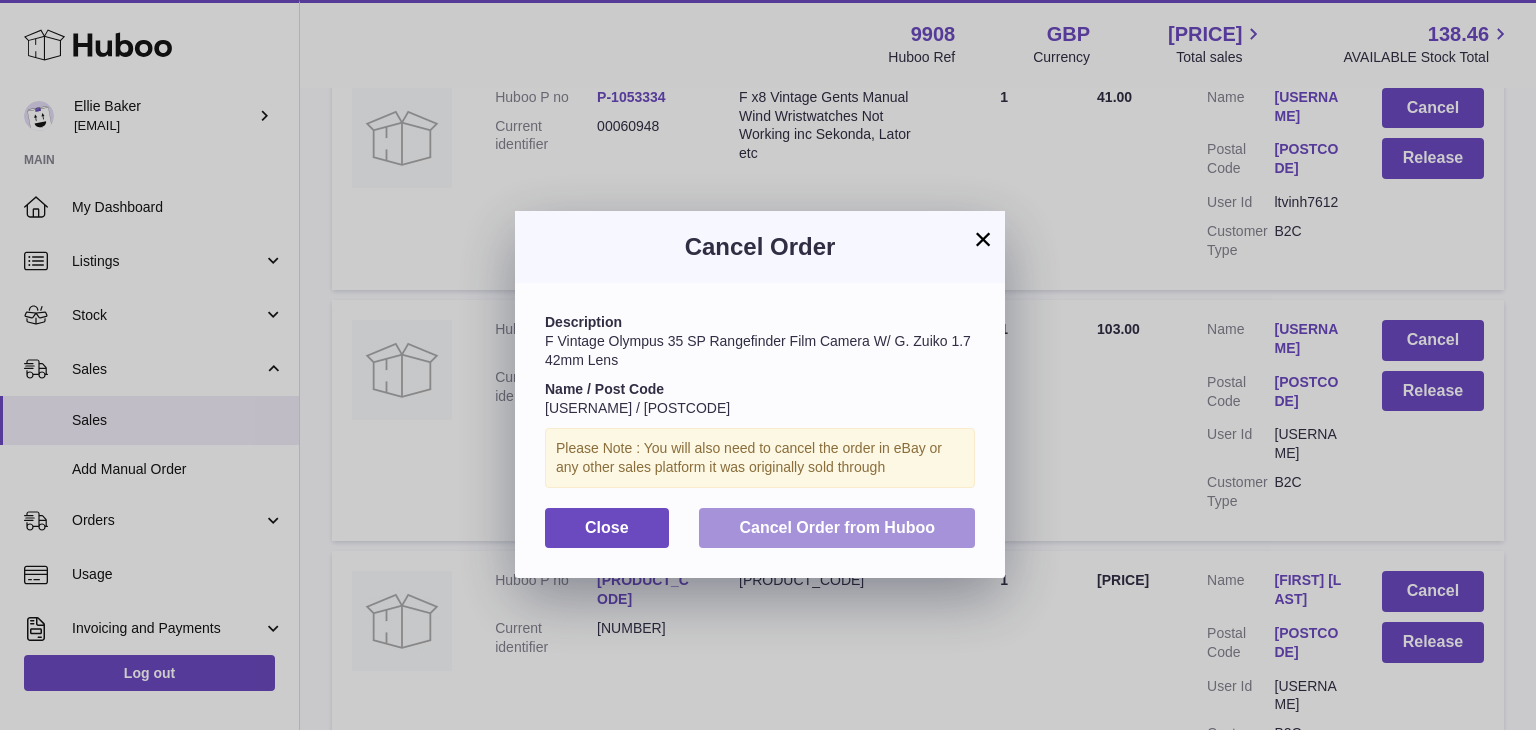 click on "Cancel Order from Huboo" at bounding box center (837, 528) 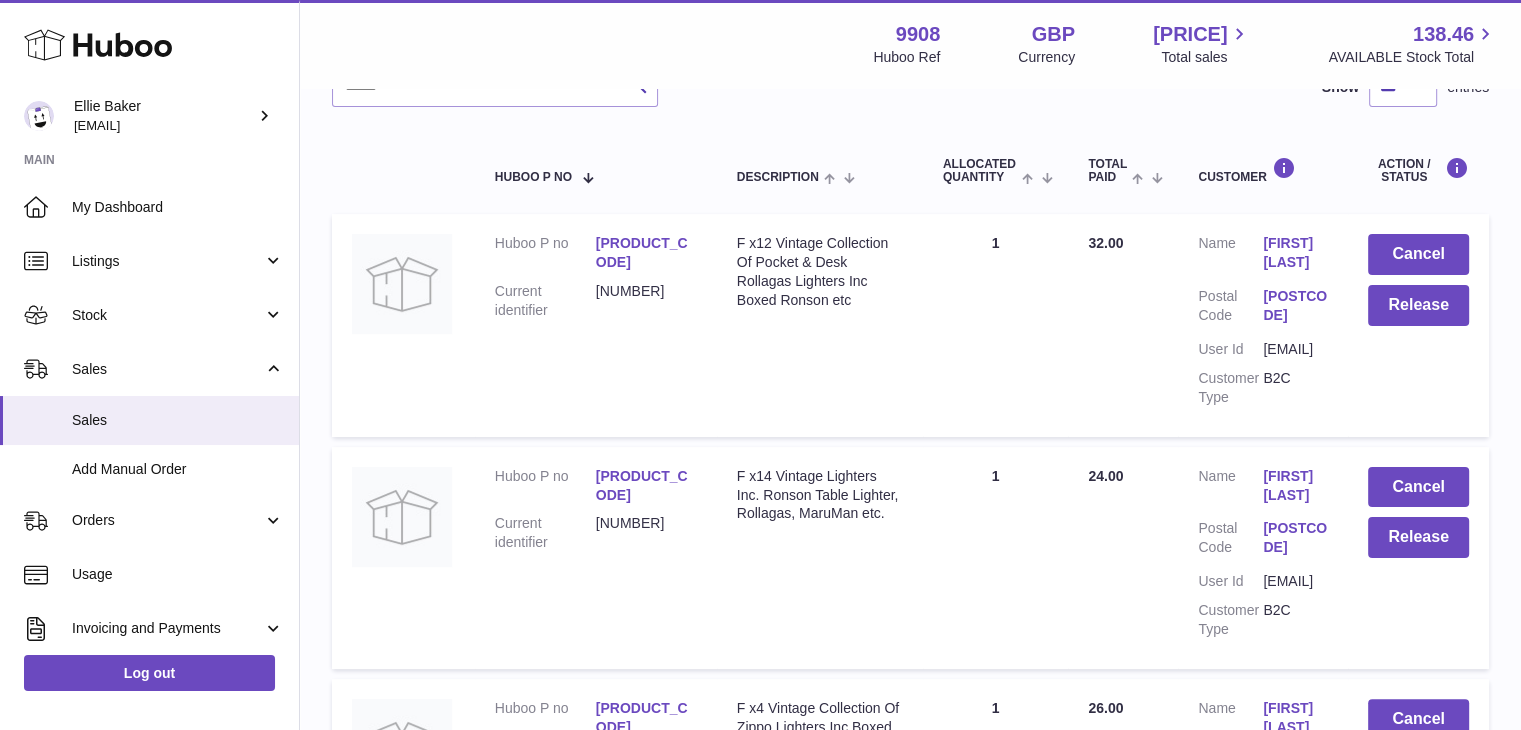 scroll, scrollTop: 0, scrollLeft: 0, axis: both 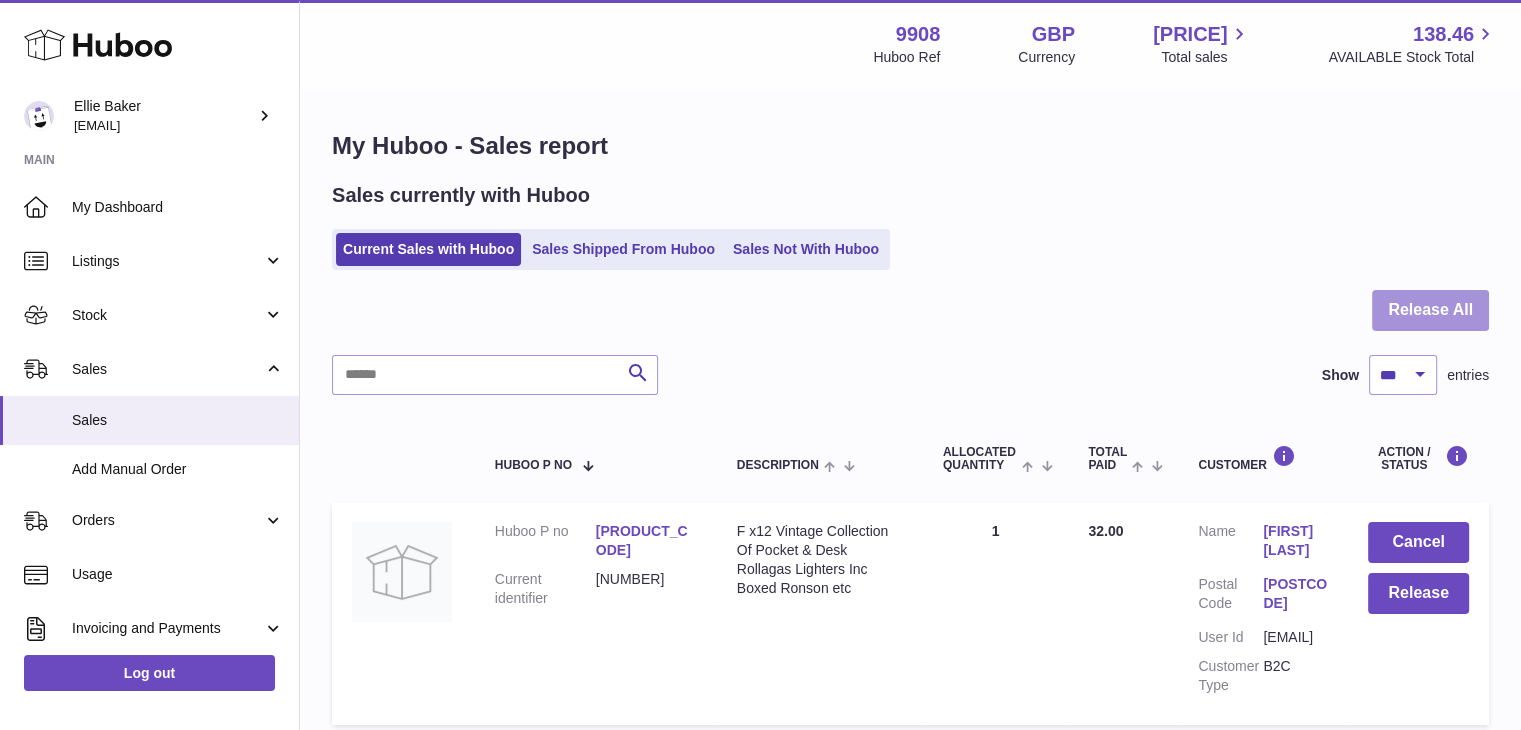 click on "Release All" at bounding box center (1430, 310) 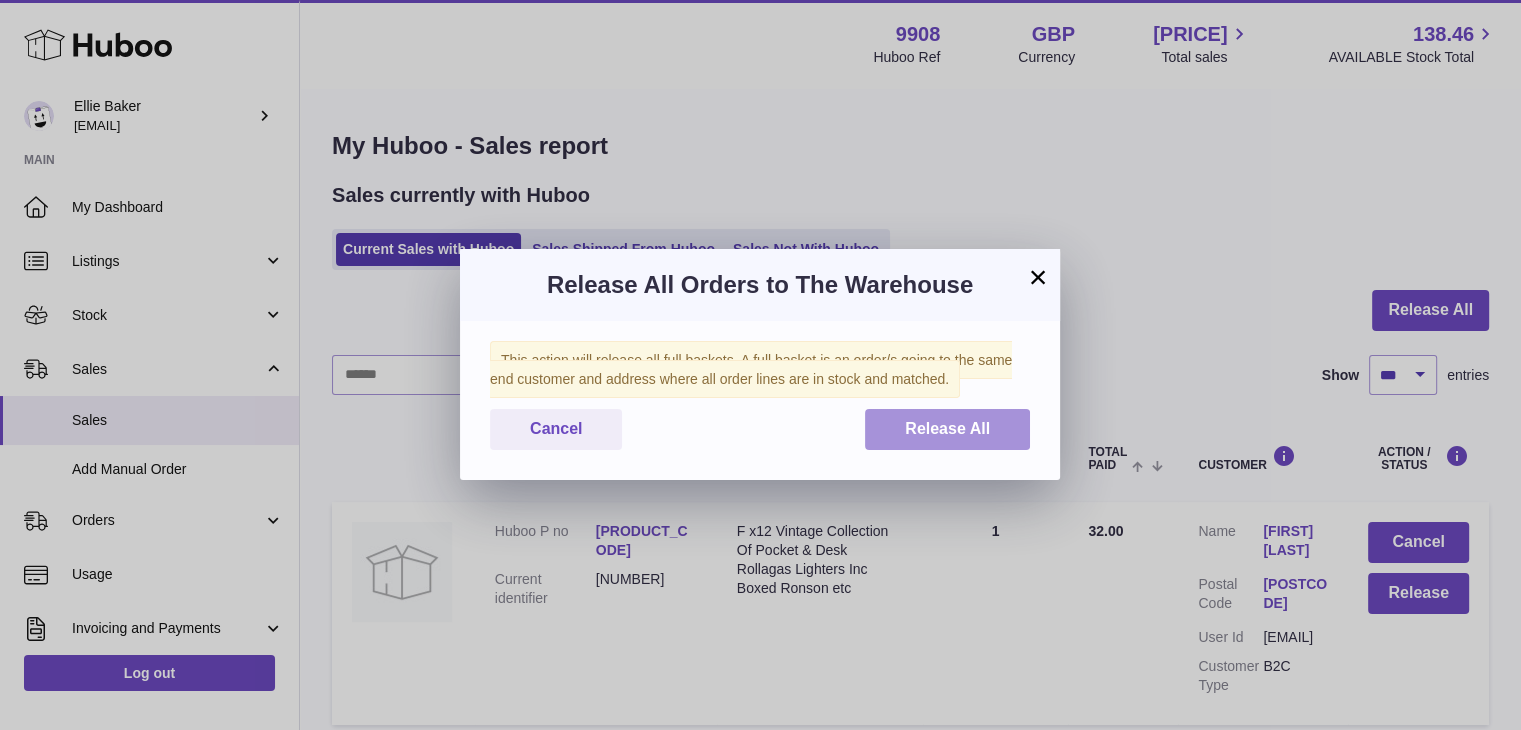 click on "Release All" at bounding box center (947, 428) 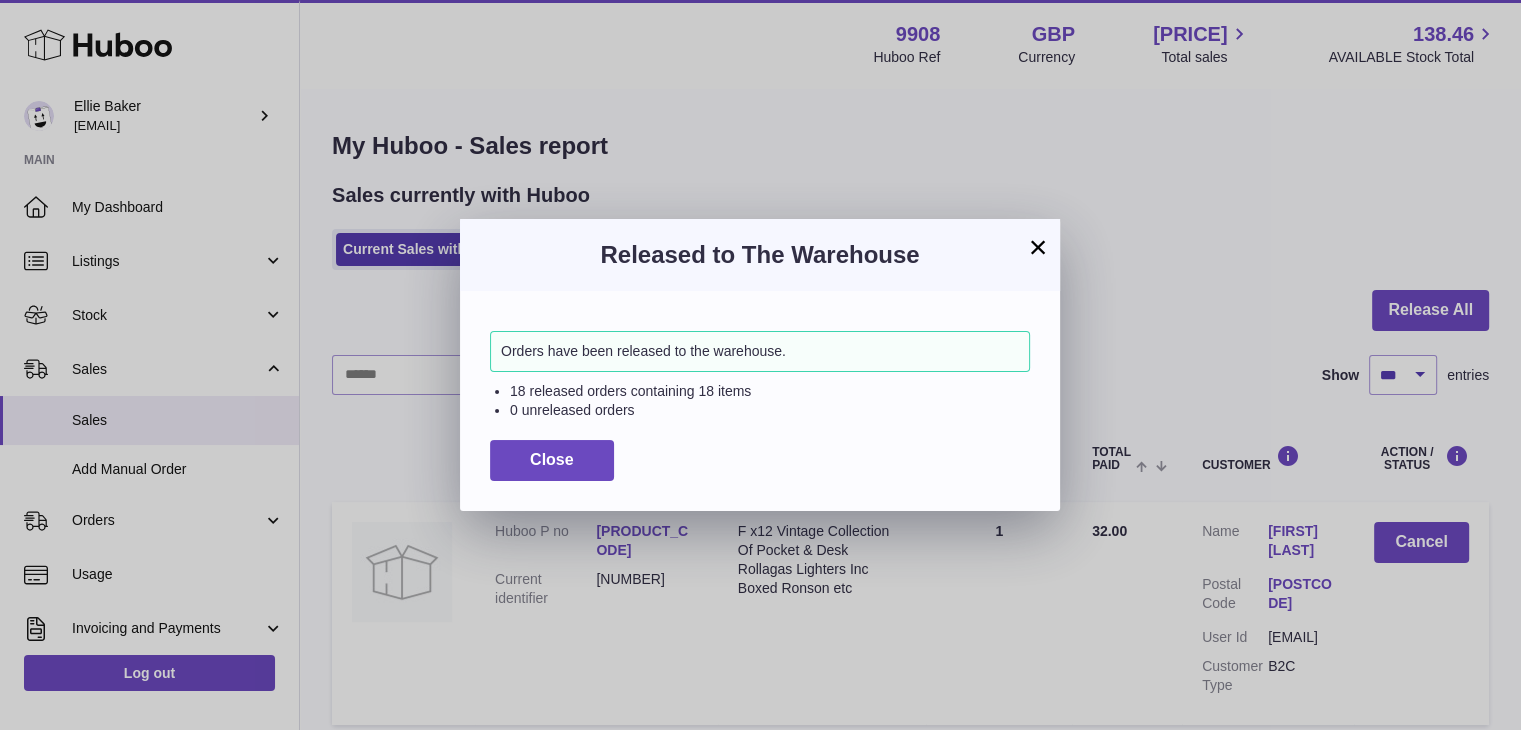 click on "×" at bounding box center (1038, 247) 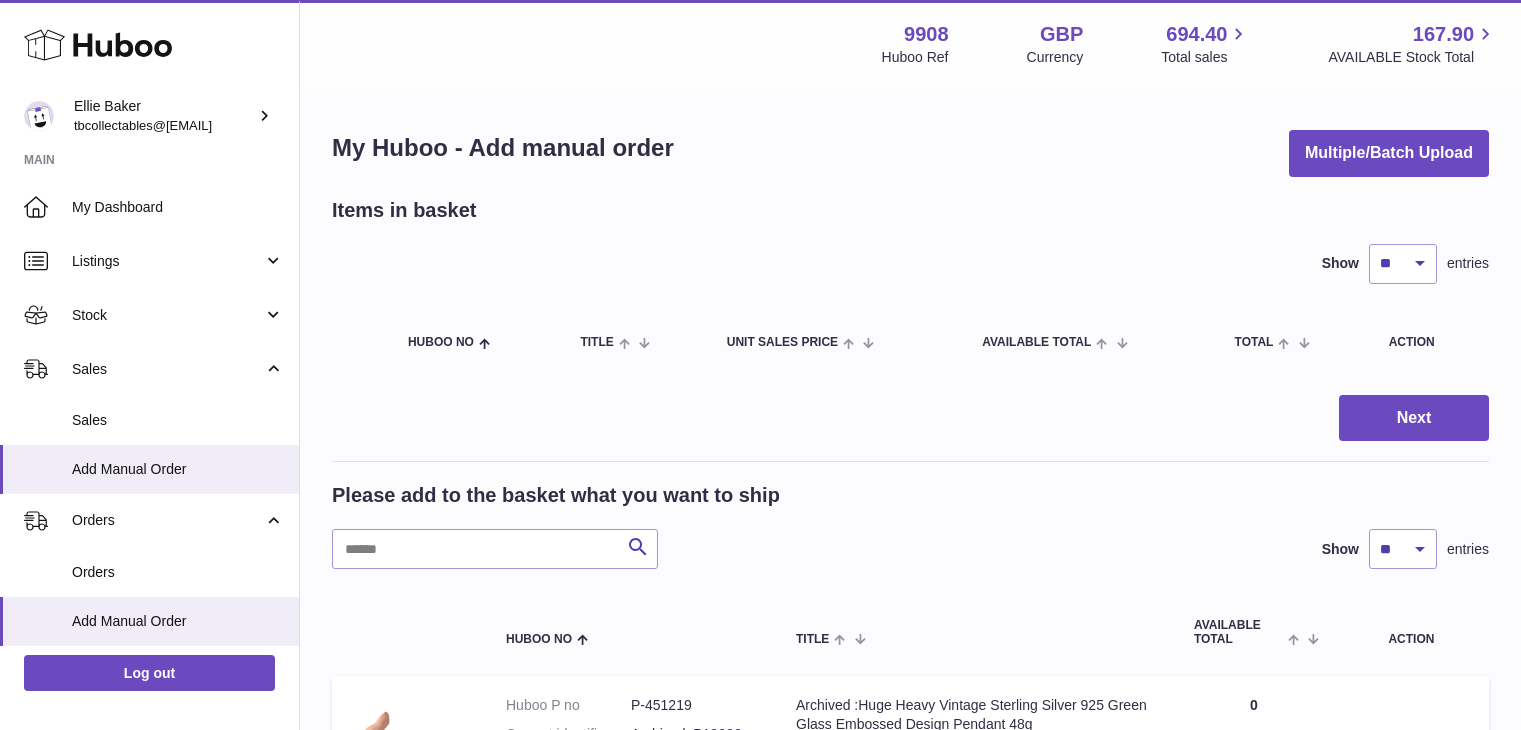 scroll, scrollTop: 0, scrollLeft: 0, axis: both 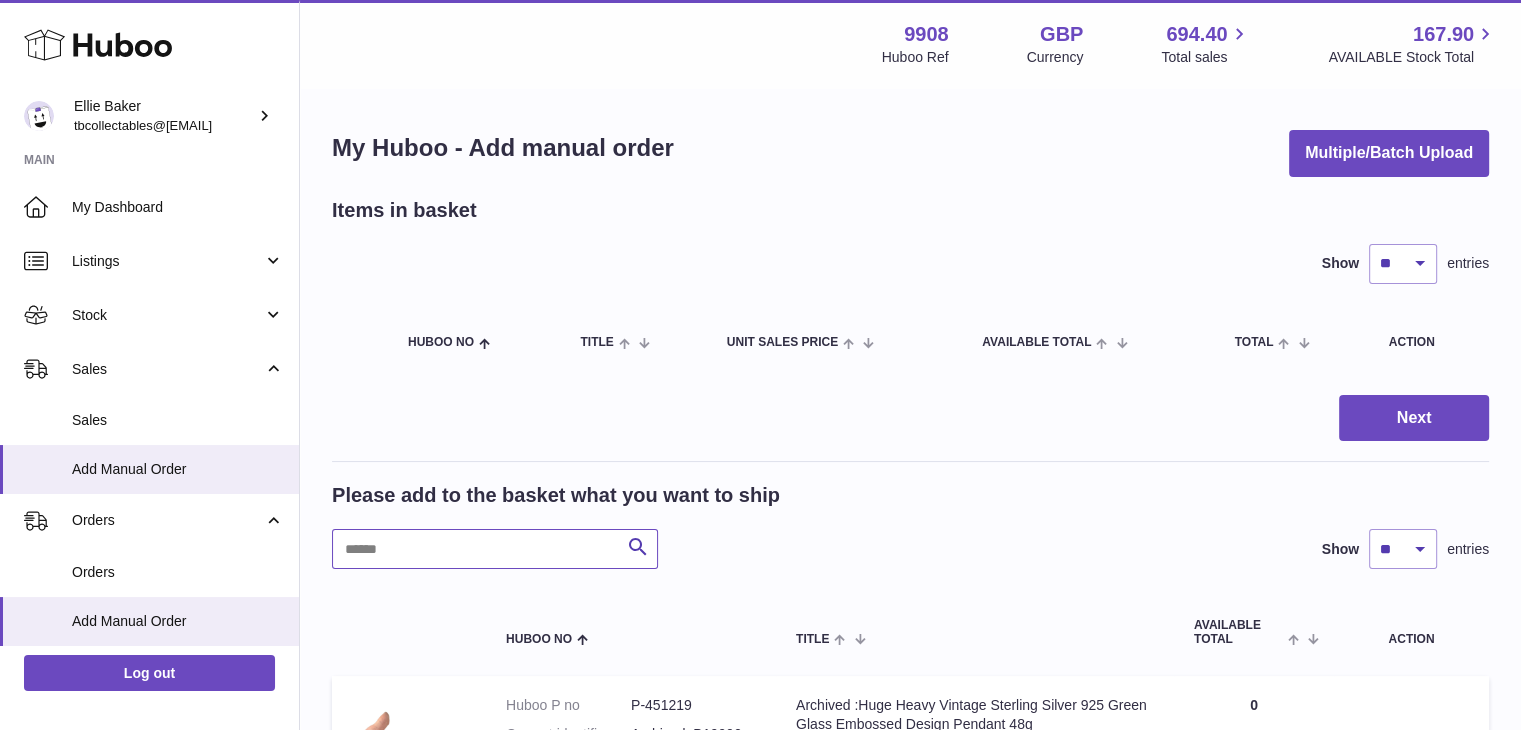 click at bounding box center [495, 549] 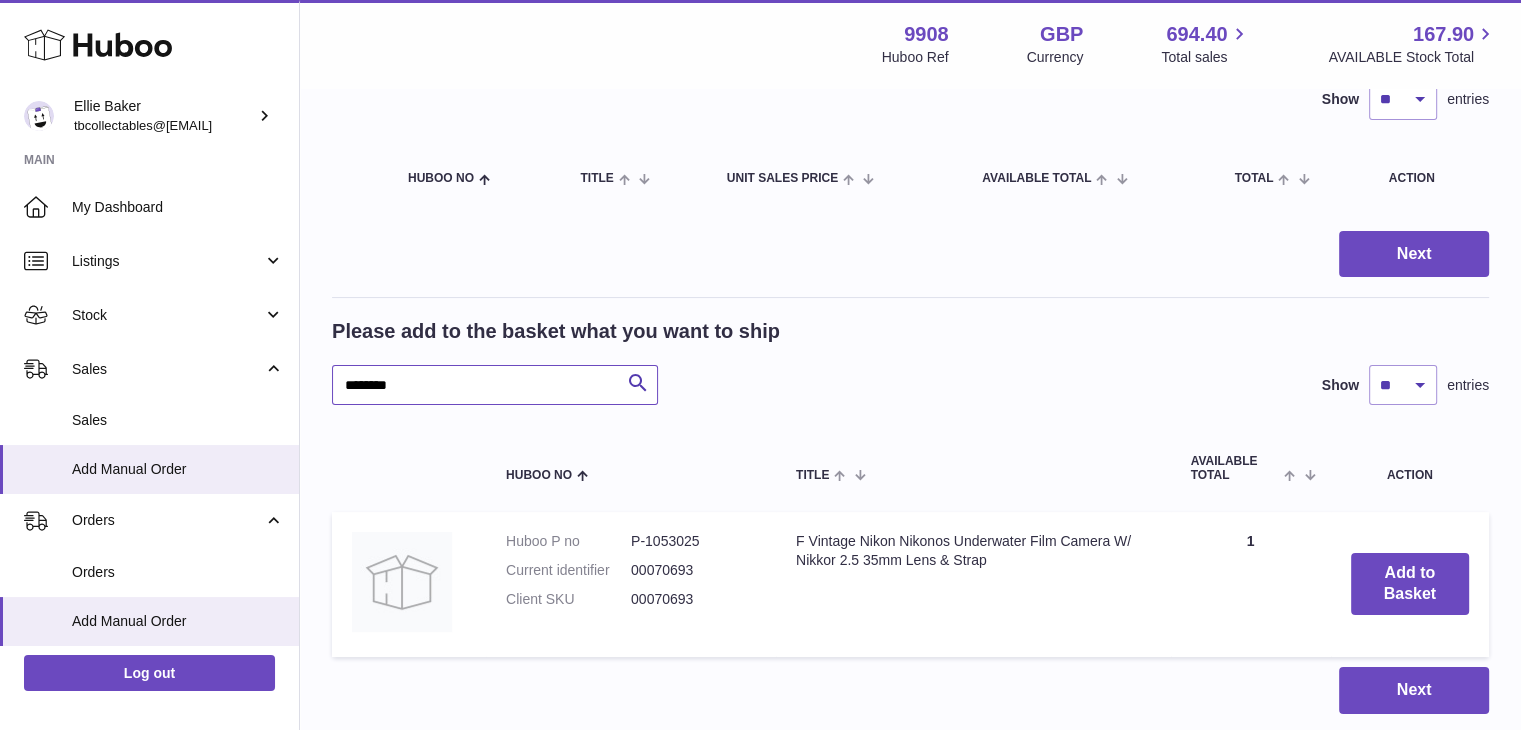 scroll, scrollTop: 168, scrollLeft: 0, axis: vertical 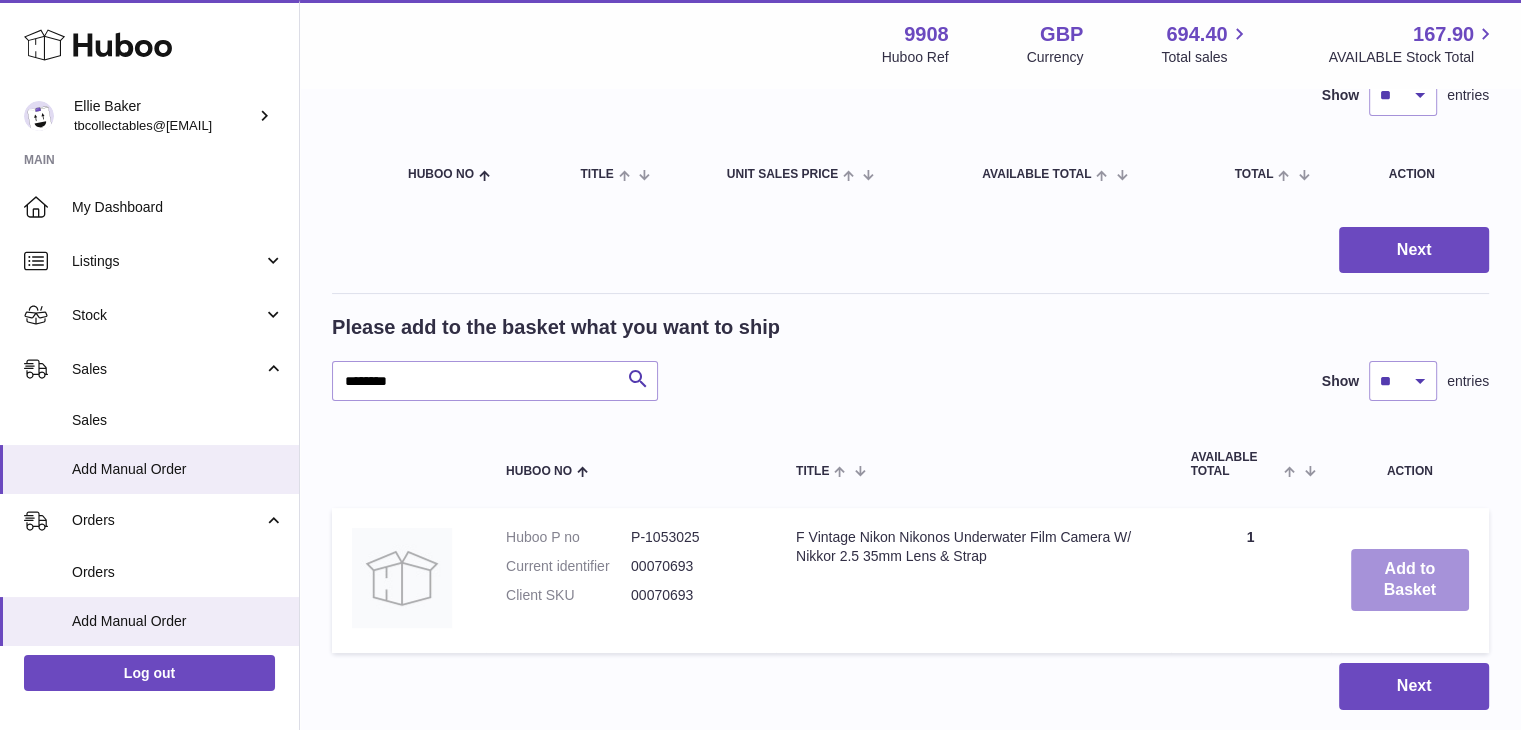 click on "Add to Basket" at bounding box center [1410, 580] 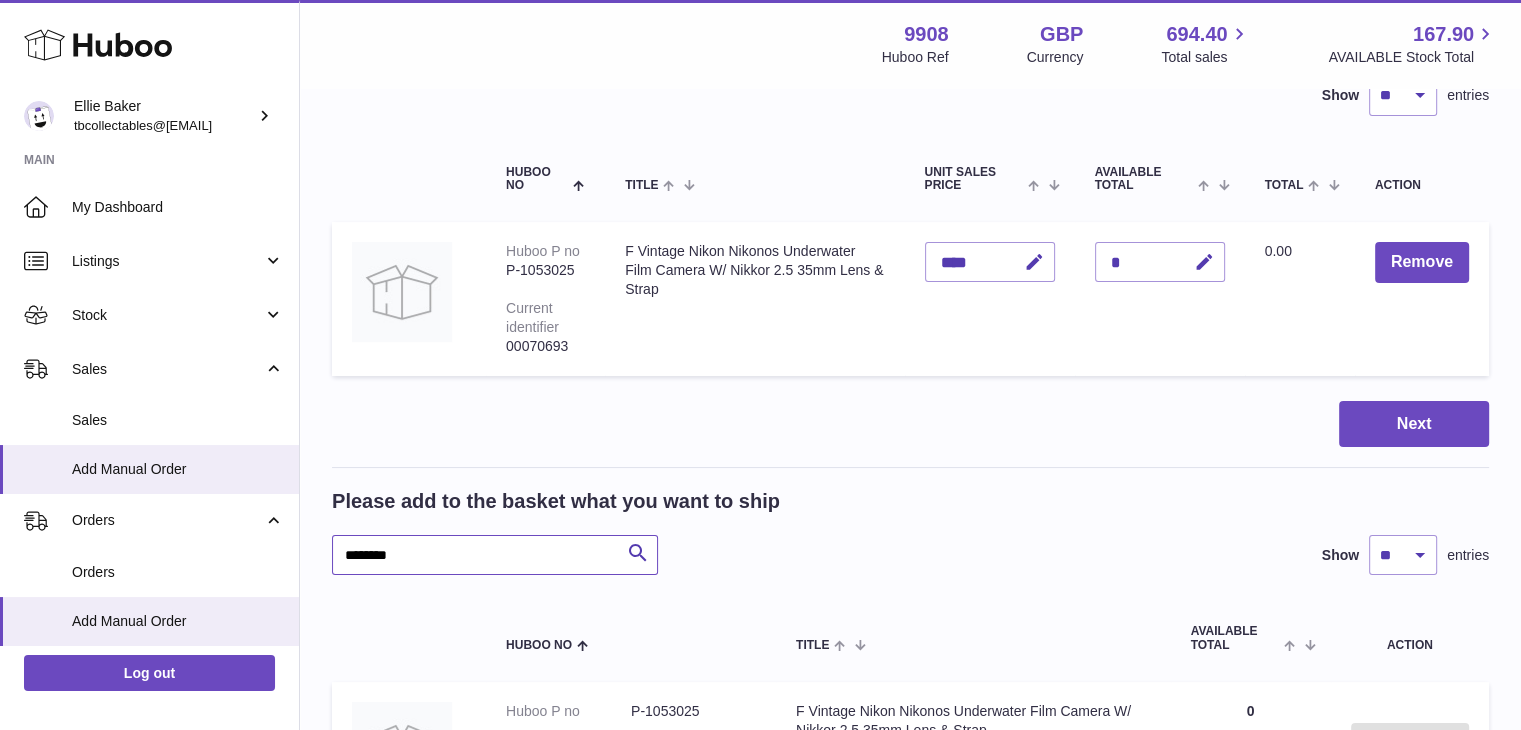 drag, startPoint x: 441, startPoint y: 546, endPoint x: 341, endPoint y: 549, distance: 100.04499 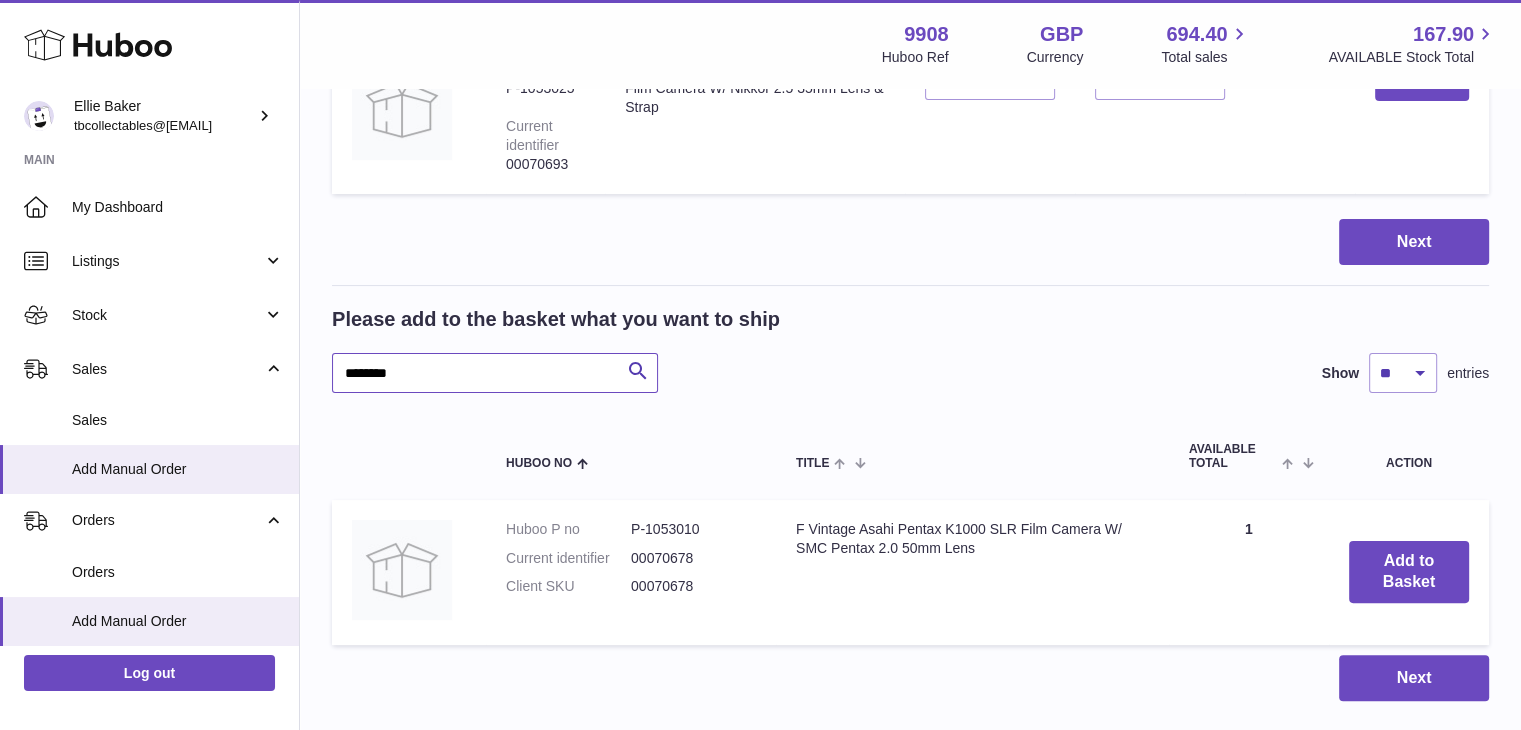 scroll, scrollTop: 392, scrollLeft: 0, axis: vertical 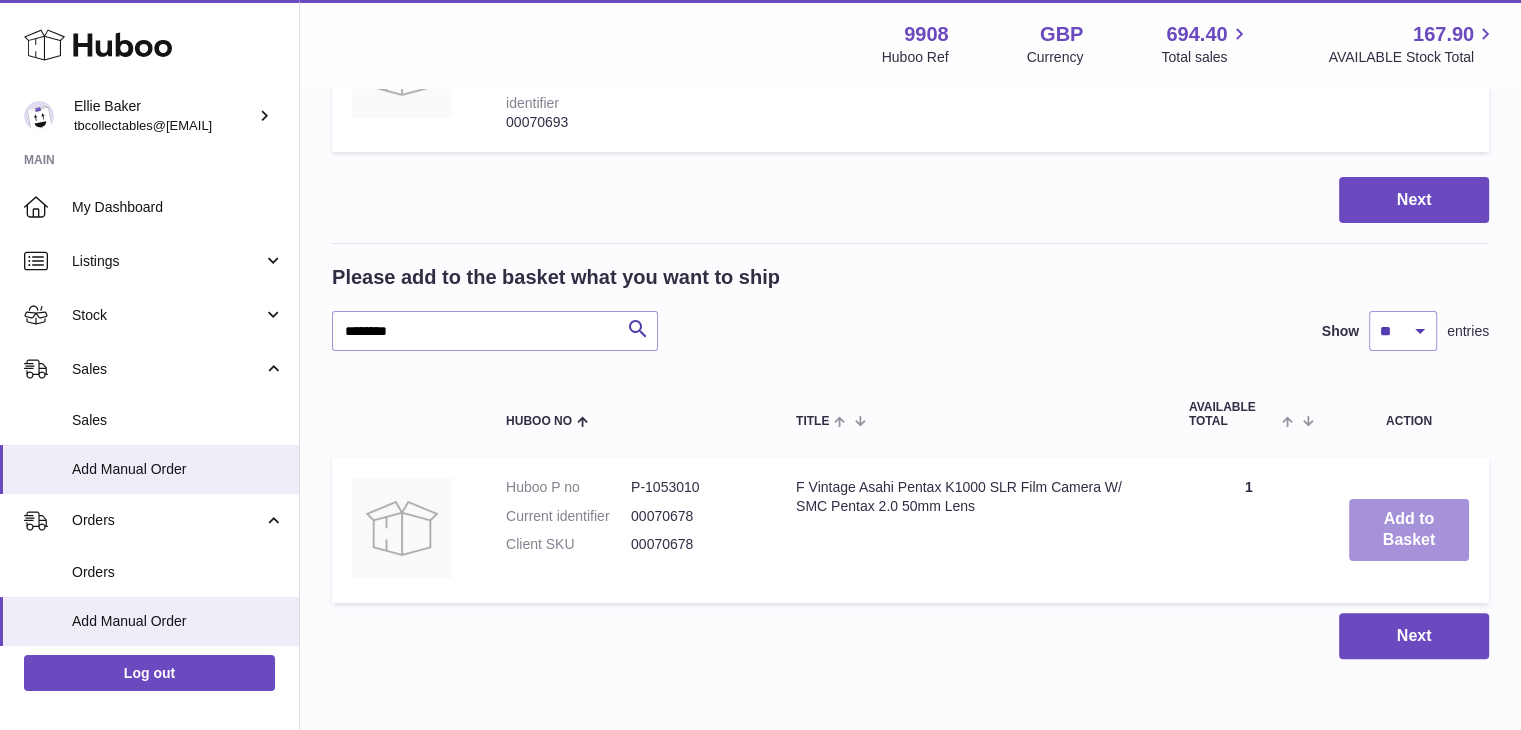 click on "Add to Basket" at bounding box center [1409, 530] 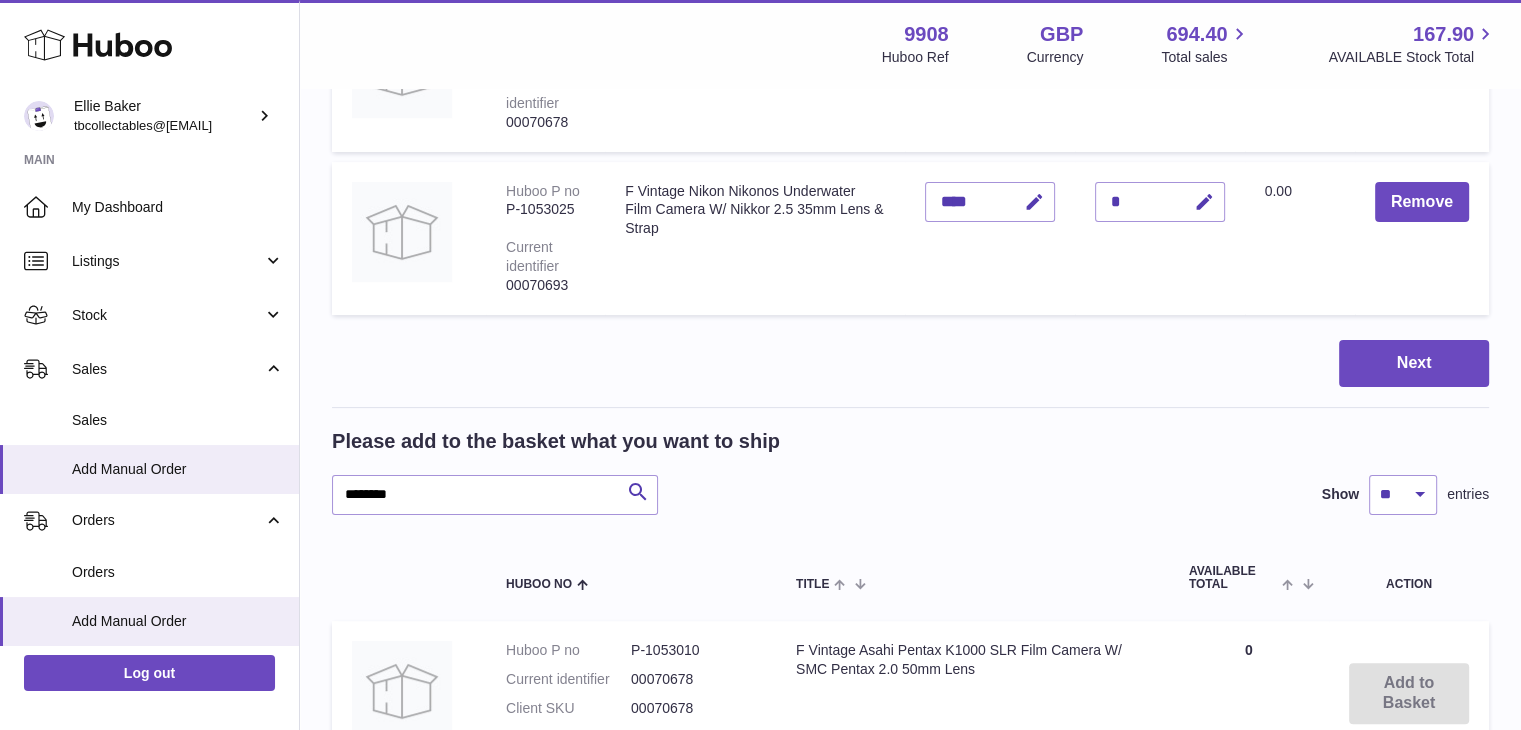 scroll, scrollTop: 555, scrollLeft: 0, axis: vertical 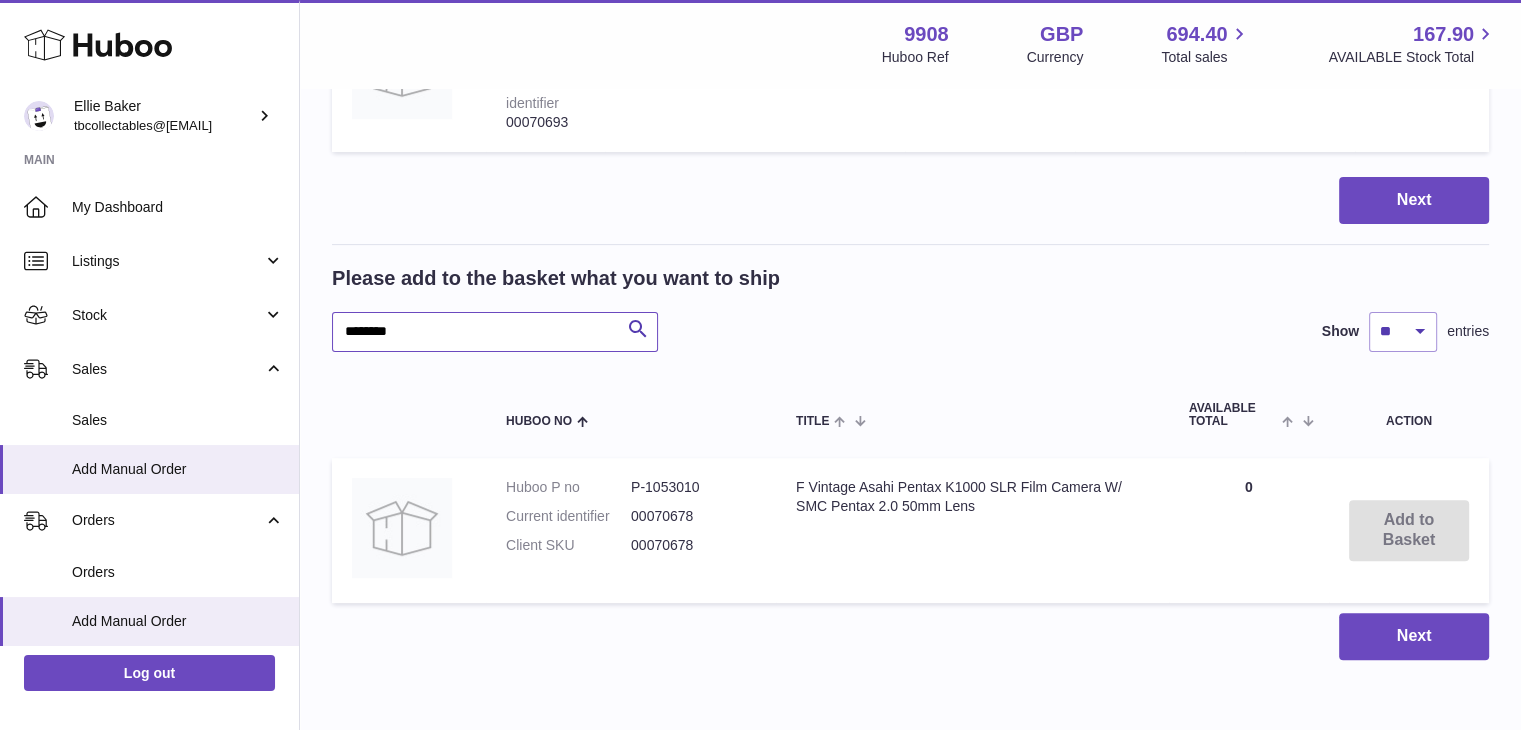 drag, startPoint x: 446, startPoint y: 316, endPoint x: 301, endPoint y: 317, distance: 145.00345 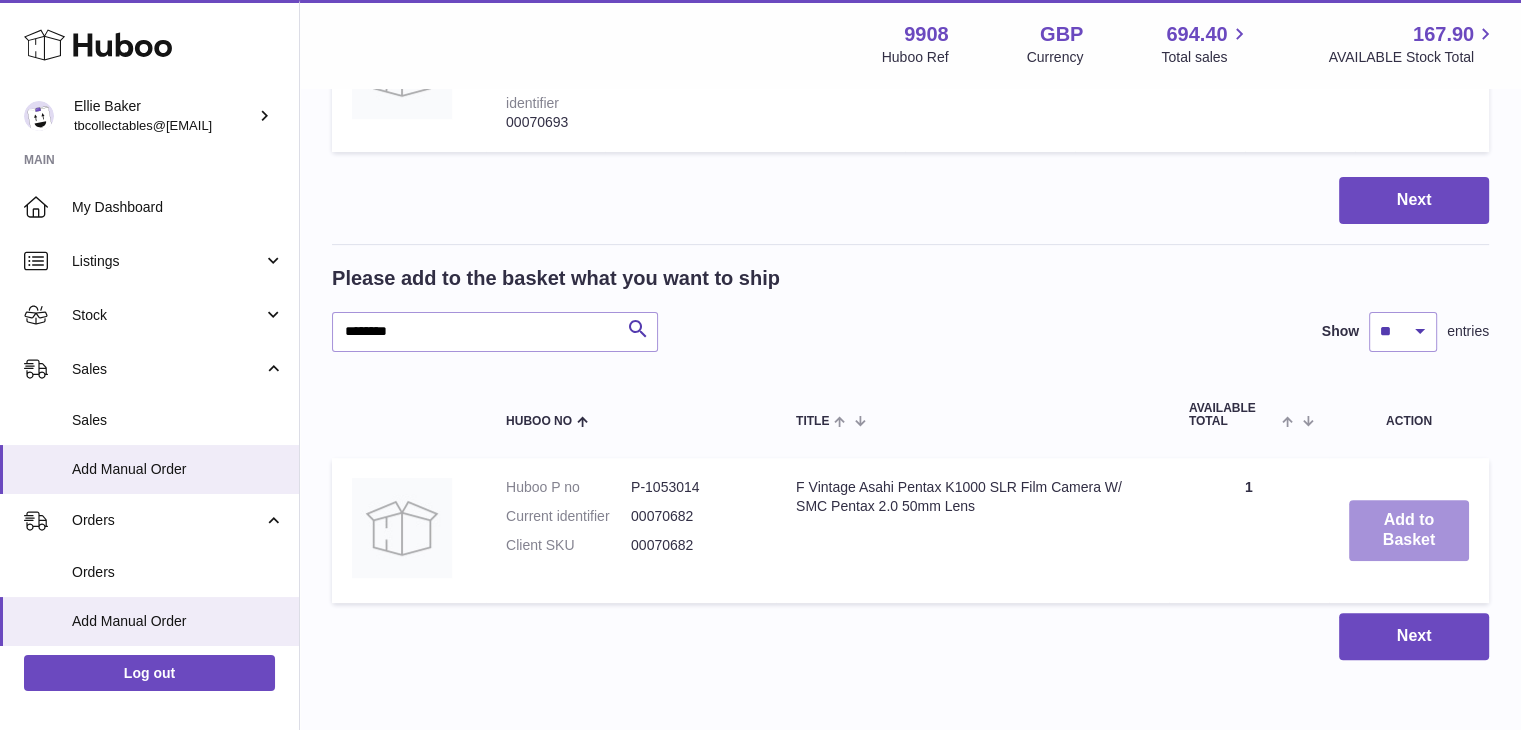 click on "Add to Basket" at bounding box center (1409, 531) 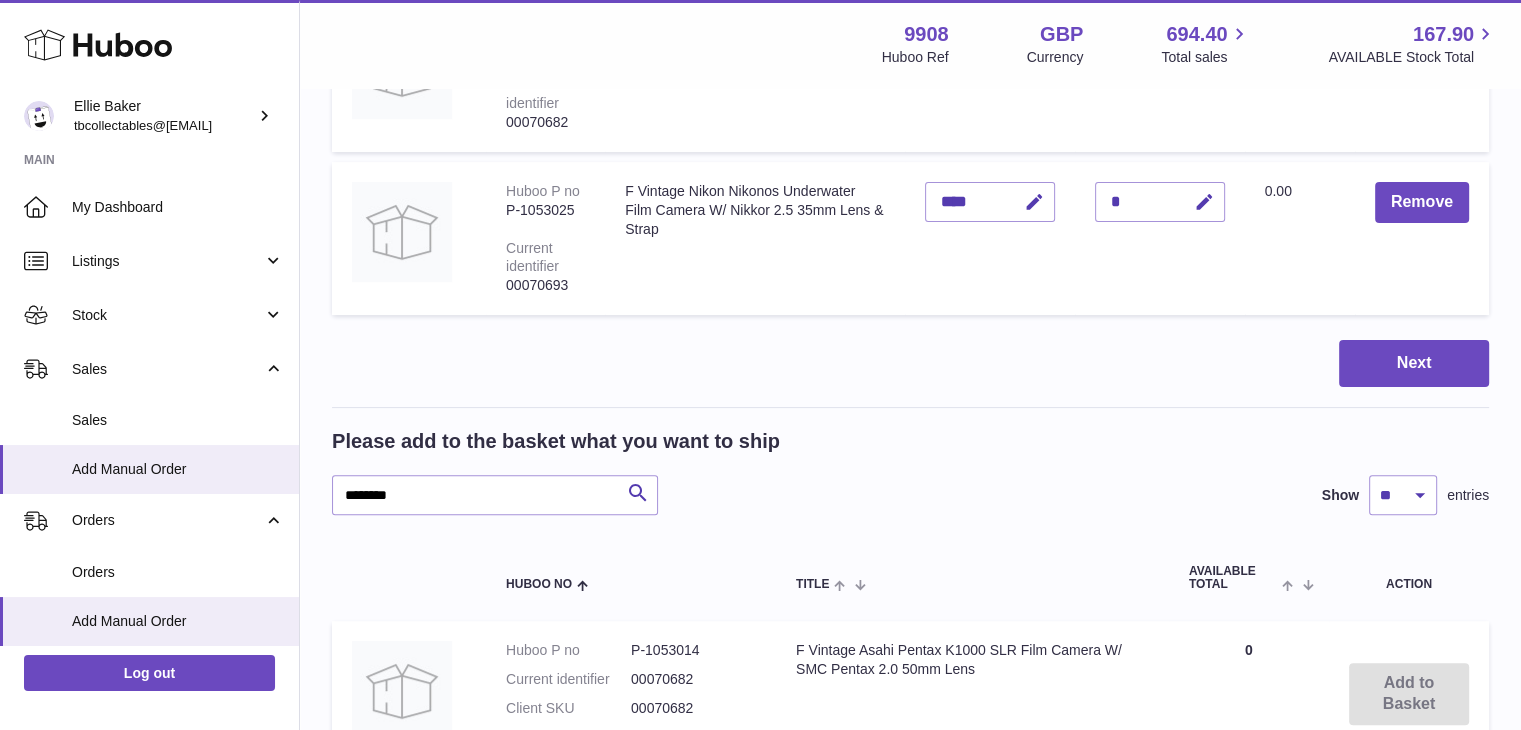 scroll, scrollTop: 717, scrollLeft: 0, axis: vertical 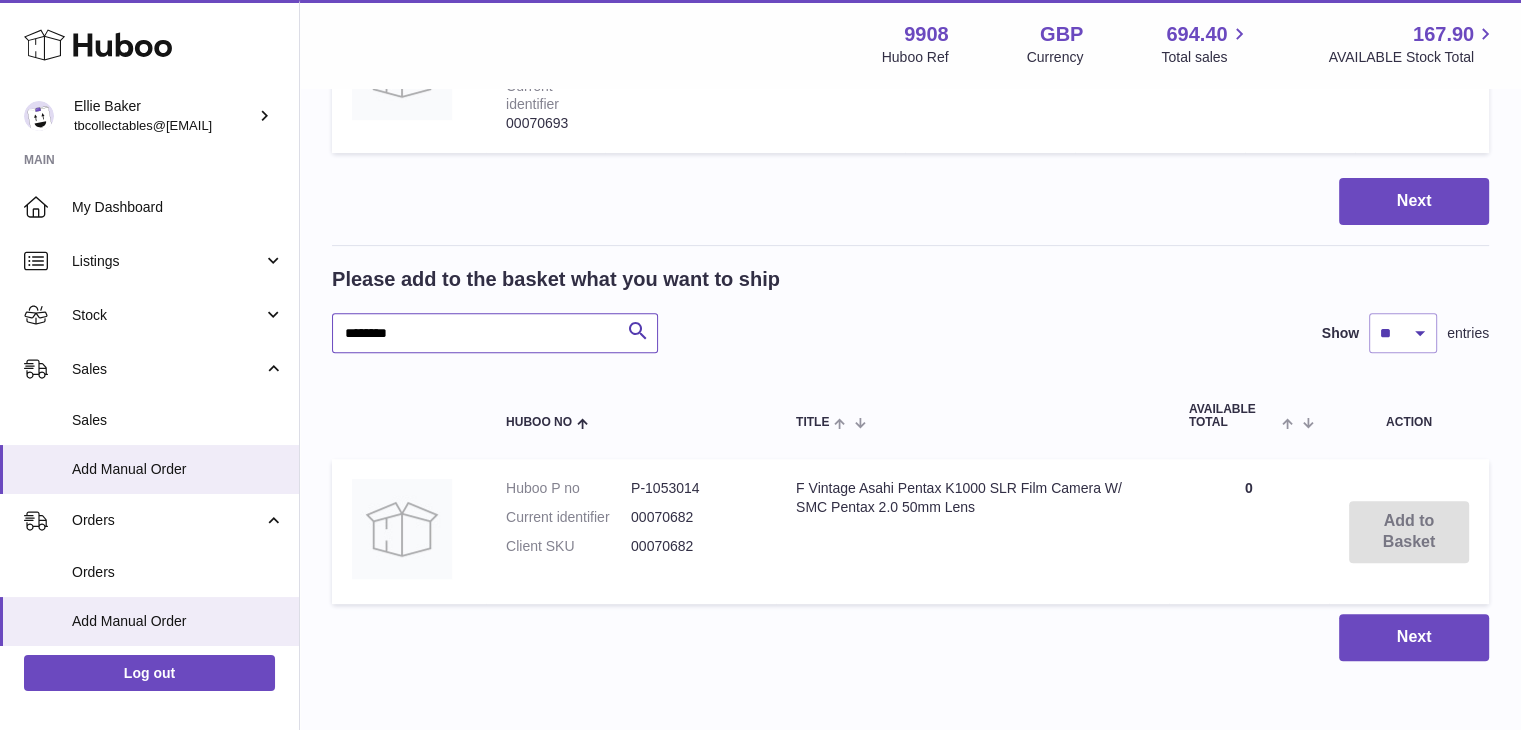 drag, startPoint x: 447, startPoint y: 337, endPoint x: 300, endPoint y: 336, distance: 147.0034 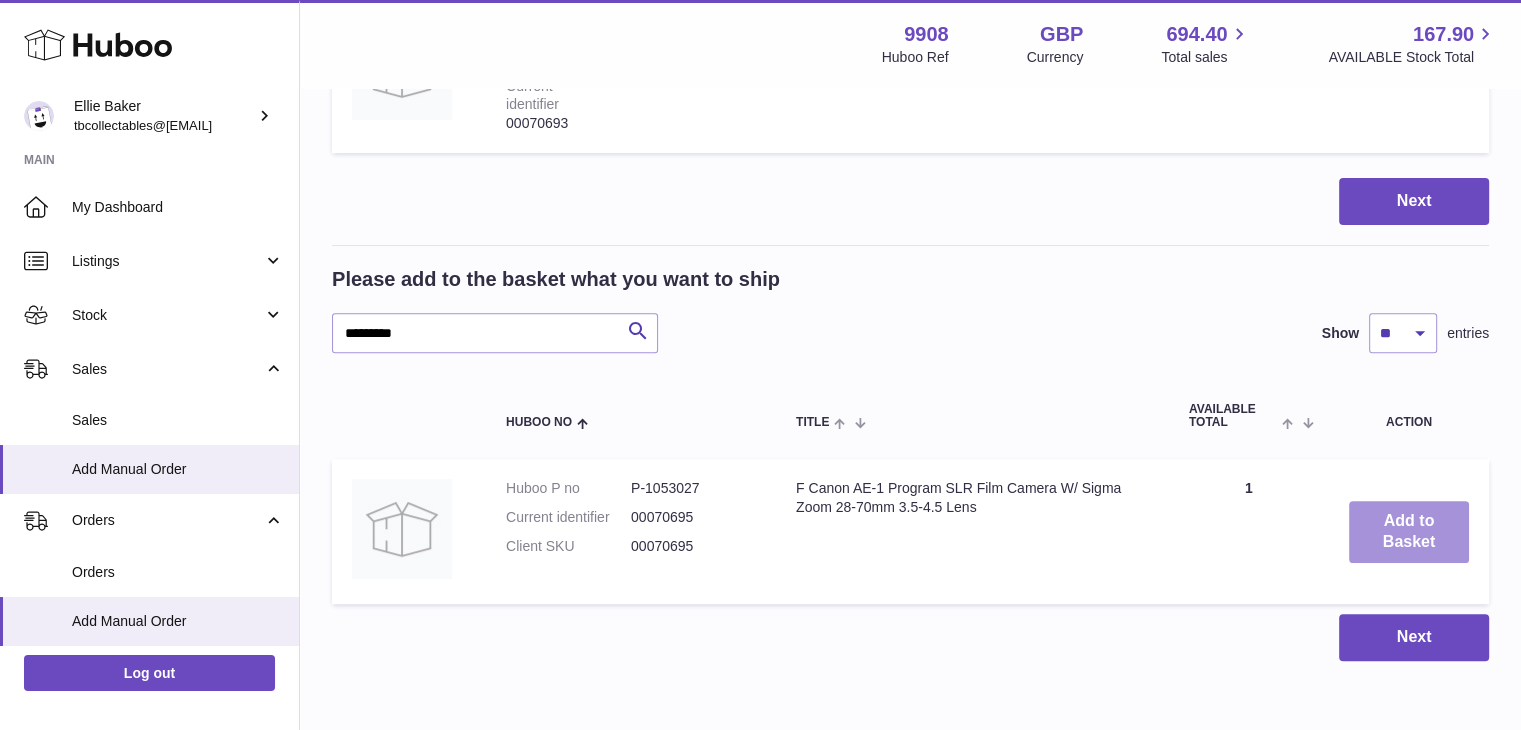 click on "Add to Basket" at bounding box center [1409, 532] 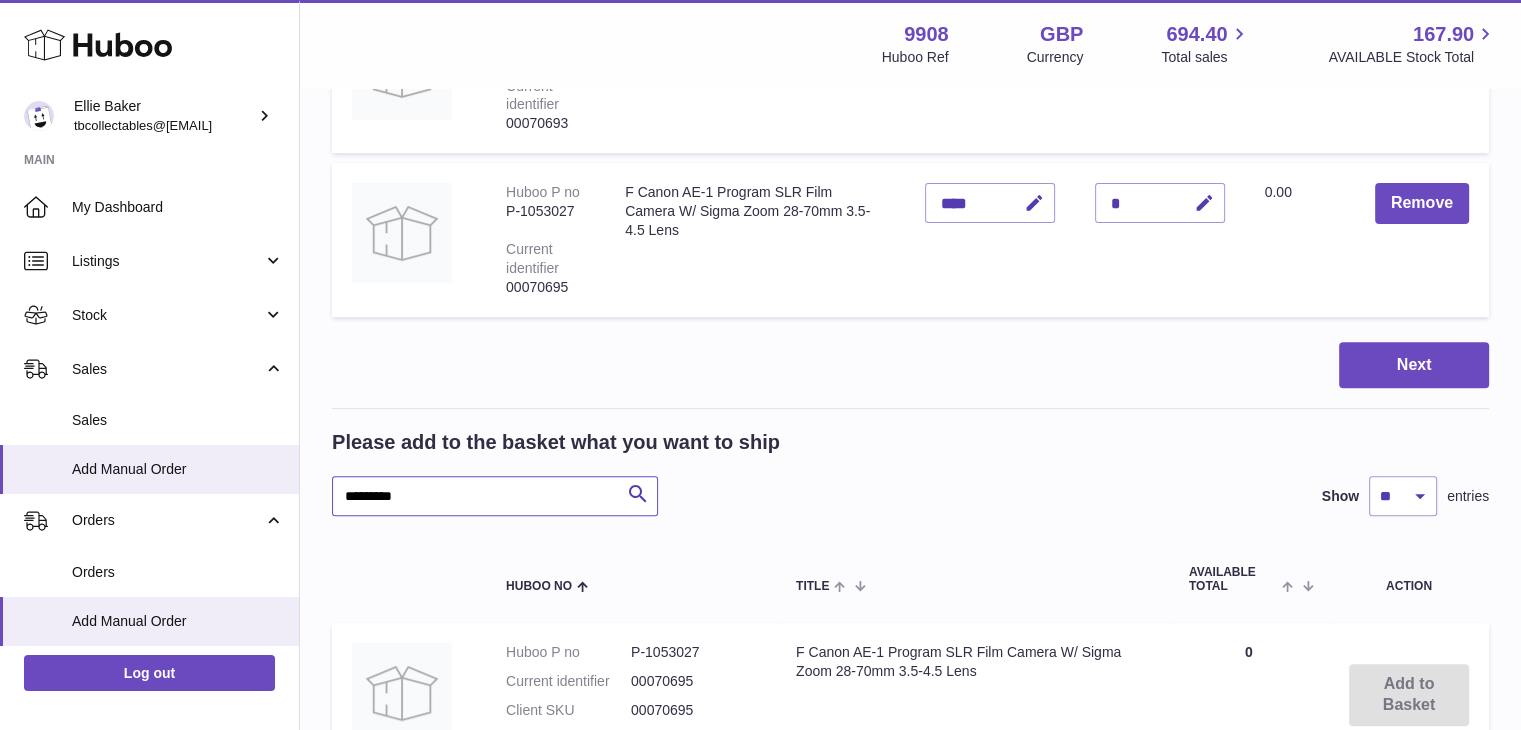 drag, startPoint x: 435, startPoint y: 483, endPoint x: 300, endPoint y: 472, distance: 135.4474 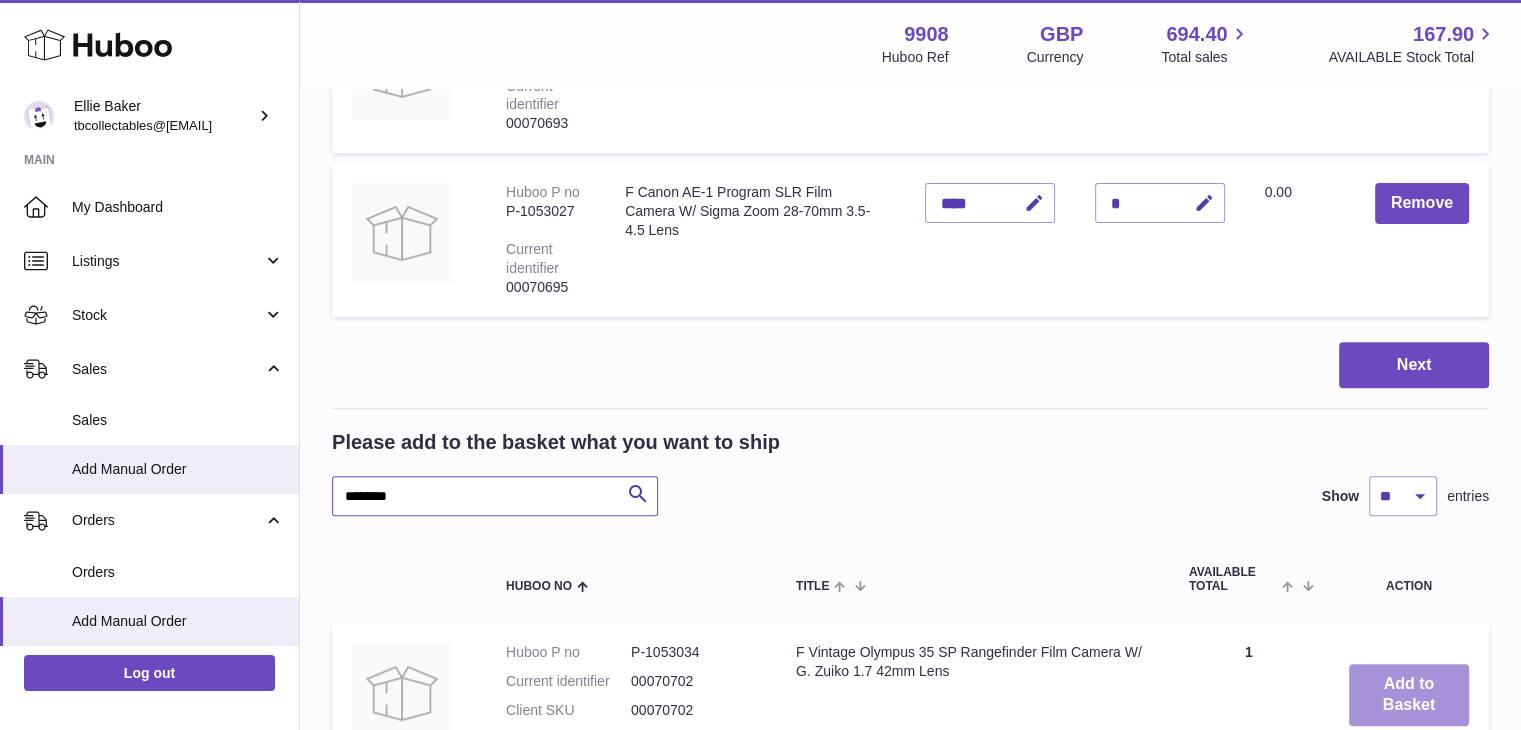 type on "********" 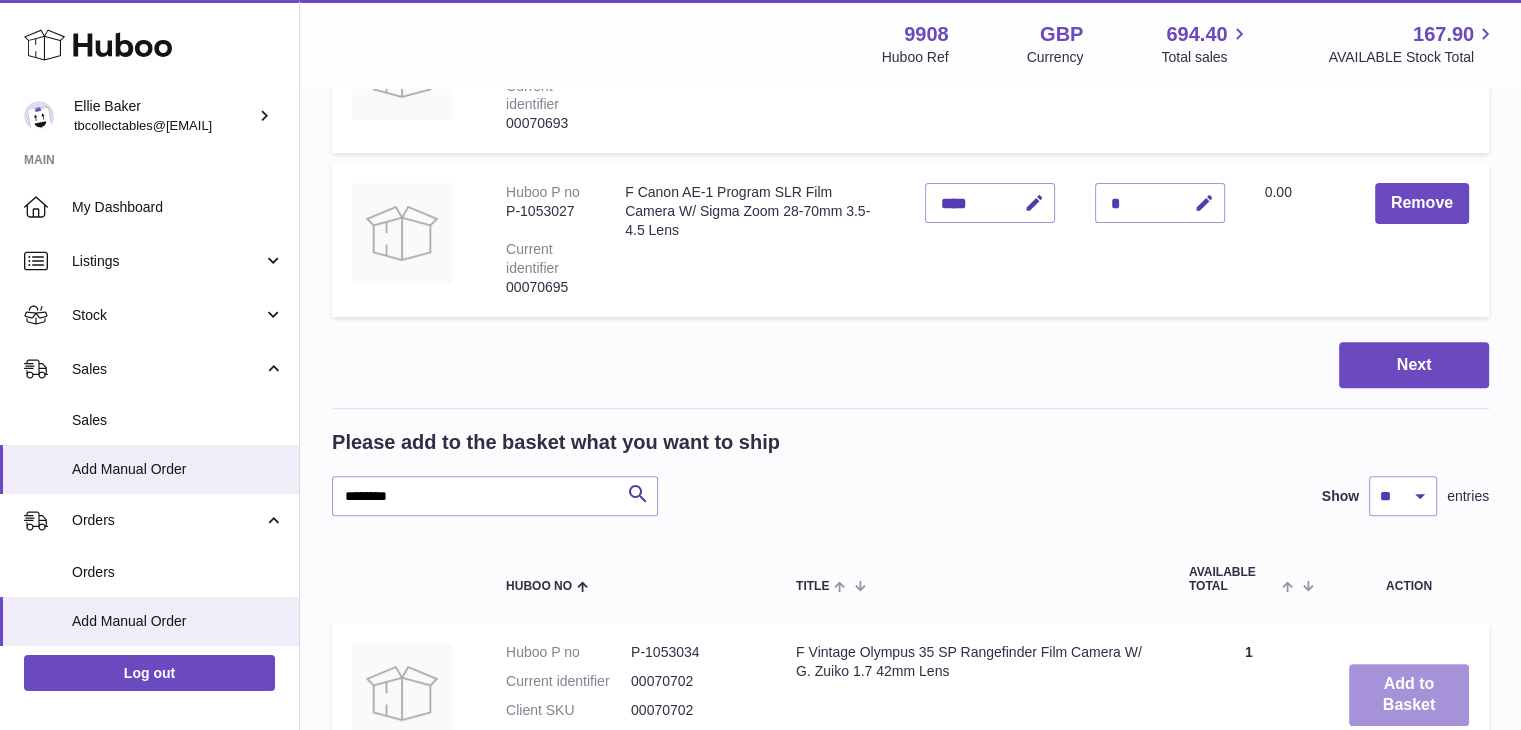click on "Add to Basket" at bounding box center [1409, 695] 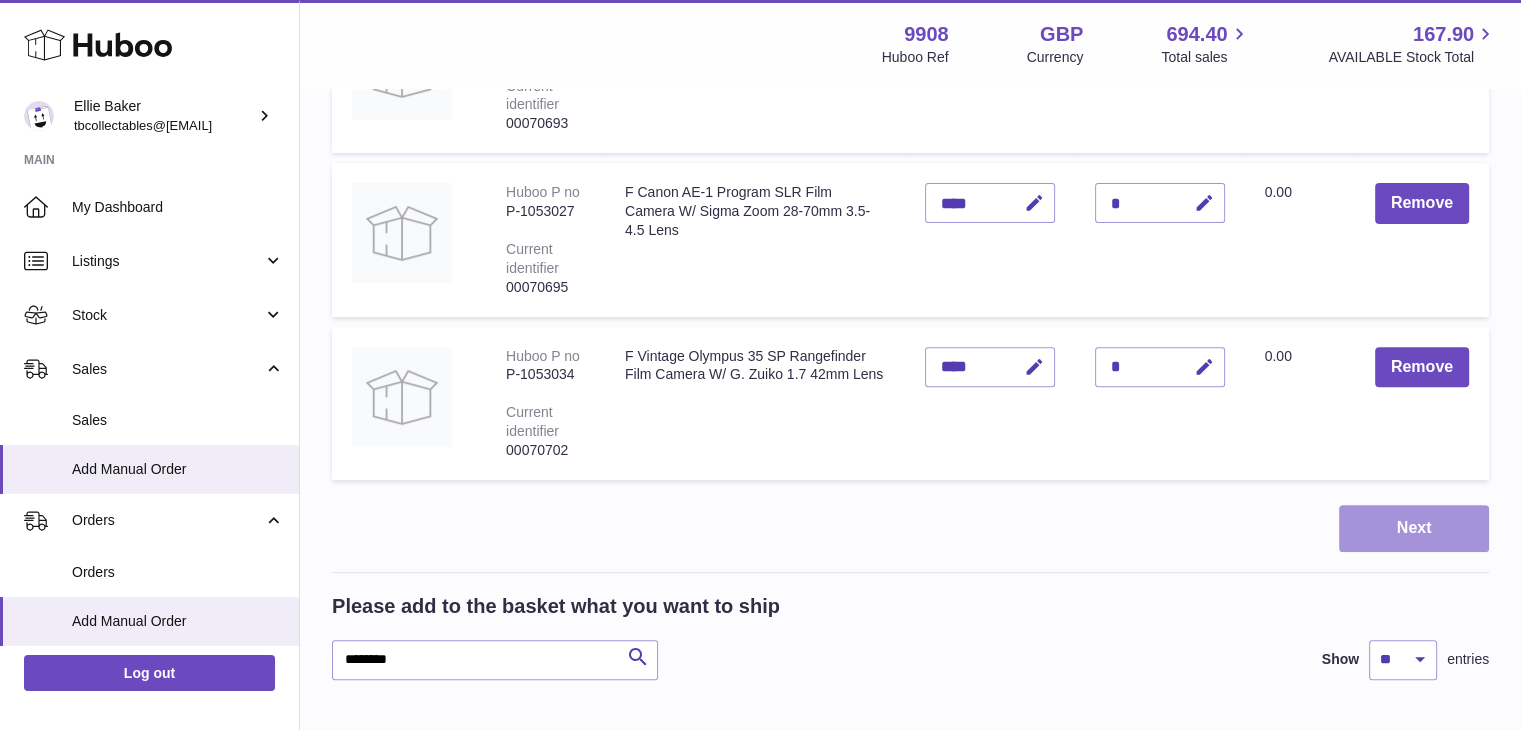 click on "Next" at bounding box center [1414, 528] 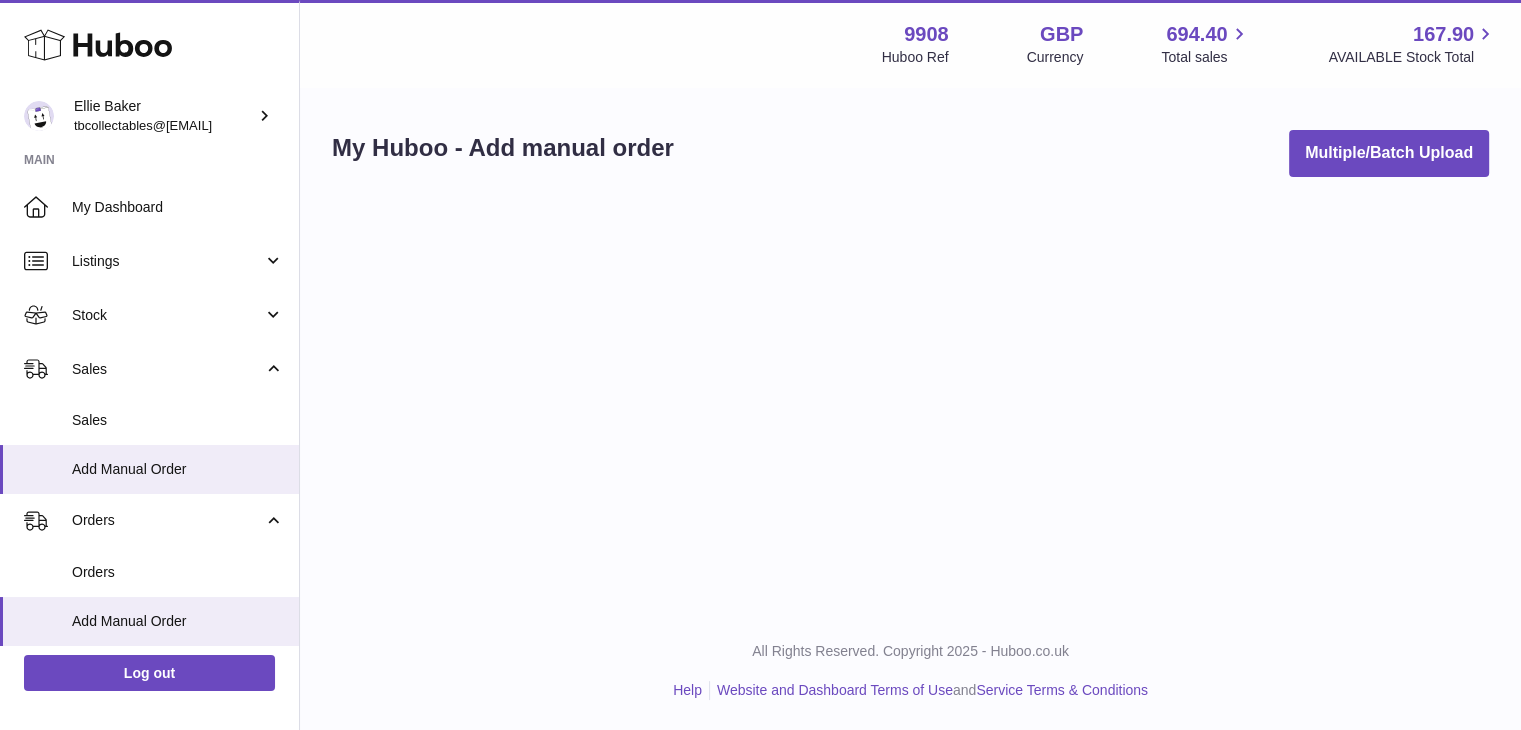 scroll, scrollTop: 0, scrollLeft: 0, axis: both 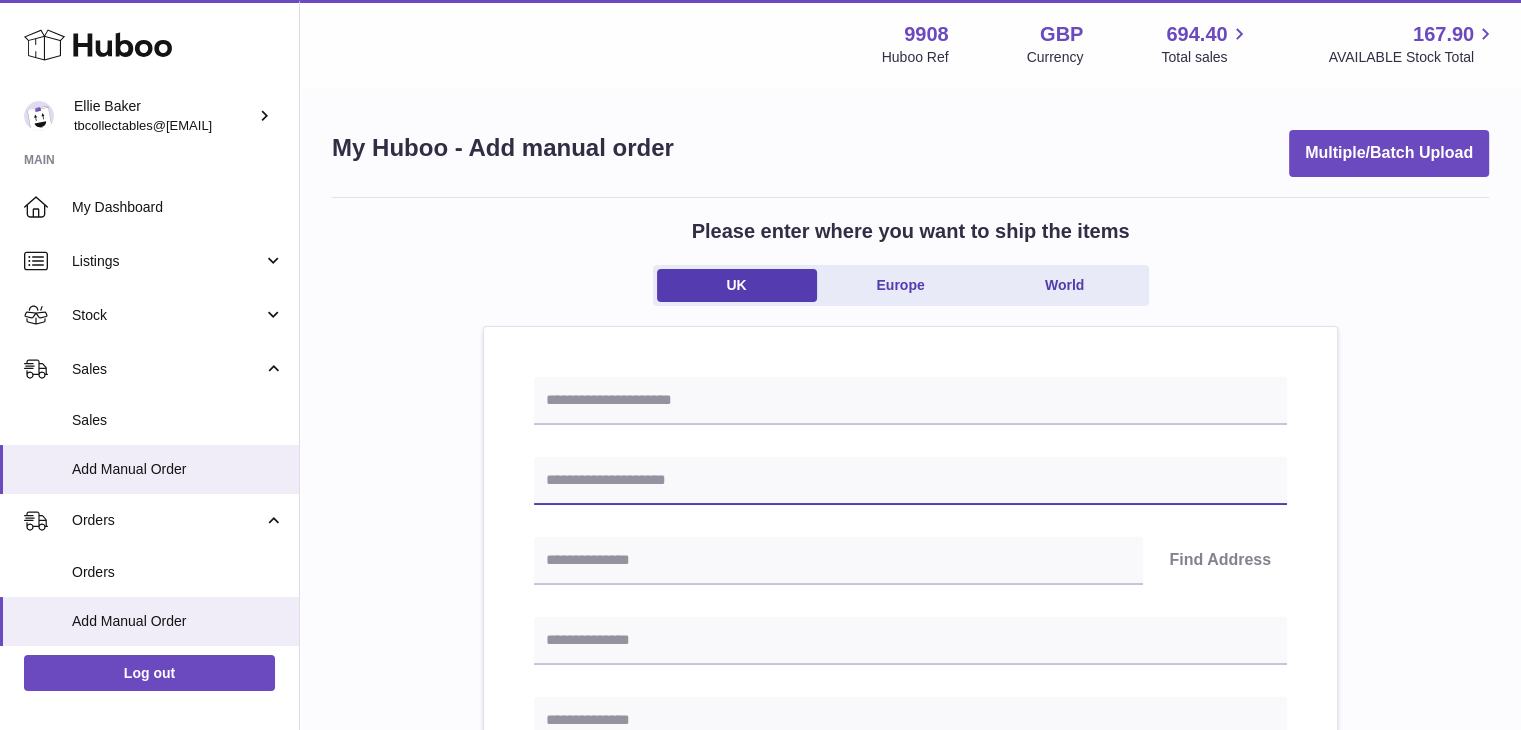 click at bounding box center (910, 481) 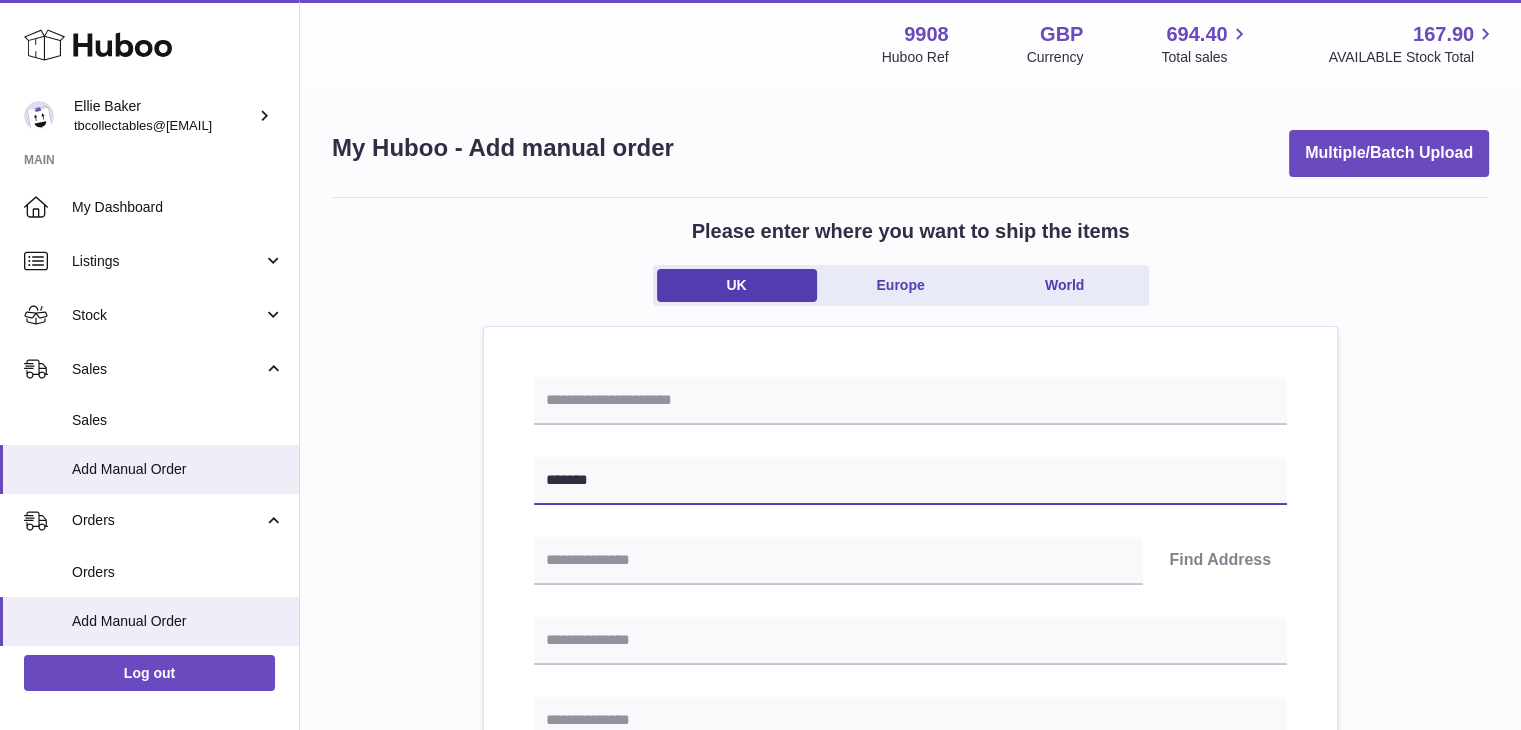 type on "*******" 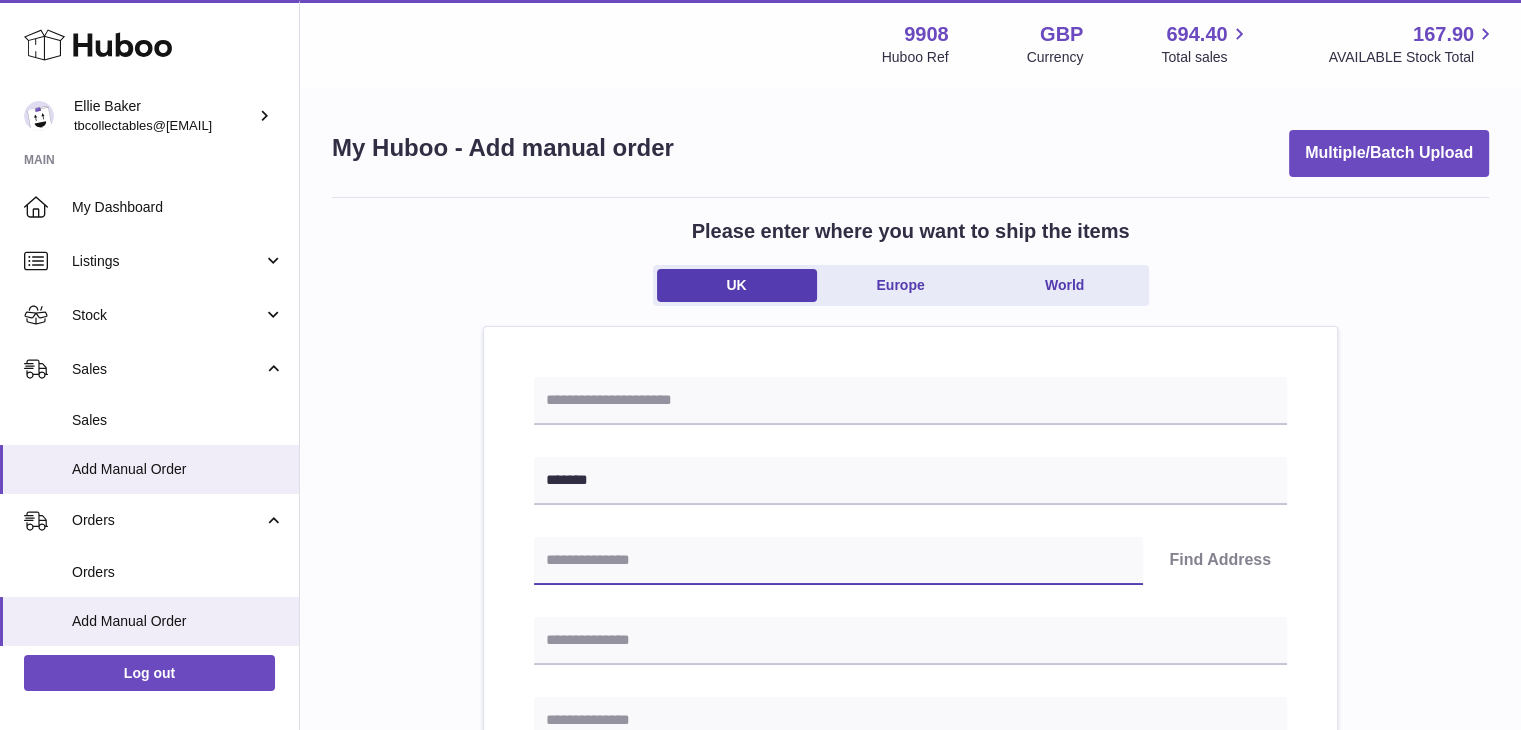 click at bounding box center [838, 561] 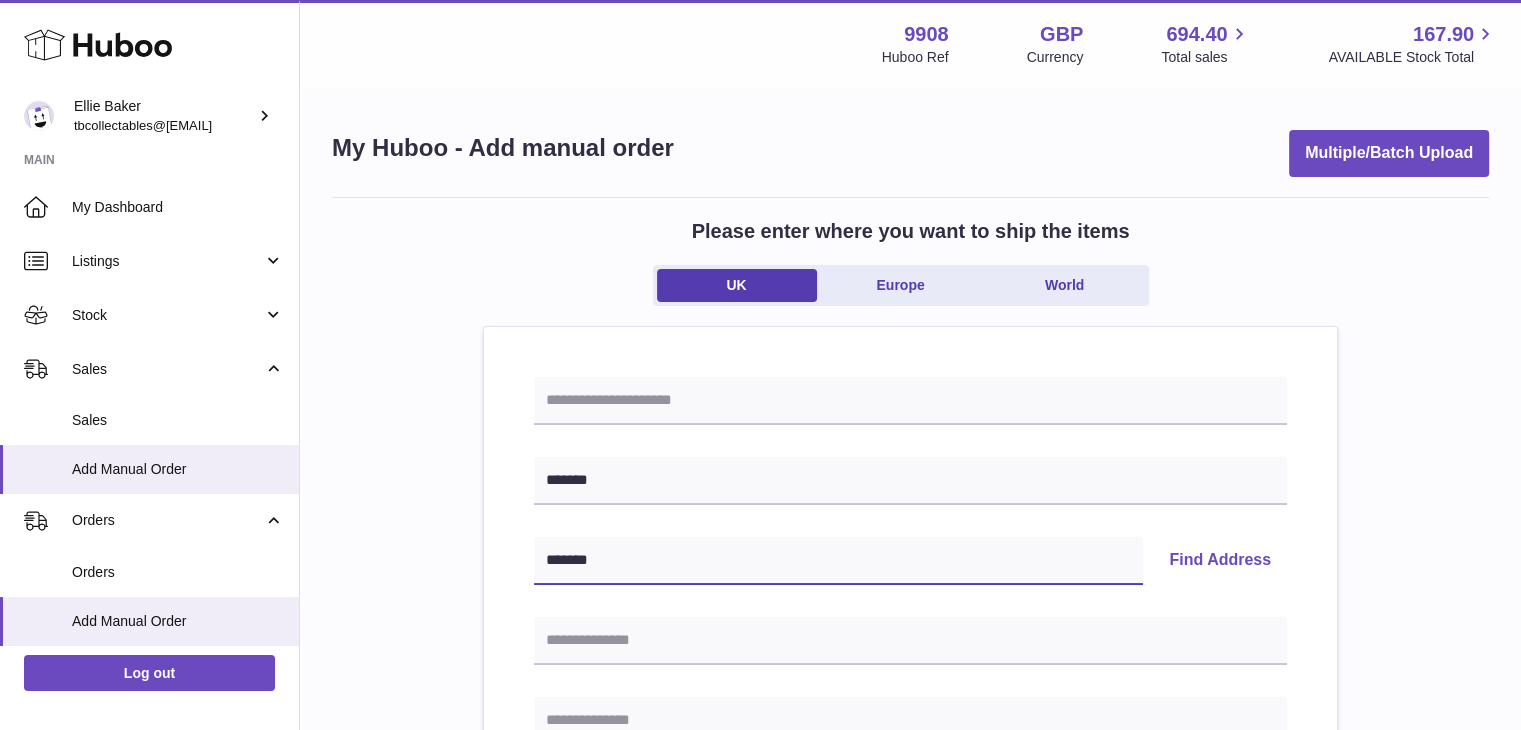 type on "*******" 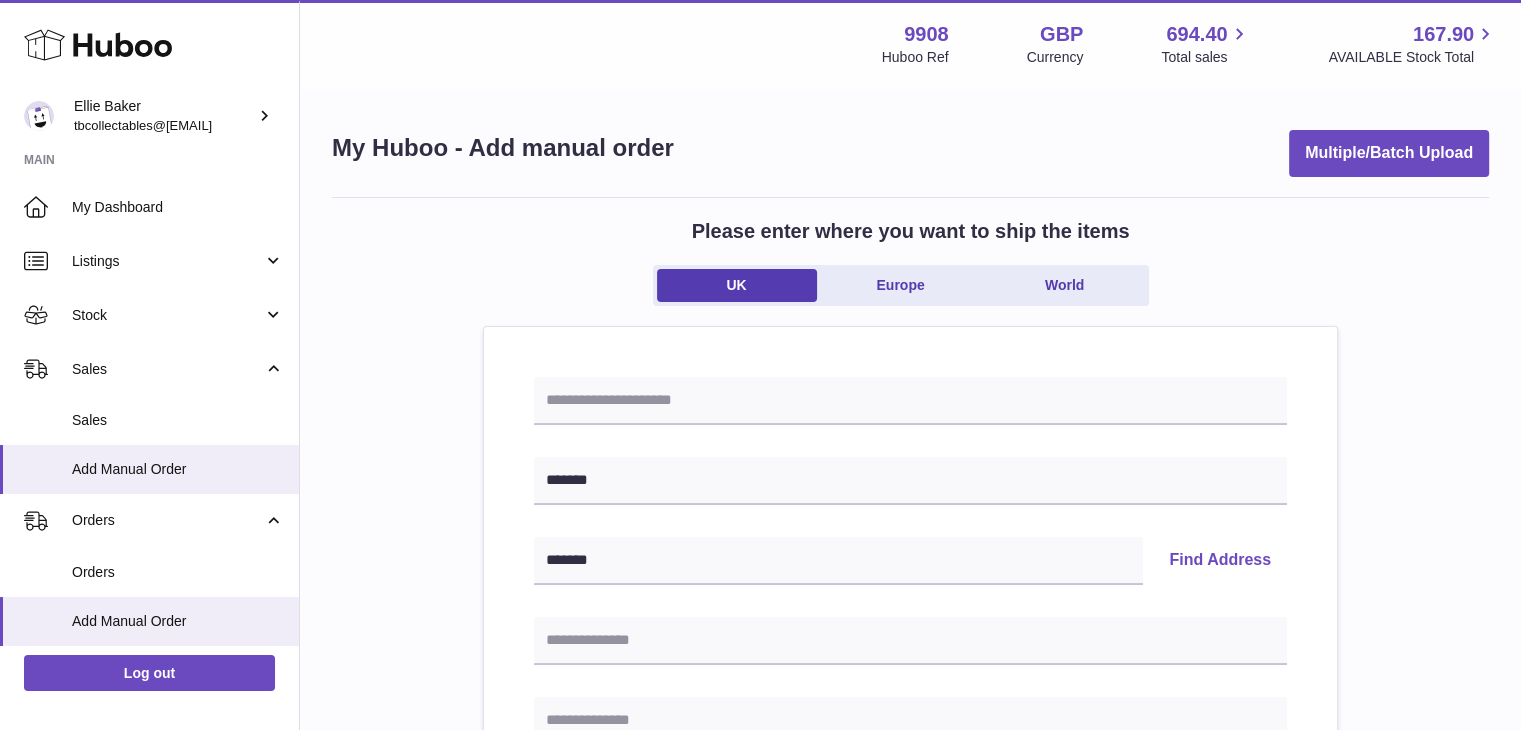 click on "Find Address" at bounding box center (1220, 561) 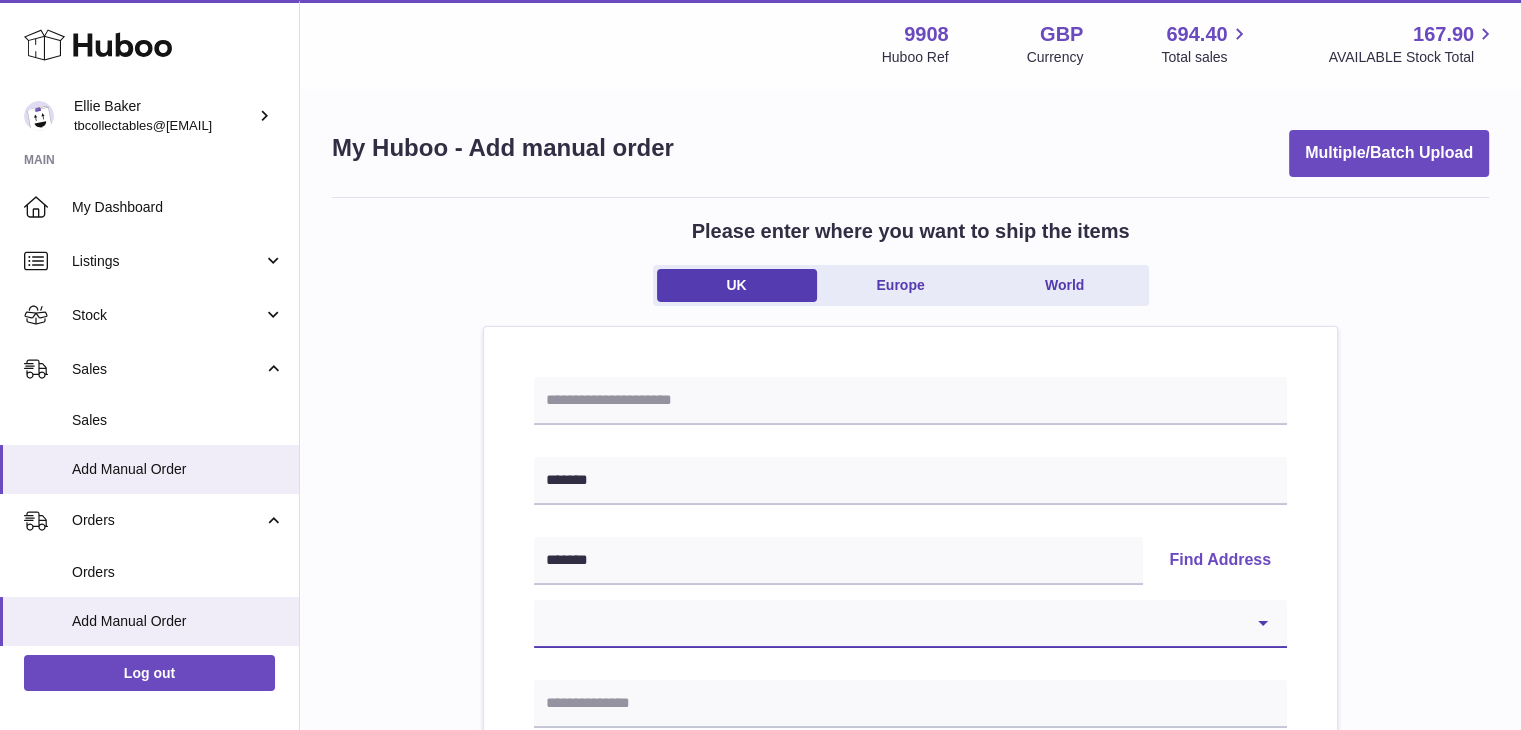 click on "**********" at bounding box center [910, 624] 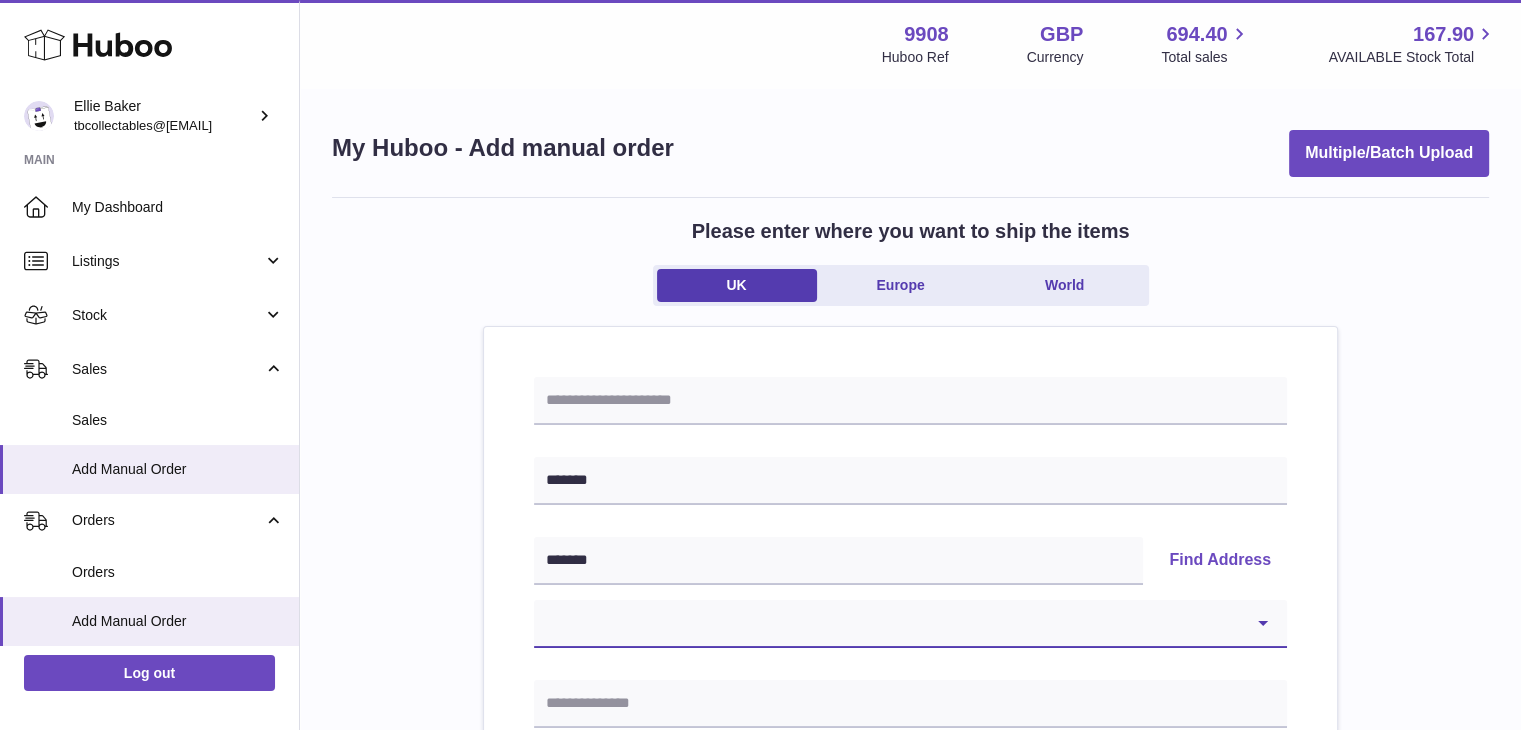 select on "***" 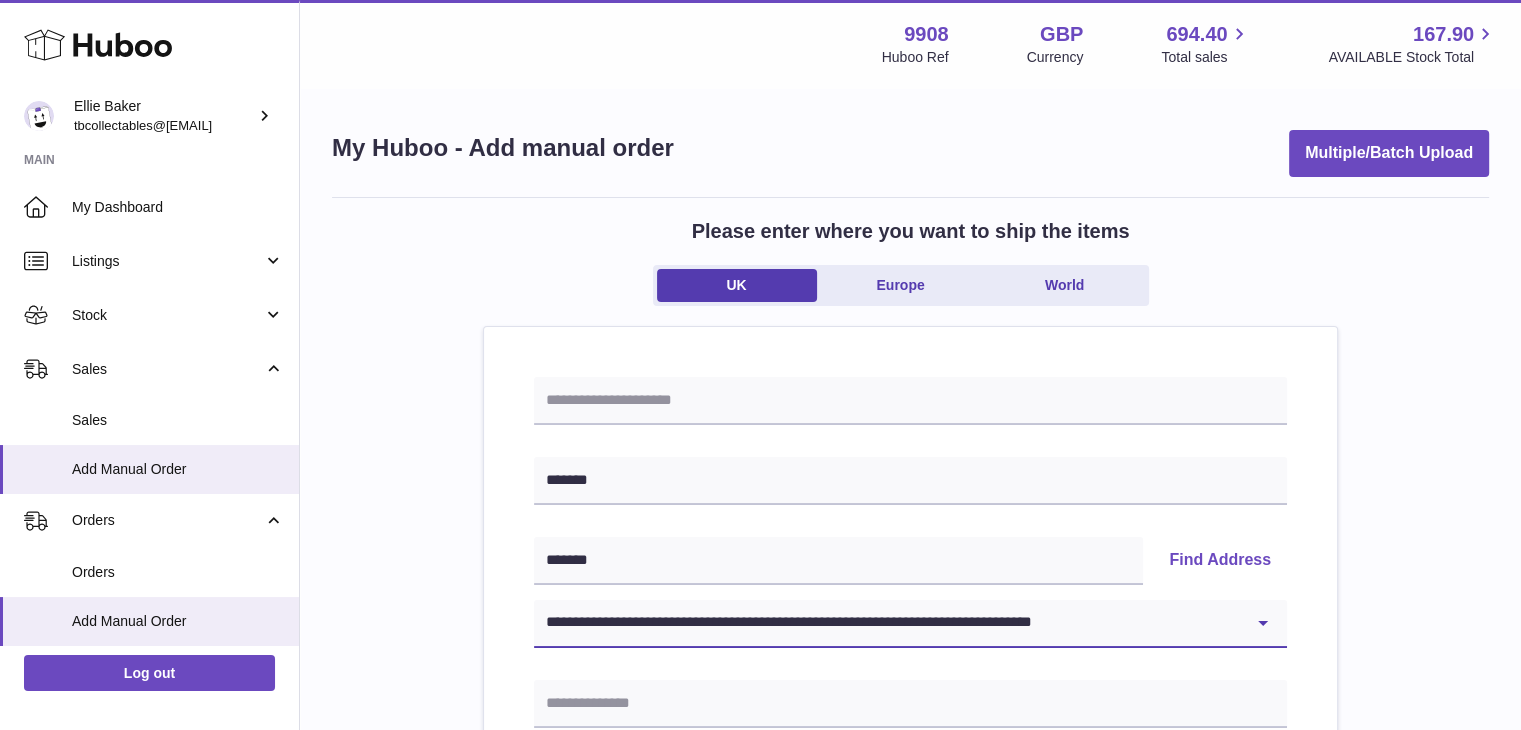 click on "**********" at bounding box center (910, 624) 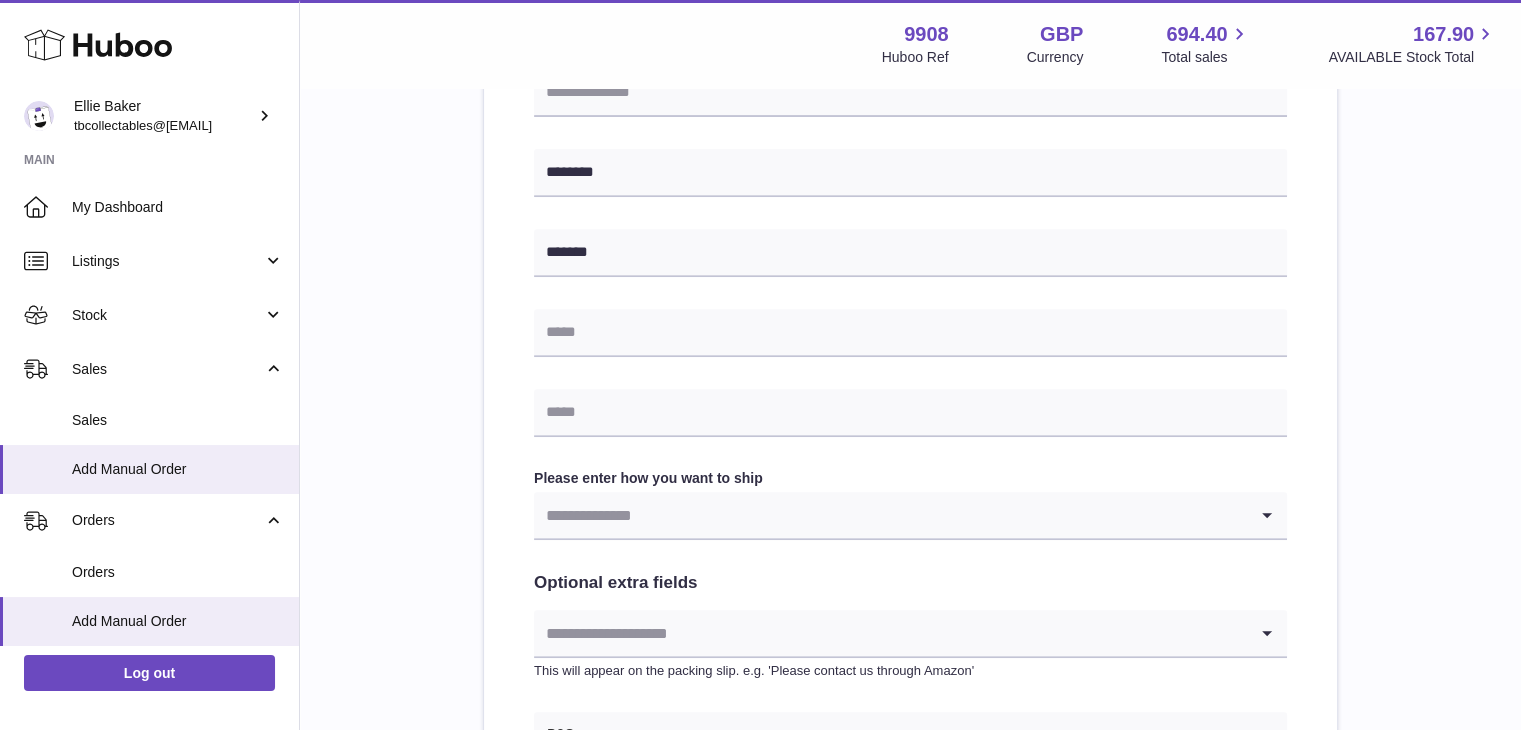 scroll, scrollTop: 772, scrollLeft: 0, axis: vertical 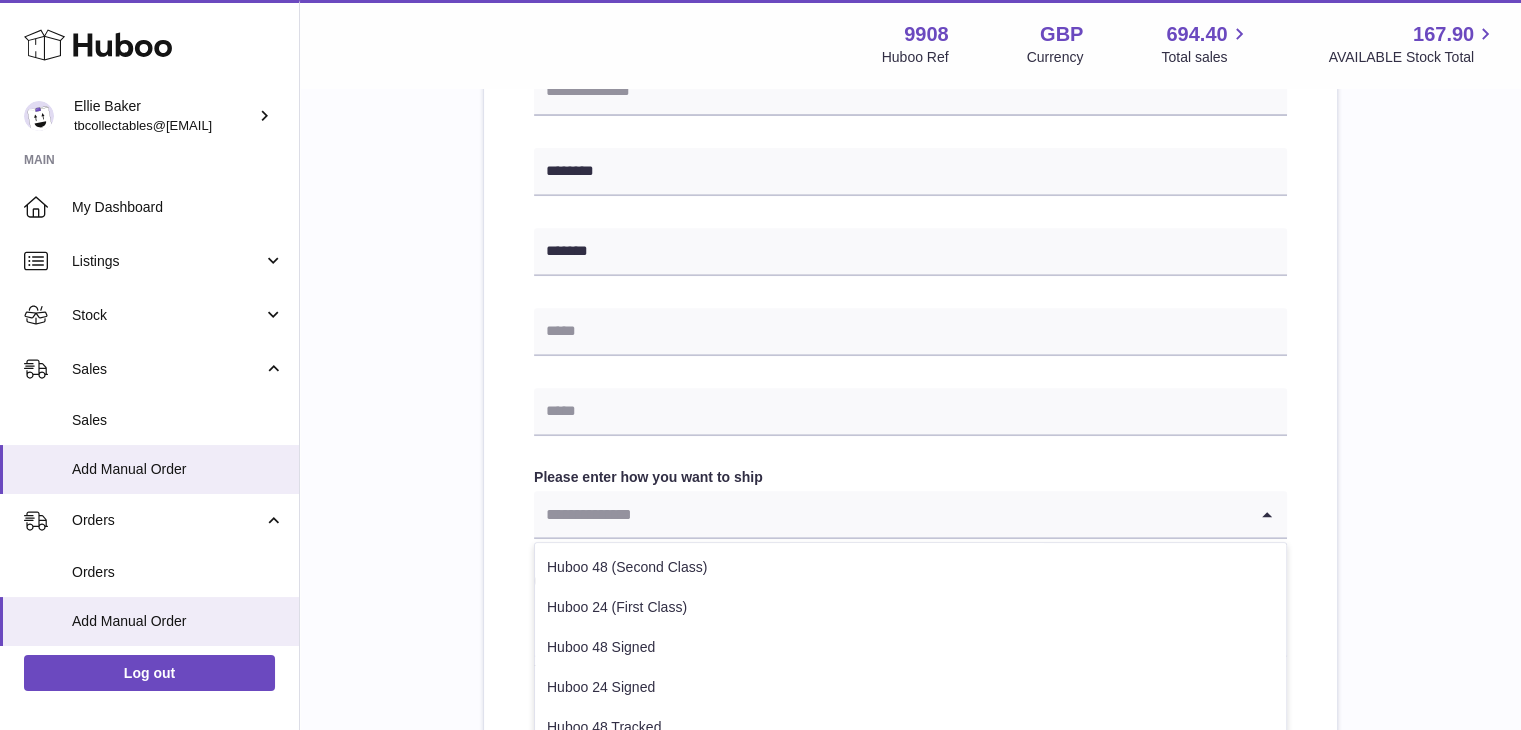 click at bounding box center (890, 514) 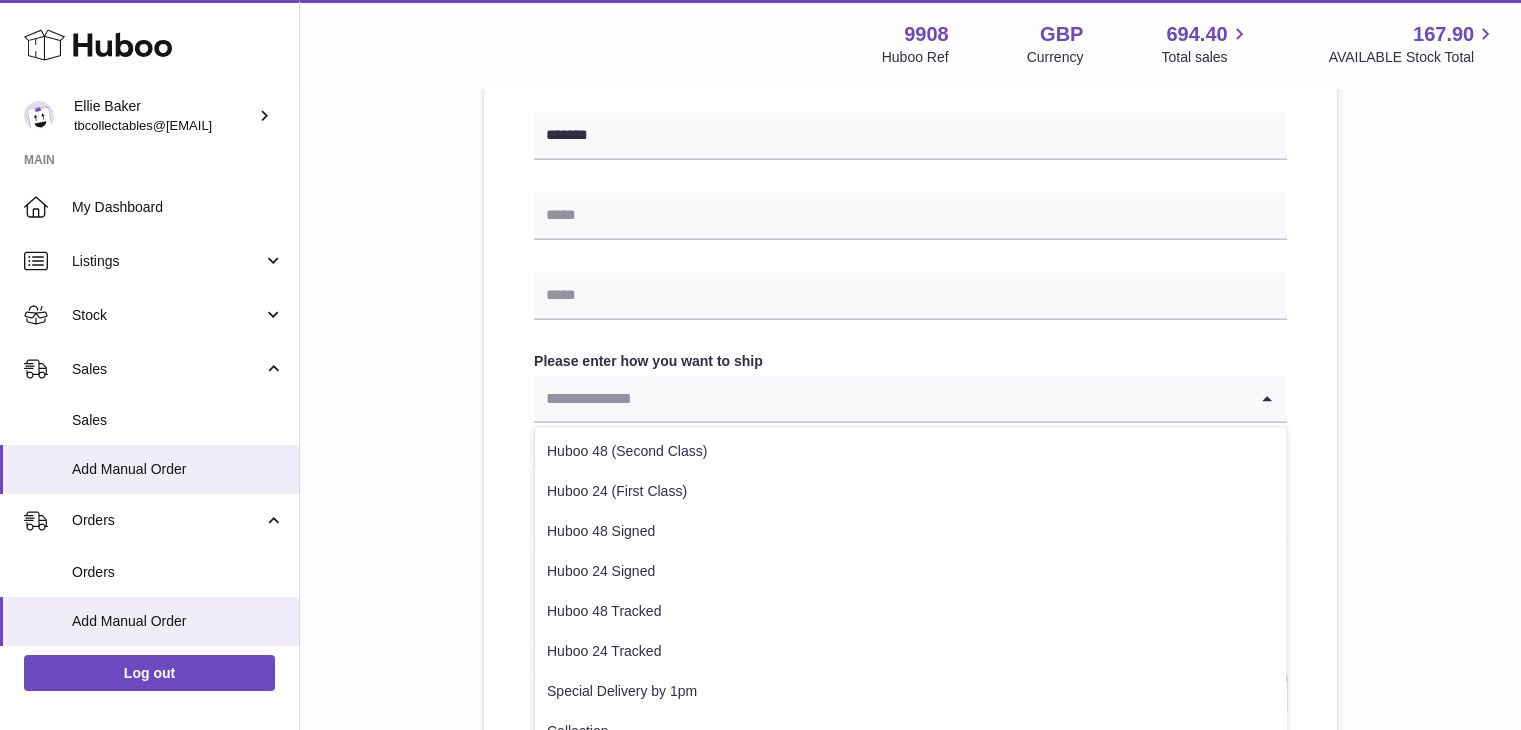 scroll, scrollTop: 930, scrollLeft: 0, axis: vertical 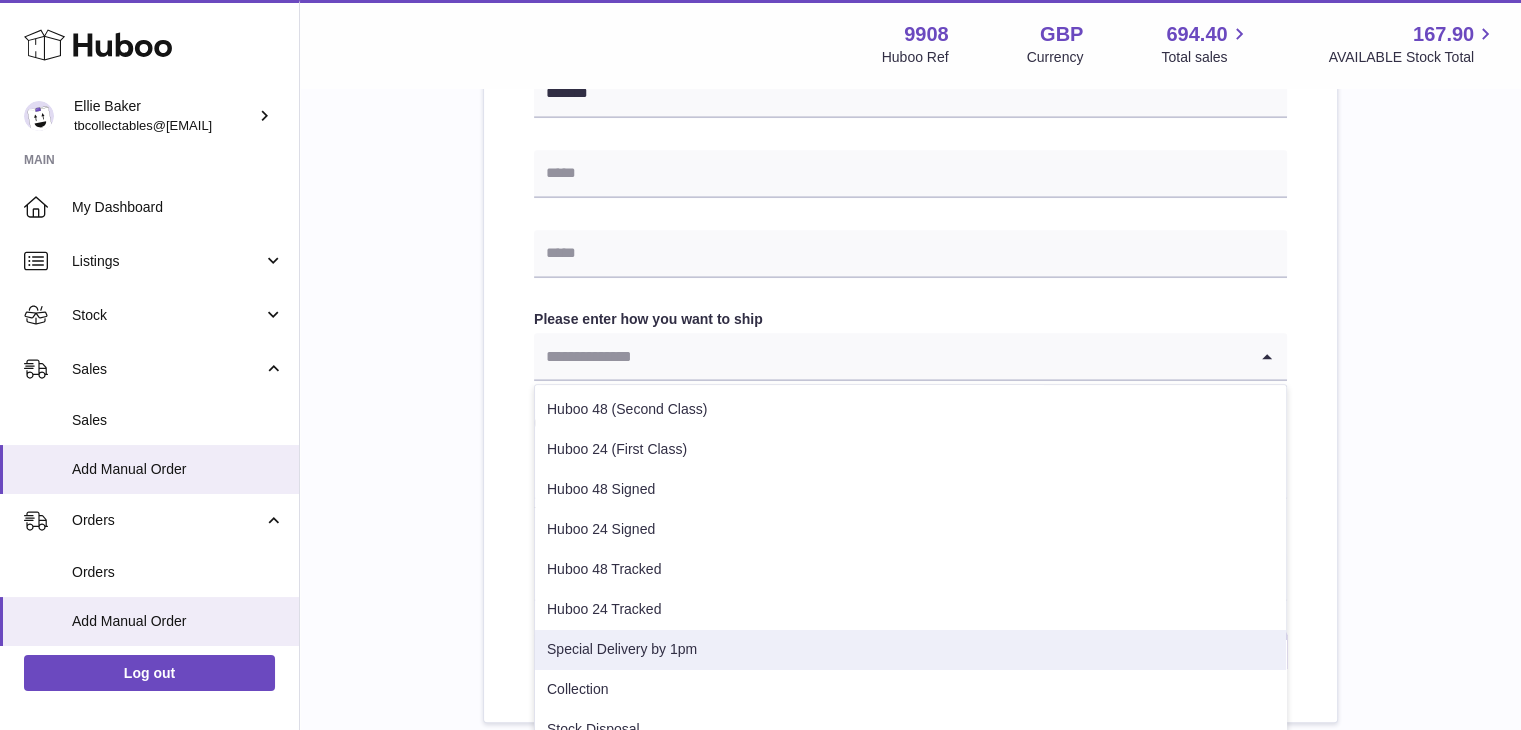 click on "Special Delivery by 1pm" at bounding box center [910, 650] 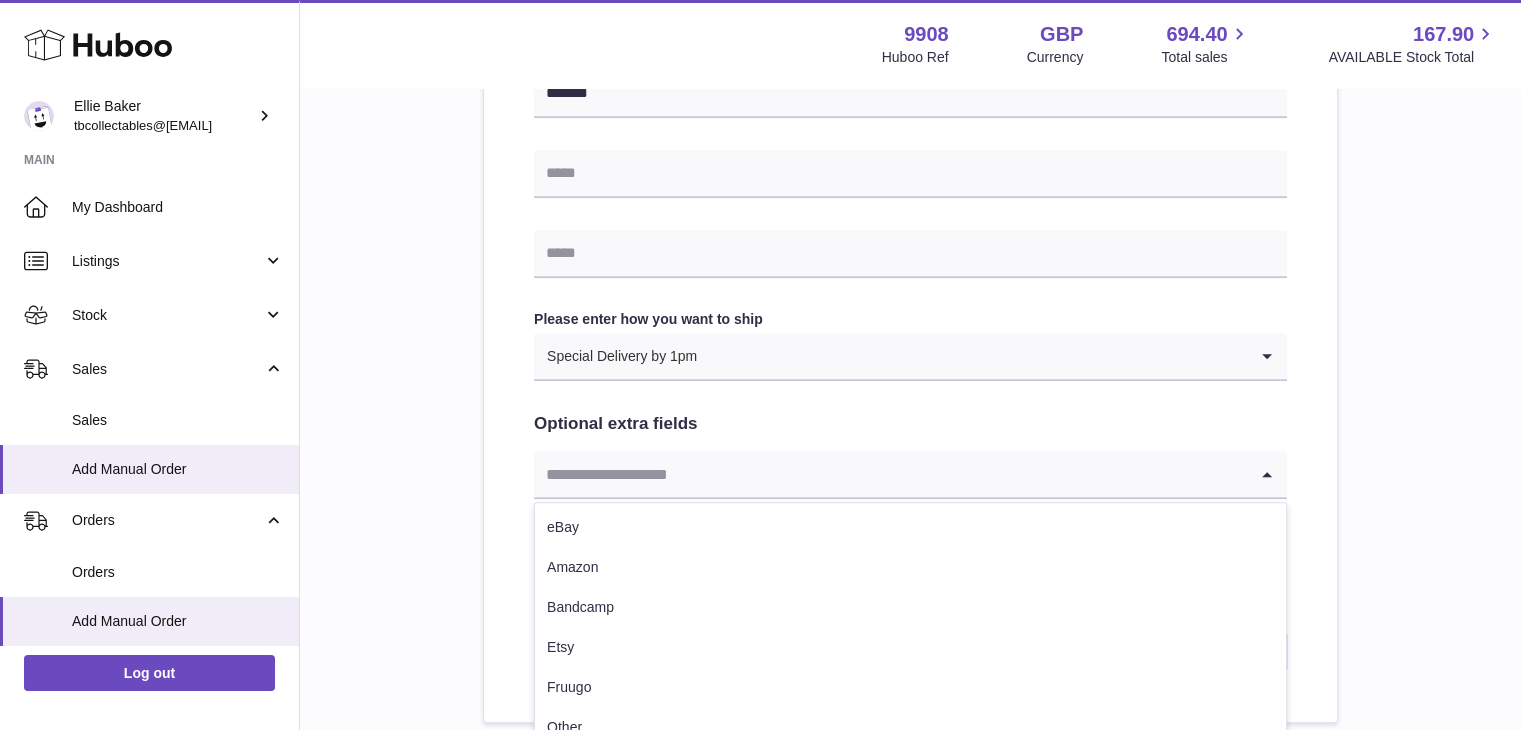 click at bounding box center (890, 474) 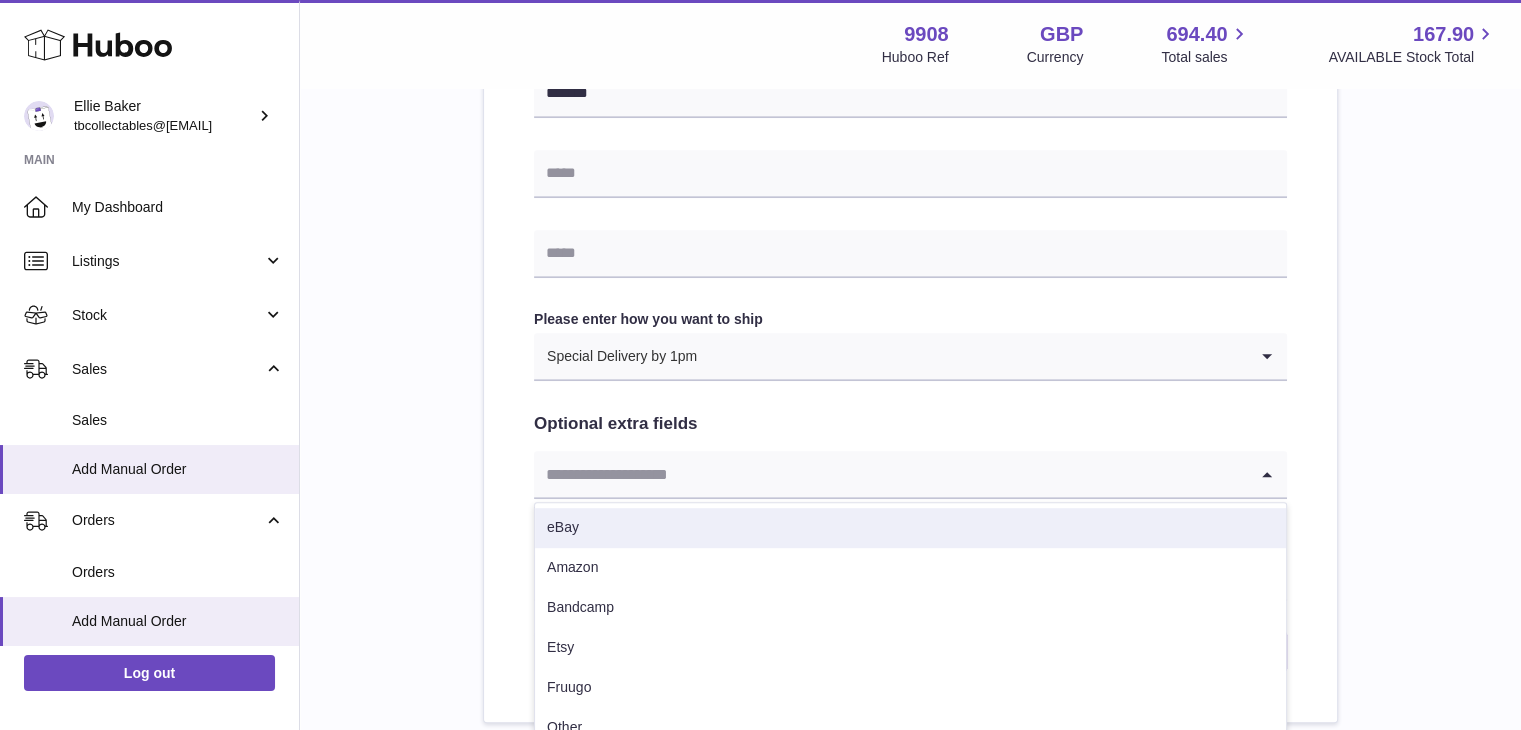 click on "eBay" at bounding box center (910, 528) 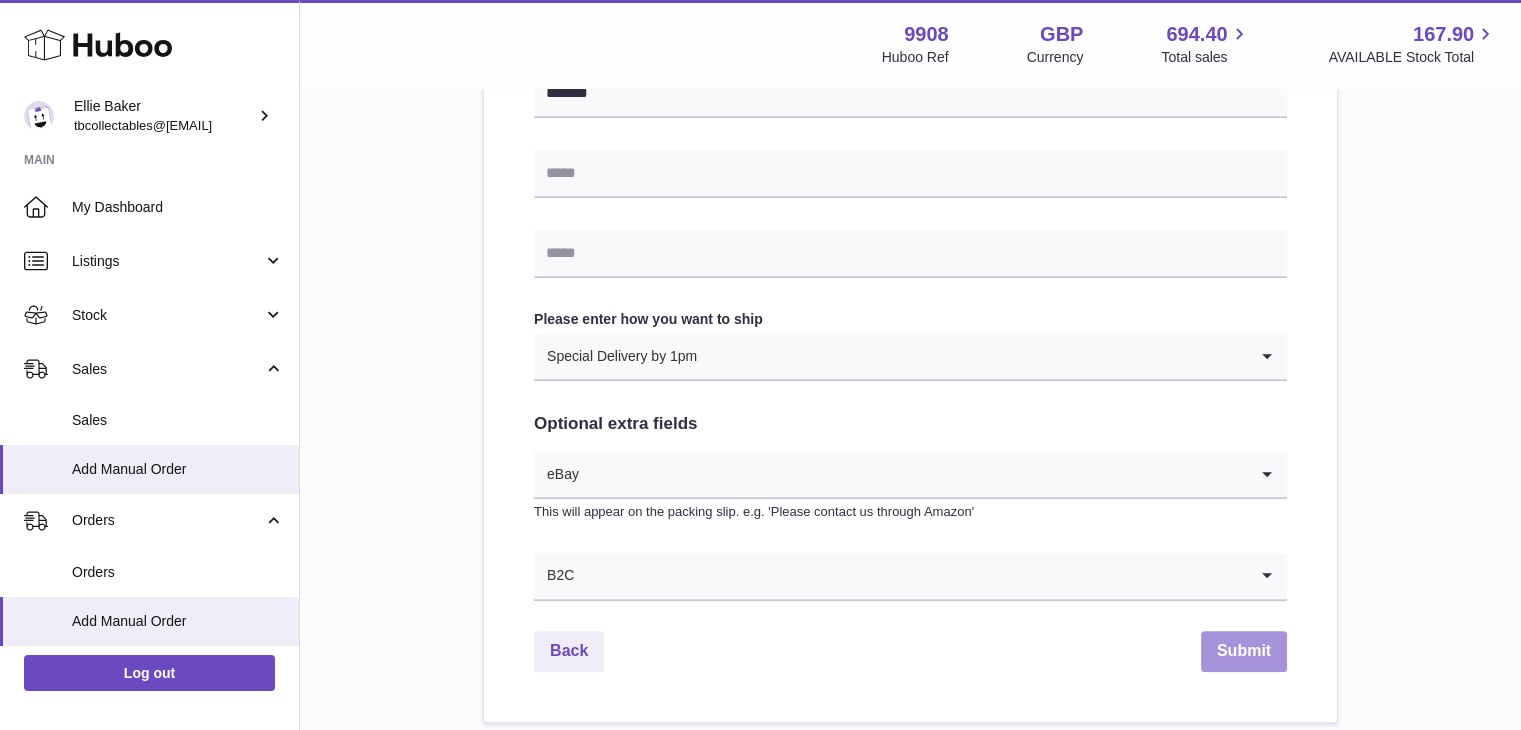 click on "Submit" at bounding box center (1244, 651) 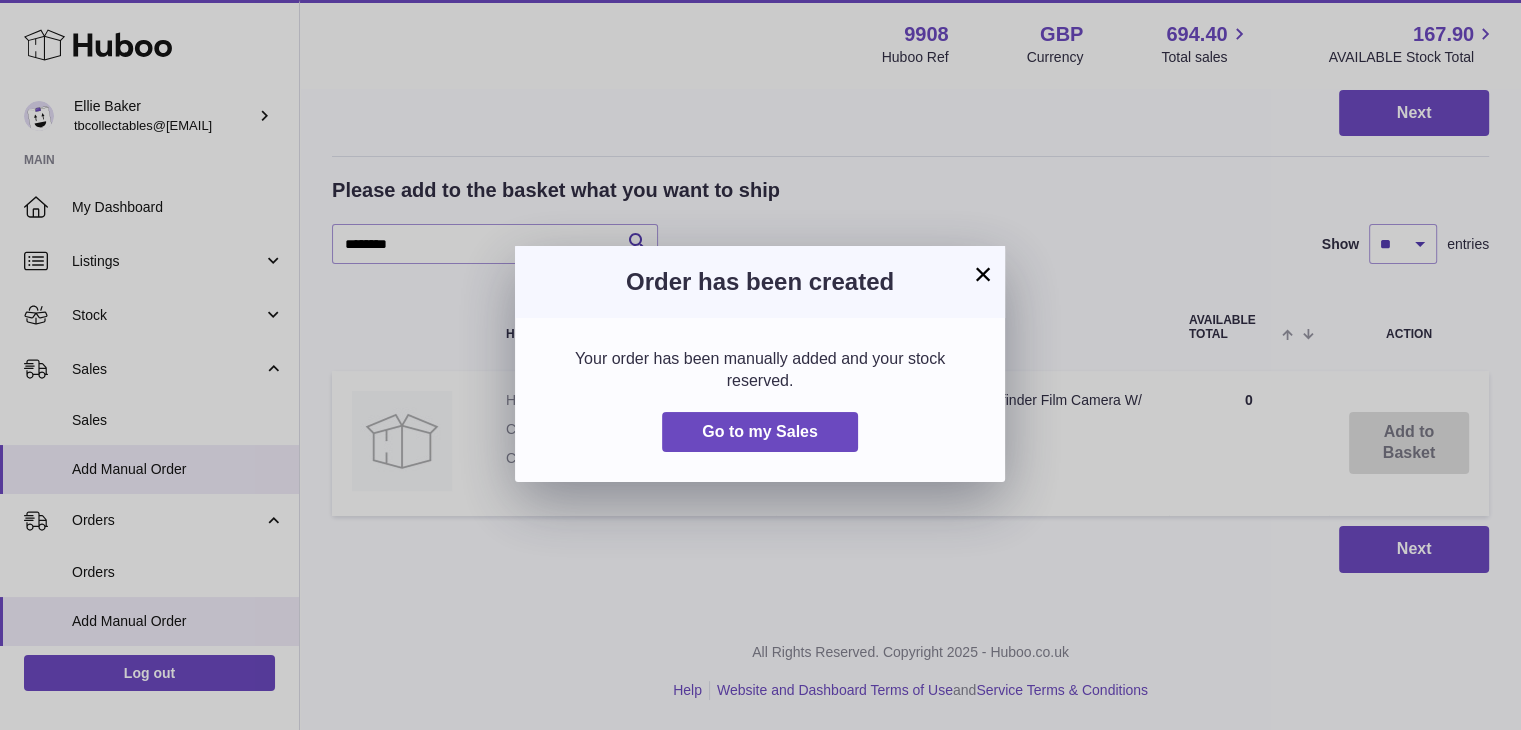 scroll, scrollTop: 0, scrollLeft: 0, axis: both 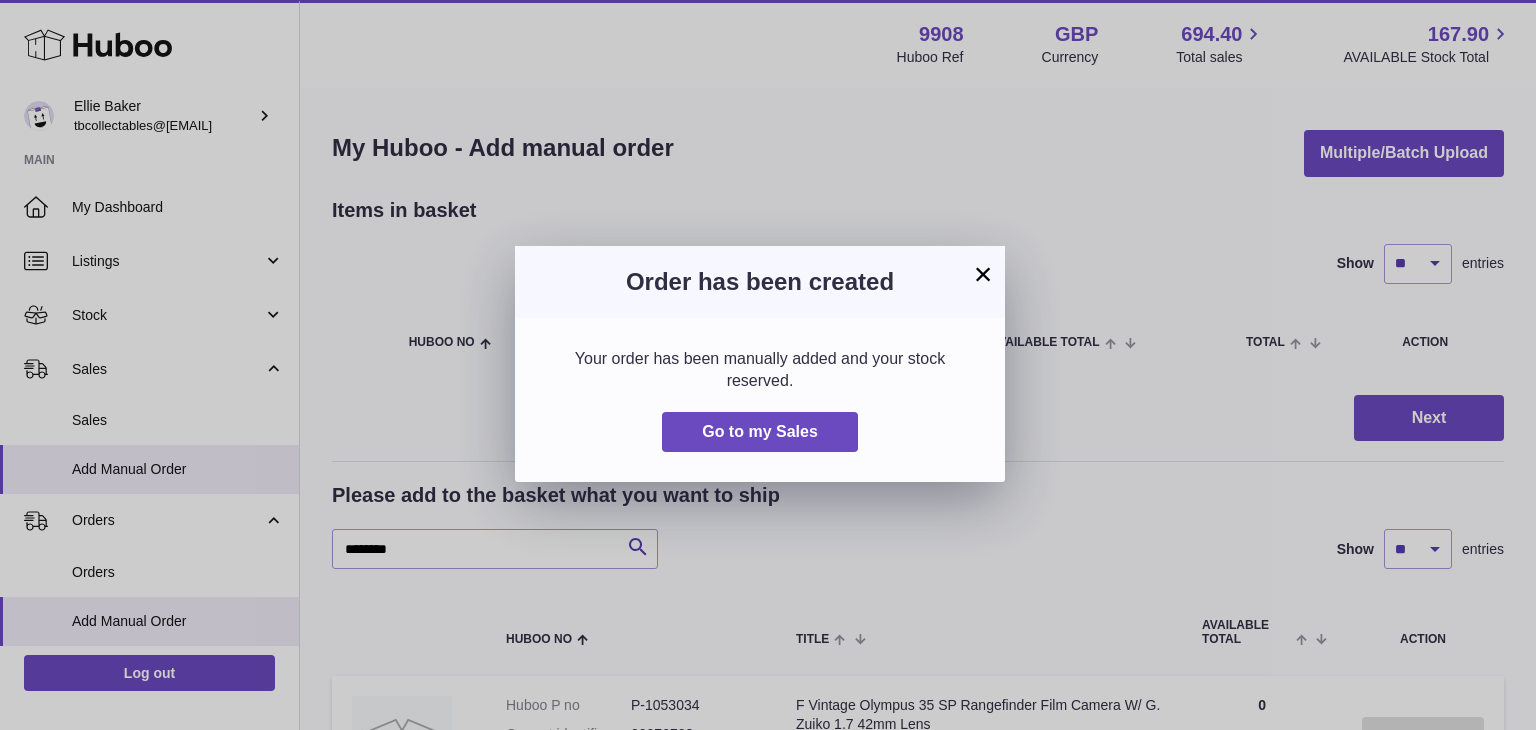 click on "×" at bounding box center [983, 274] 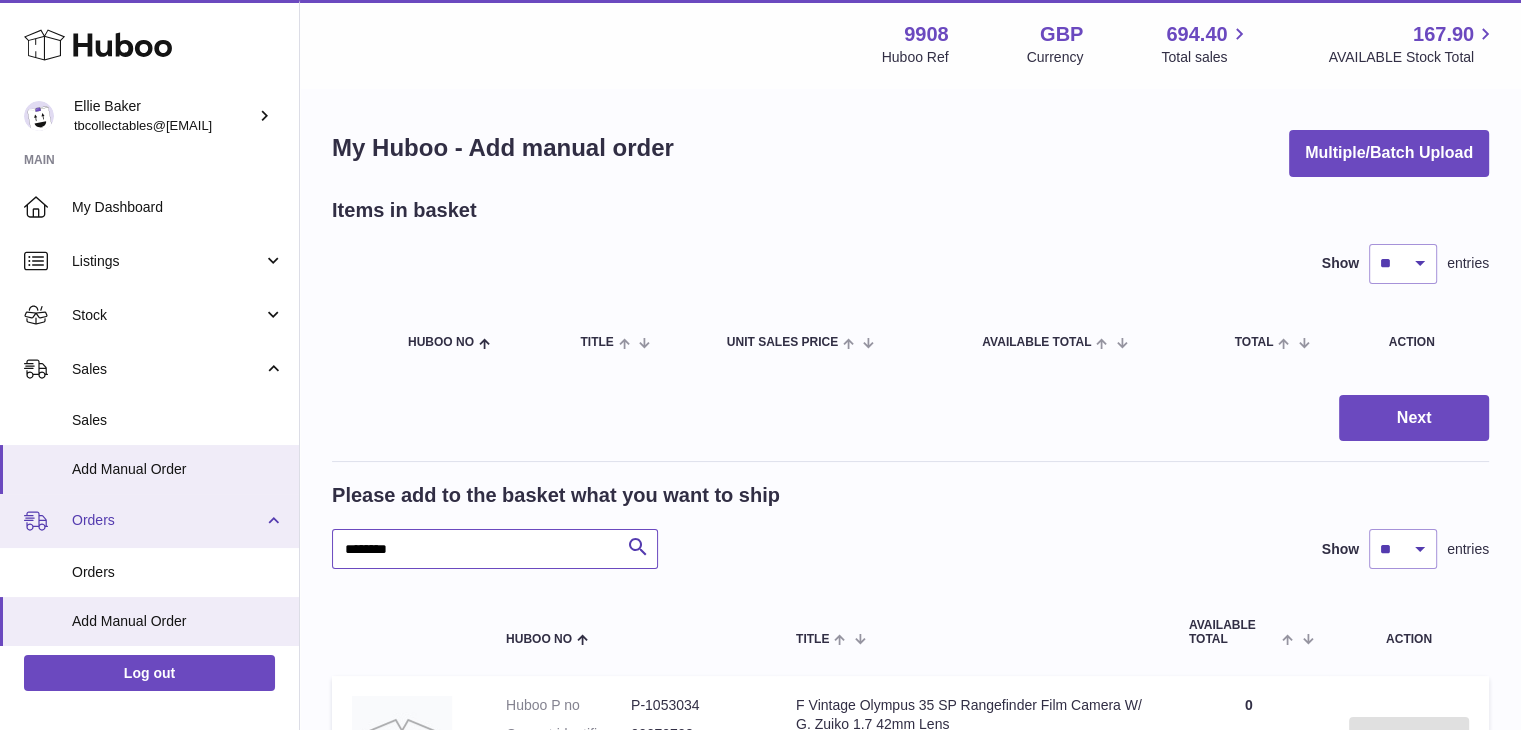 drag, startPoint x: 421, startPoint y: 543, endPoint x: 293, endPoint y: 536, distance: 128.19127 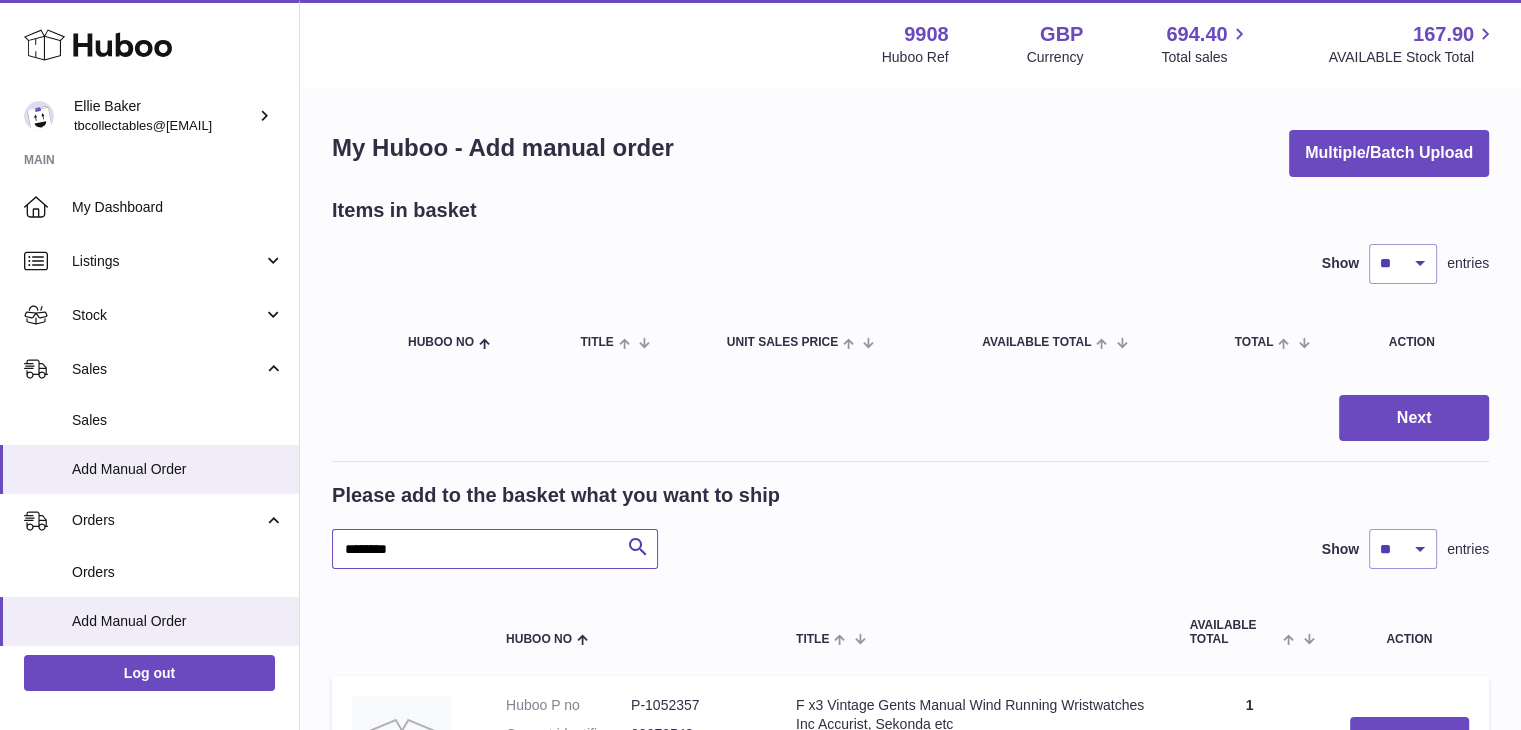 scroll, scrollTop: 175, scrollLeft: 0, axis: vertical 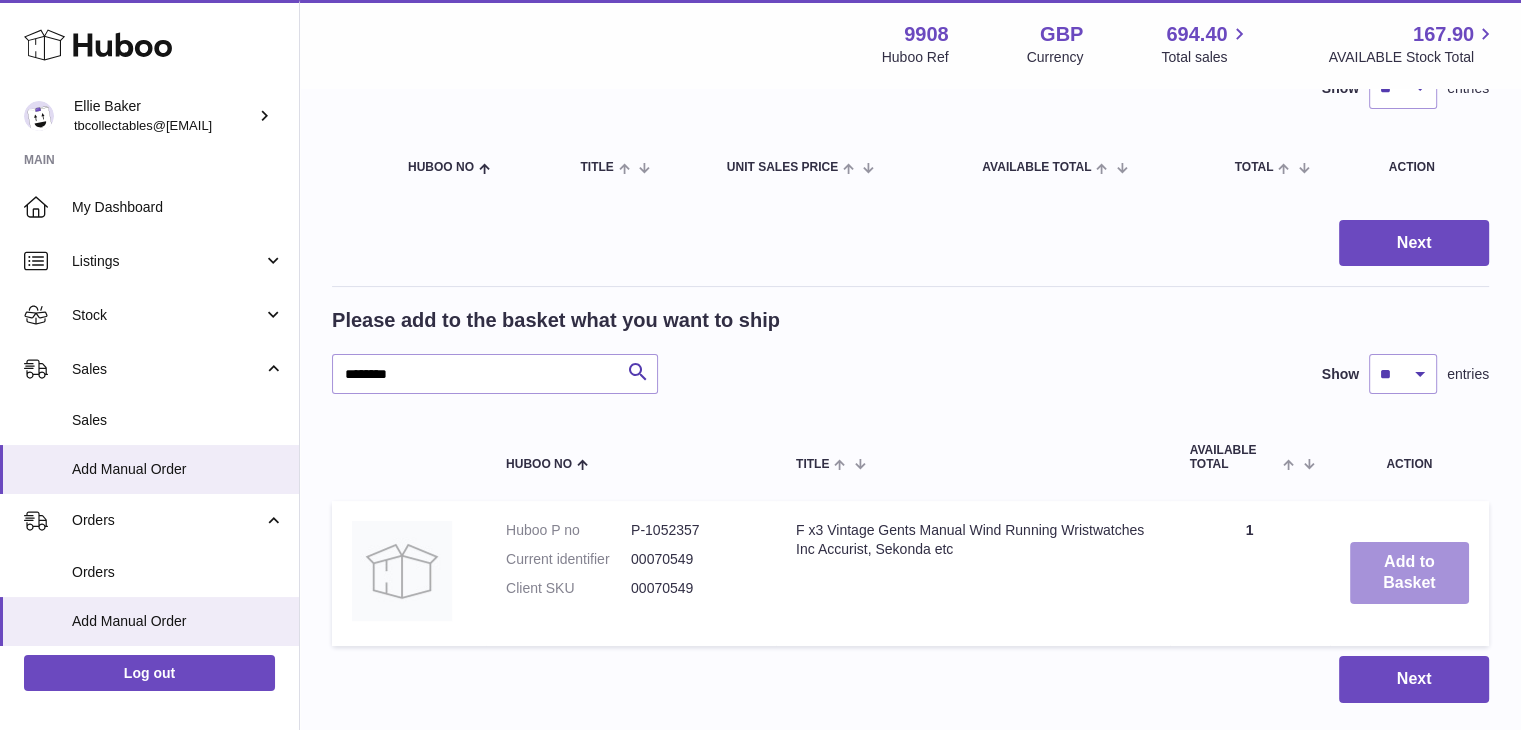click on "Add to Basket" at bounding box center (1409, 573) 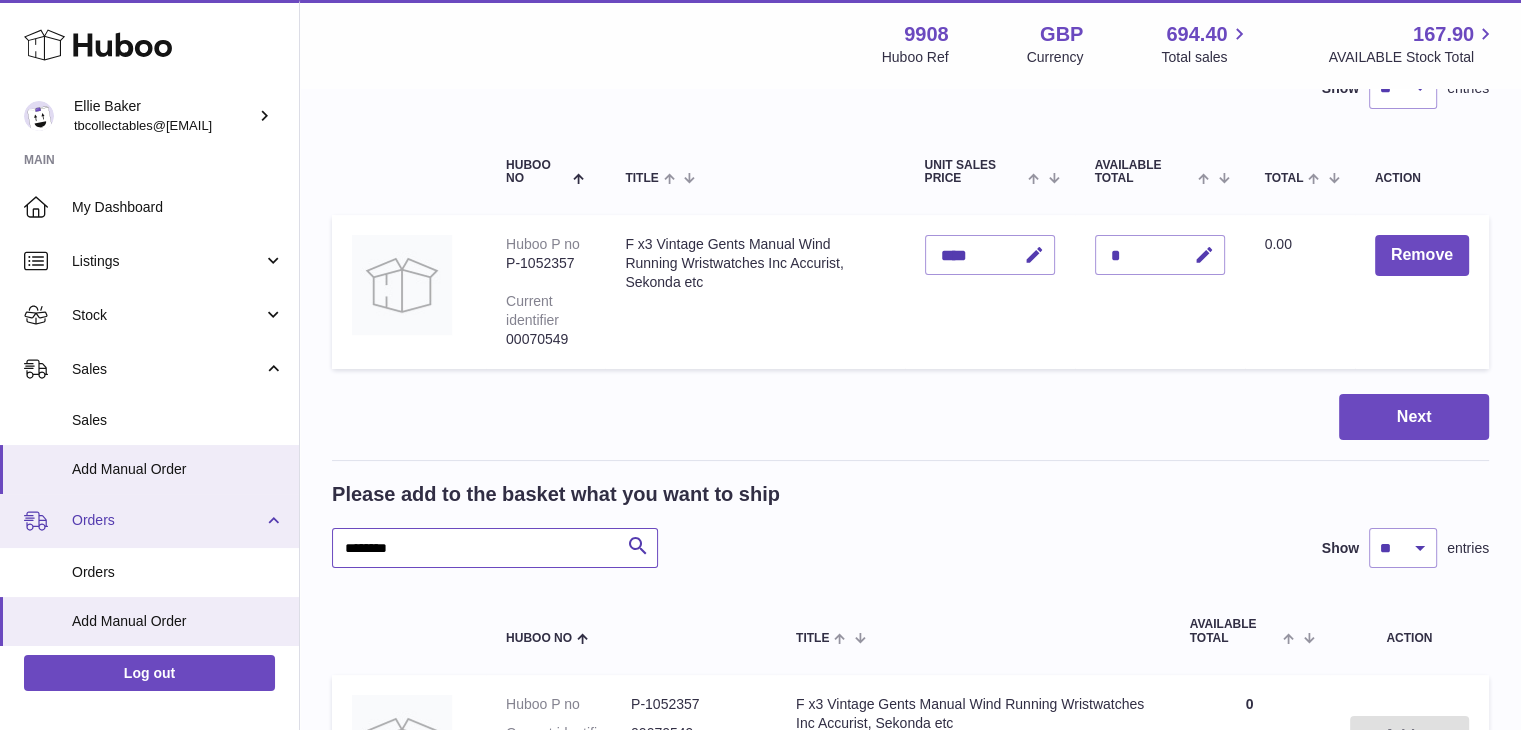 drag, startPoint x: 432, startPoint y: 553, endPoint x: 260, endPoint y: 542, distance: 172.35138 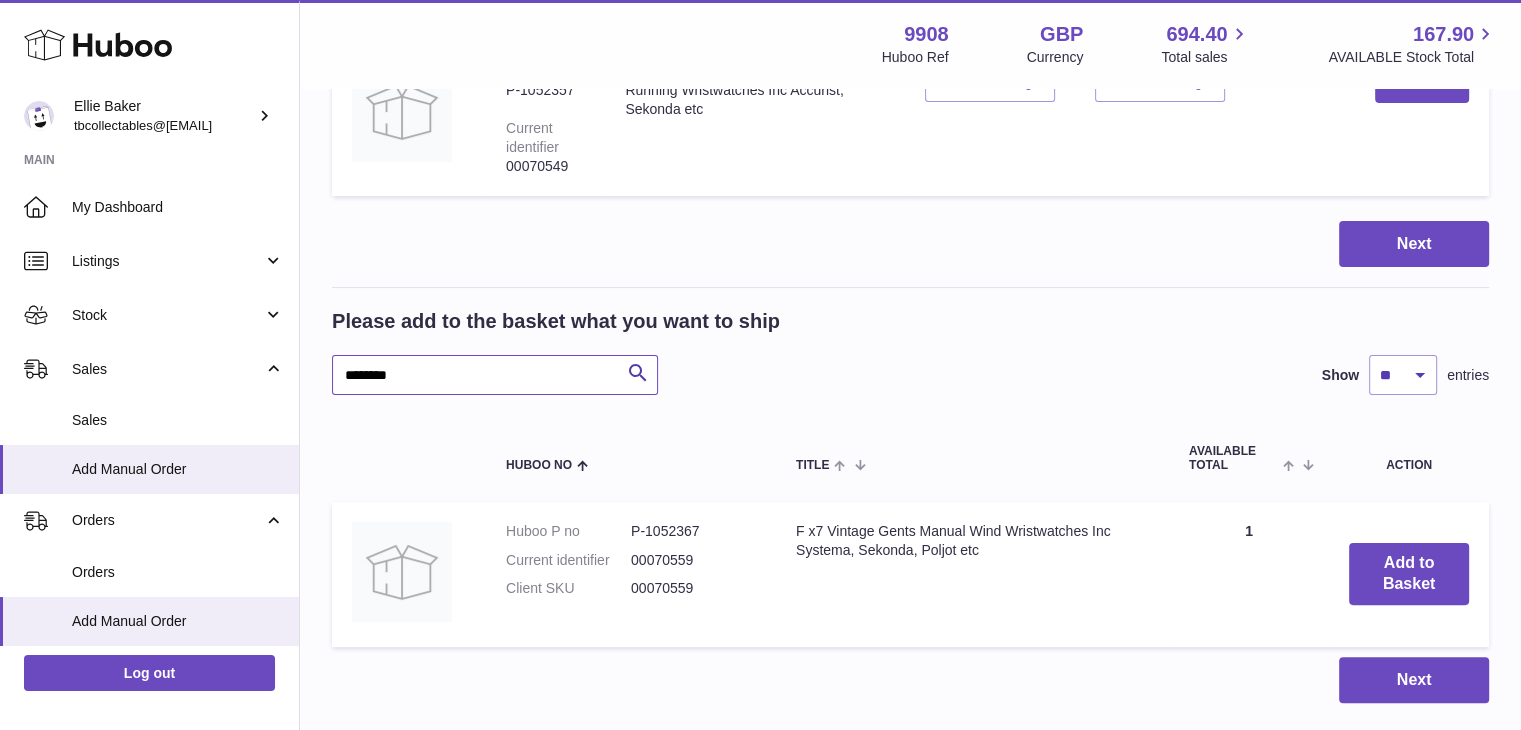 scroll, scrollTop: 384, scrollLeft: 0, axis: vertical 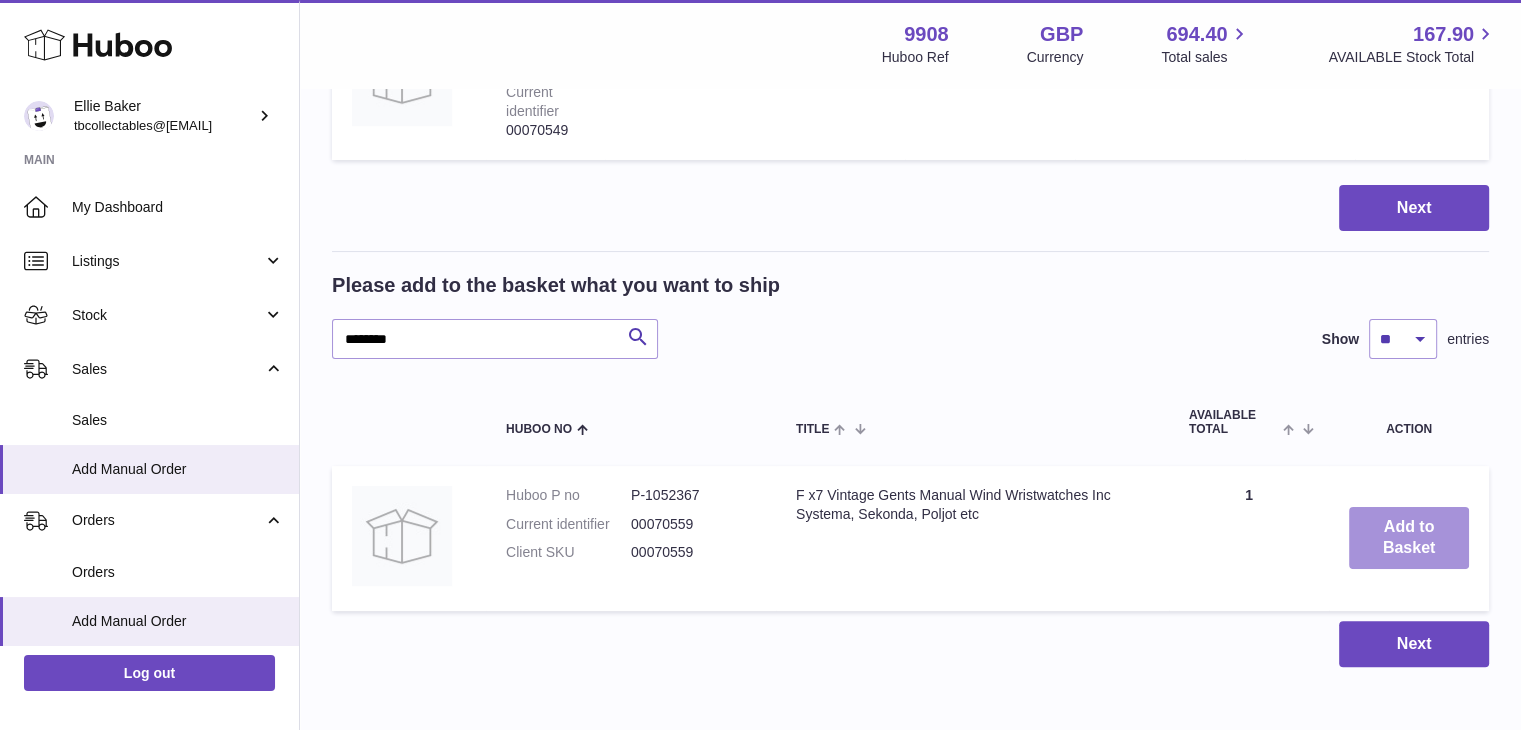 click on "Add to Basket" at bounding box center [1409, 538] 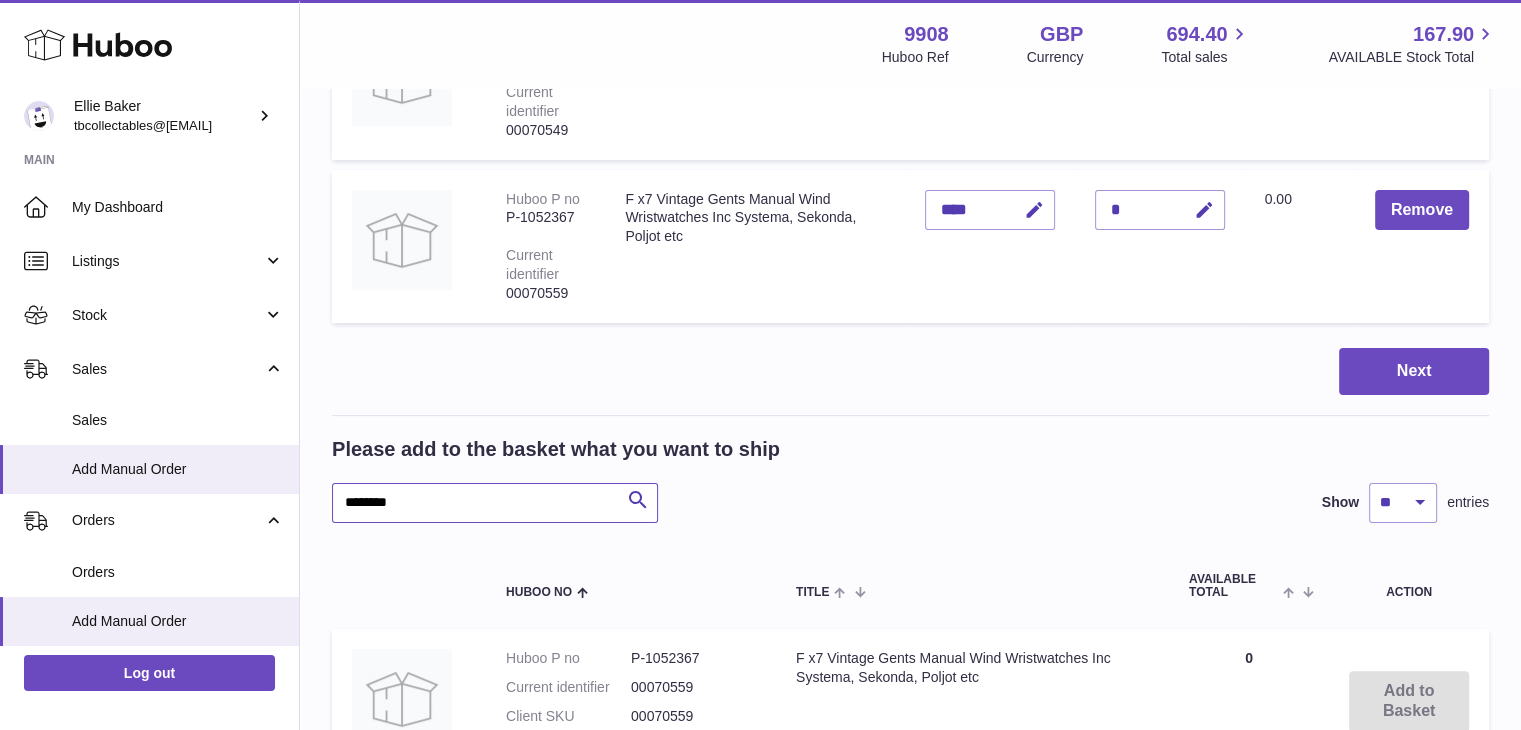 drag, startPoint x: 454, startPoint y: 495, endPoint x: 323, endPoint y: 499, distance: 131.06105 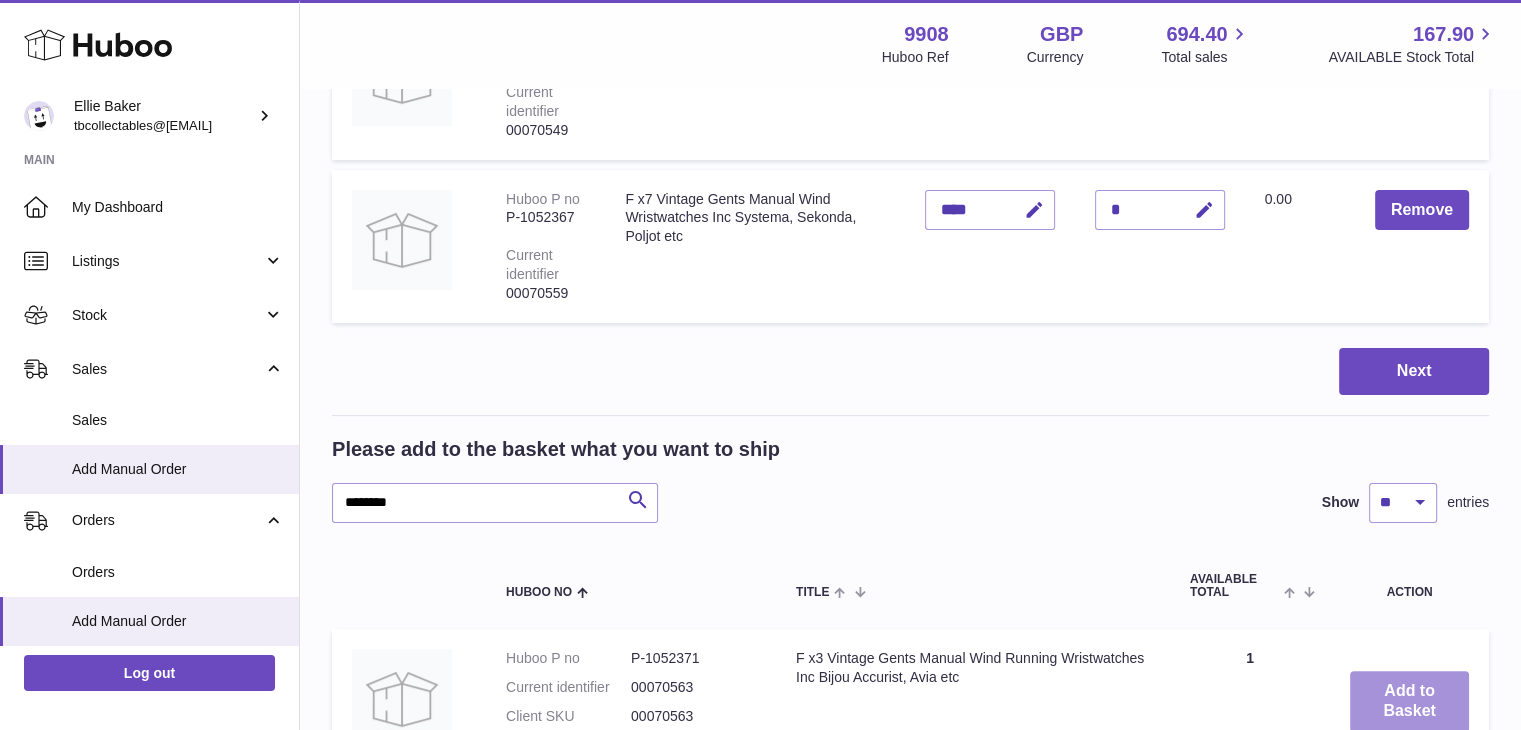 click on "Add to Basket" at bounding box center (1409, 702) 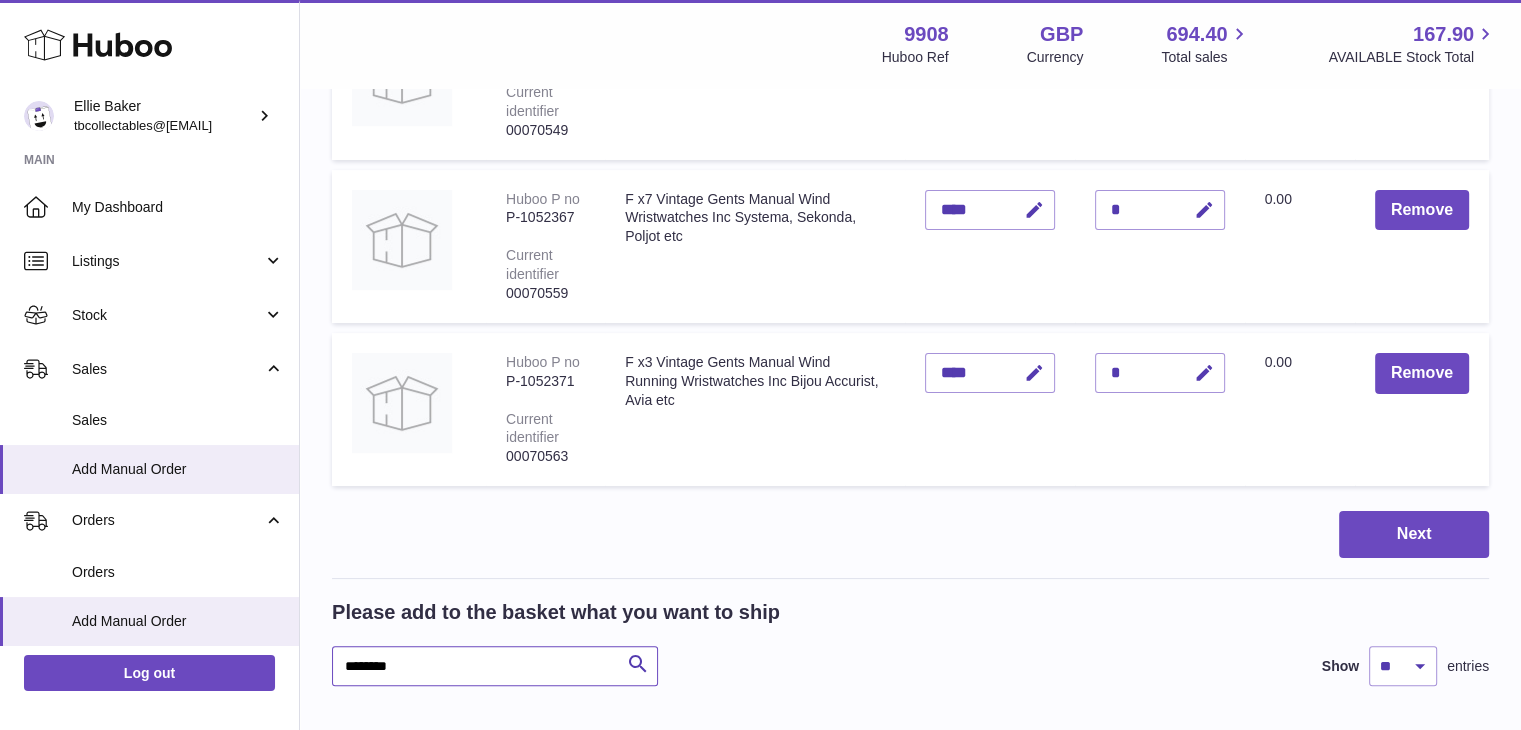 drag, startPoint x: 423, startPoint y: 672, endPoint x: 300, endPoint y: 658, distance: 123.79418 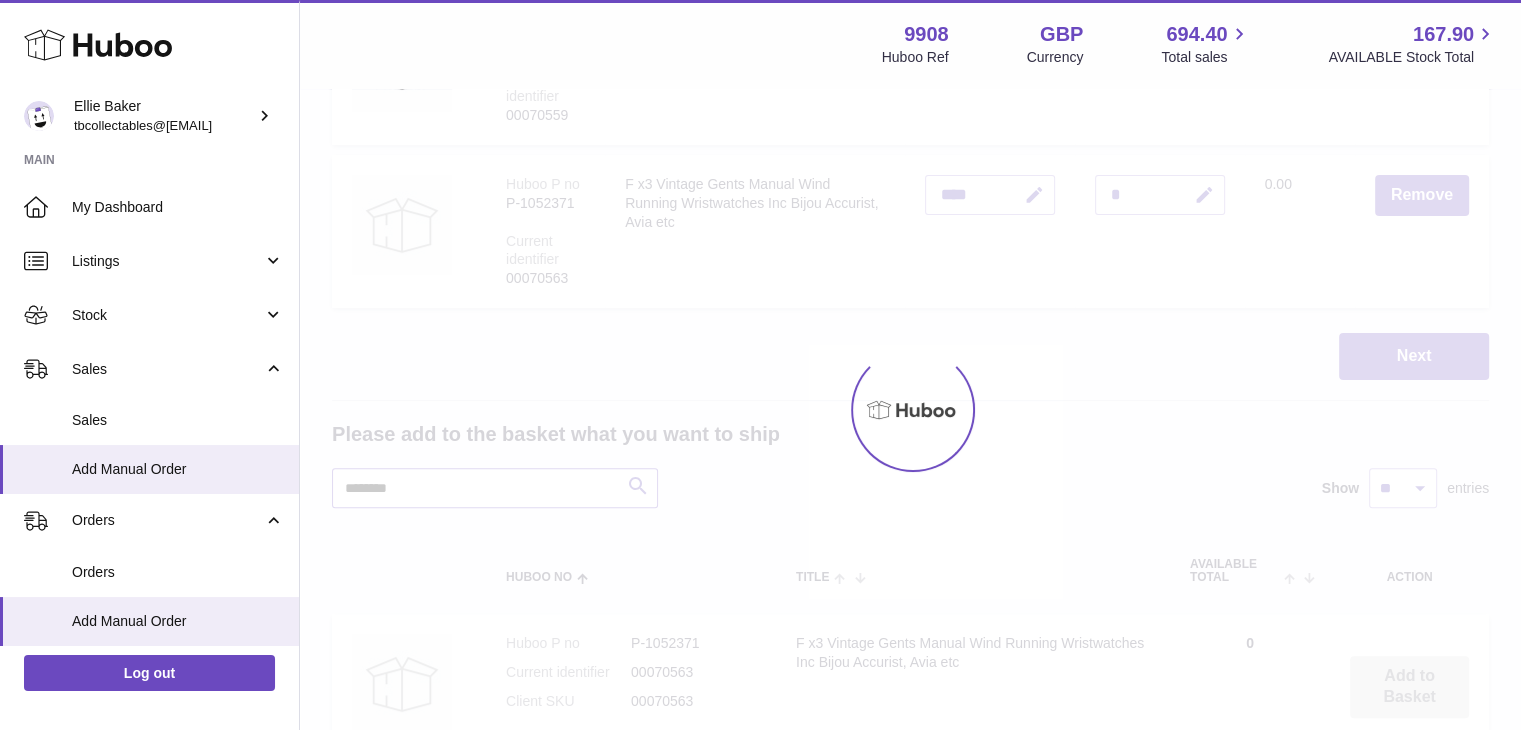 scroll, scrollTop: 591, scrollLeft: 0, axis: vertical 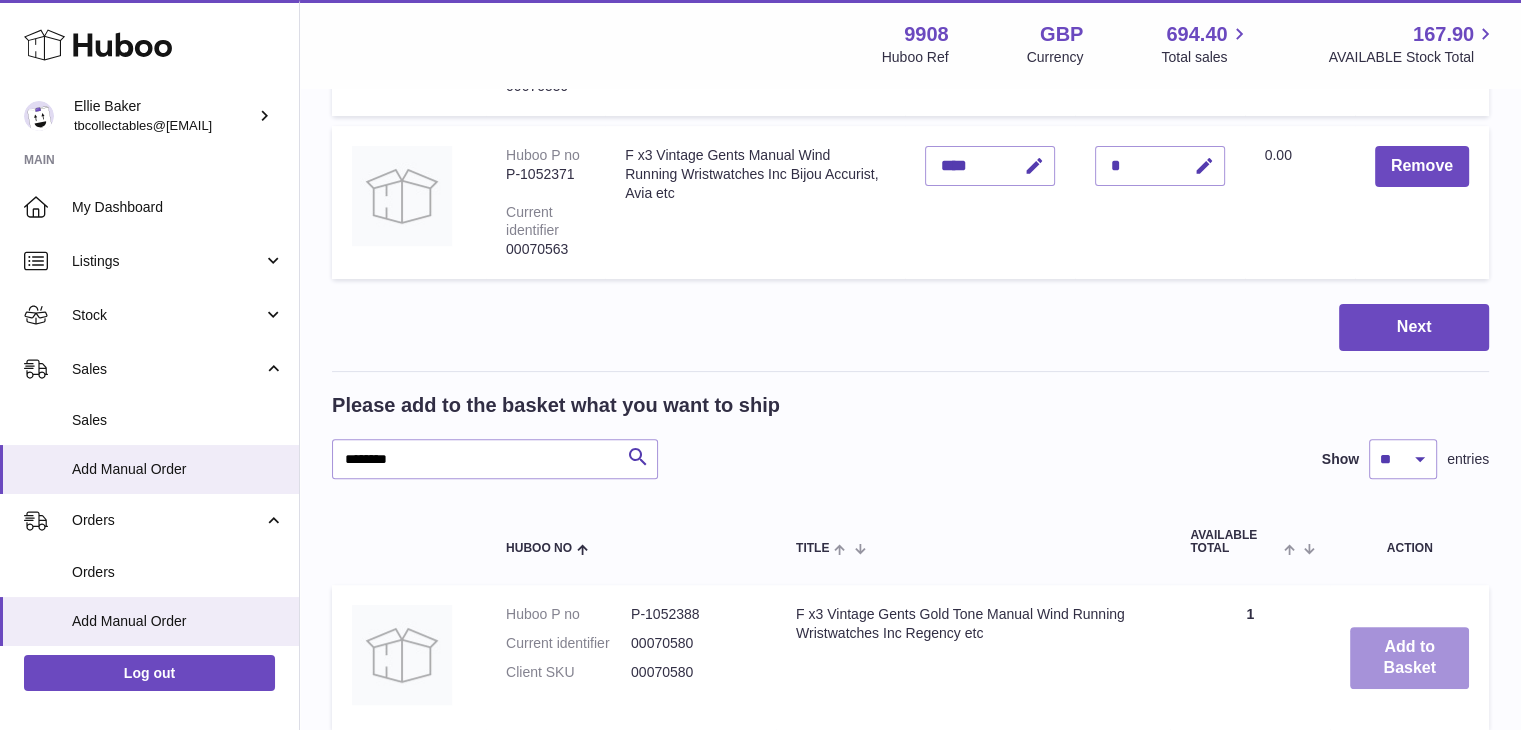 click on "Add to Basket" at bounding box center [1409, 658] 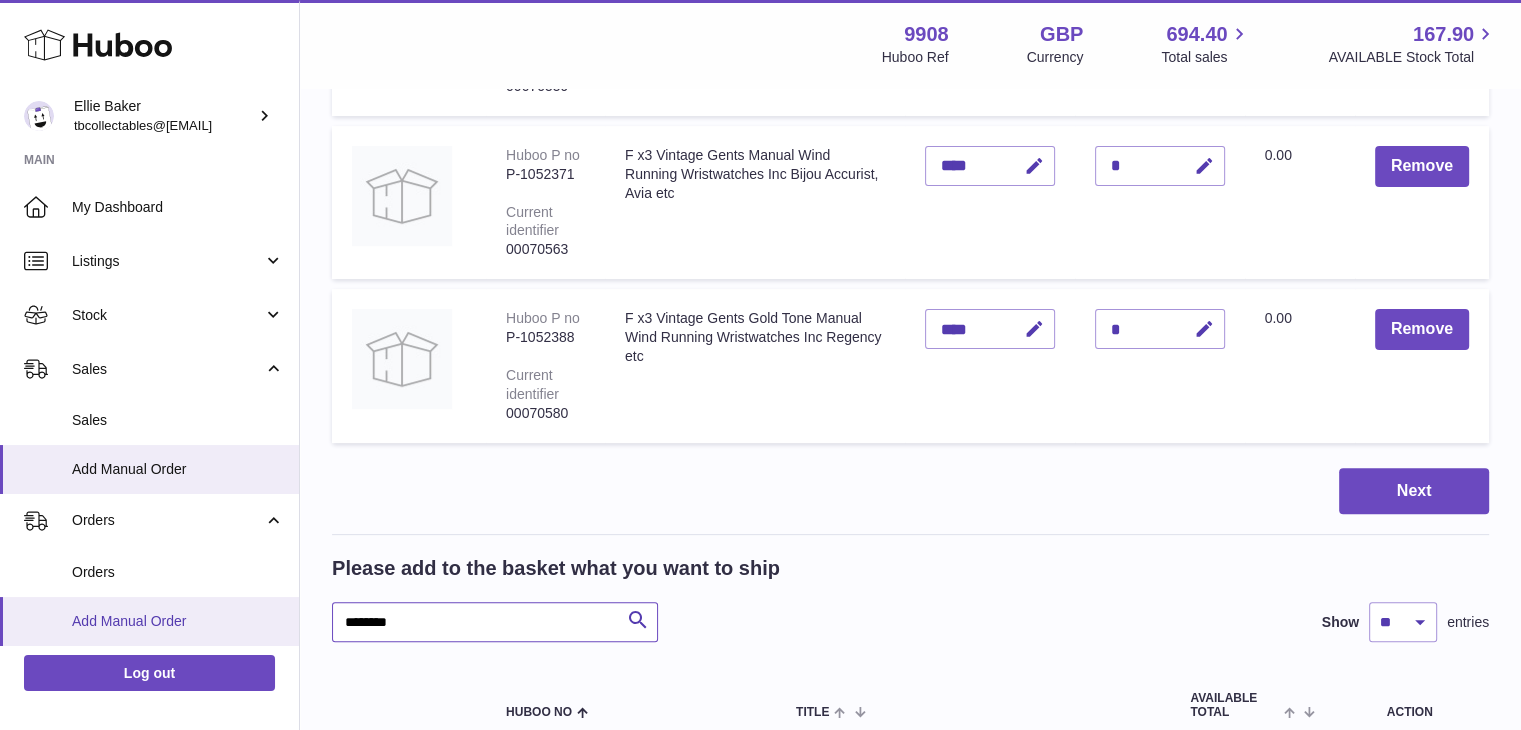 drag, startPoint x: 425, startPoint y: 623, endPoint x: 236, endPoint y: 625, distance: 189.01057 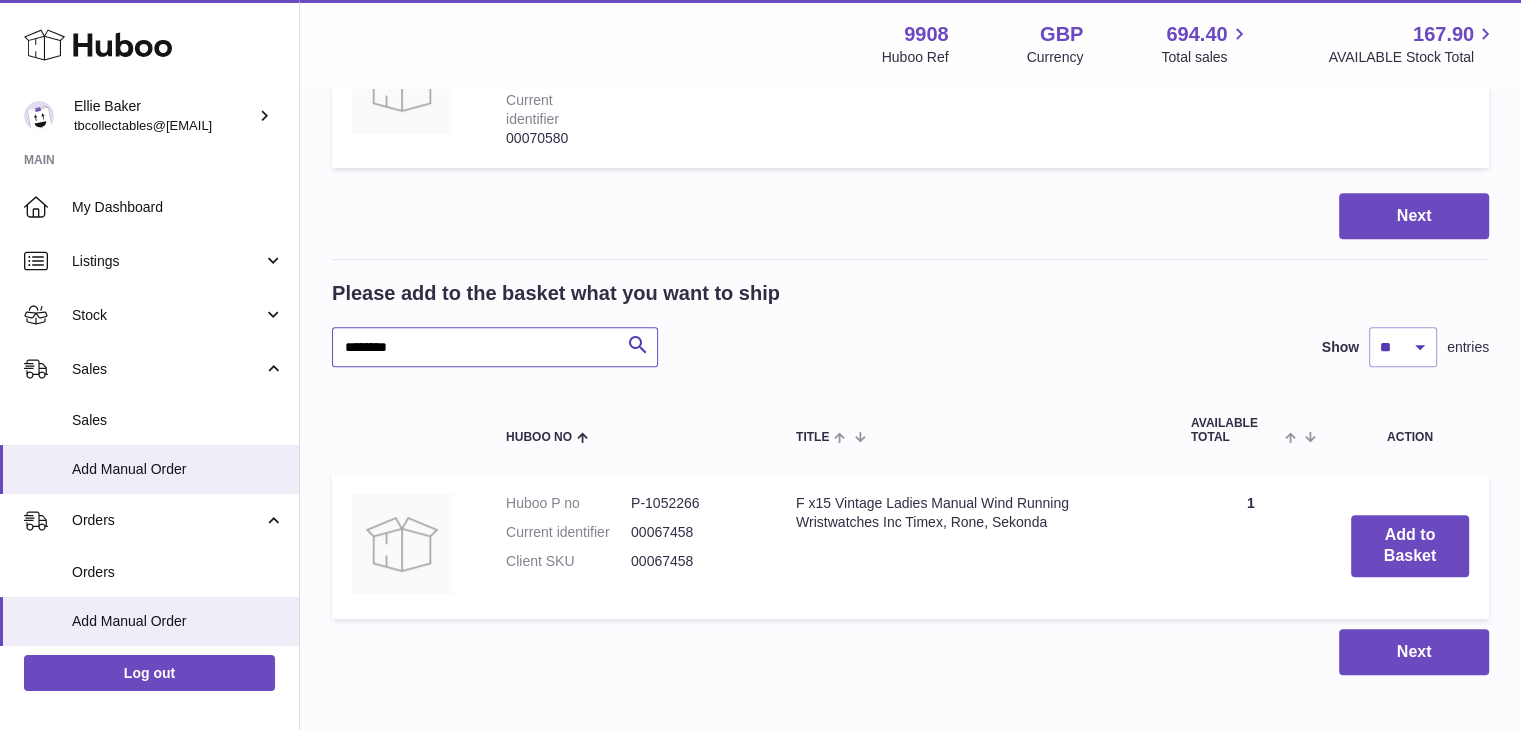 scroll, scrollTop: 895, scrollLeft: 0, axis: vertical 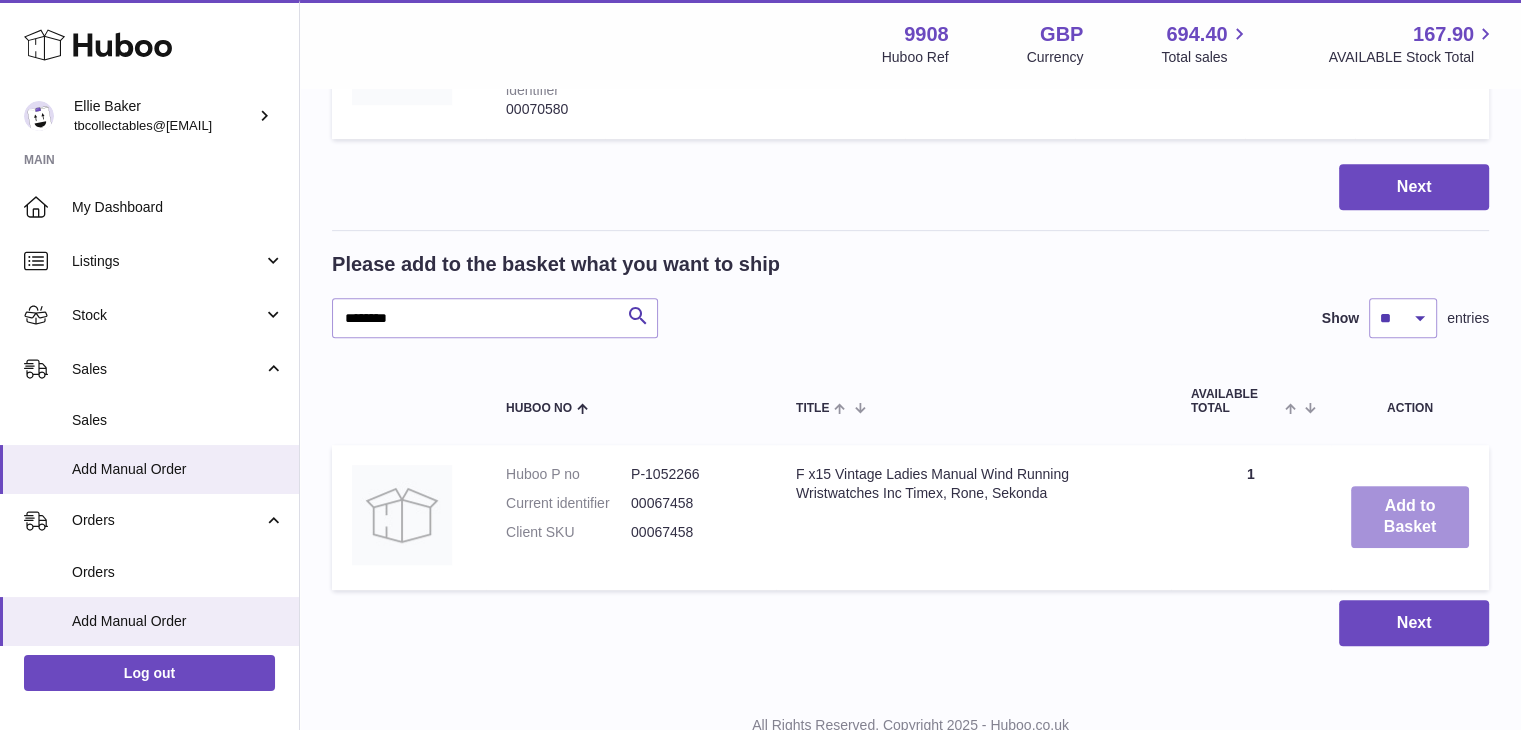 click on "Add to Basket" at bounding box center [1410, 517] 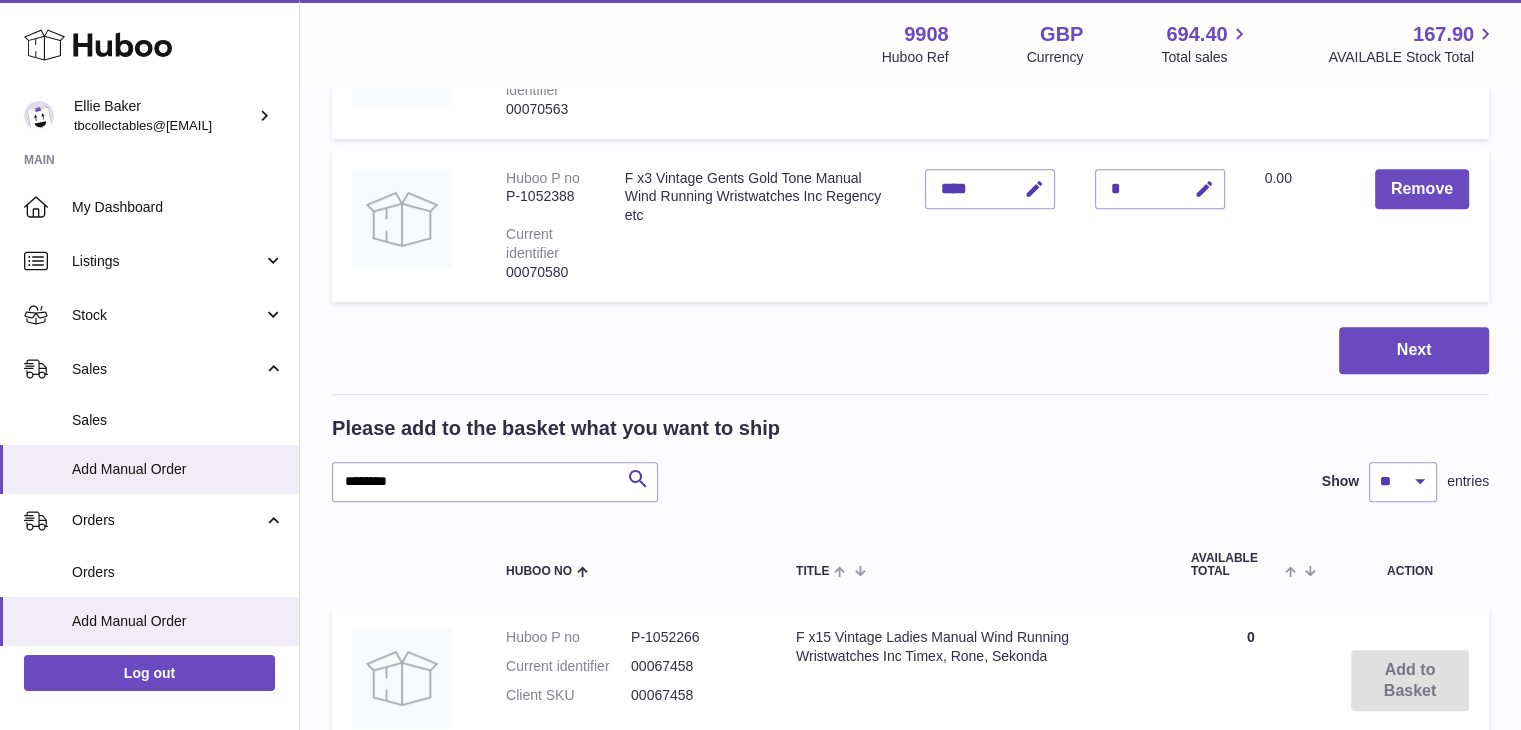 scroll, scrollTop: 1058, scrollLeft: 0, axis: vertical 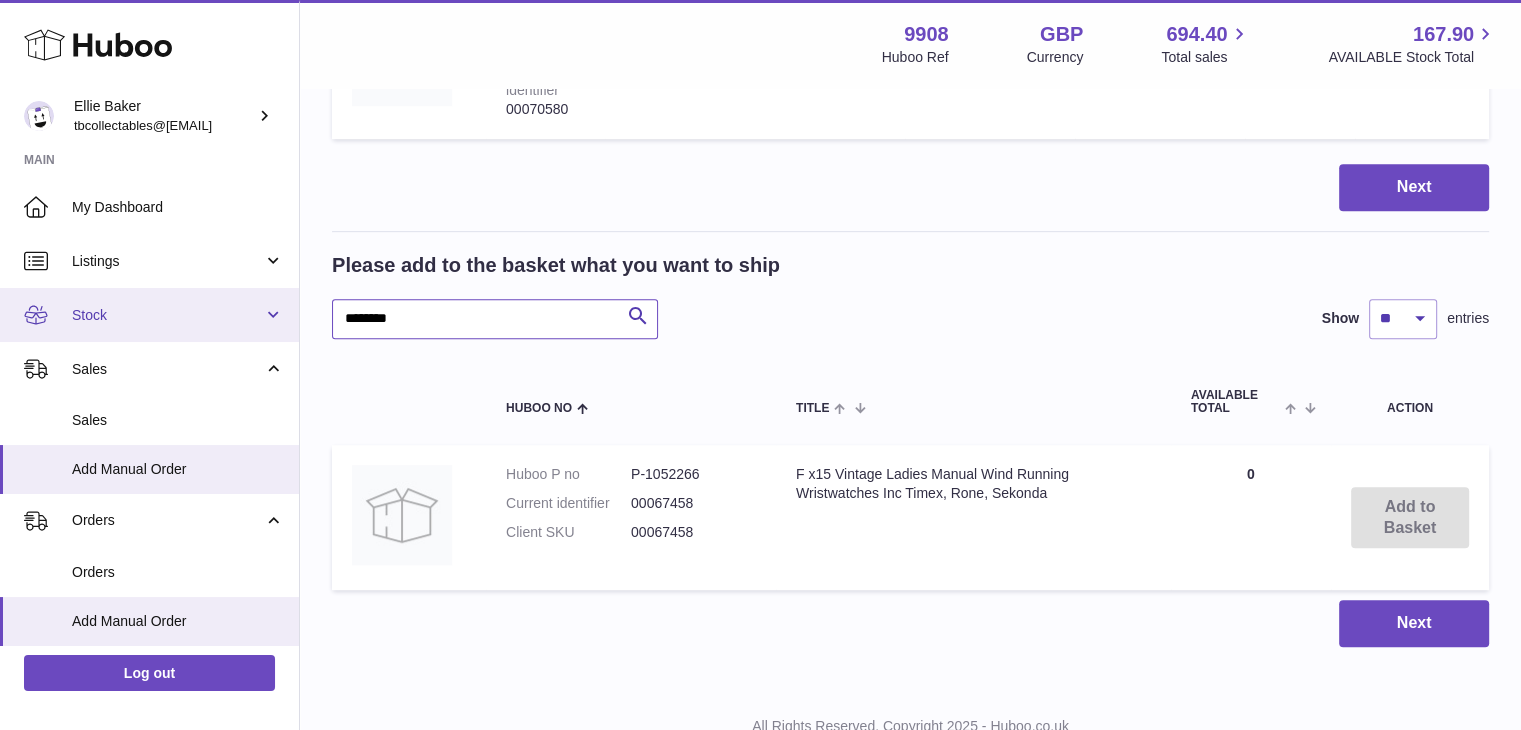 drag, startPoint x: 438, startPoint y: 312, endPoint x: 255, endPoint y: 310, distance: 183.01093 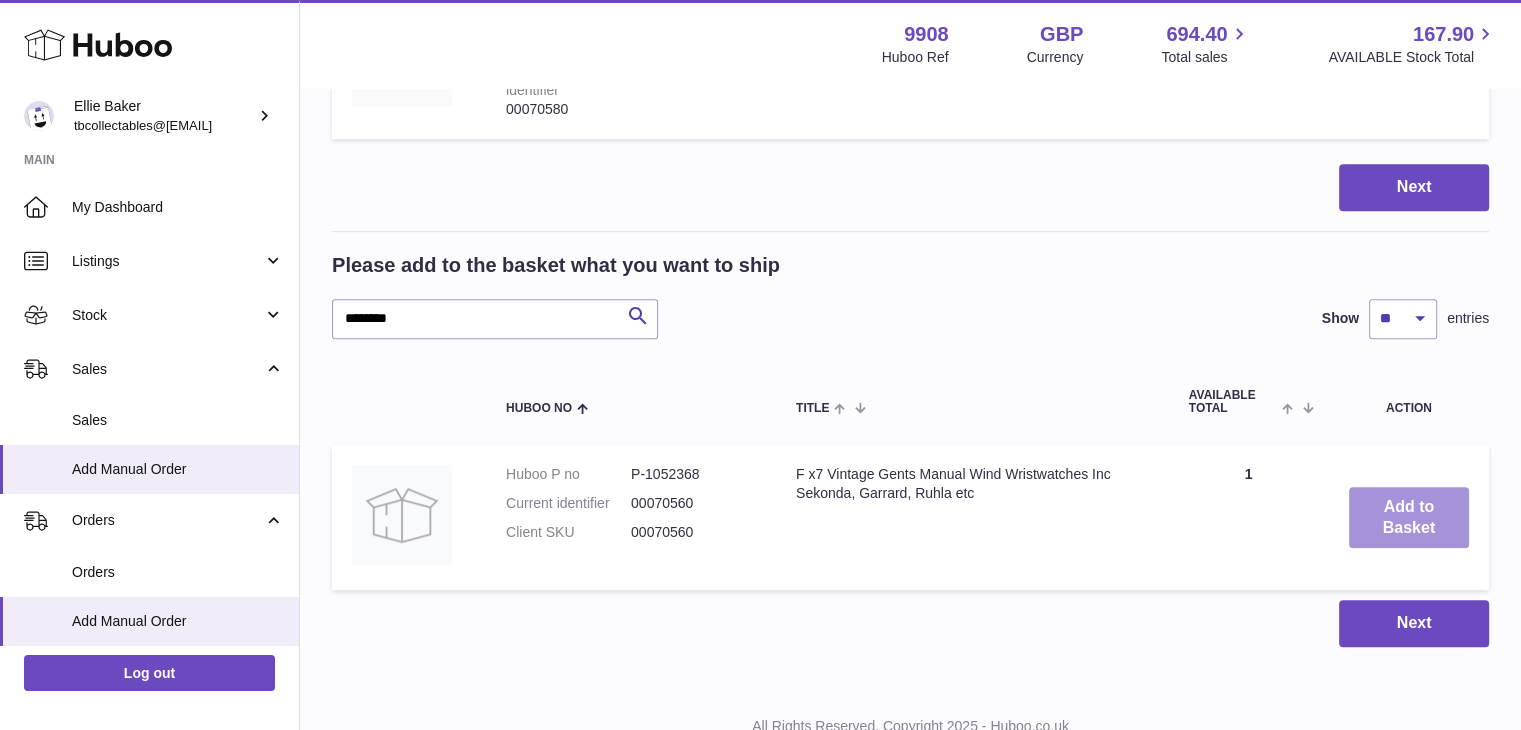 click on "Add to Basket" at bounding box center (1409, 518) 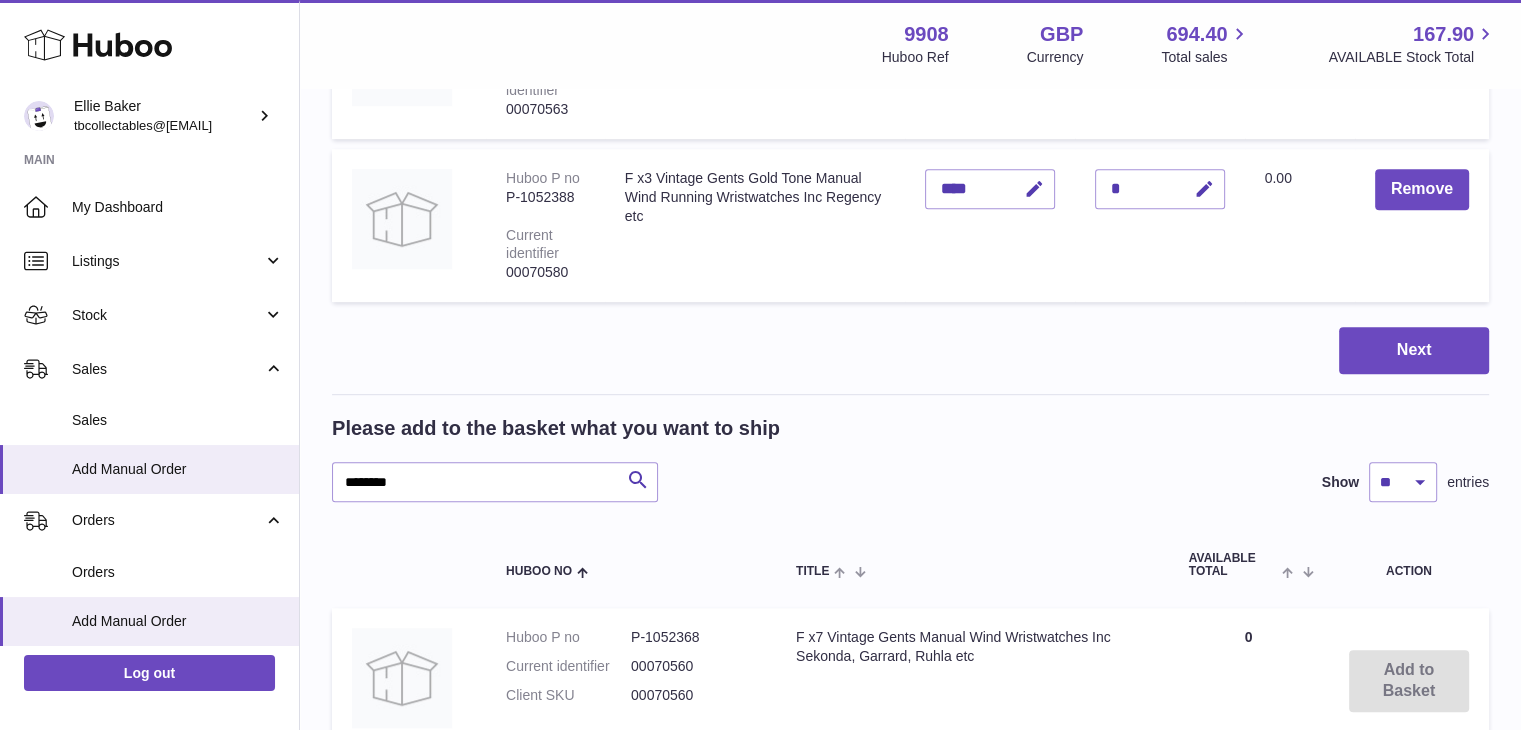 scroll, scrollTop: 1221, scrollLeft: 0, axis: vertical 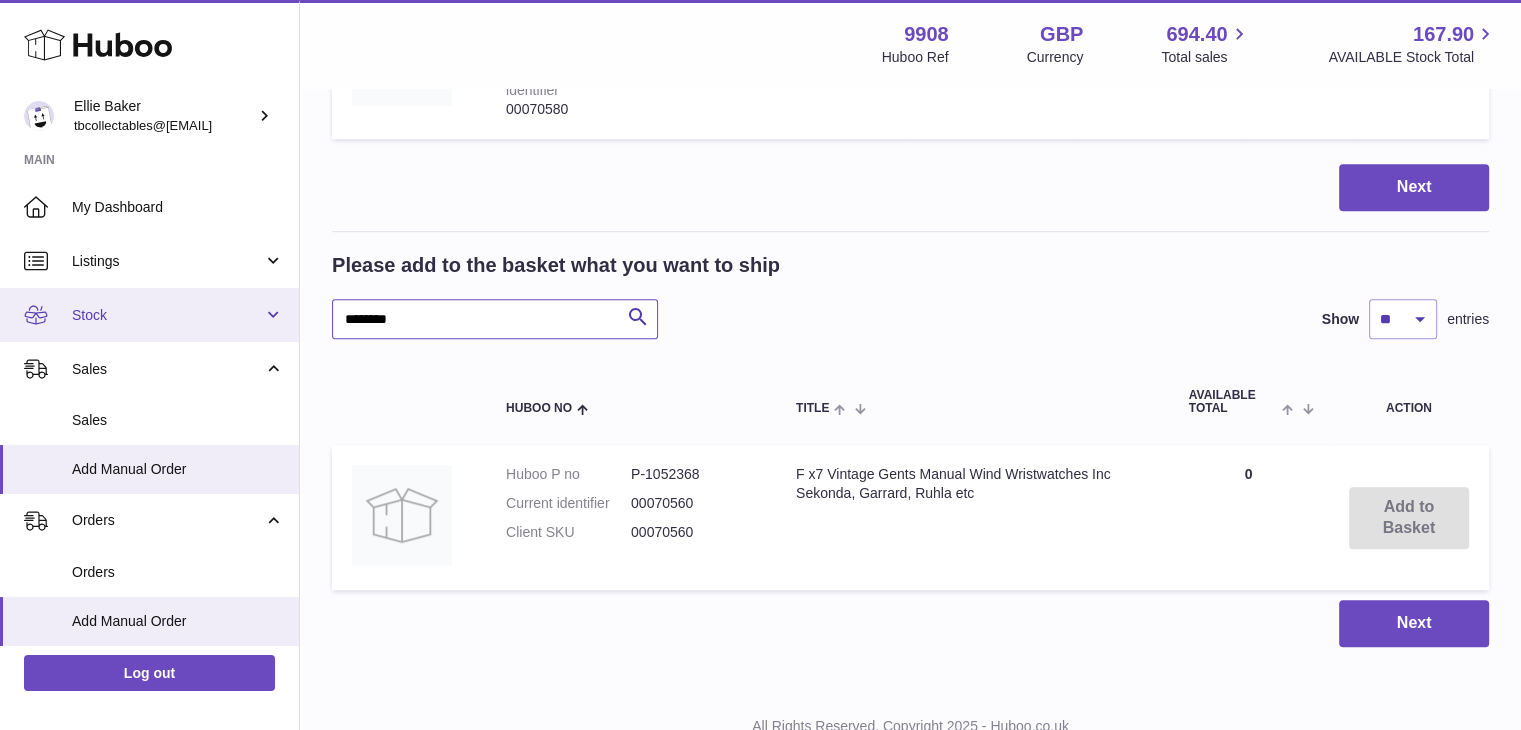 drag, startPoint x: 472, startPoint y: 316, endPoint x: 270, endPoint y: 298, distance: 202.8004 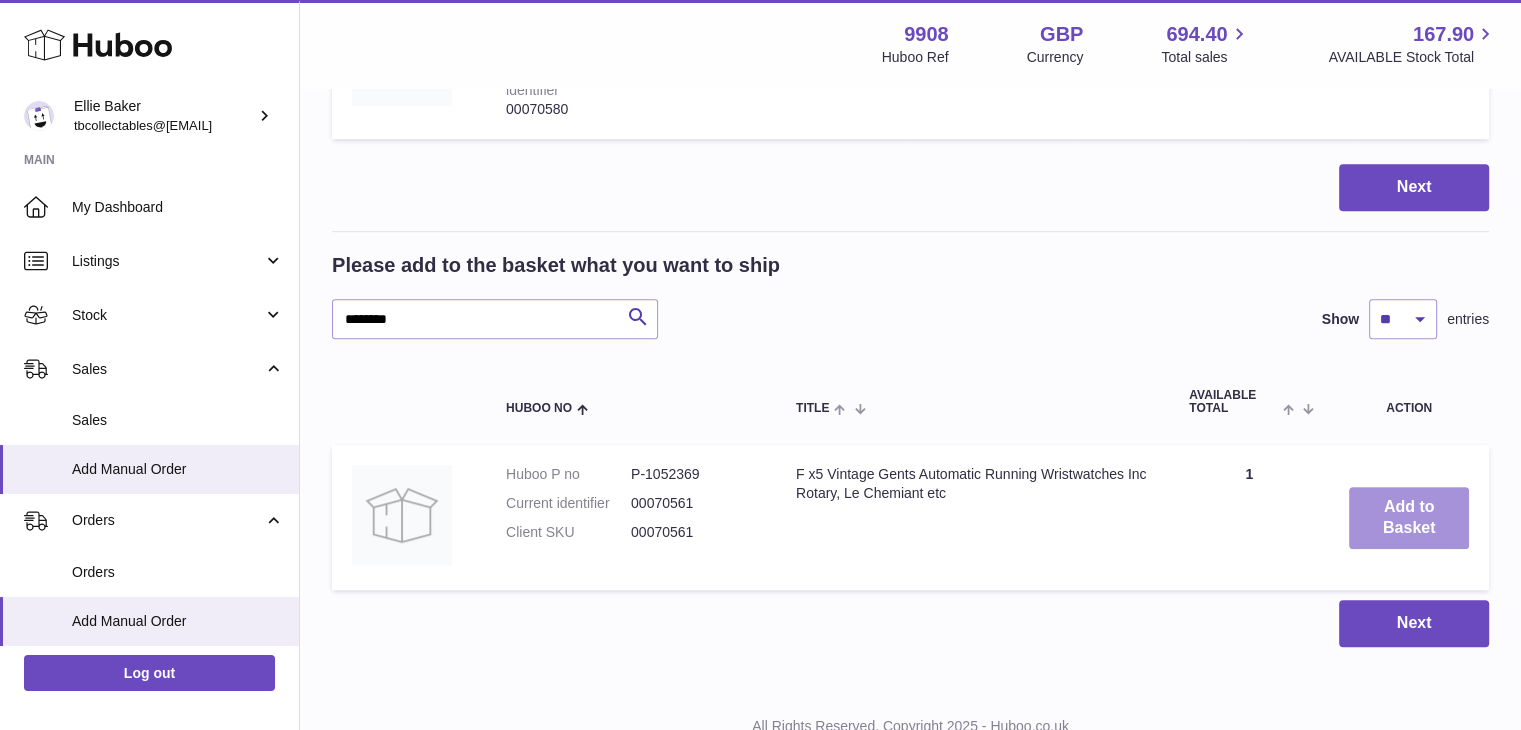 click on "Add to Basket" at bounding box center (1409, 518) 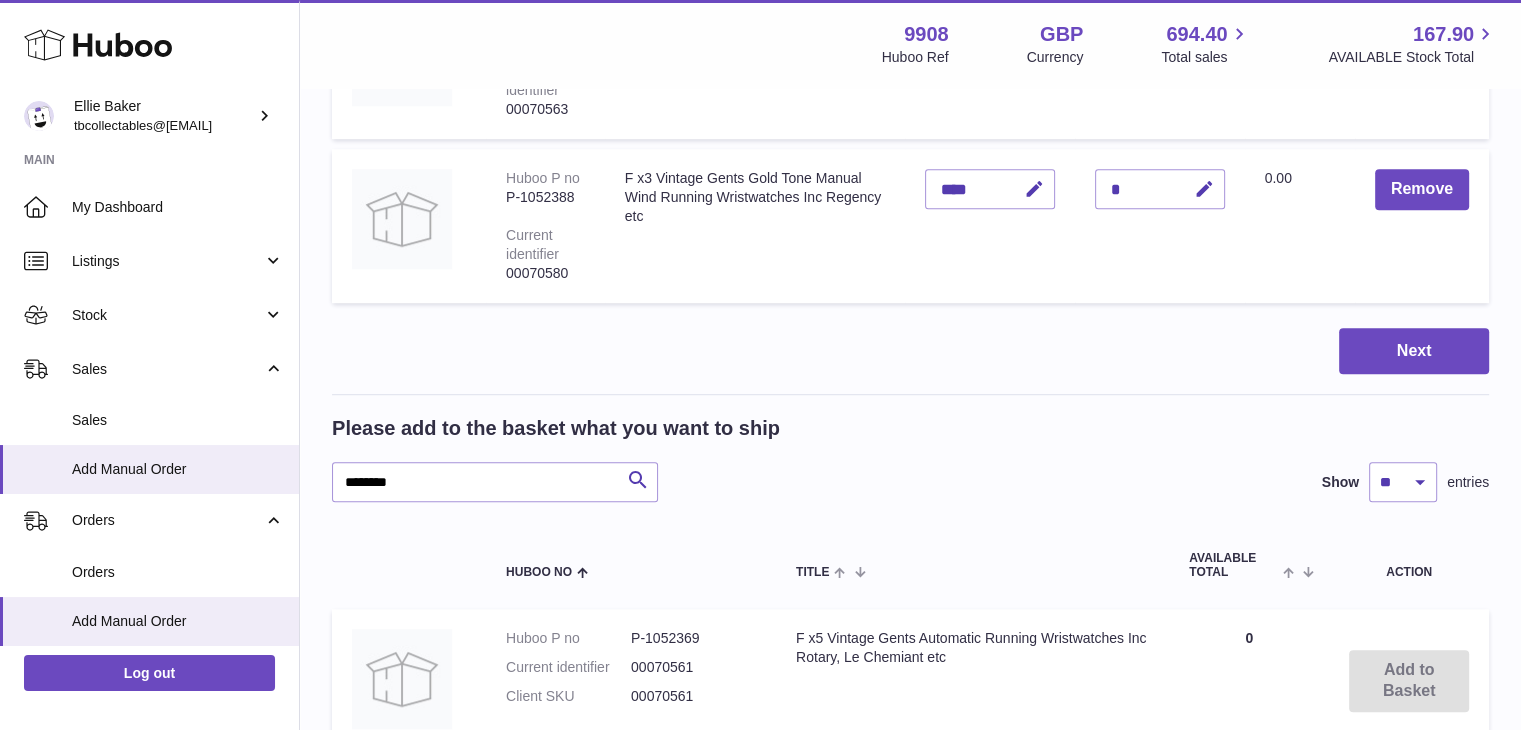 scroll, scrollTop: 1384, scrollLeft: 0, axis: vertical 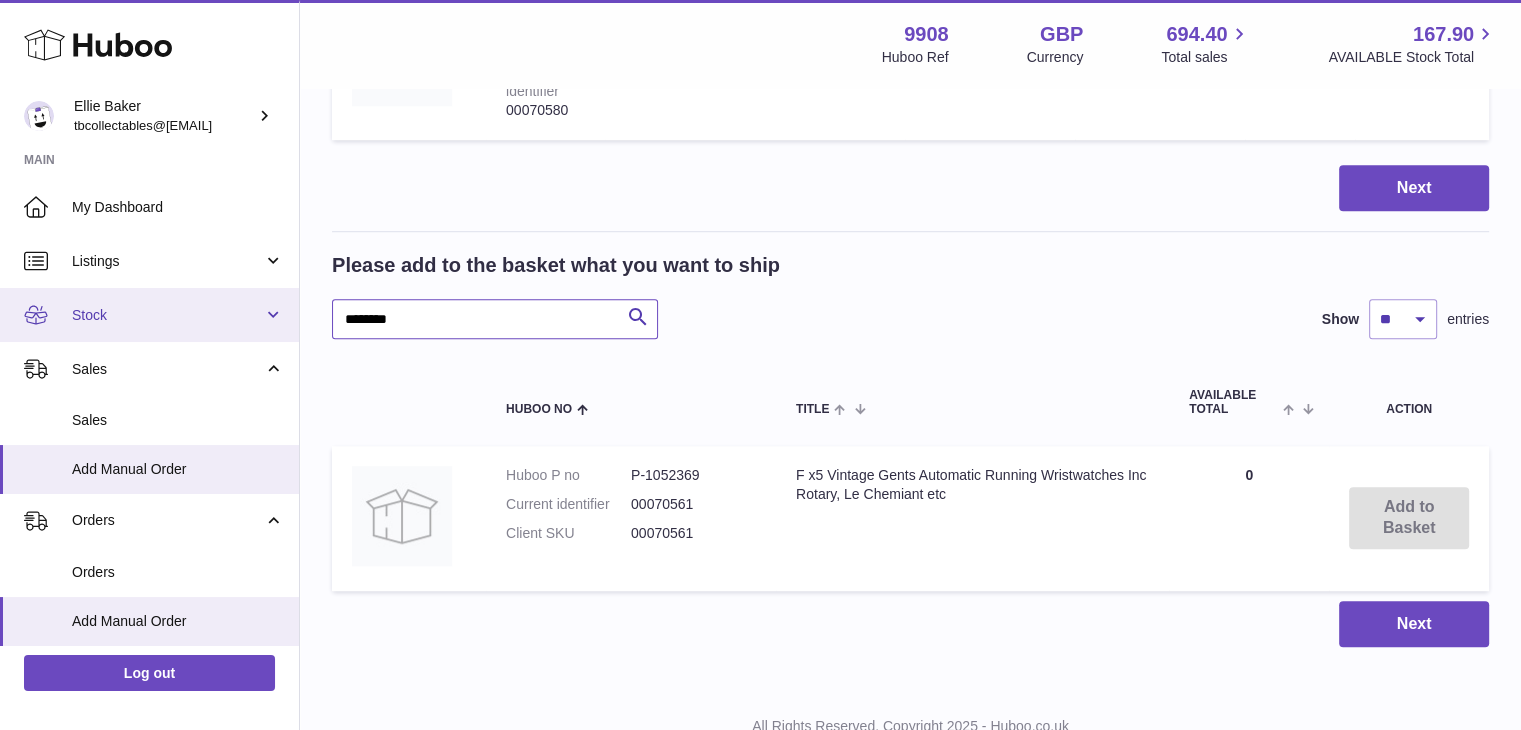 drag, startPoint x: 440, startPoint y: 309, endPoint x: 277, endPoint y: 301, distance: 163.1962 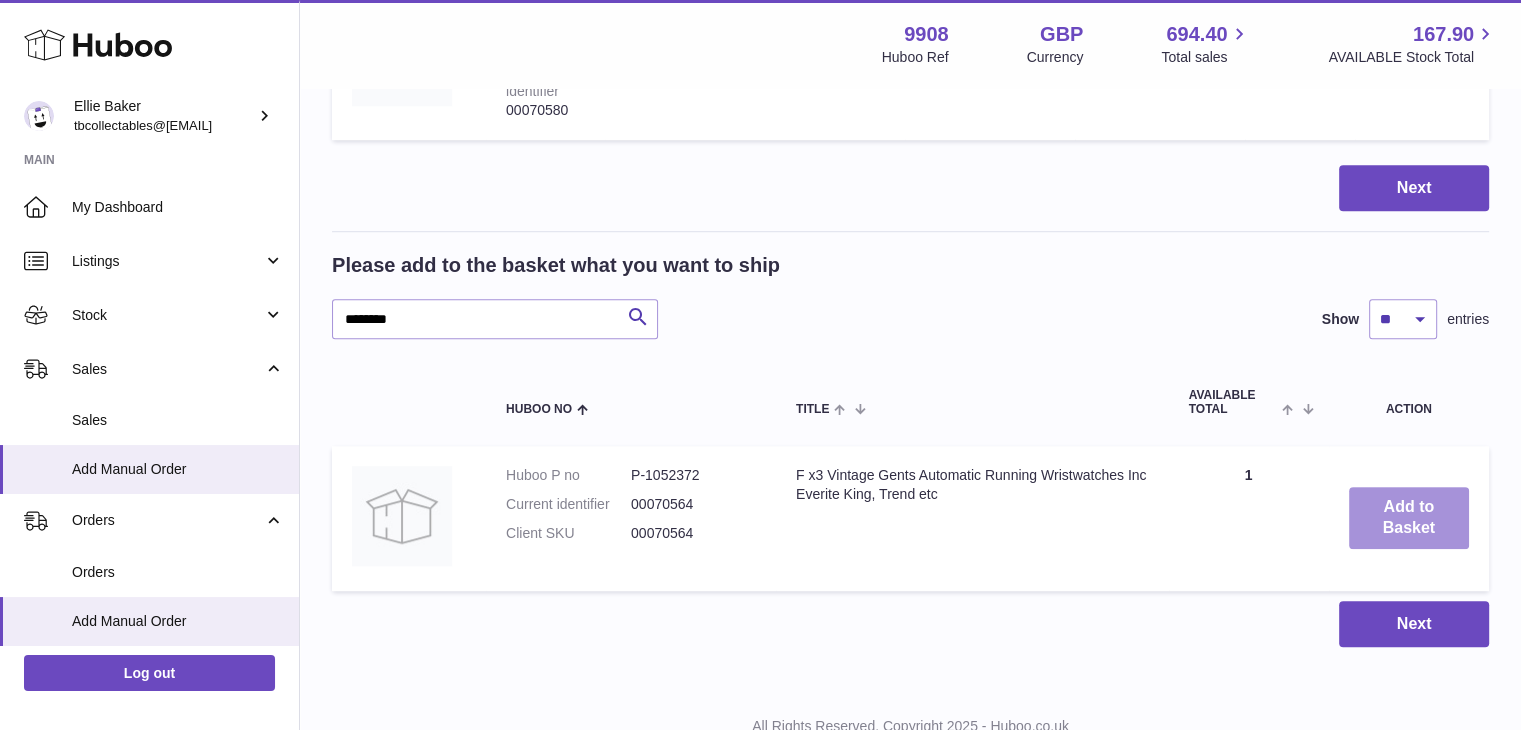 click on "Add to Basket" at bounding box center [1409, 518] 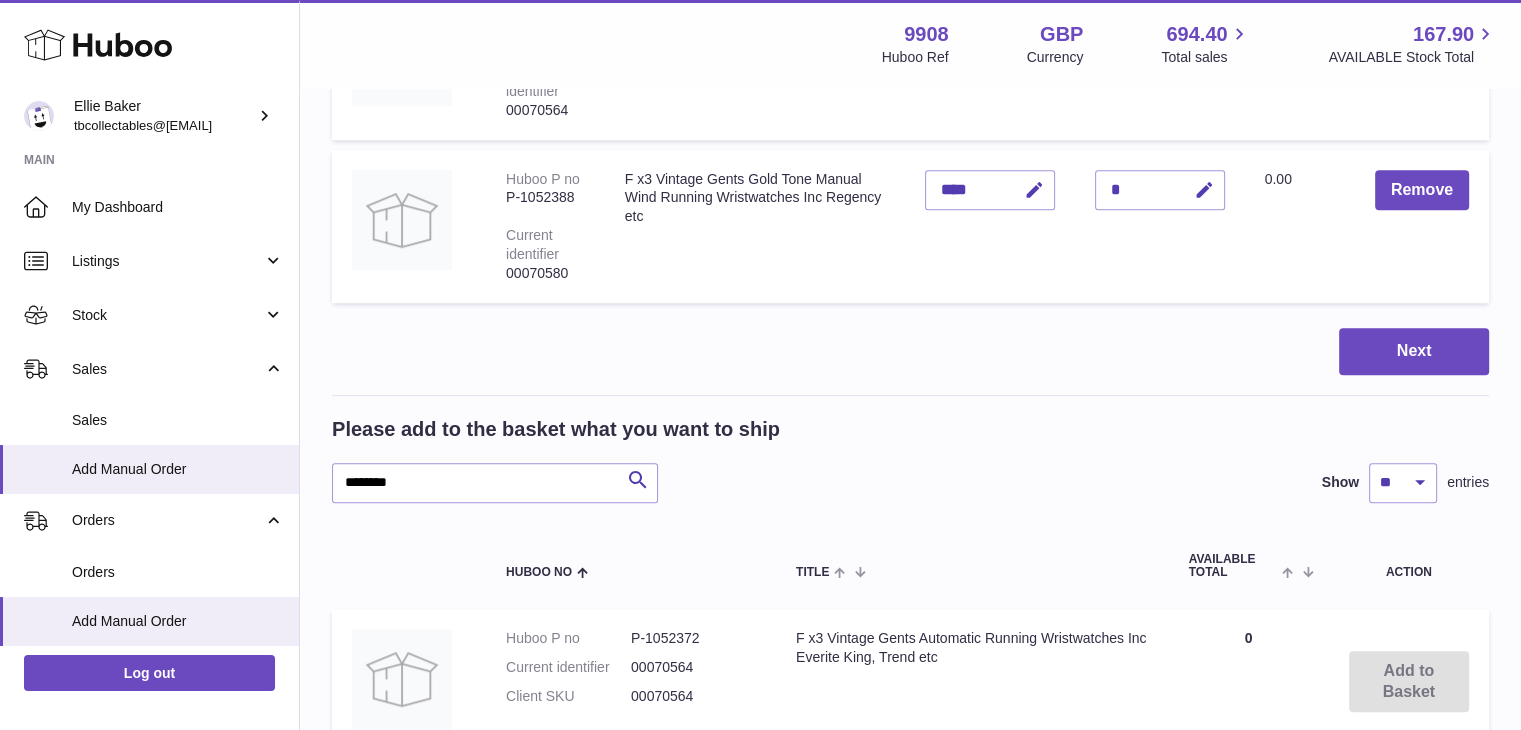 scroll, scrollTop: 1547, scrollLeft: 0, axis: vertical 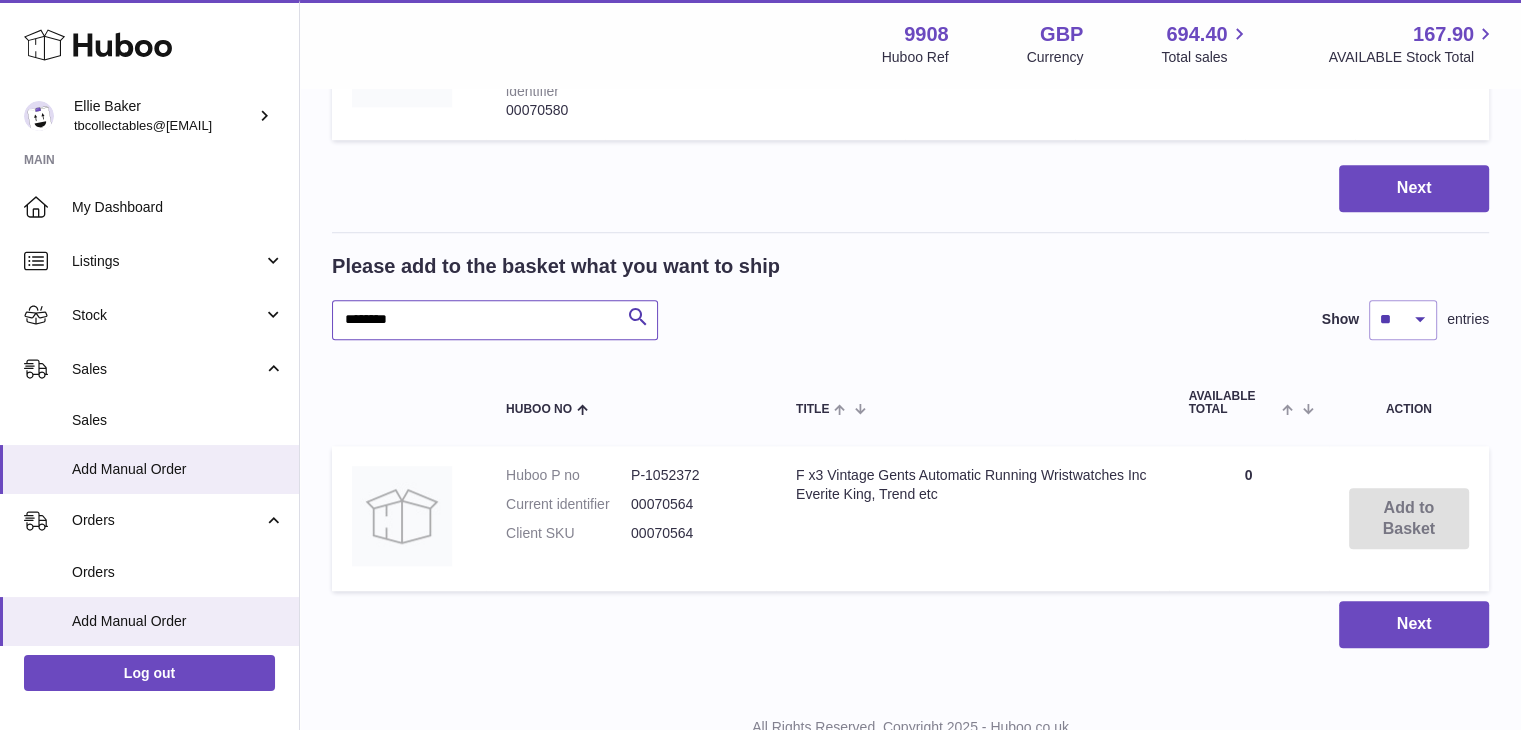 drag, startPoint x: 436, startPoint y: 321, endPoint x: 301, endPoint y: 304, distance: 136.06616 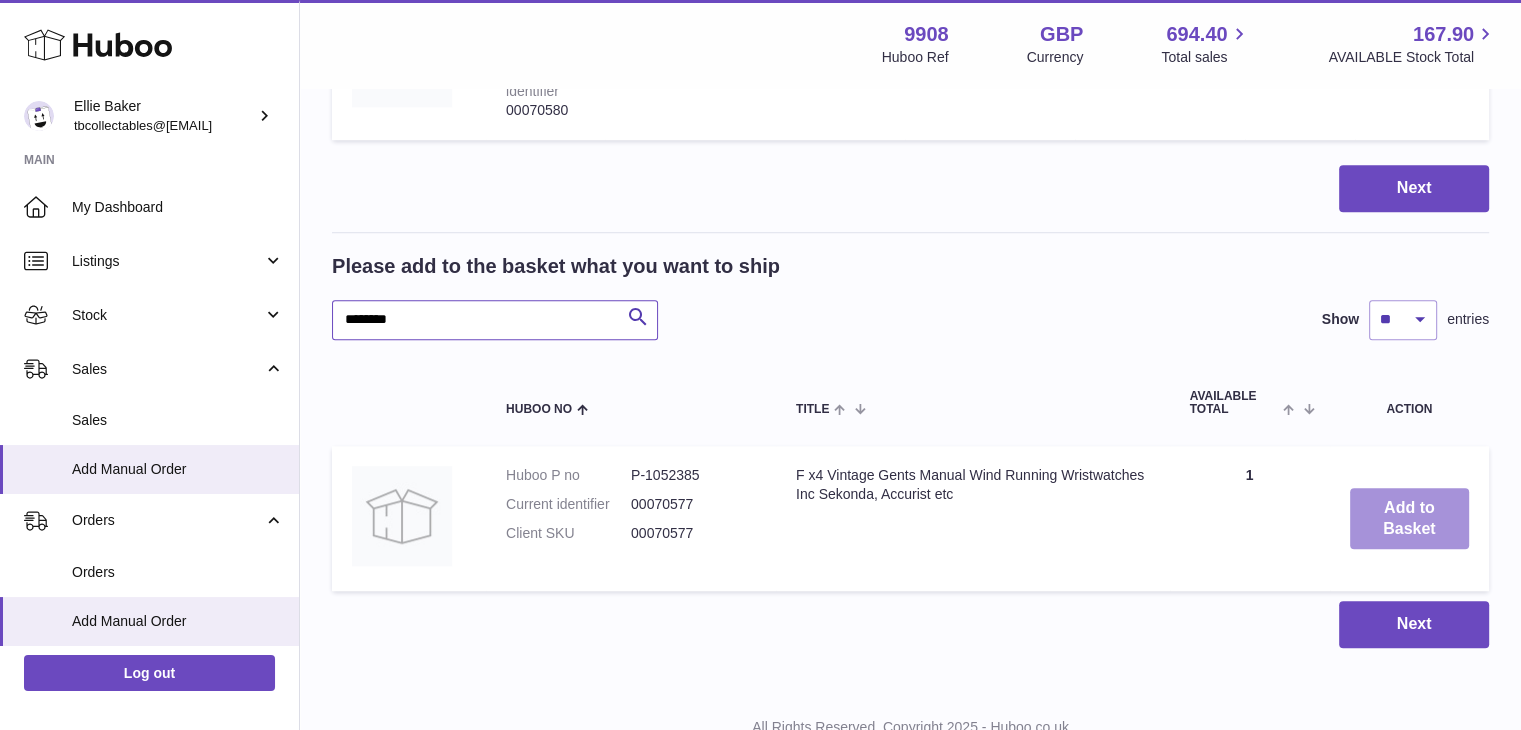 type on "********" 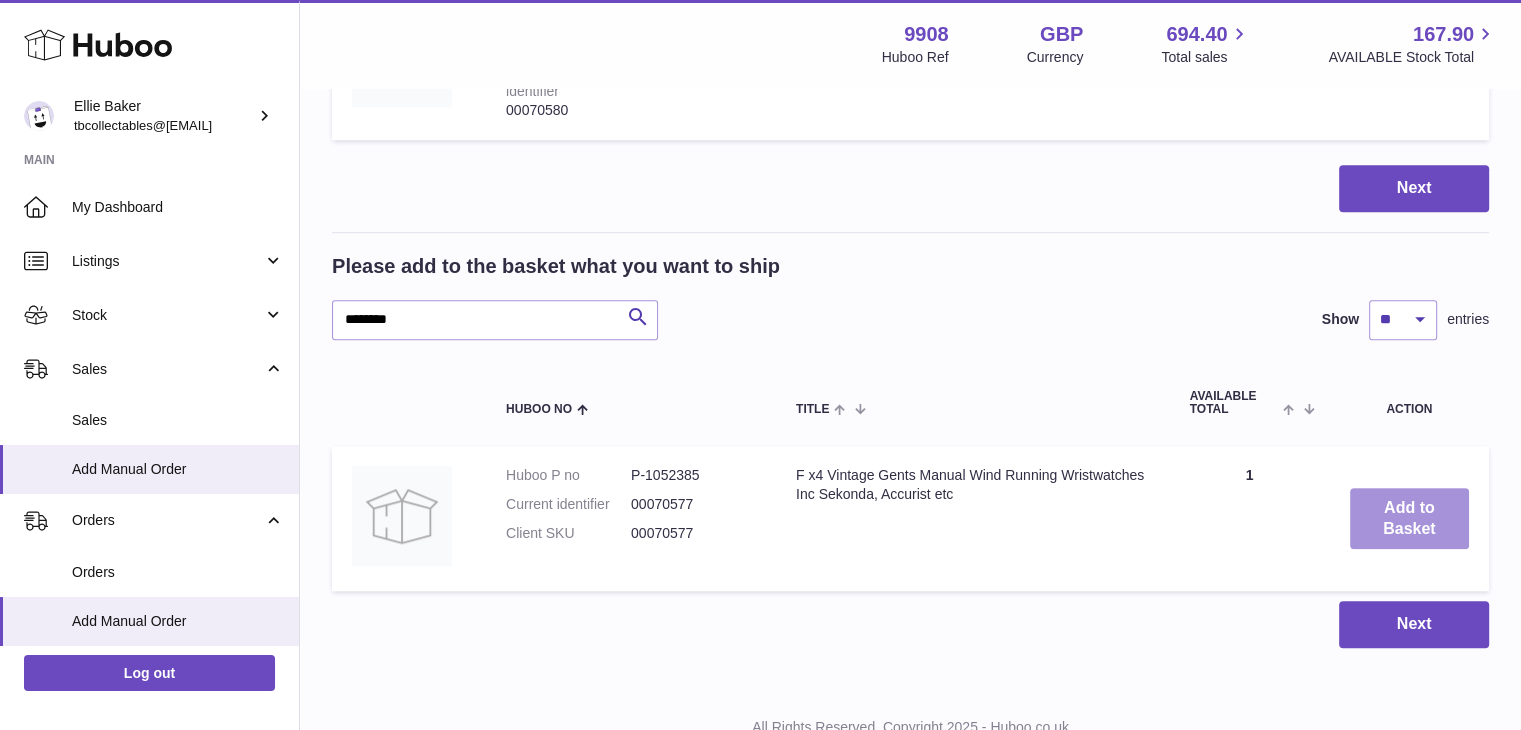 click on "Add to Basket" at bounding box center [1409, 519] 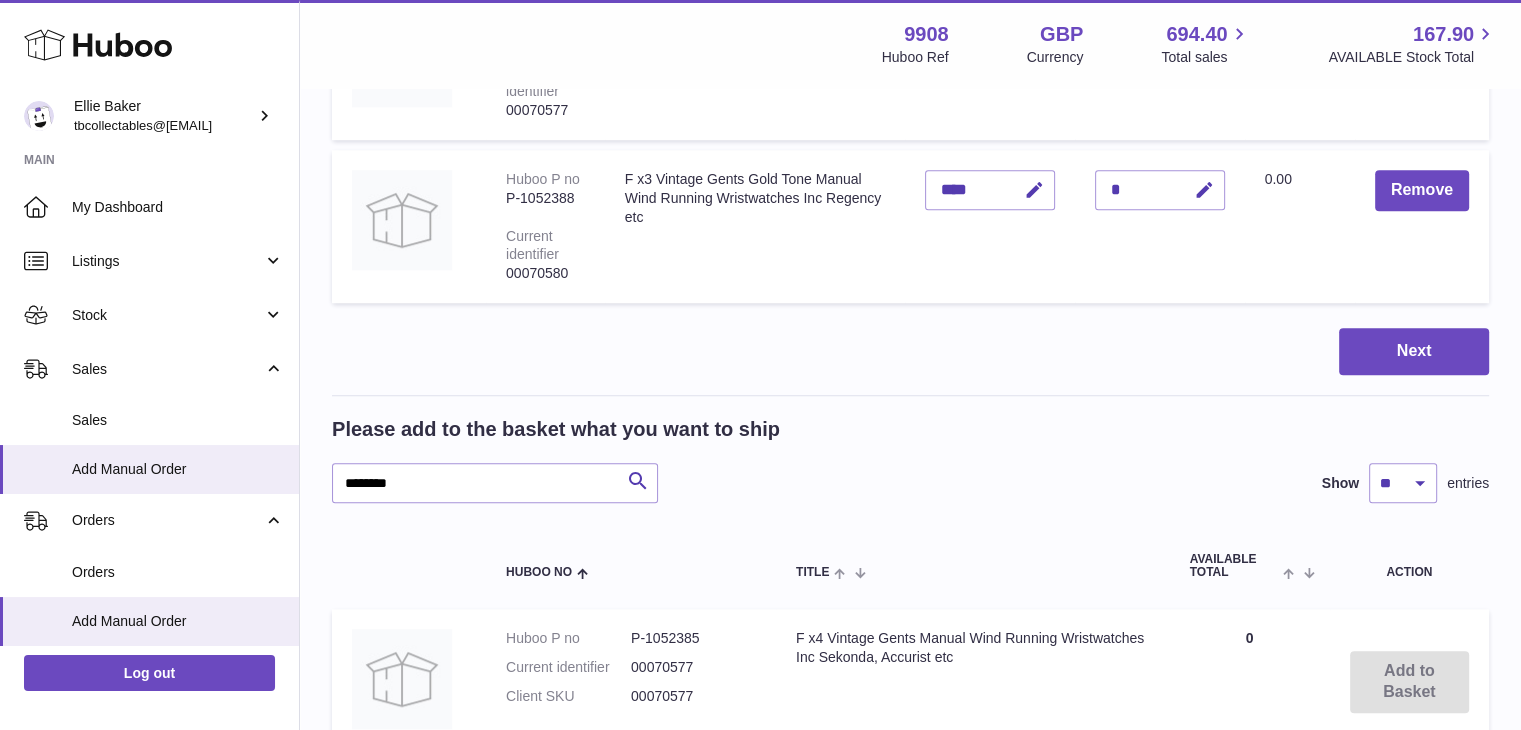 scroll, scrollTop: 1710, scrollLeft: 0, axis: vertical 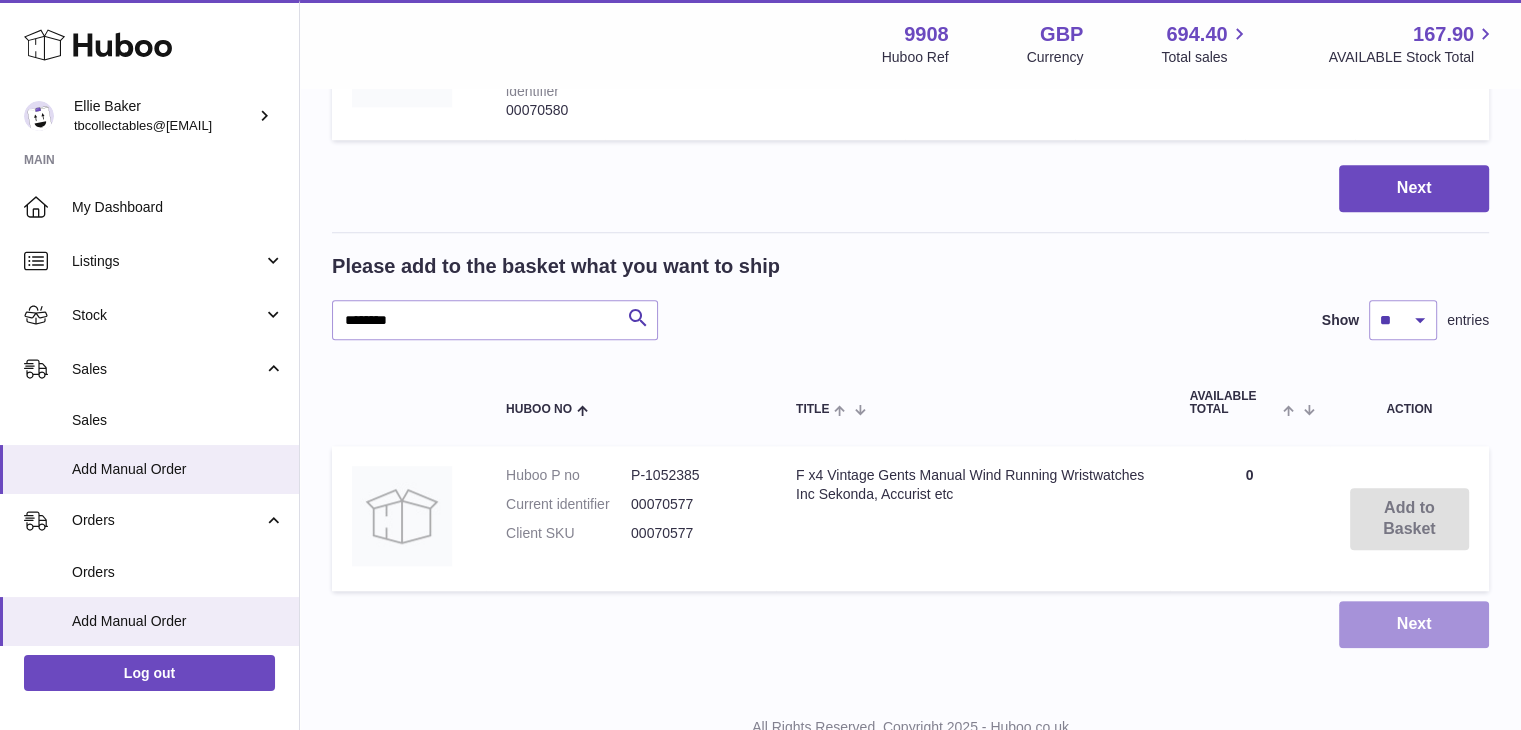 click on "Next" at bounding box center [1414, 624] 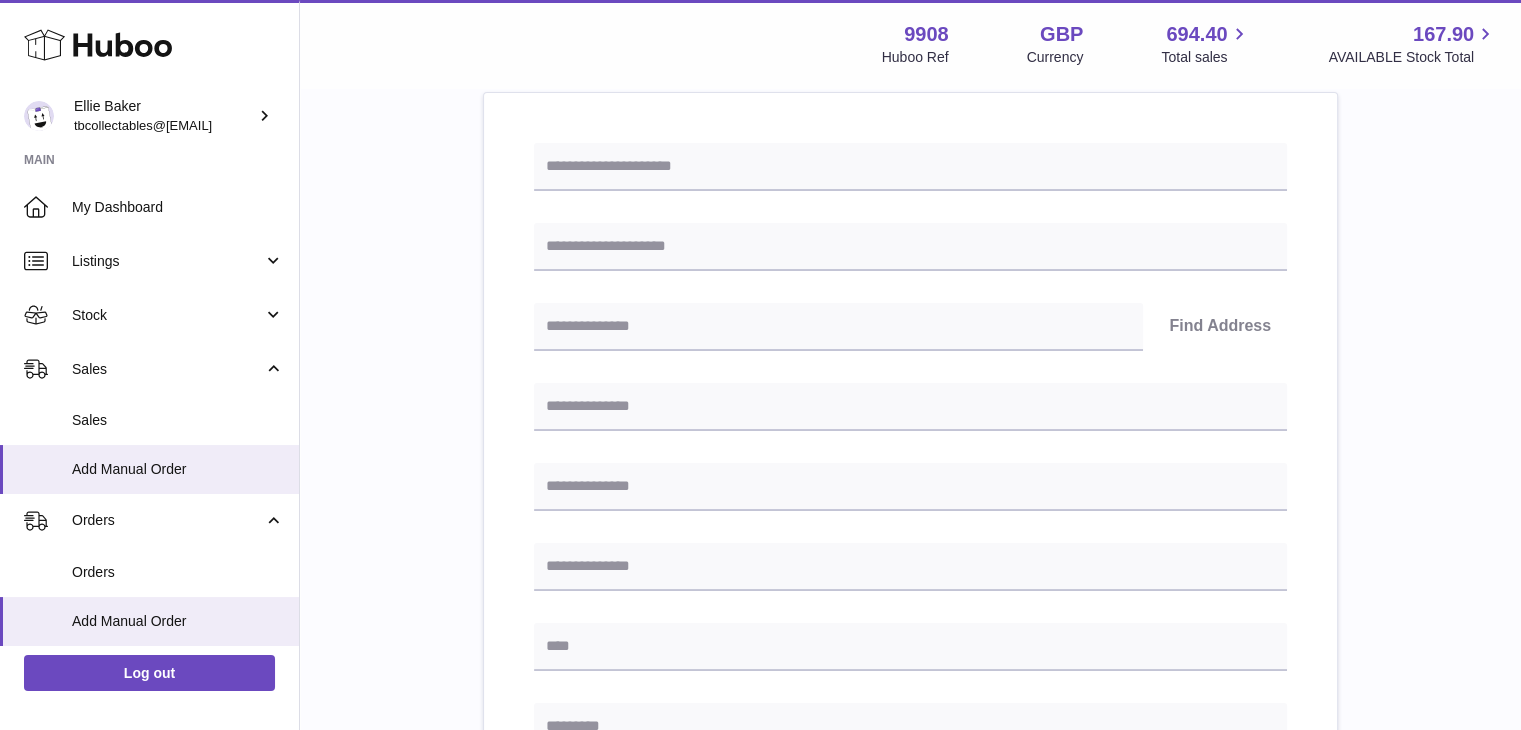 scroll, scrollTop: 0, scrollLeft: 0, axis: both 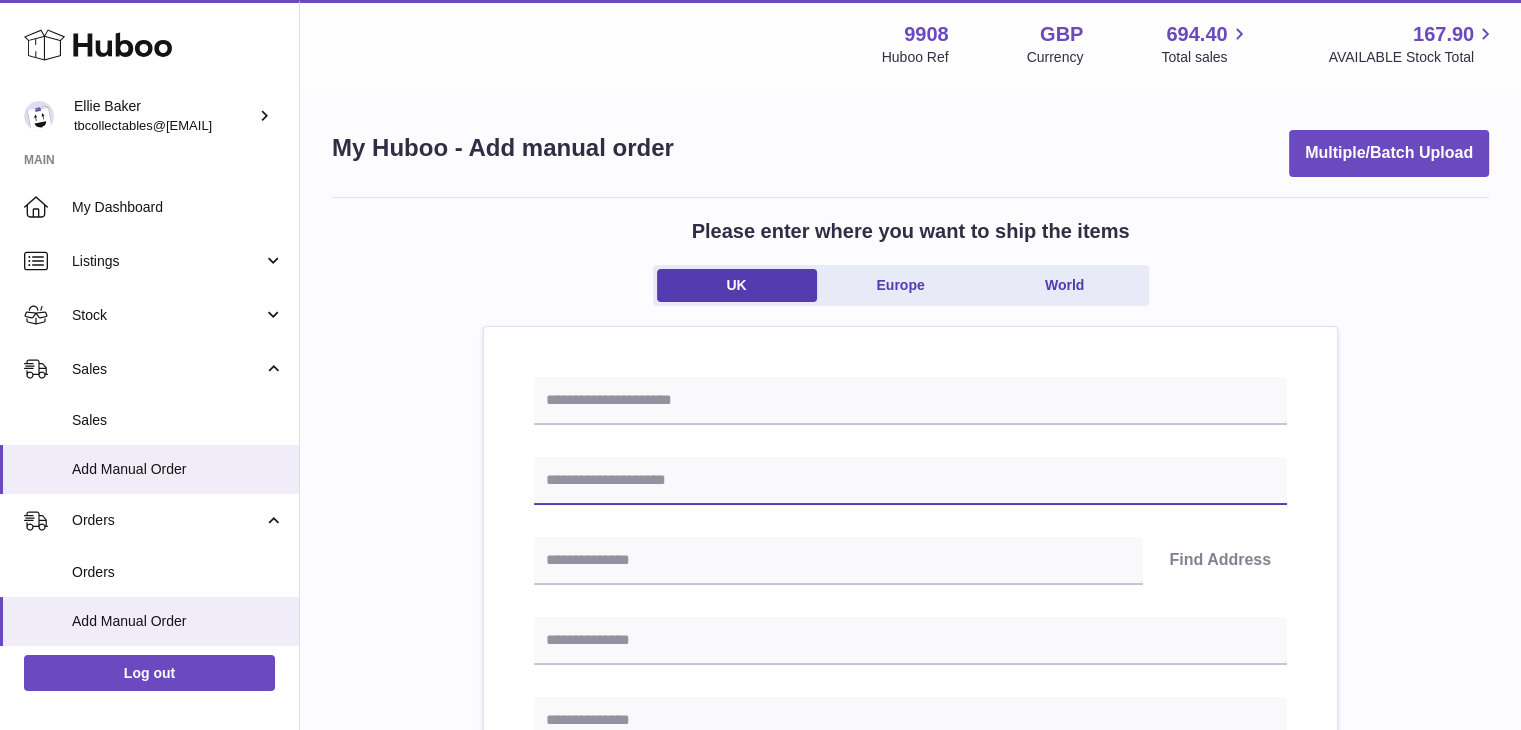 click at bounding box center [910, 481] 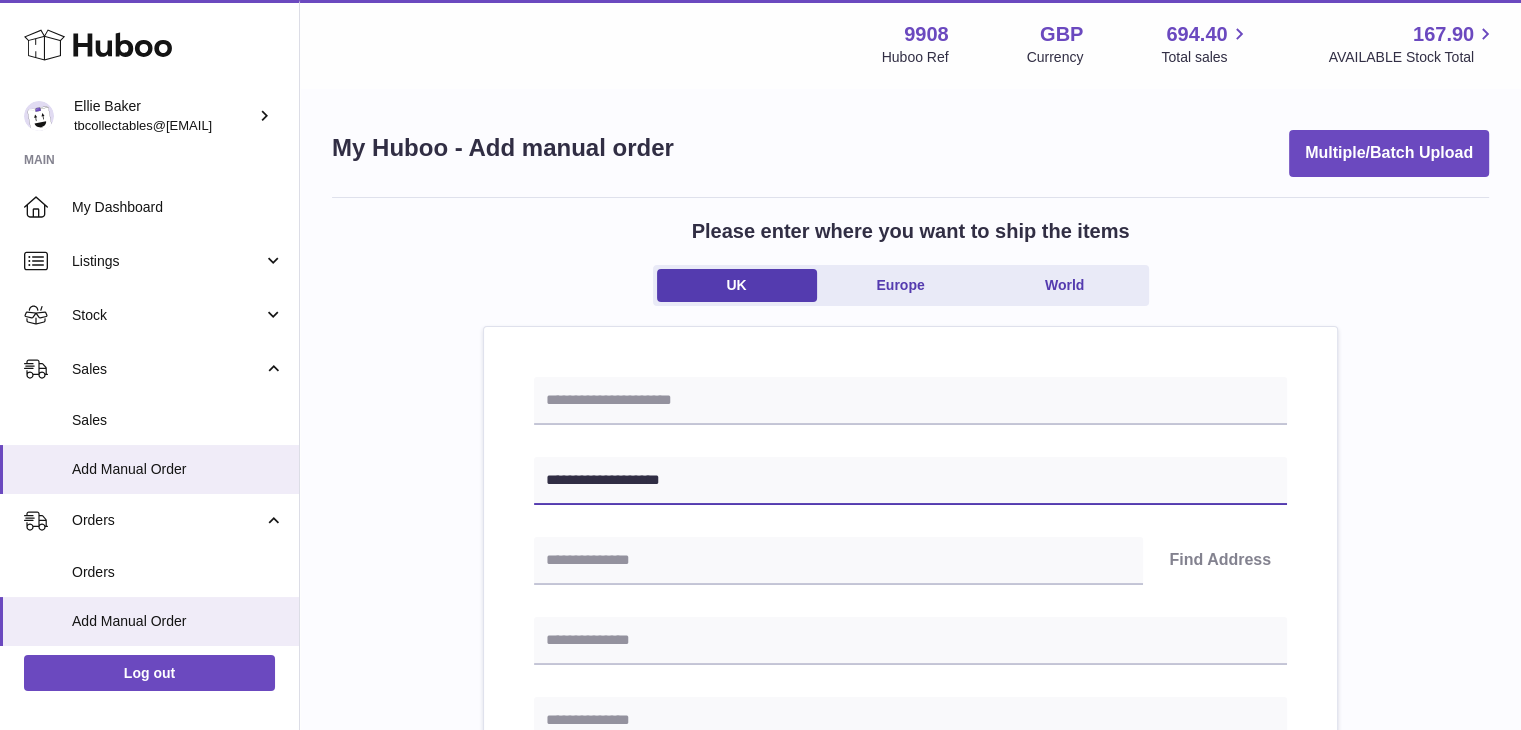 type on "**********" 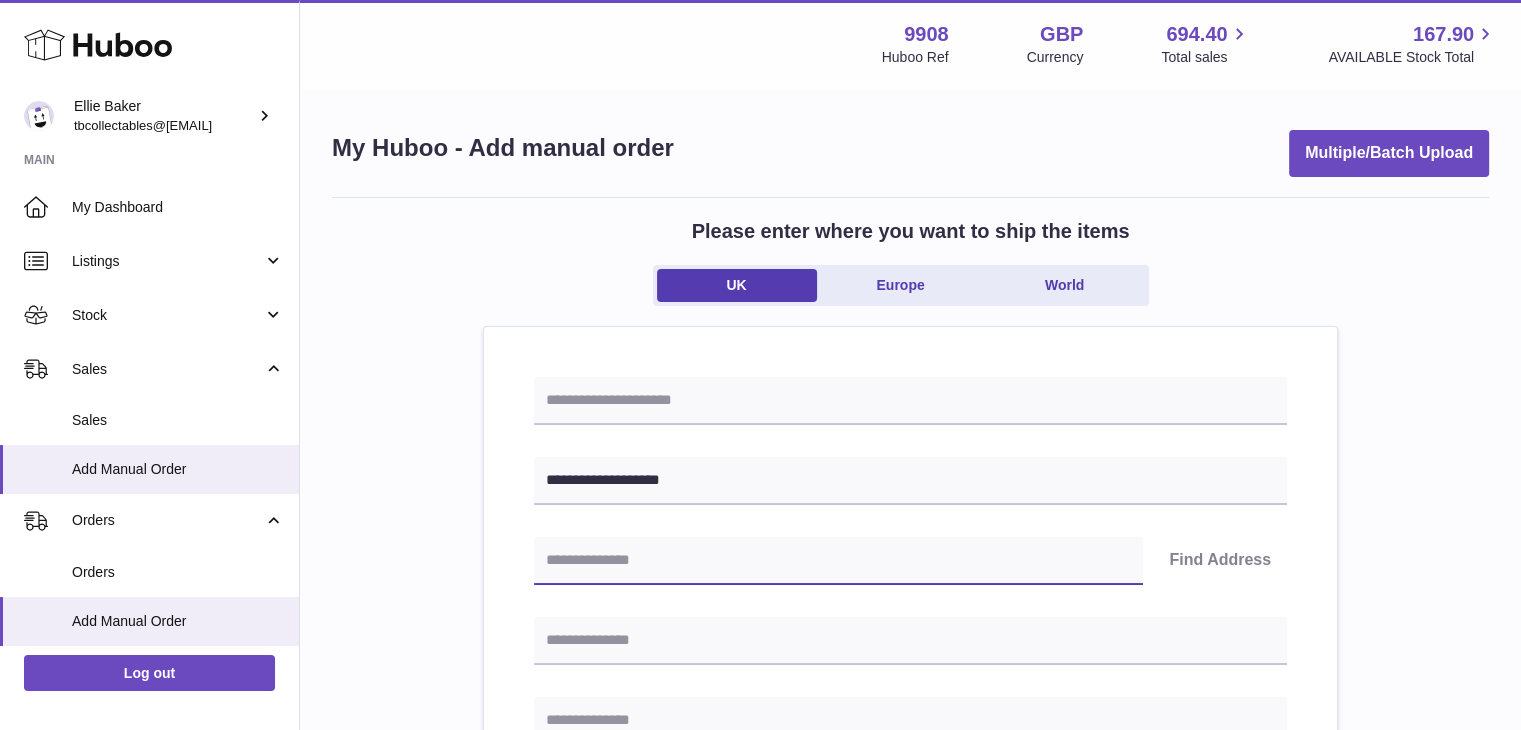 click at bounding box center [838, 561] 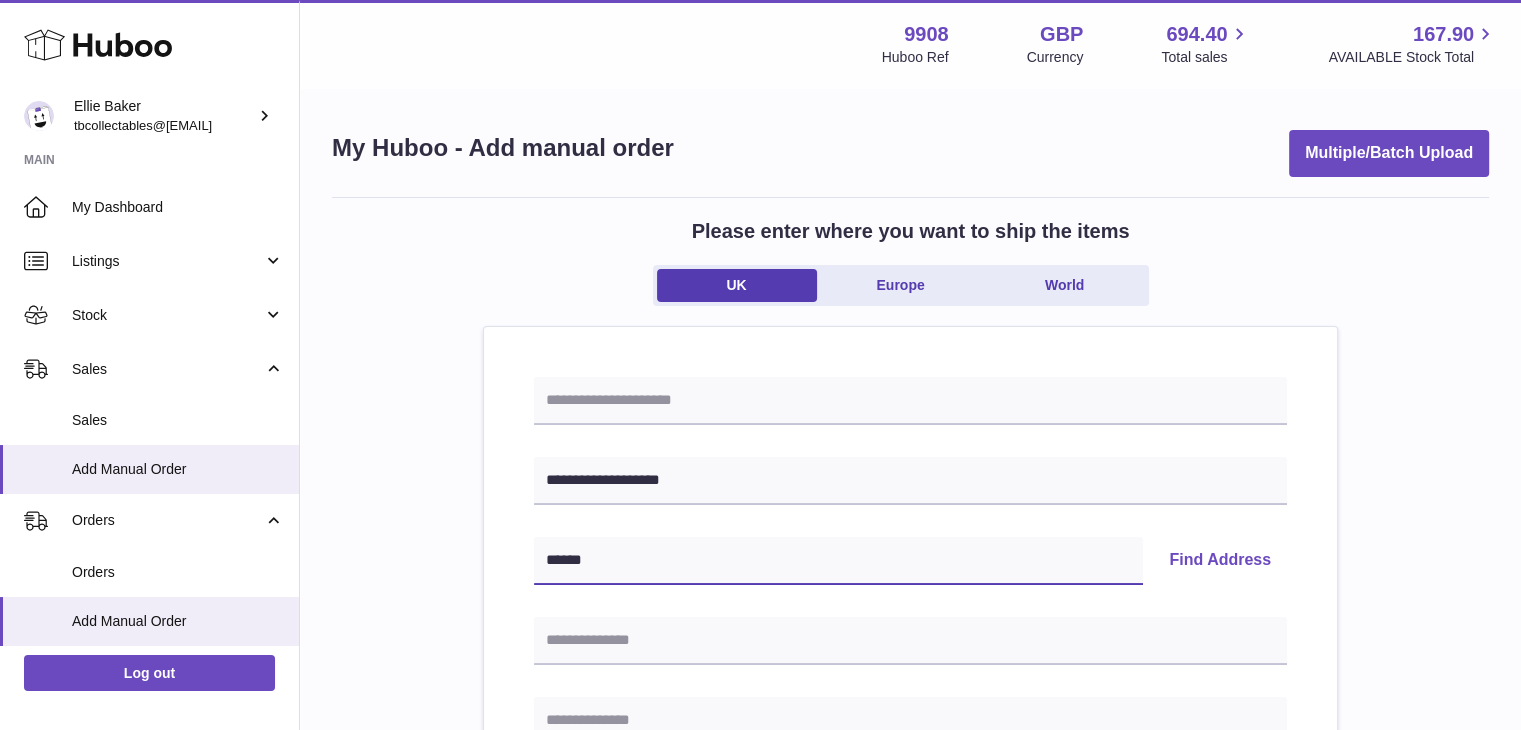 type on "******" 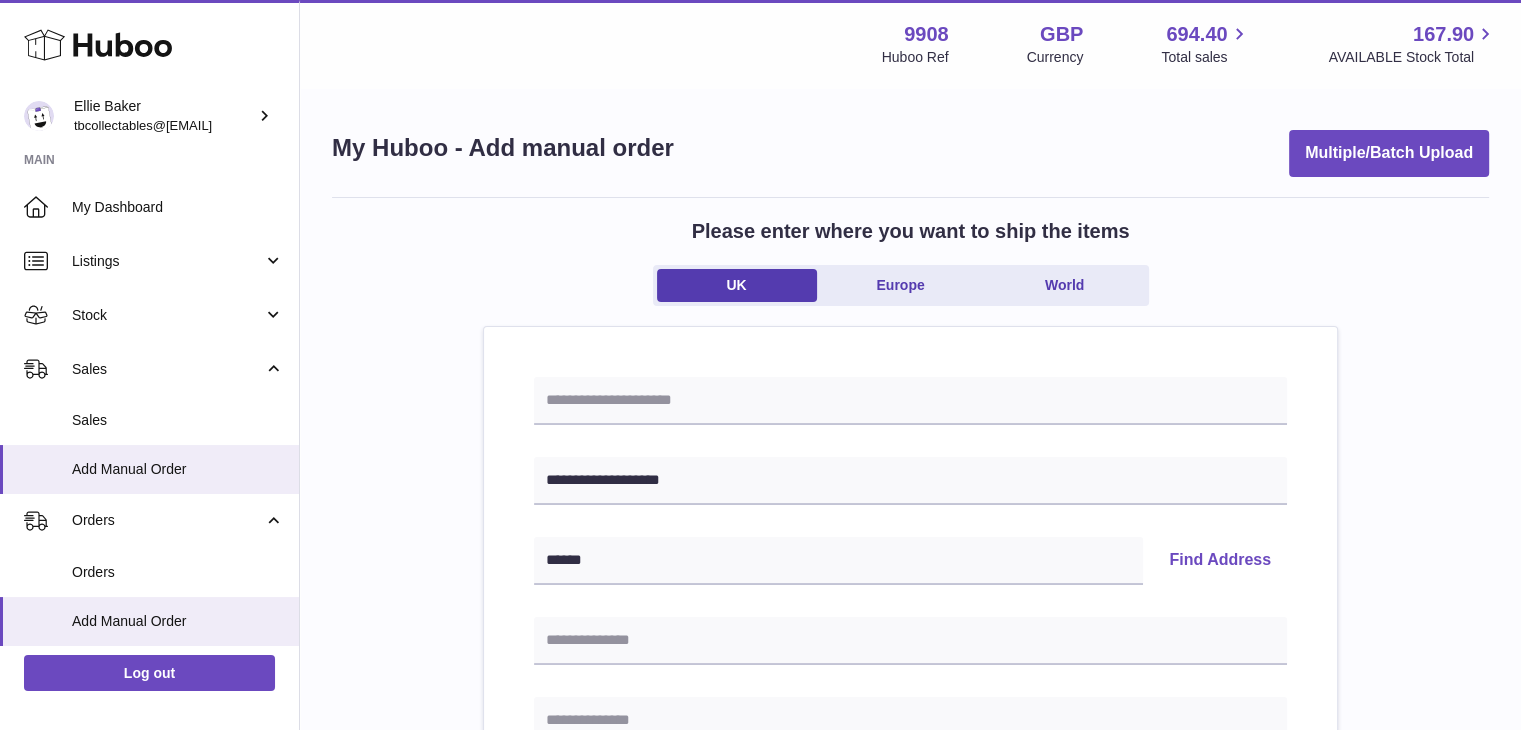 click on "Find Address" at bounding box center (1220, 561) 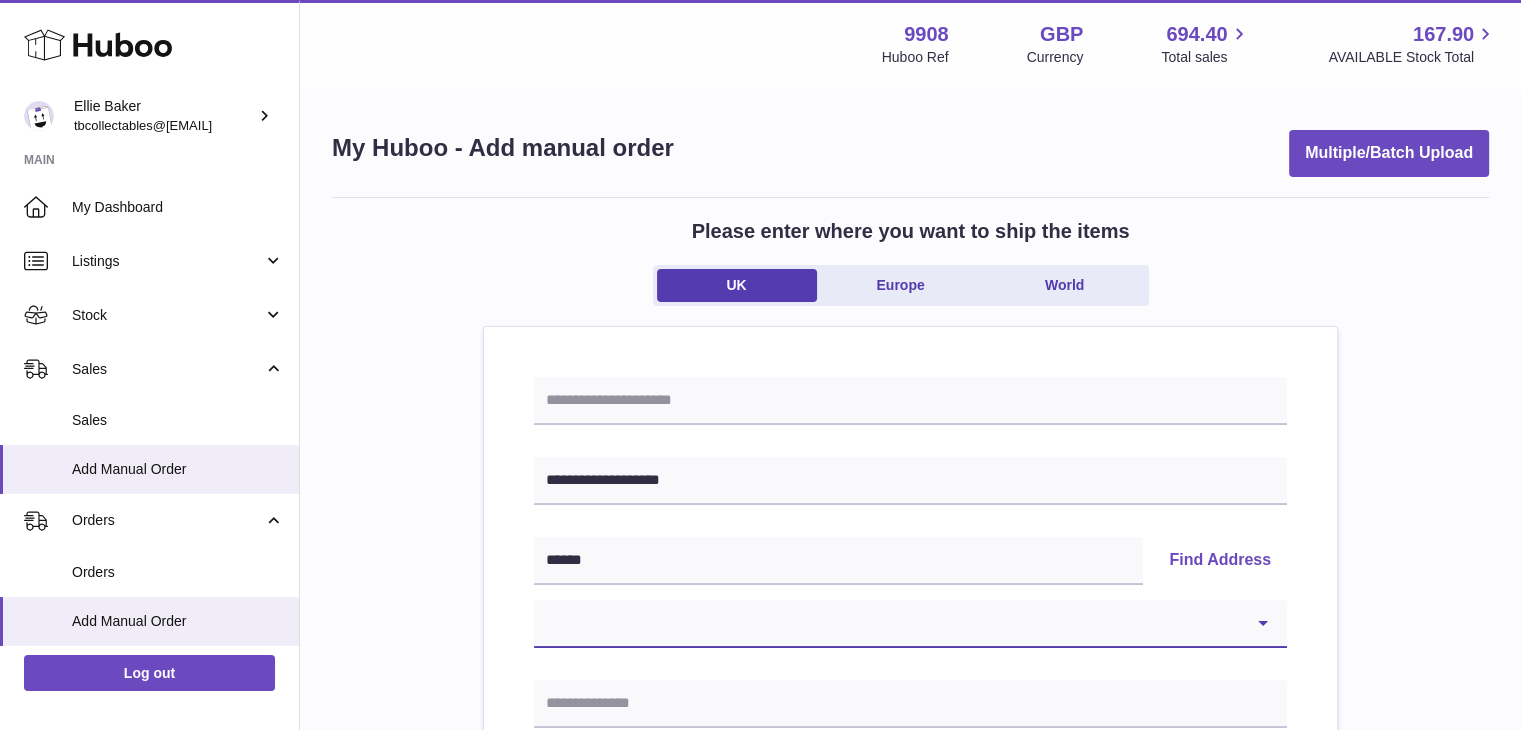 click on "**********" at bounding box center [910, 624] 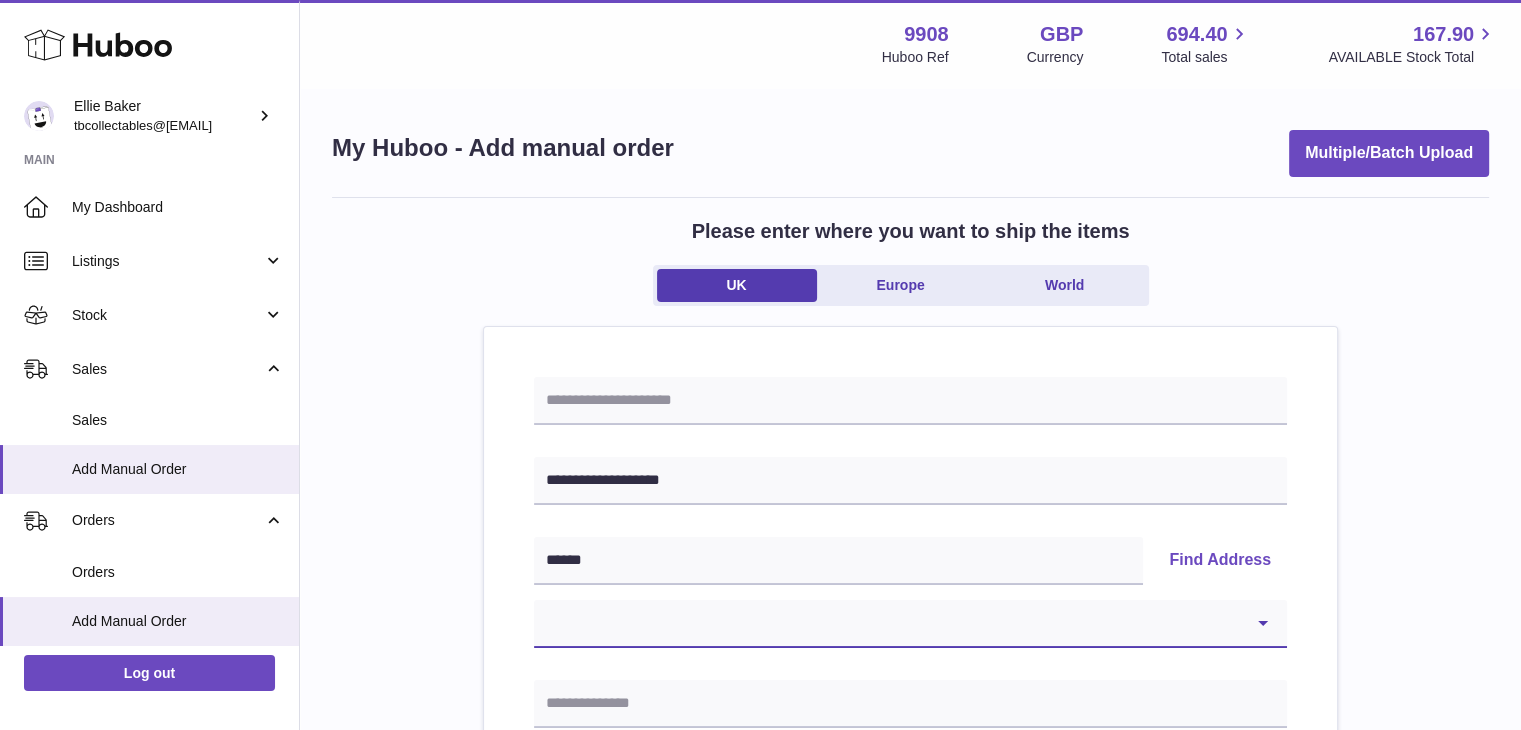 select on "**" 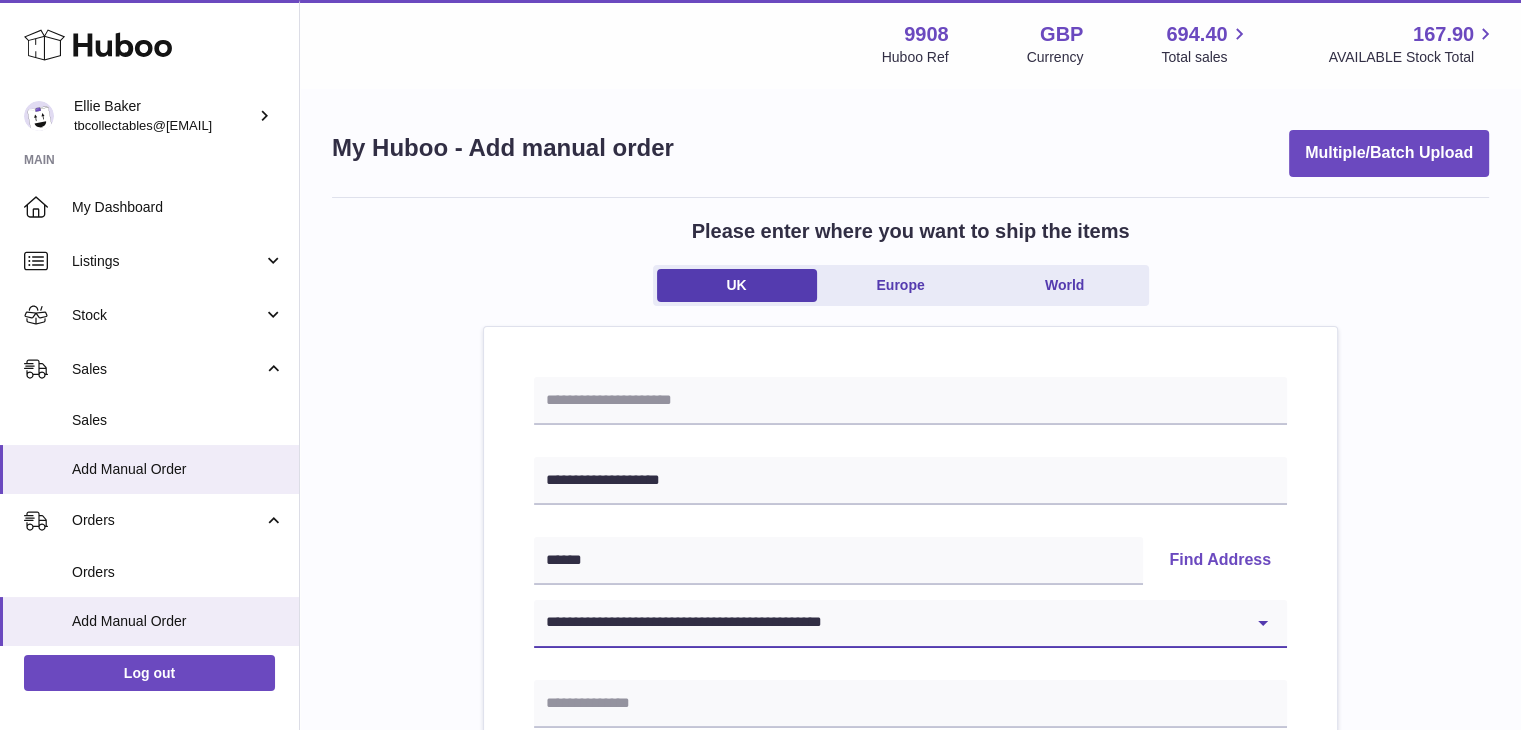 click on "**********" at bounding box center [910, 624] 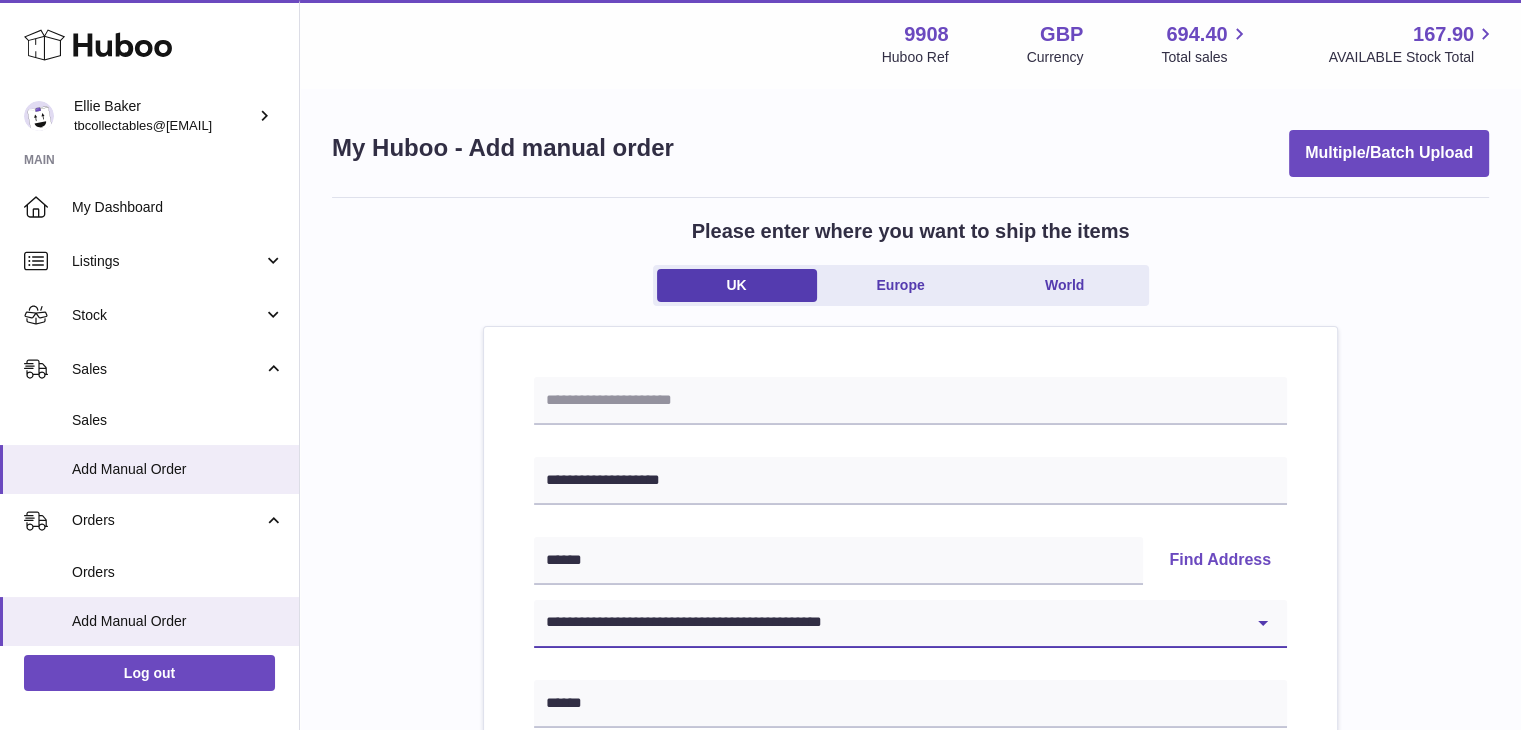 type on "**********" 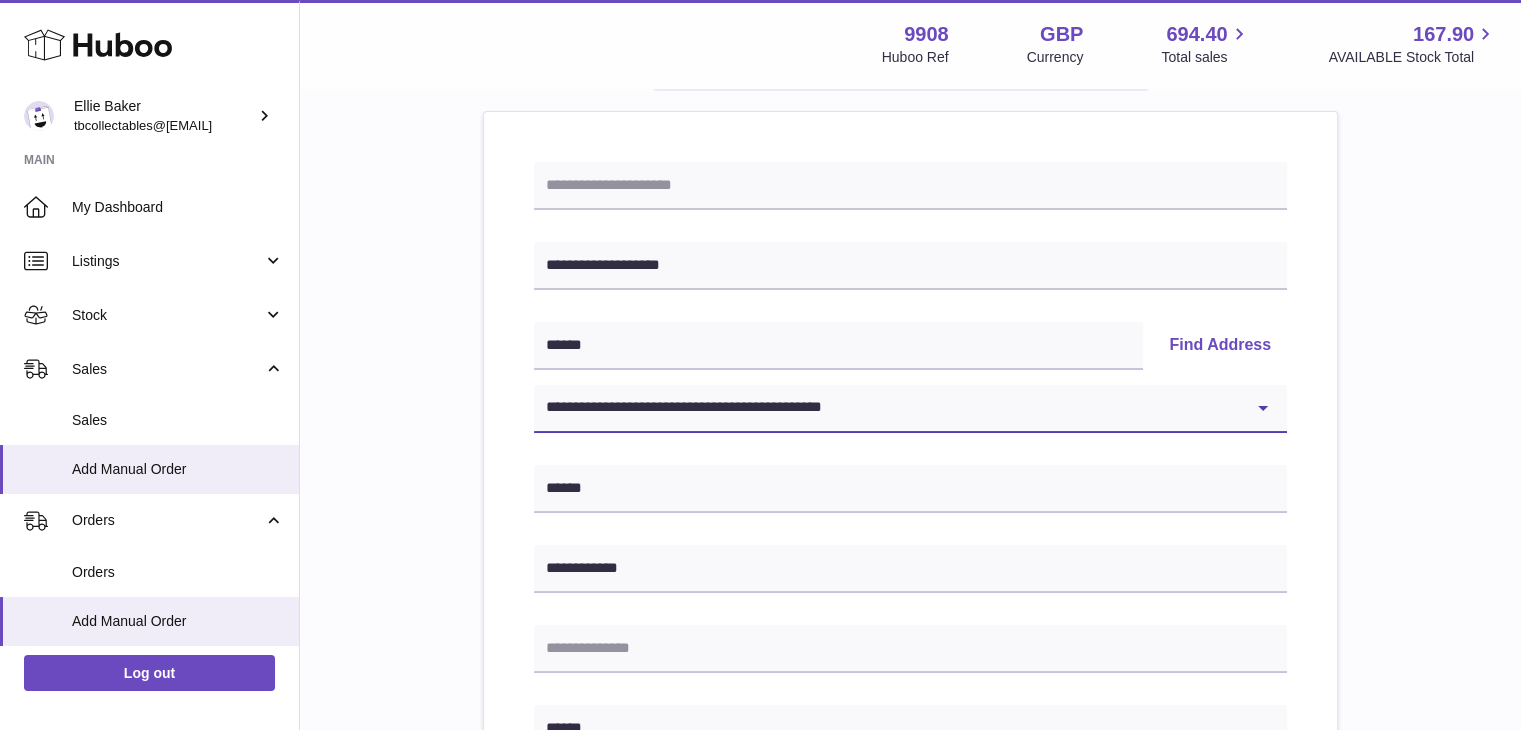 scroll, scrollTop: 224, scrollLeft: 0, axis: vertical 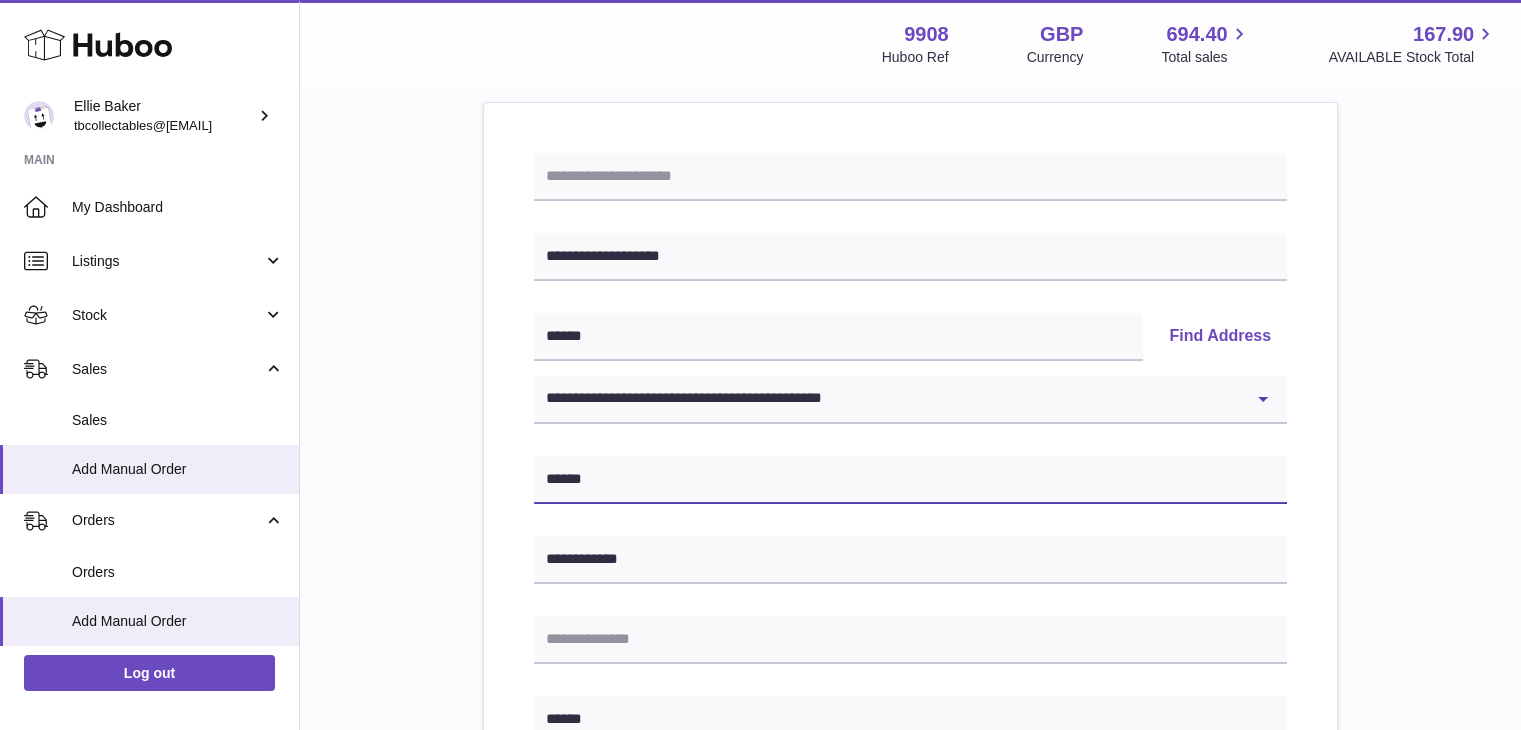 drag, startPoint x: 611, startPoint y: 480, endPoint x: 472, endPoint y: 483, distance: 139.03236 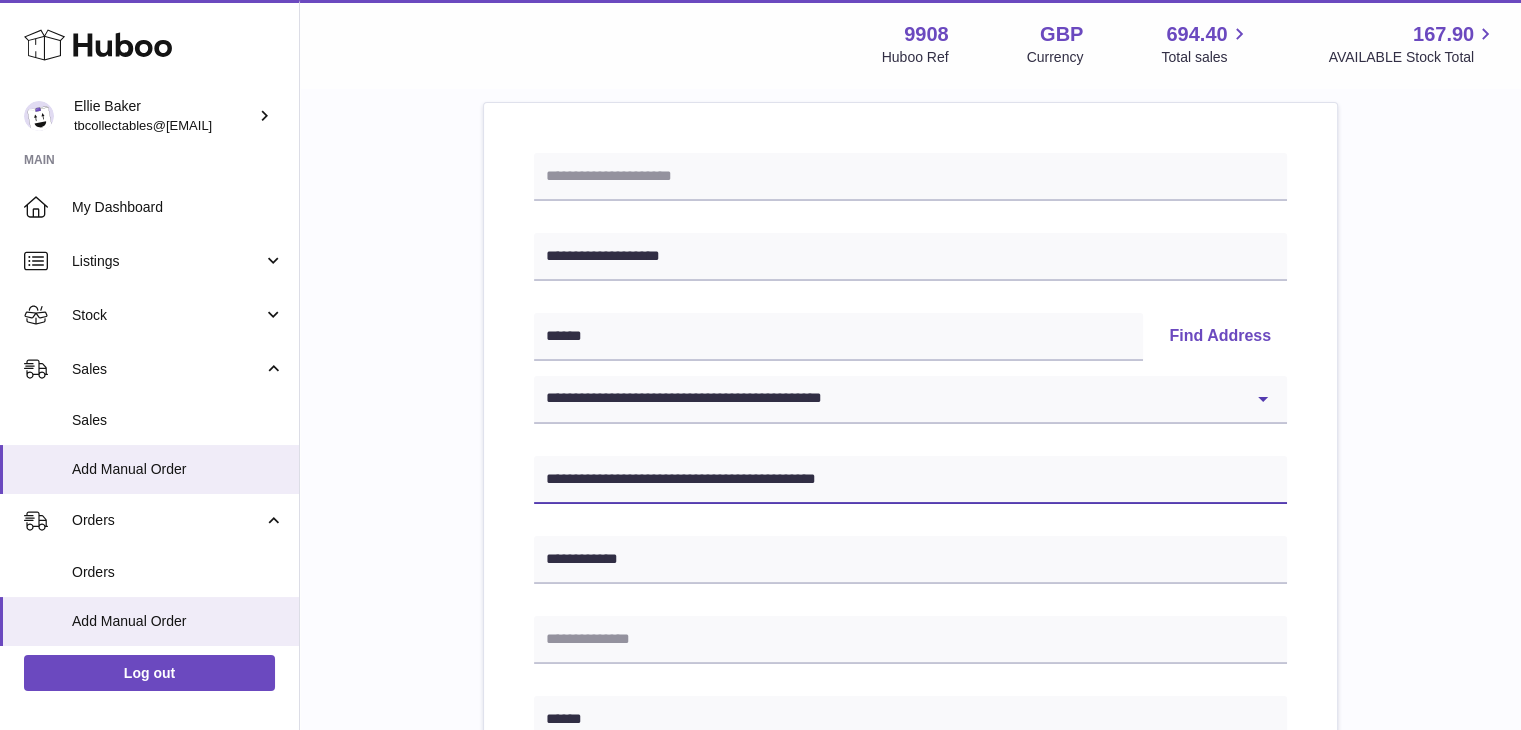 drag, startPoint x: 643, startPoint y: 478, endPoint x: 891, endPoint y: 495, distance: 248.58199 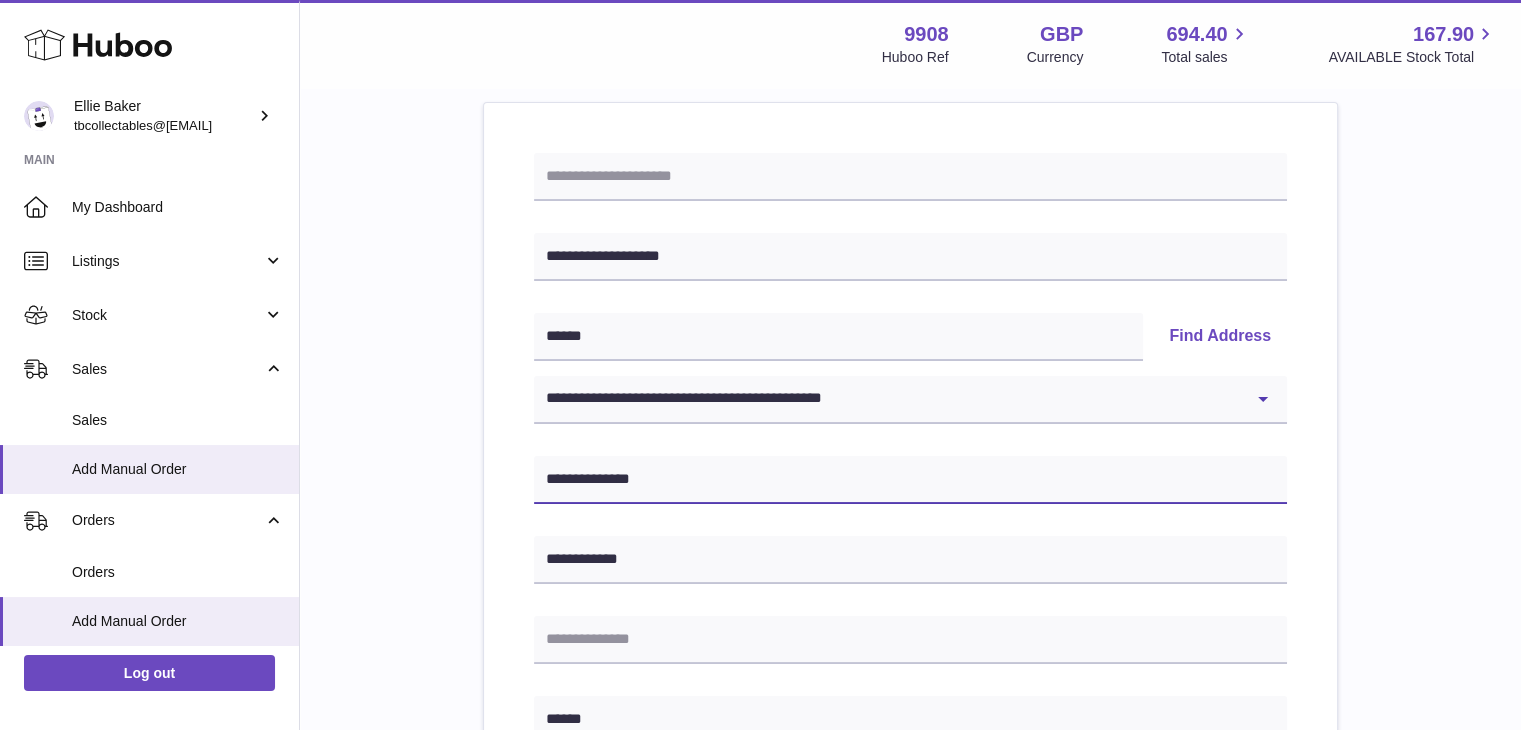 type on "**********" 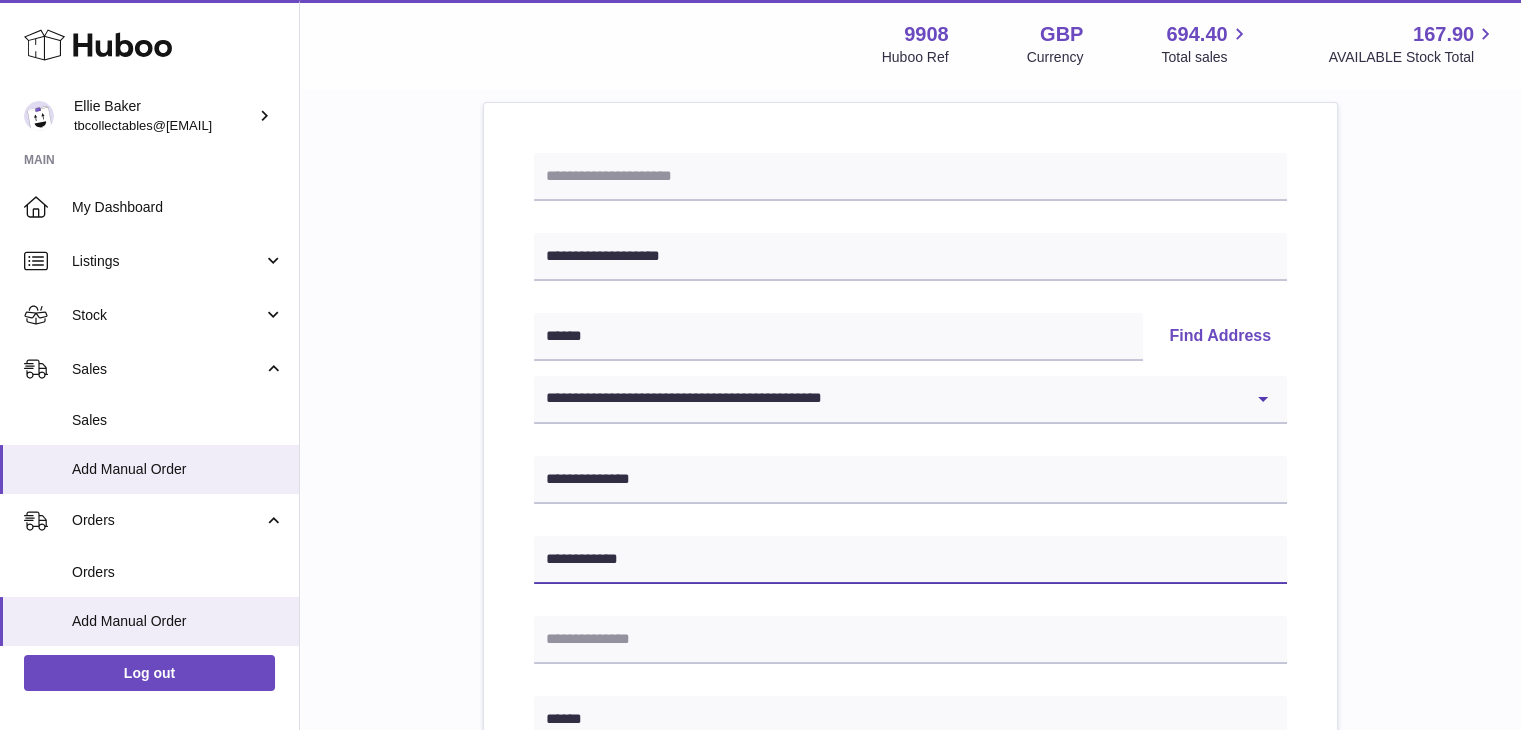 click on "**********" at bounding box center (910, 560) 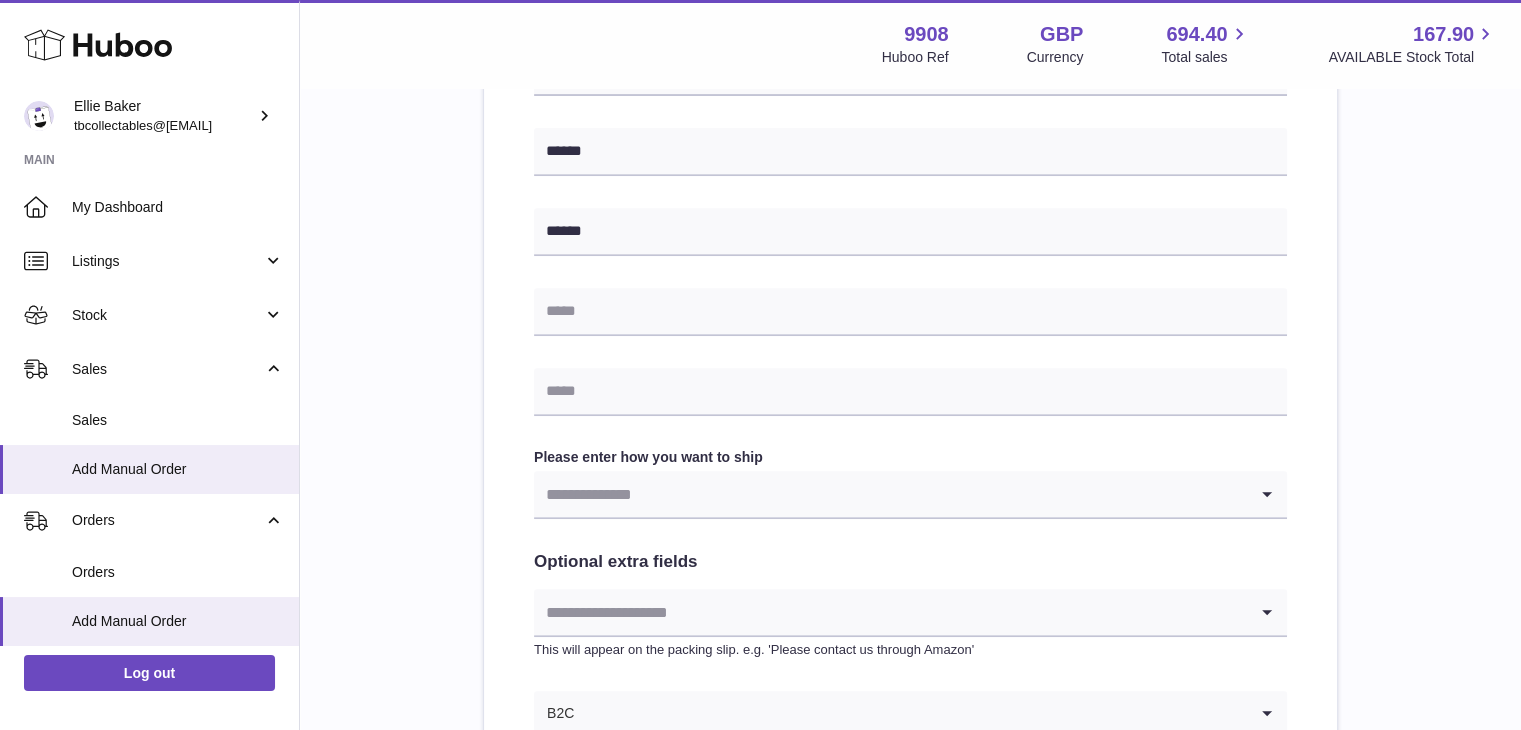 scroll, scrollTop: 796, scrollLeft: 0, axis: vertical 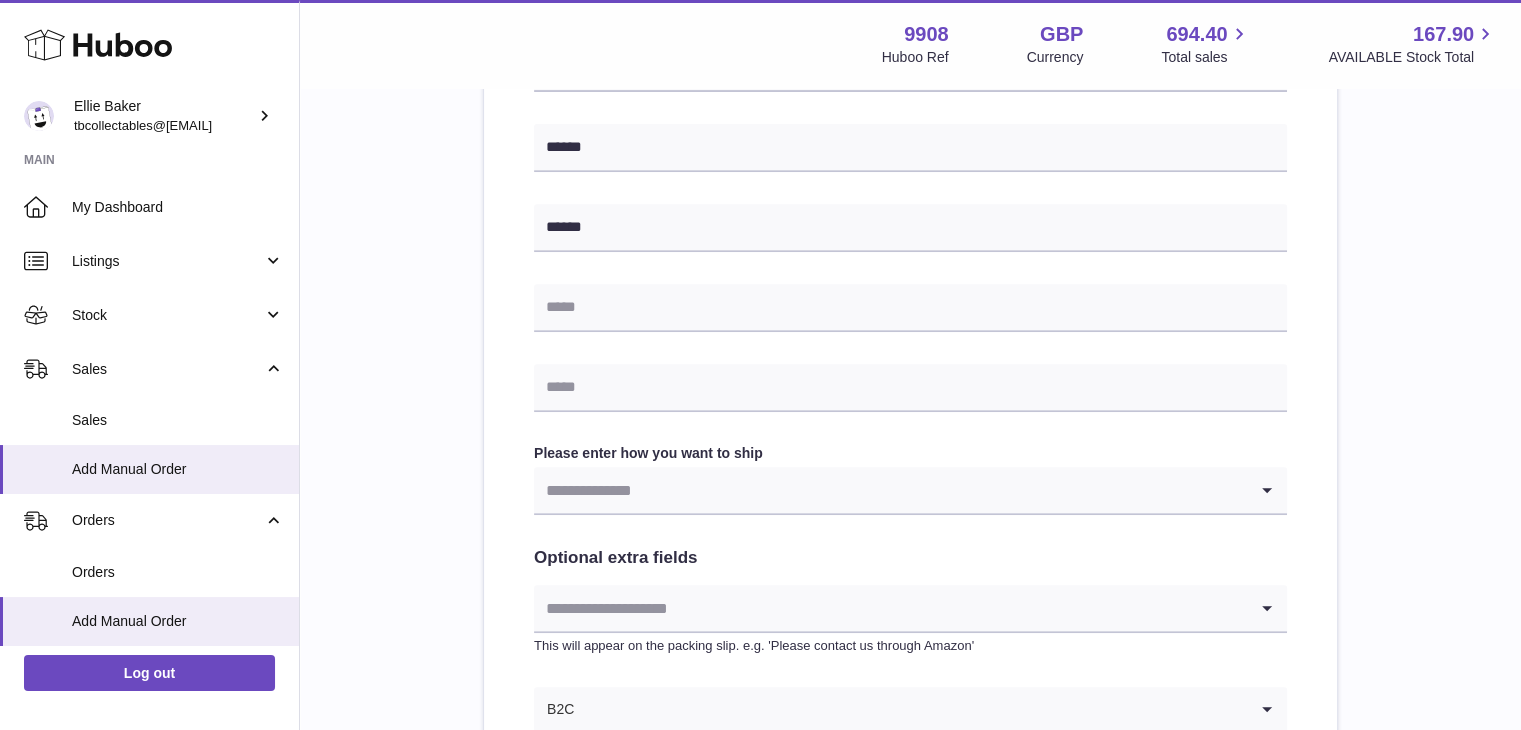 type on "**********" 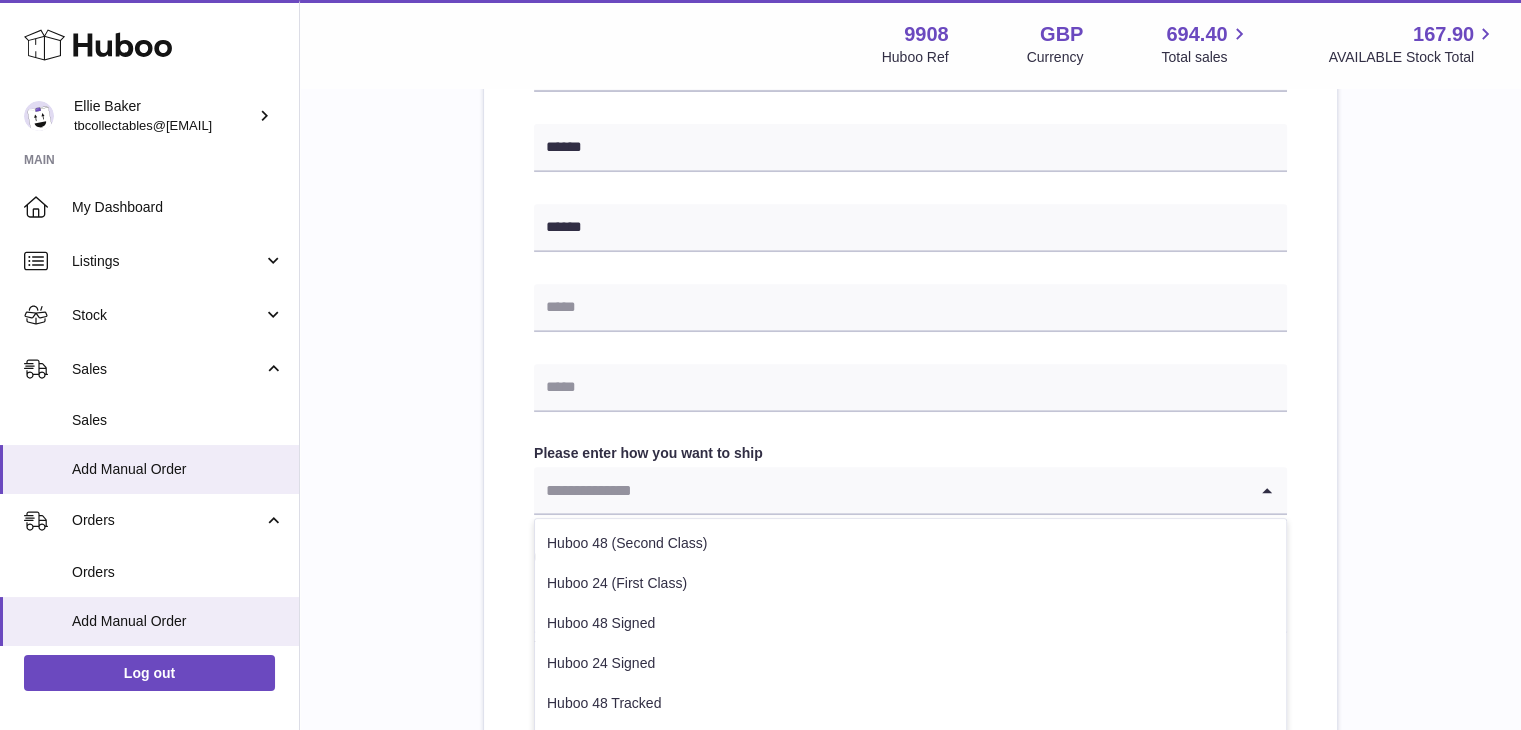 click at bounding box center (890, 490) 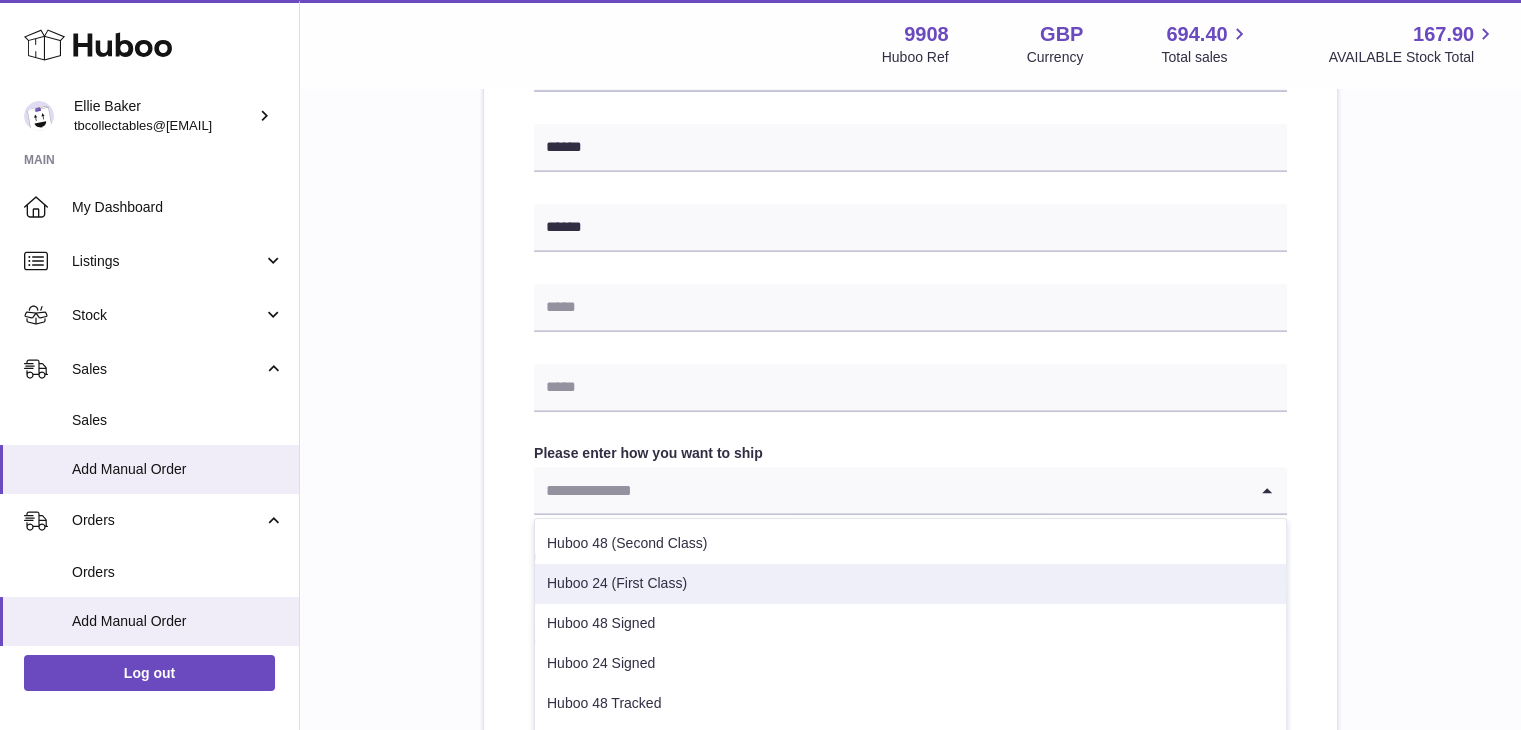 scroll, scrollTop: 61, scrollLeft: 0, axis: vertical 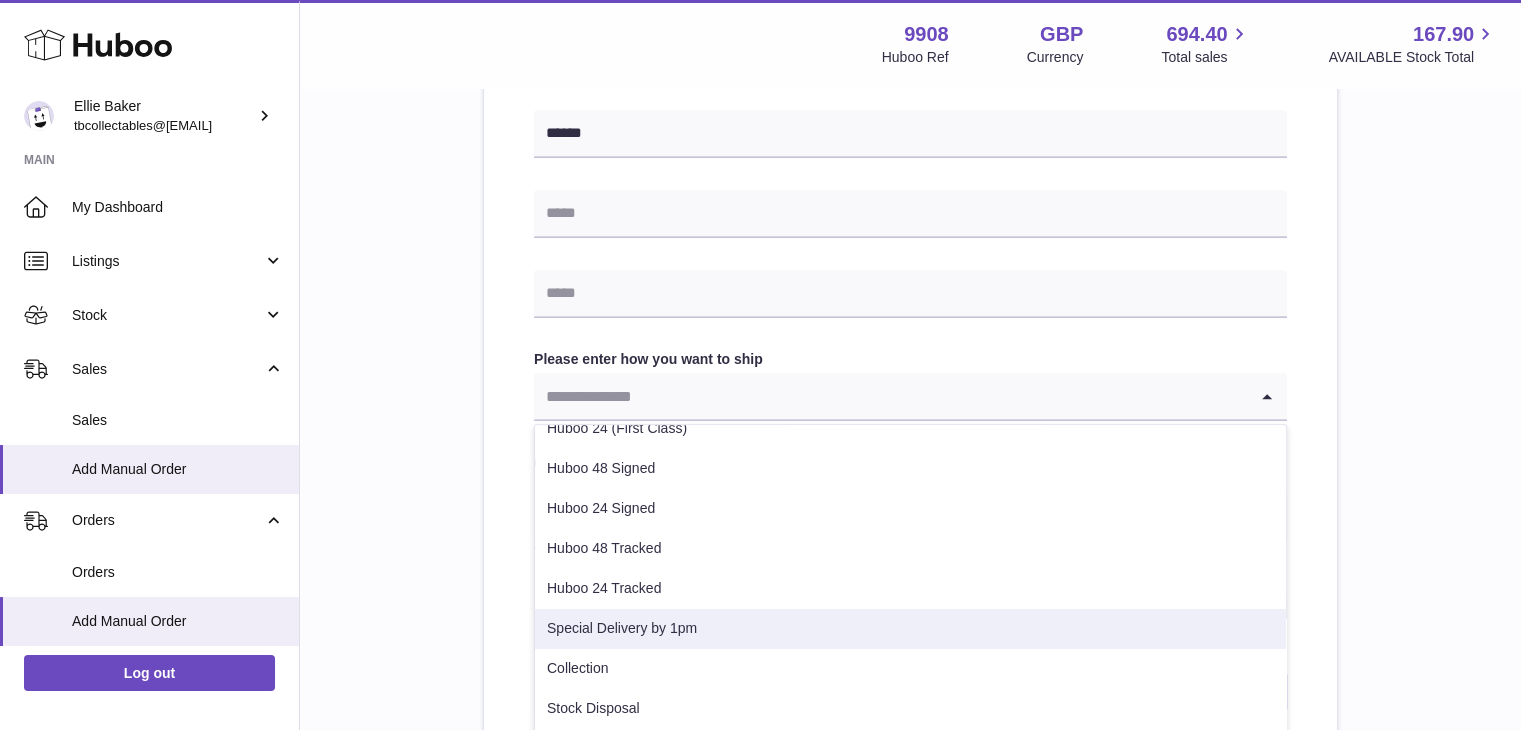 click on "Special Delivery by 1pm" at bounding box center (910, 629) 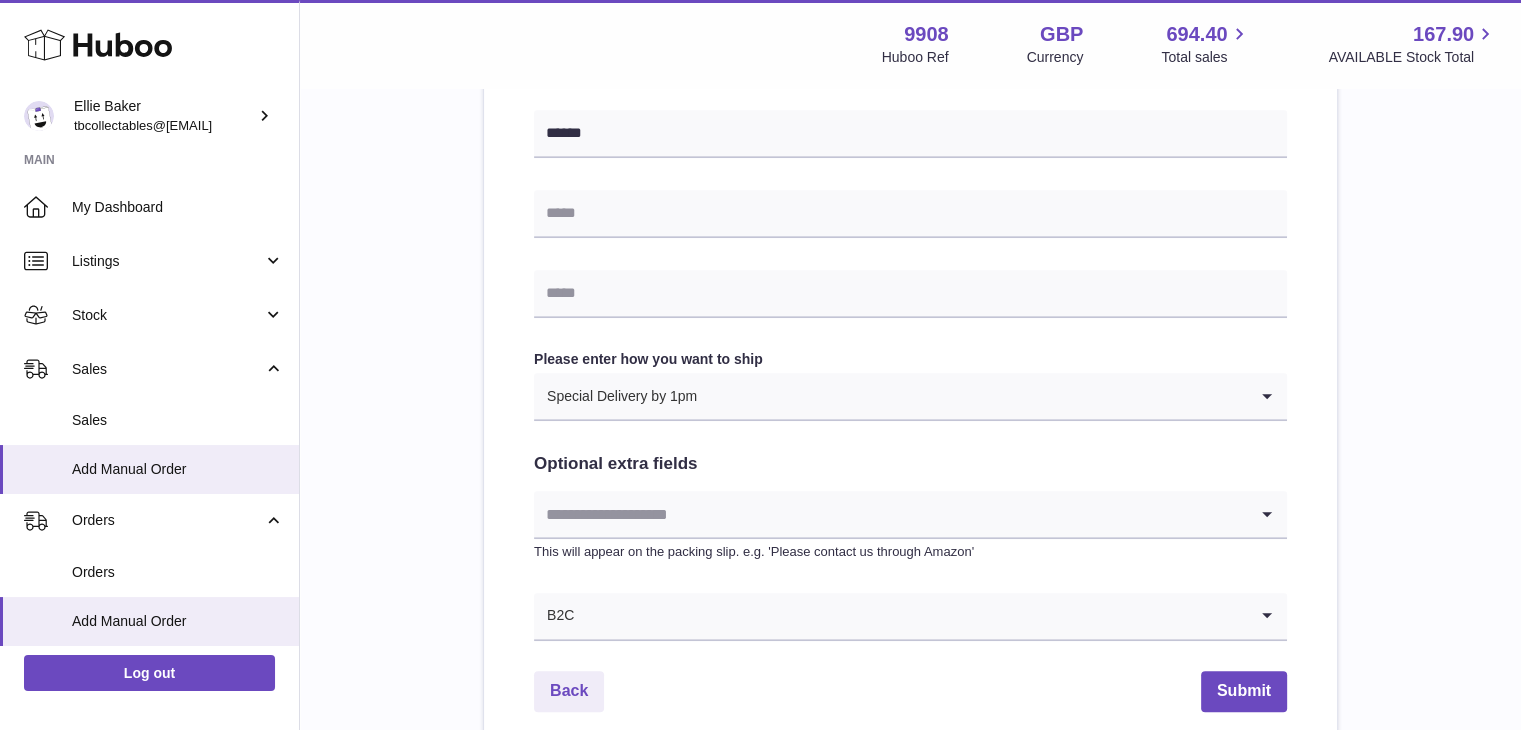 click at bounding box center [890, 514] 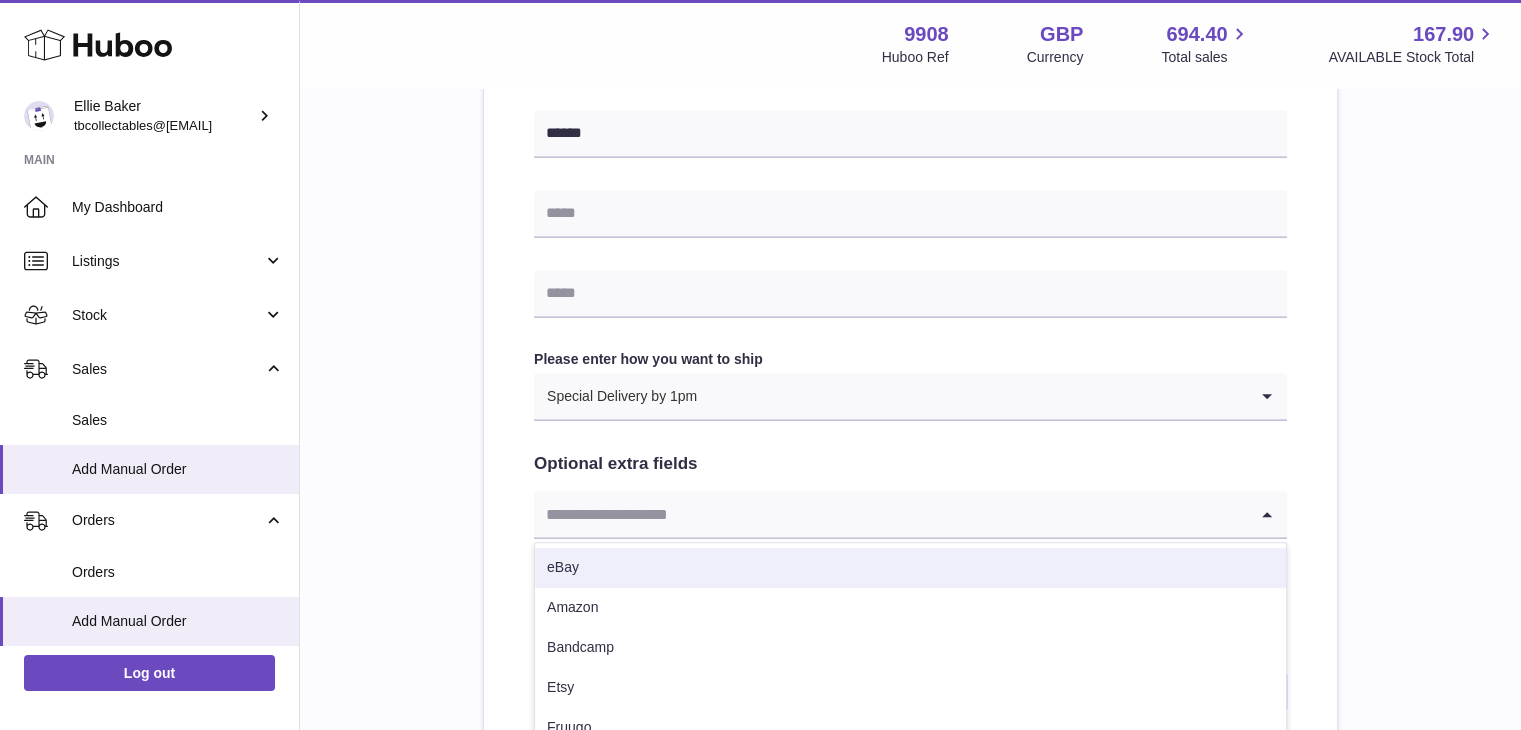 click on "eBay" at bounding box center [910, 568] 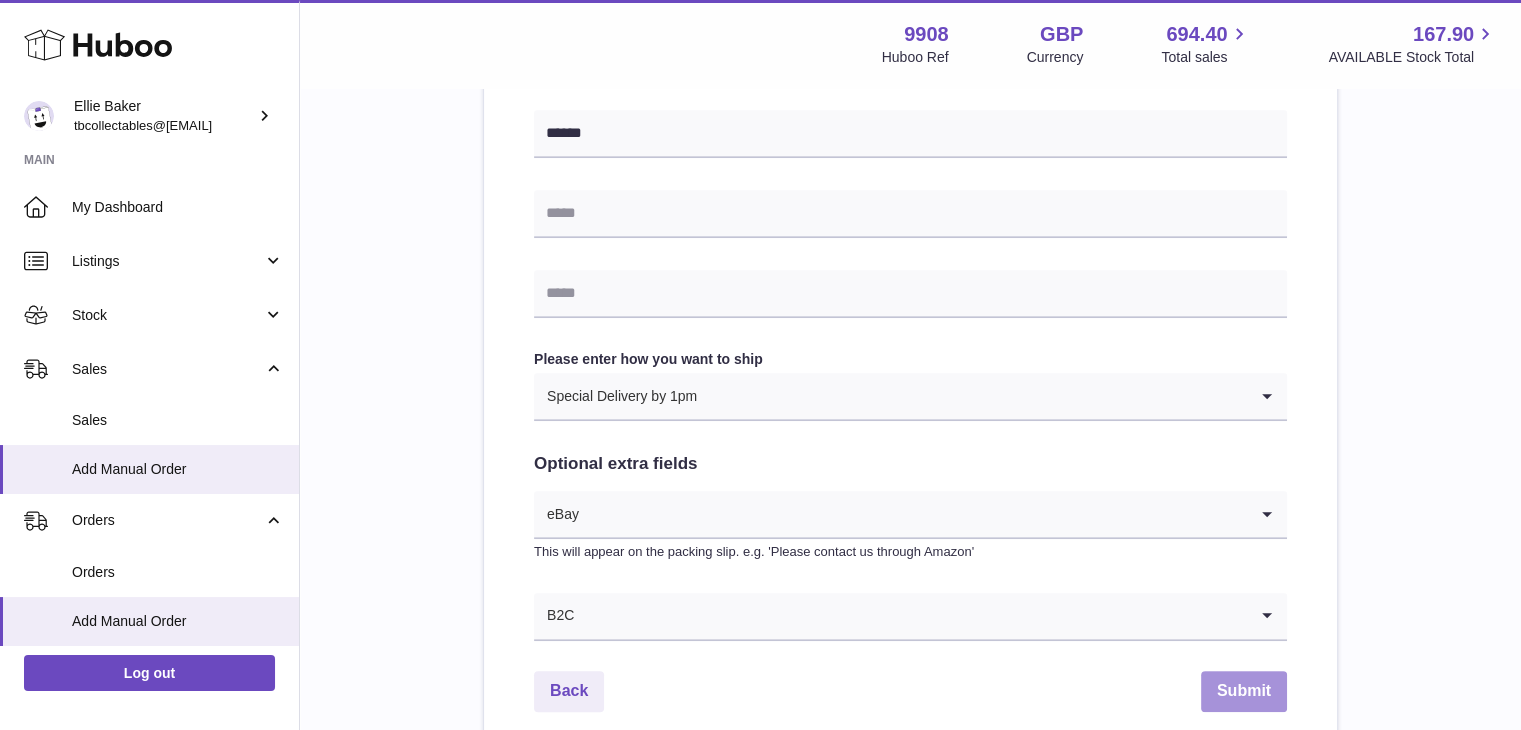 click on "Submit" at bounding box center [1244, 691] 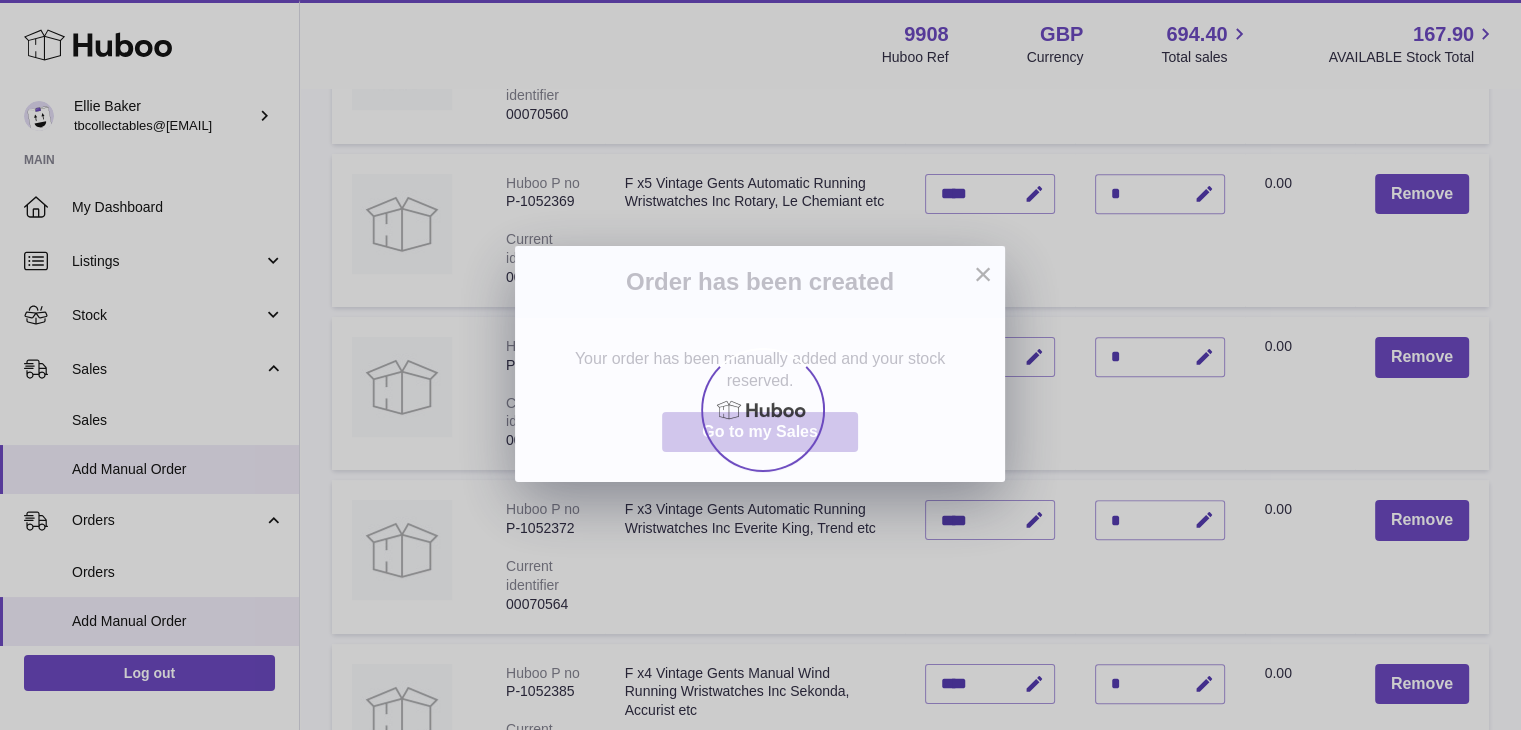 scroll, scrollTop: 0, scrollLeft: 0, axis: both 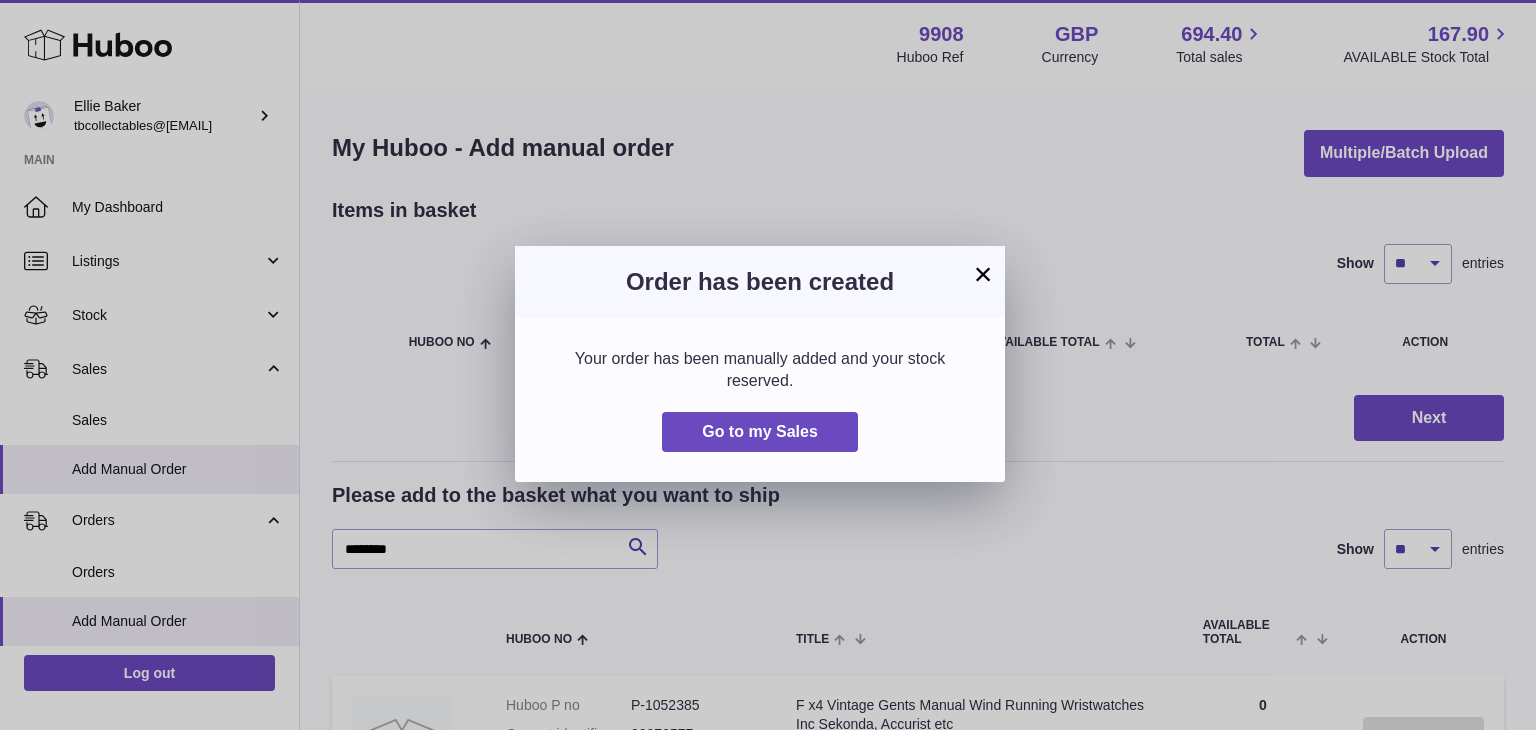 click on "×" at bounding box center [983, 274] 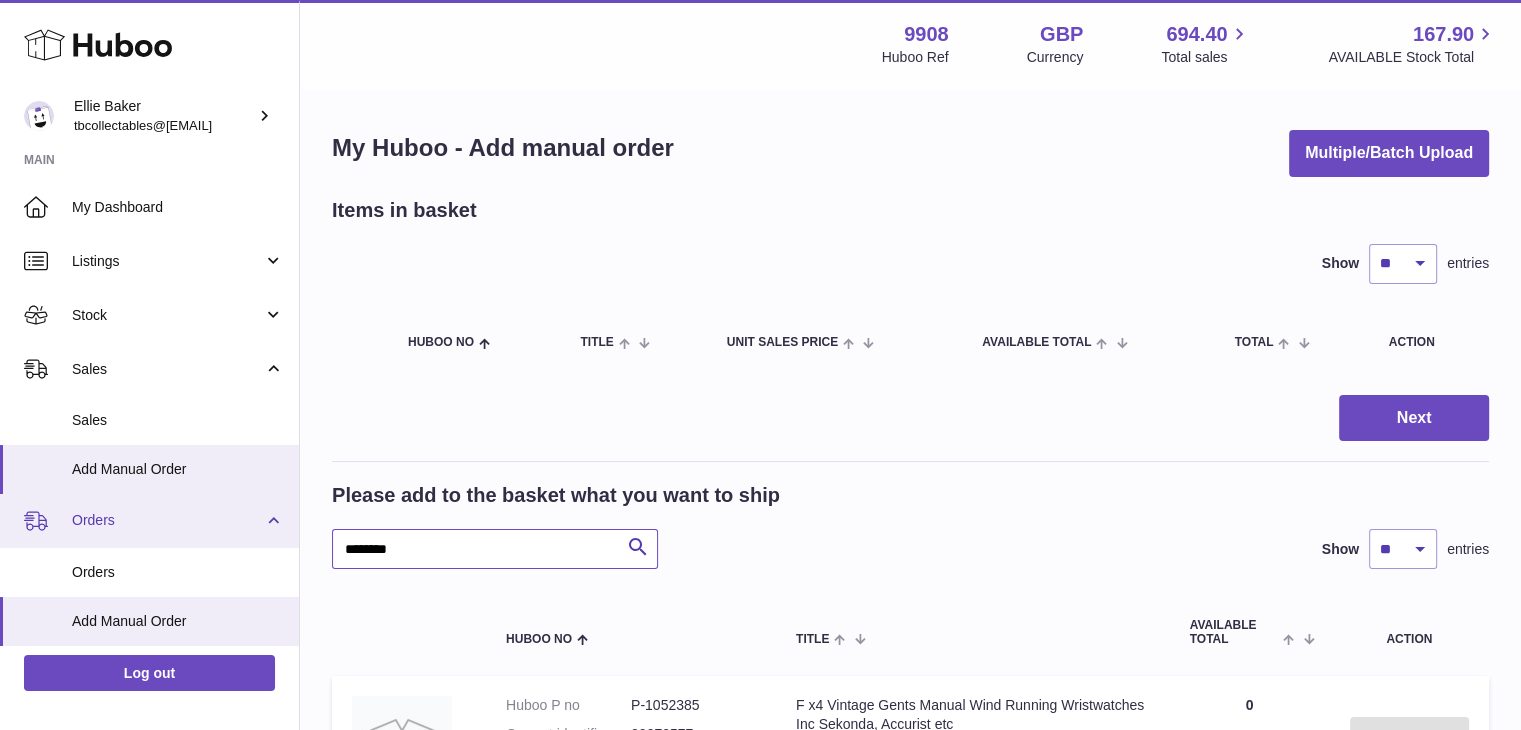 drag, startPoint x: 437, startPoint y: 552, endPoint x: 279, endPoint y: 537, distance: 158.71043 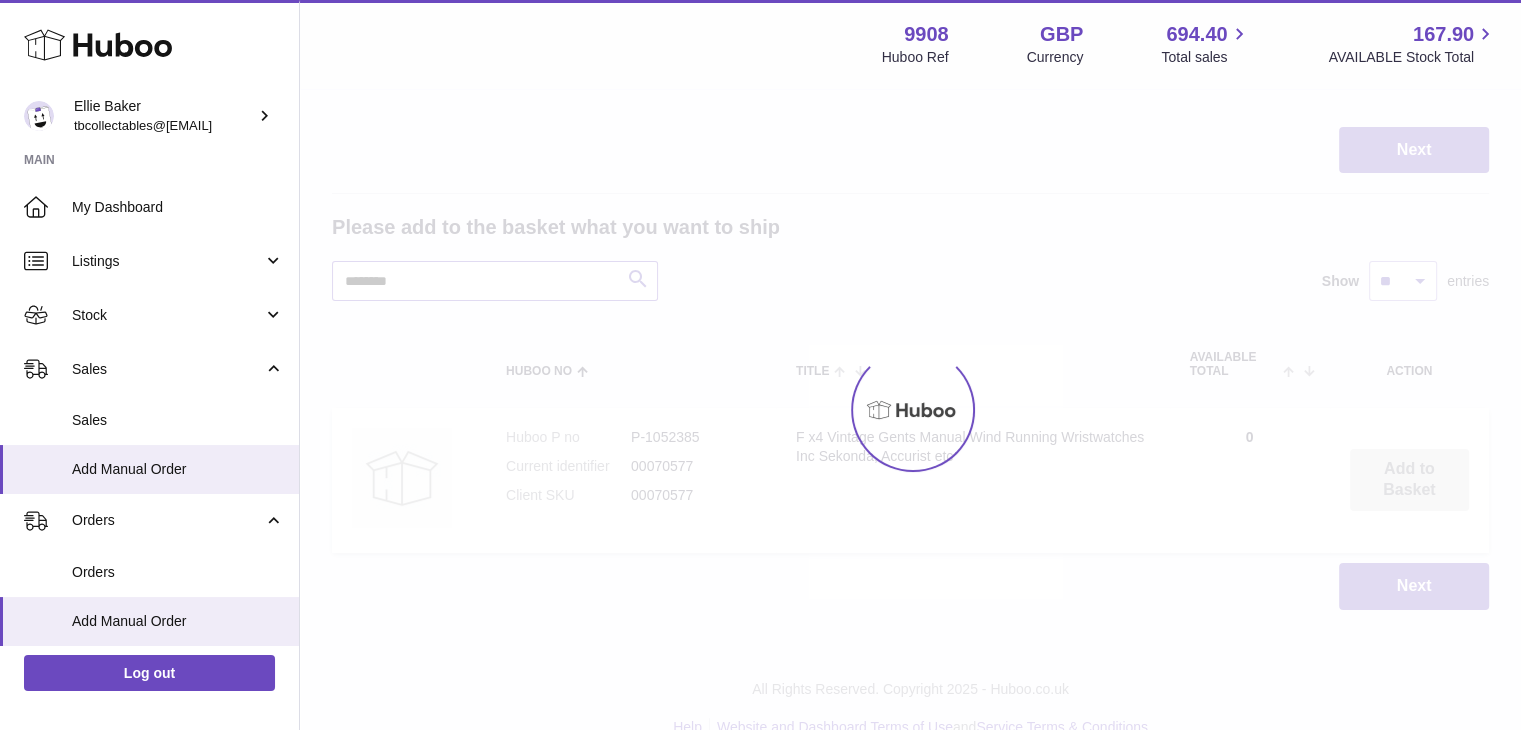 scroll, scrollTop: 271, scrollLeft: 0, axis: vertical 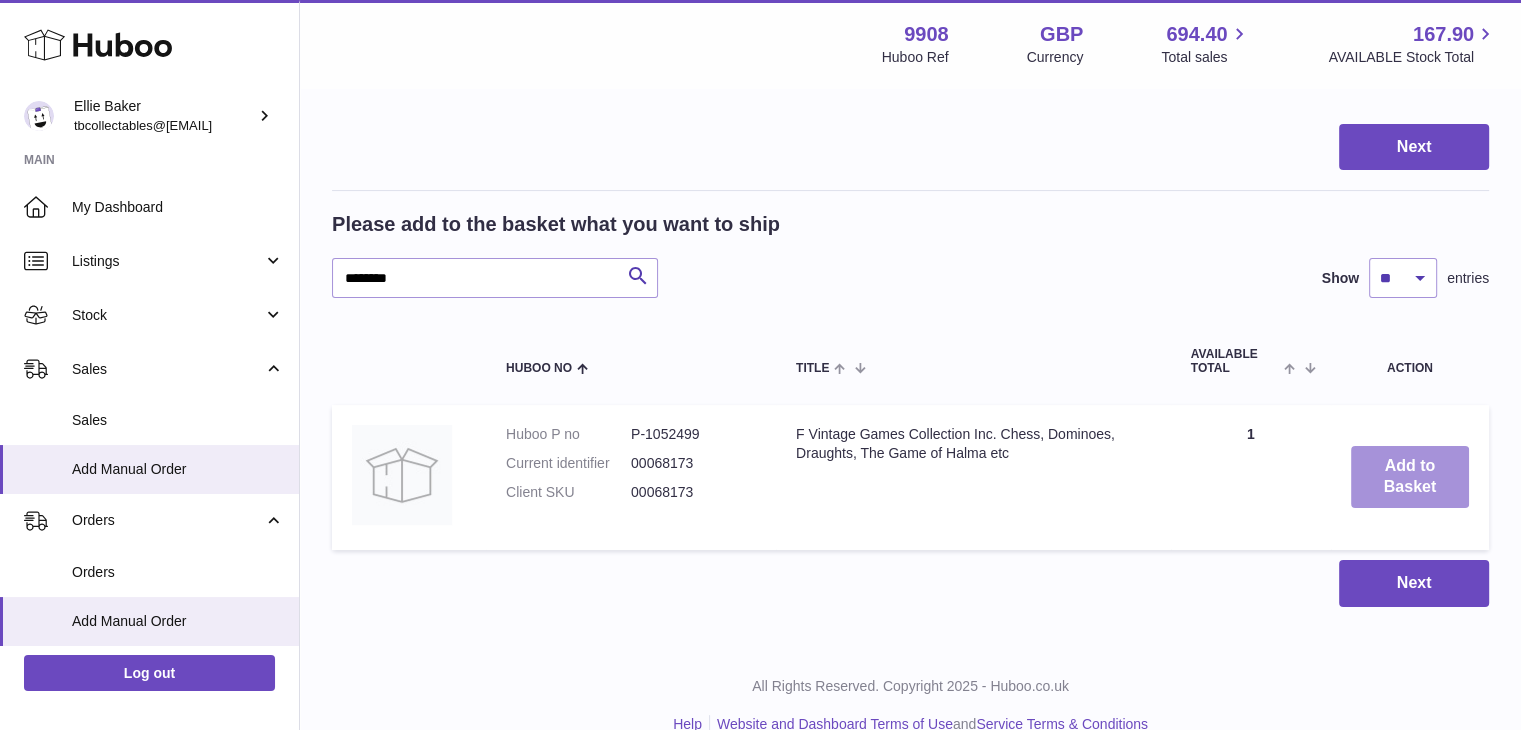 click on "Add to Basket" at bounding box center [1410, 477] 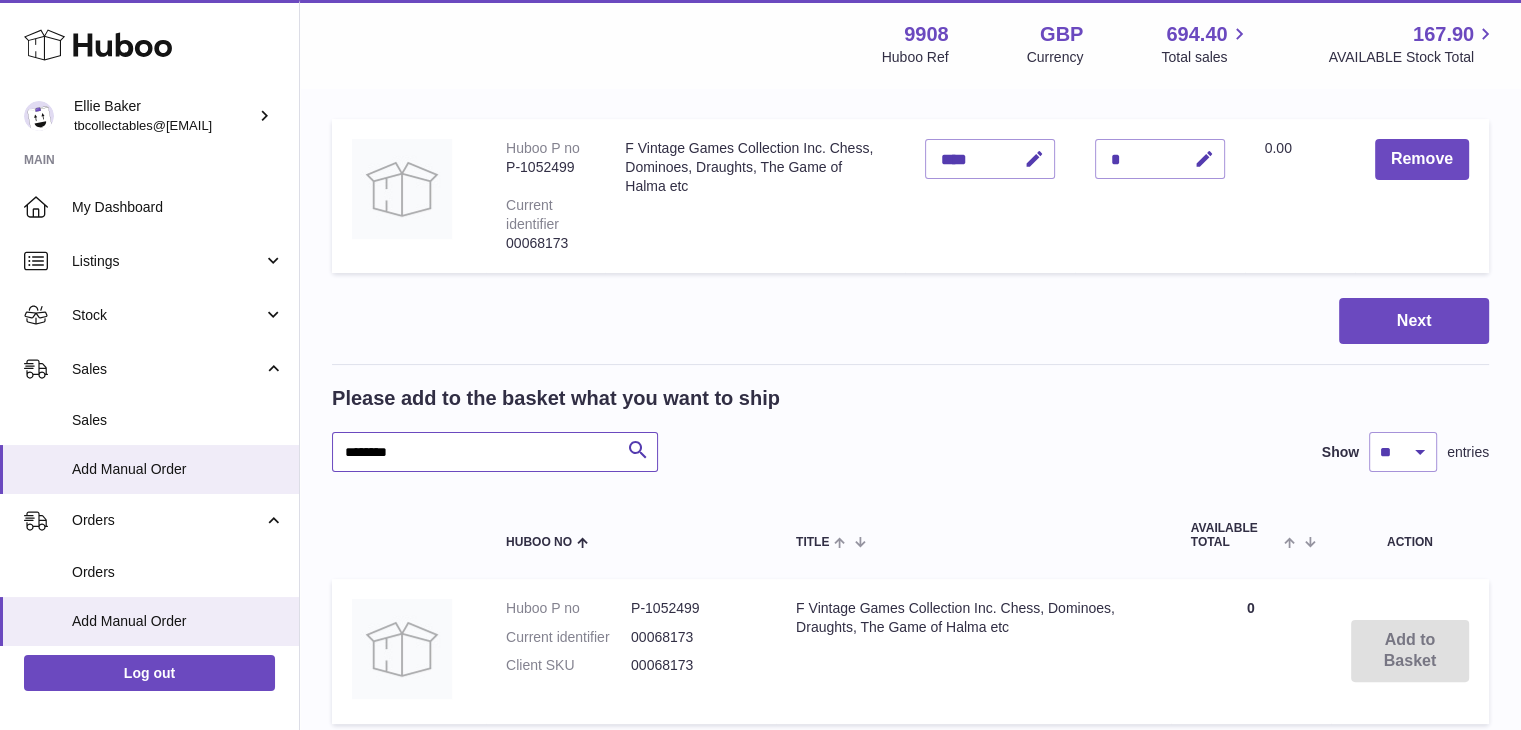 drag, startPoint x: 411, startPoint y: 465, endPoint x: 315, endPoint y: 447, distance: 97.67292 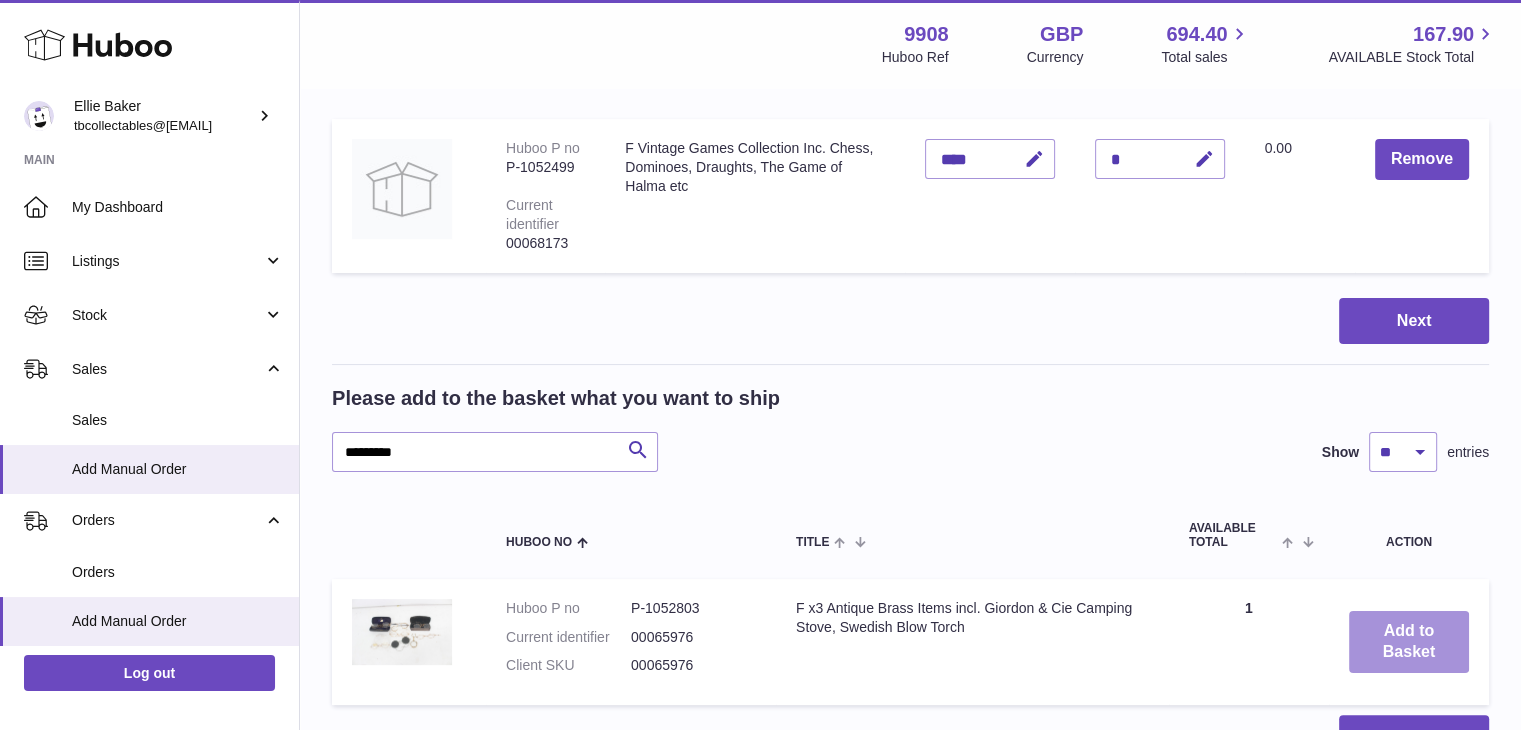 click on "Add to Basket" at bounding box center [1409, 642] 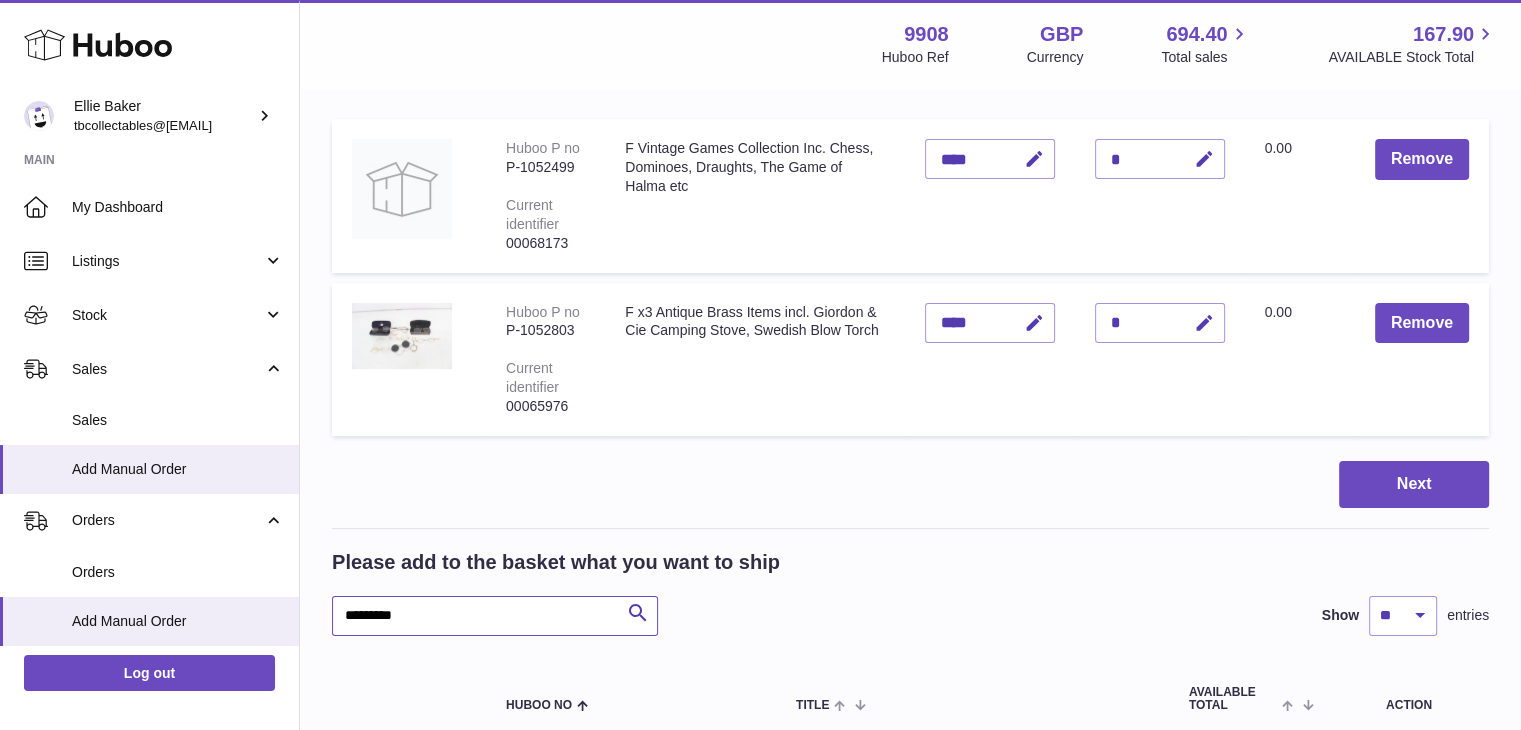 drag, startPoint x: 392, startPoint y: 612, endPoint x: 315, endPoint y: 607, distance: 77.16217 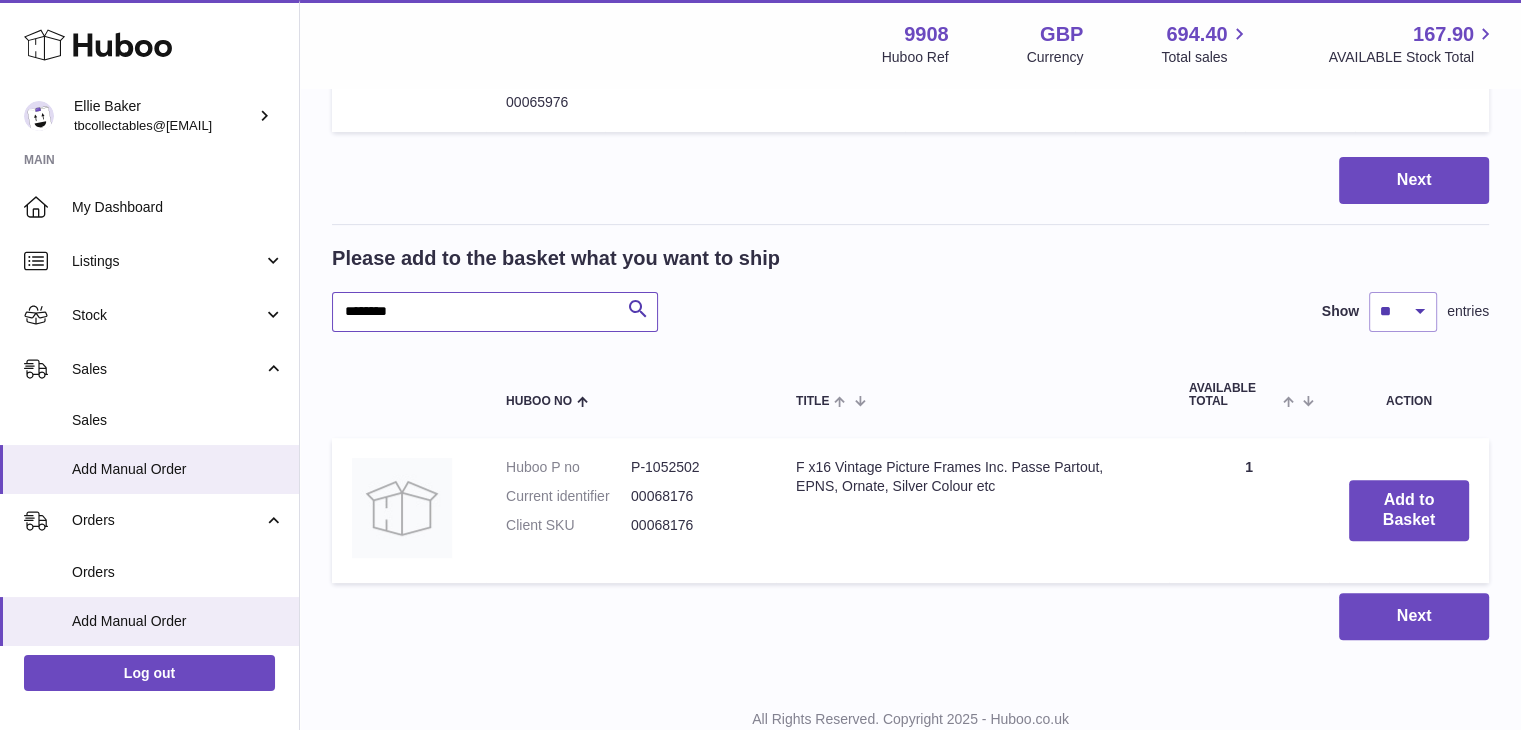 scroll, scrollTop: 588, scrollLeft: 0, axis: vertical 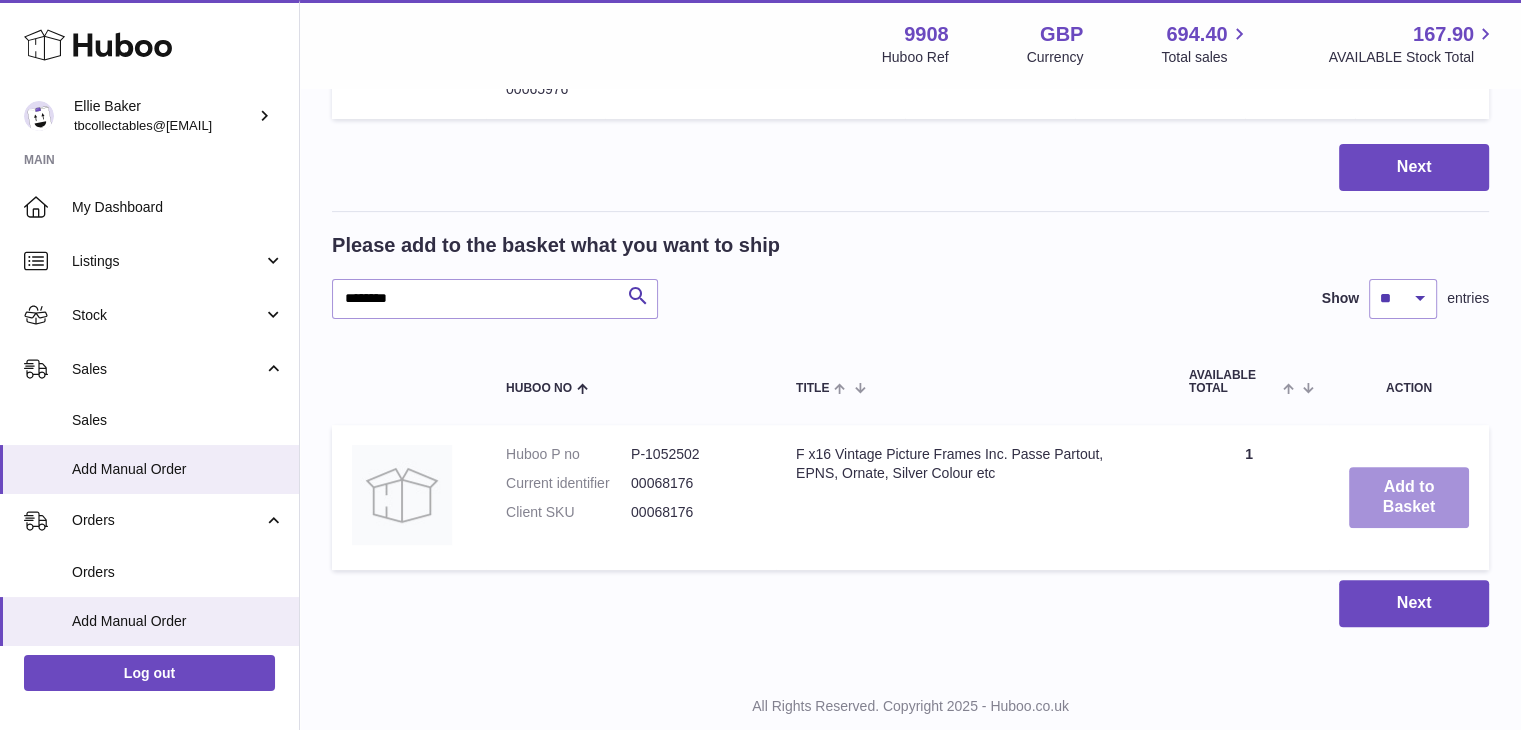 click on "Add to Basket" at bounding box center [1409, 498] 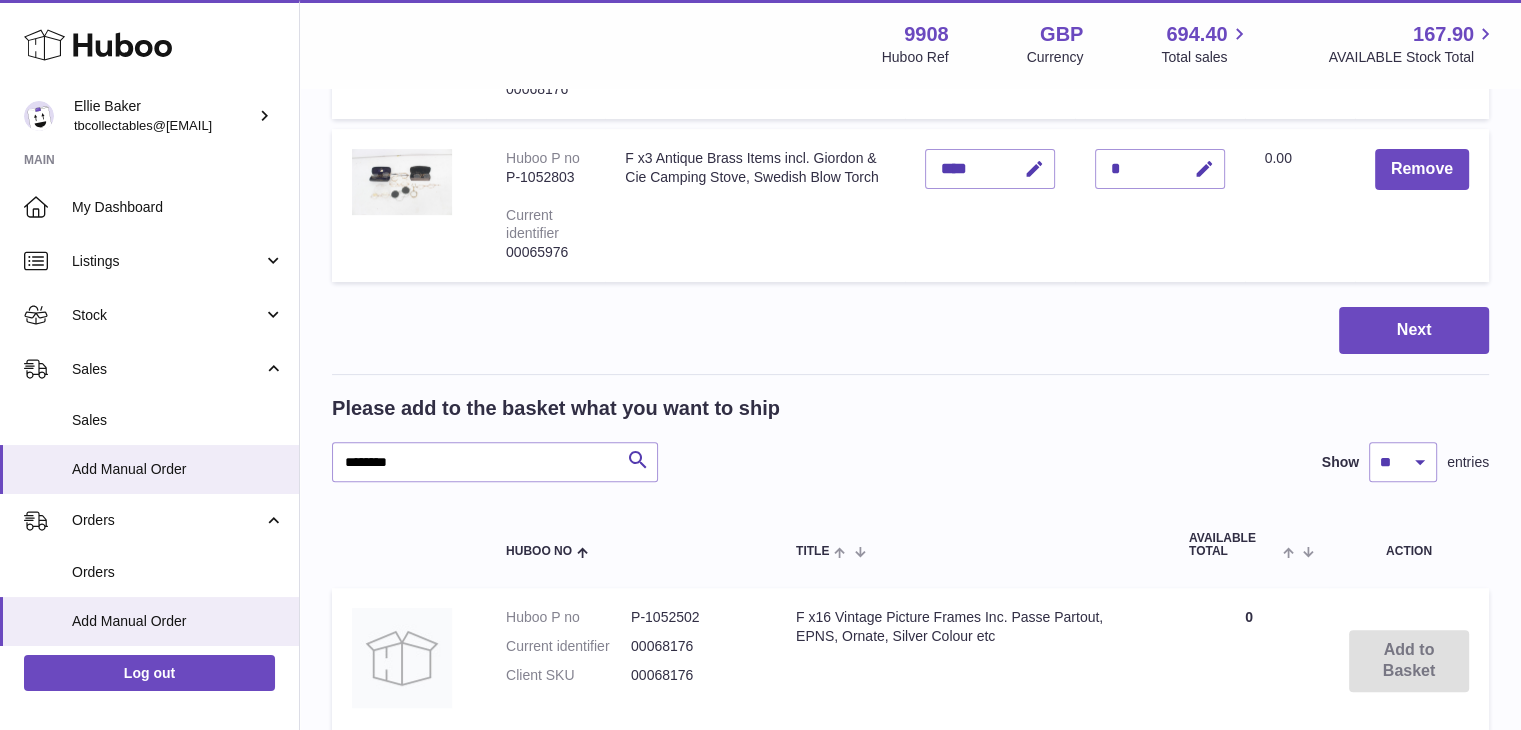 scroll, scrollTop: 751, scrollLeft: 0, axis: vertical 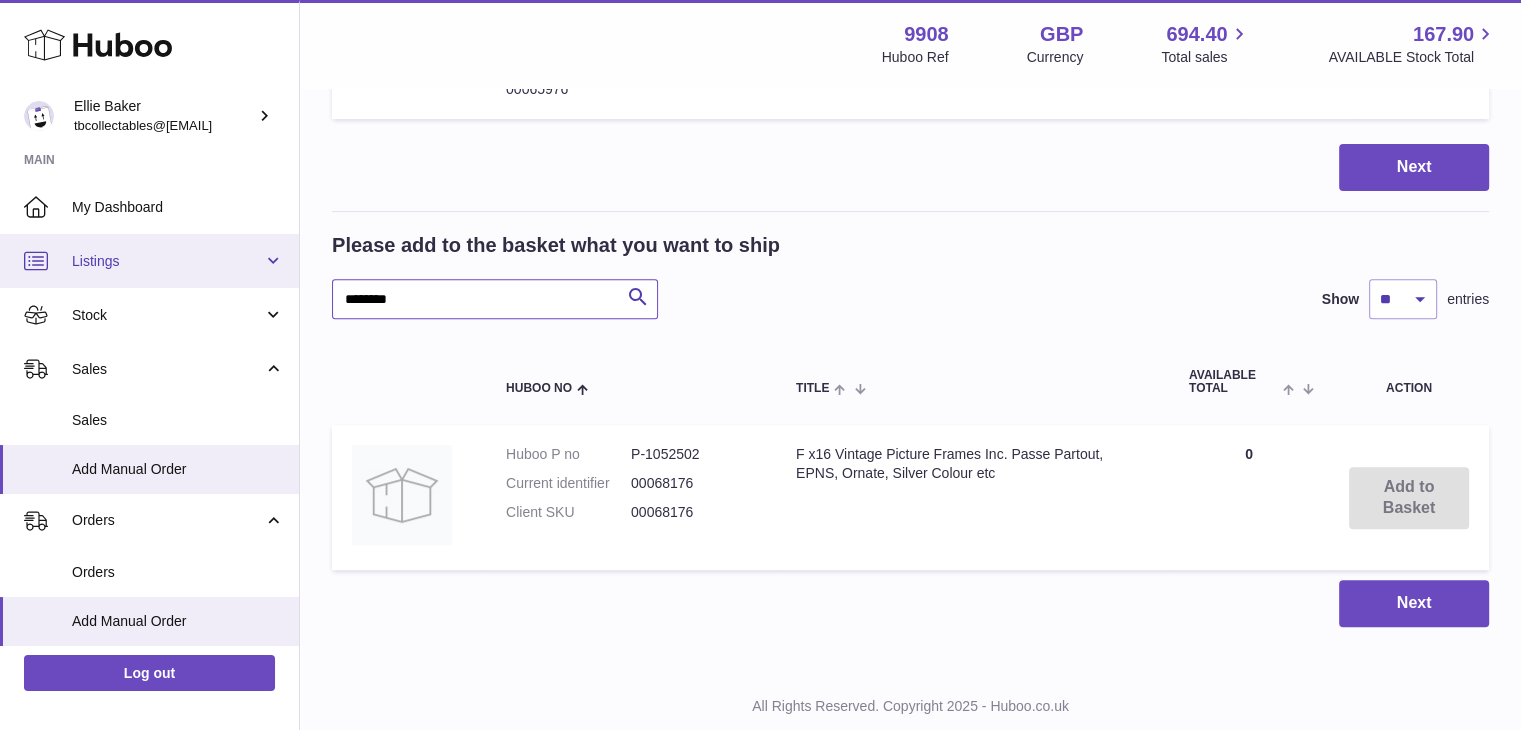drag, startPoint x: 424, startPoint y: 305, endPoint x: 262, endPoint y: 276, distance: 164.57521 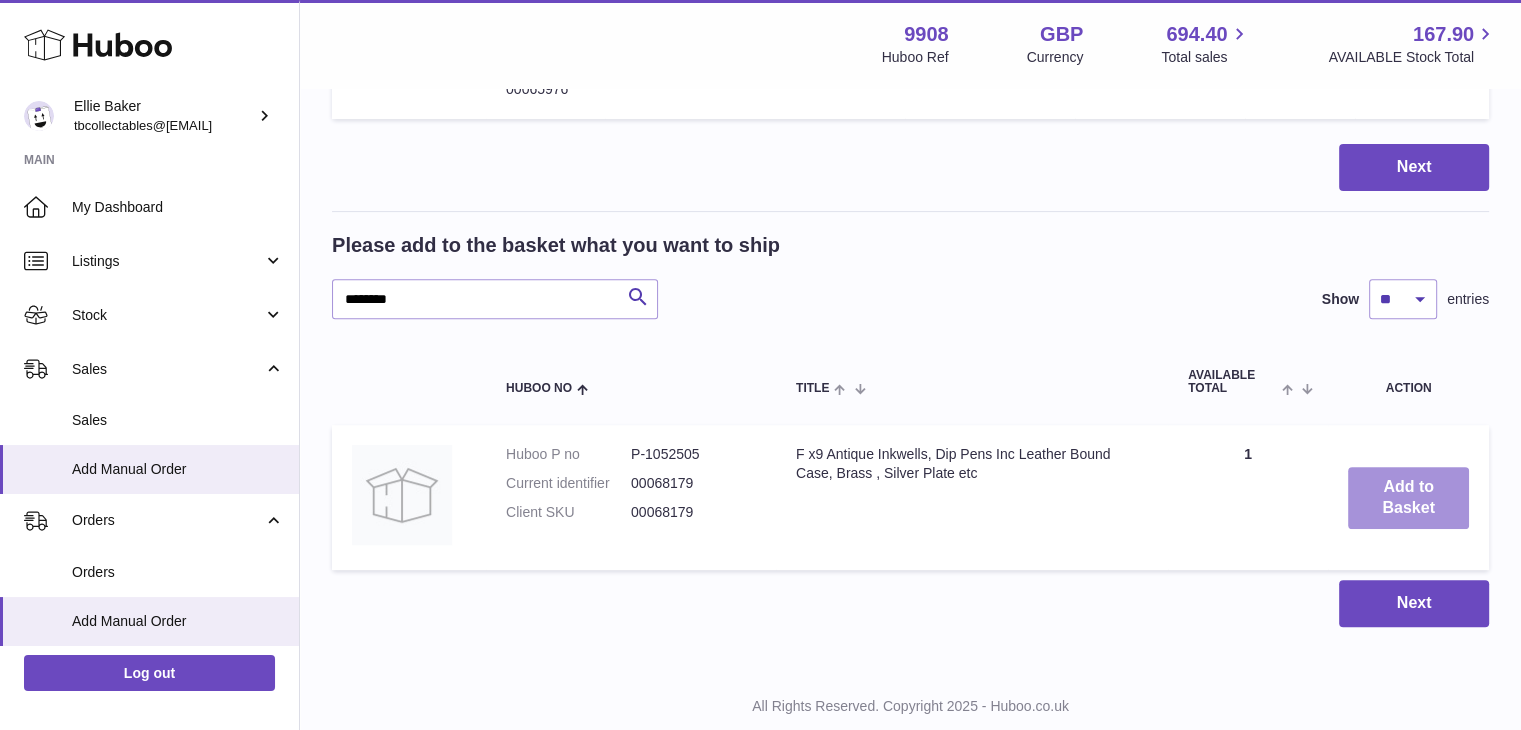 click on "Add to Basket" at bounding box center (1408, 498) 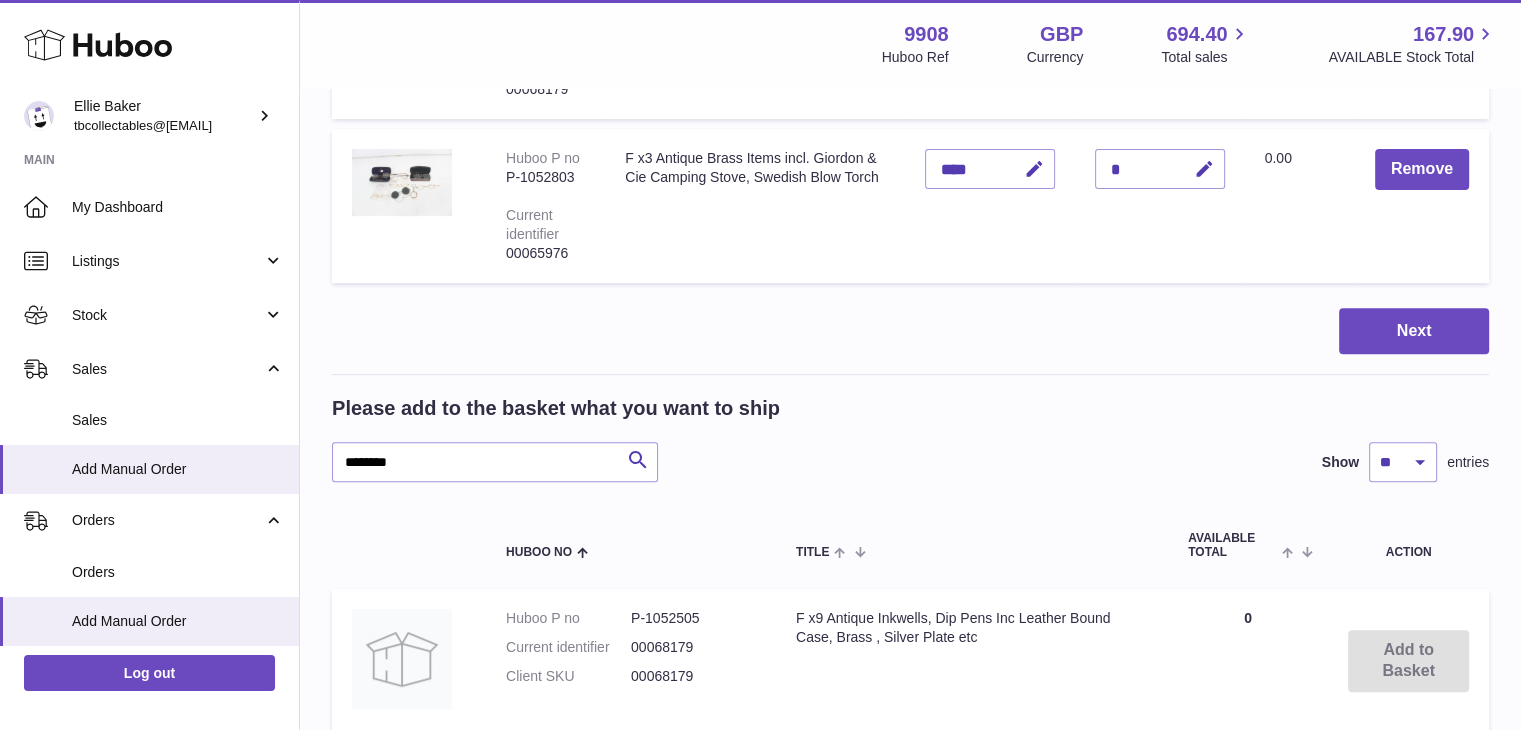 scroll, scrollTop: 914, scrollLeft: 0, axis: vertical 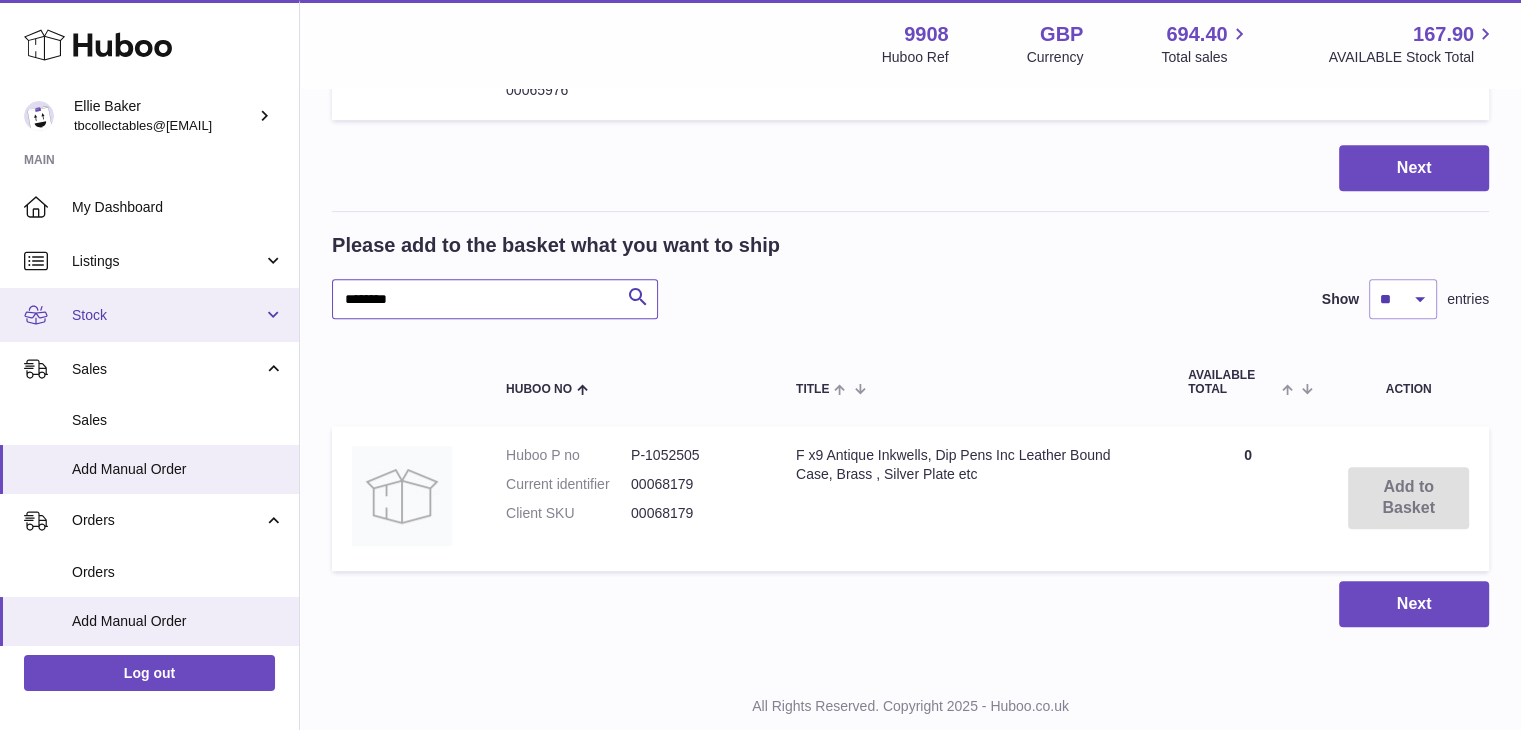 drag, startPoint x: 456, startPoint y: 307, endPoint x: 280, endPoint y: 288, distance: 177.0226 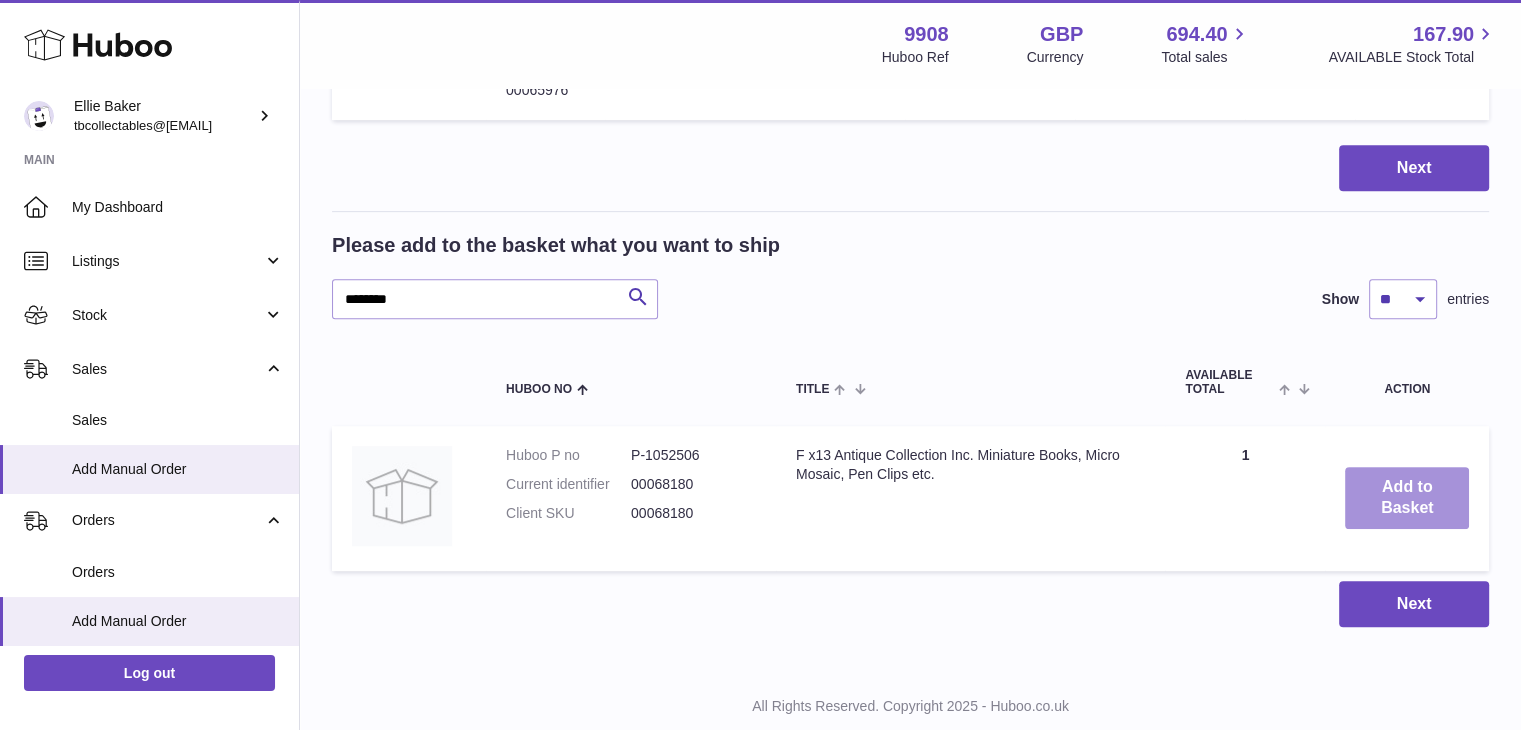 click on "Add to Basket" at bounding box center [1407, 498] 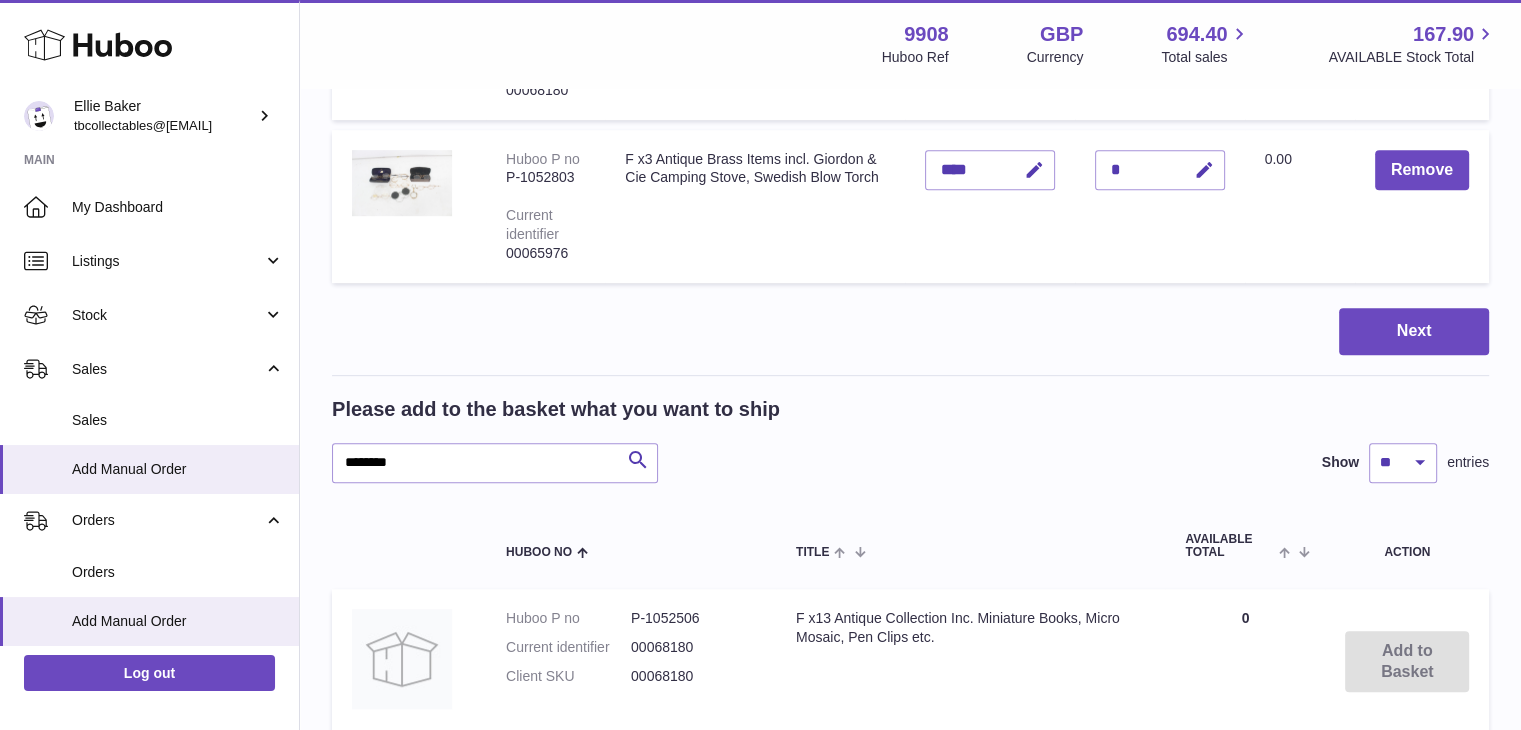 scroll, scrollTop: 1077, scrollLeft: 0, axis: vertical 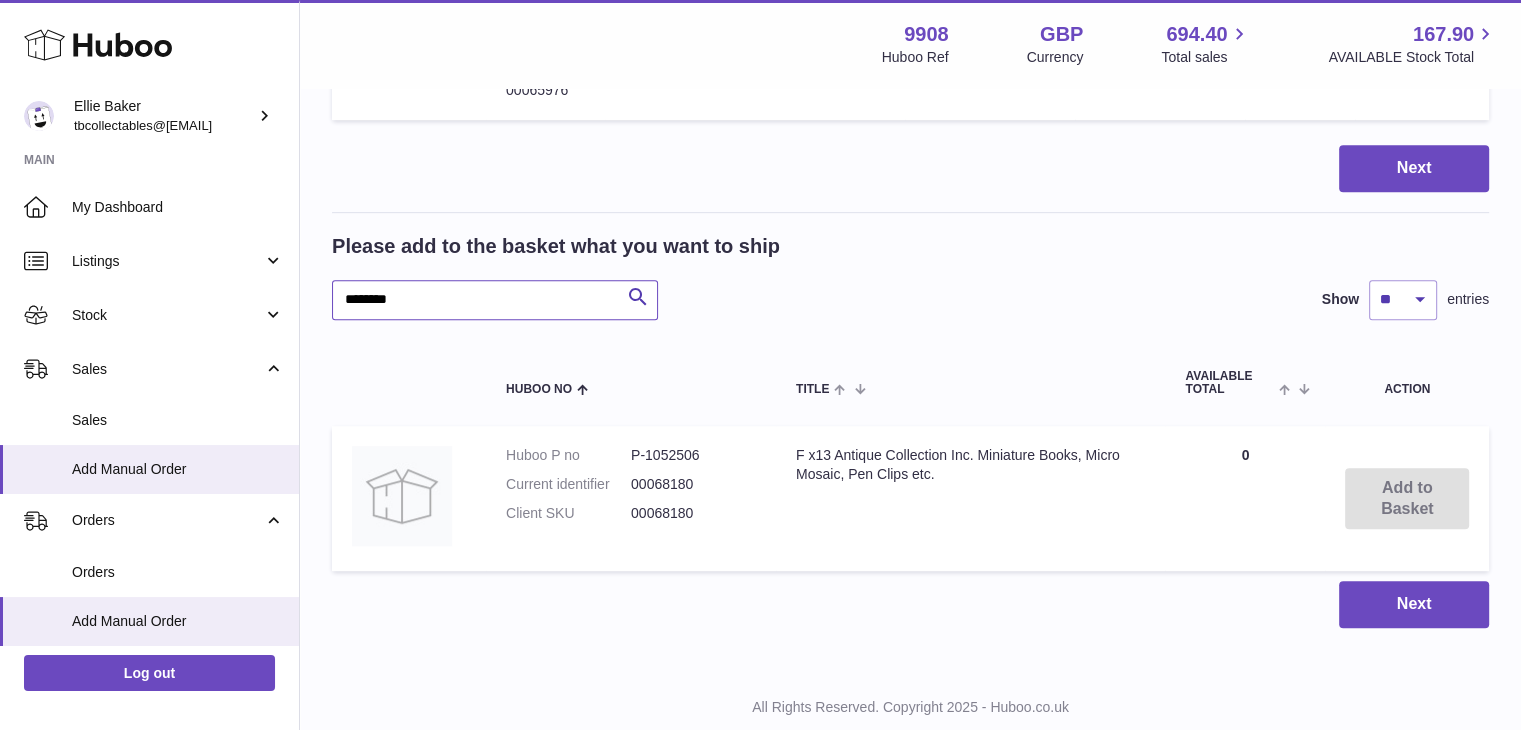 drag, startPoint x: 426, startPoint y: 294, endPoint x: 304, endPoint y: 278, distance: 123.04471 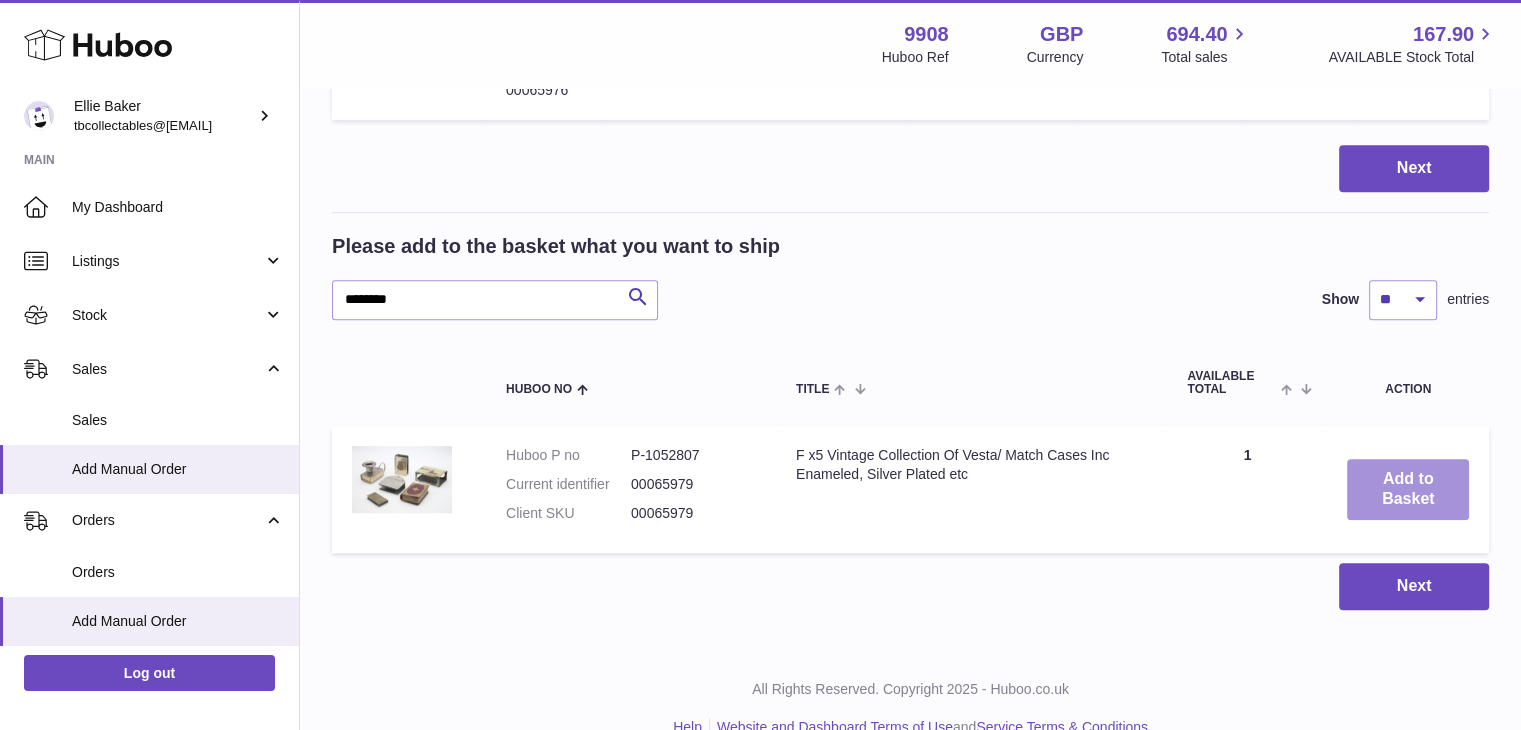 click on "Add to Basket" at bounding box center [1408, 490] 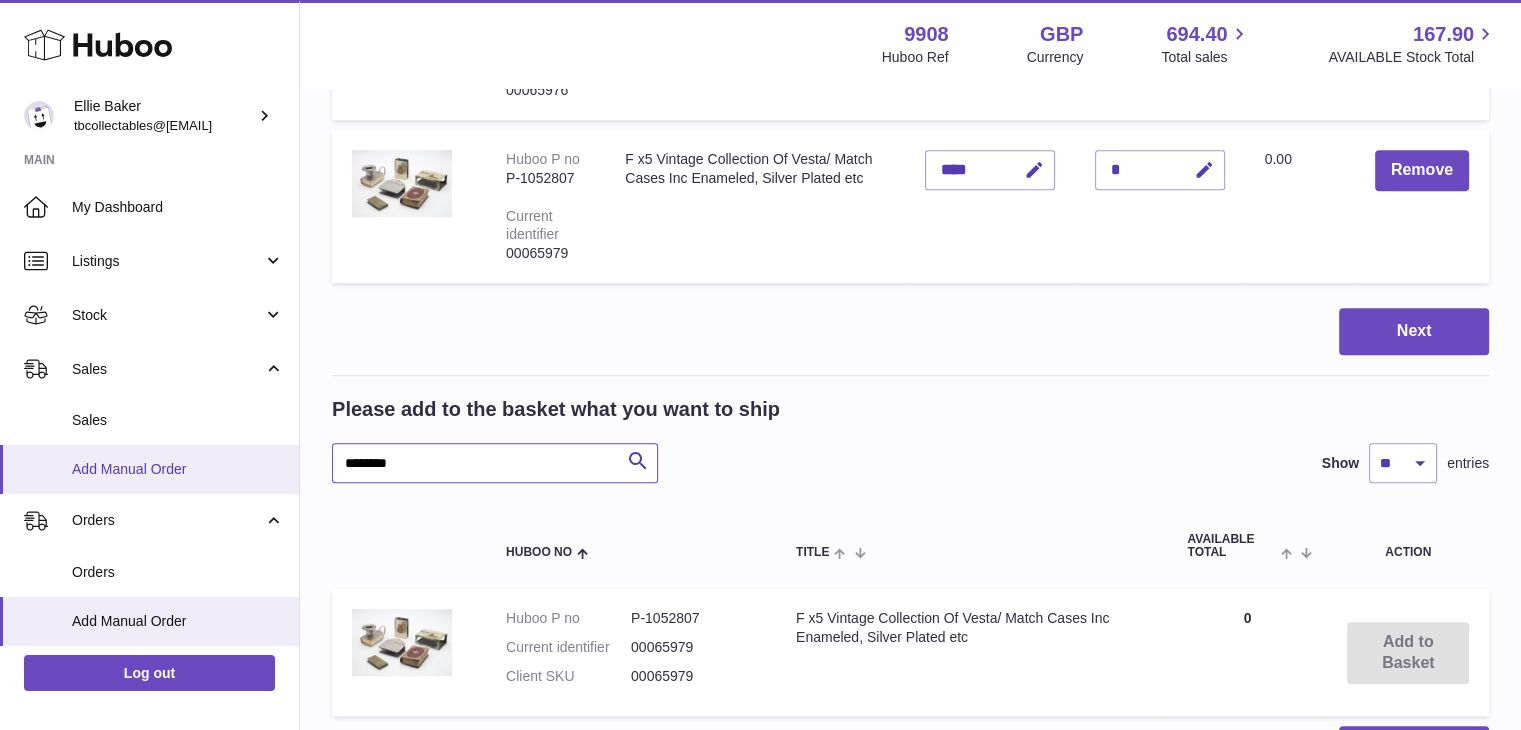 drag, startPoint x: 429, startPoint y: 469, endPoint x: 288, endPoint y: 452, distance: 142.02112 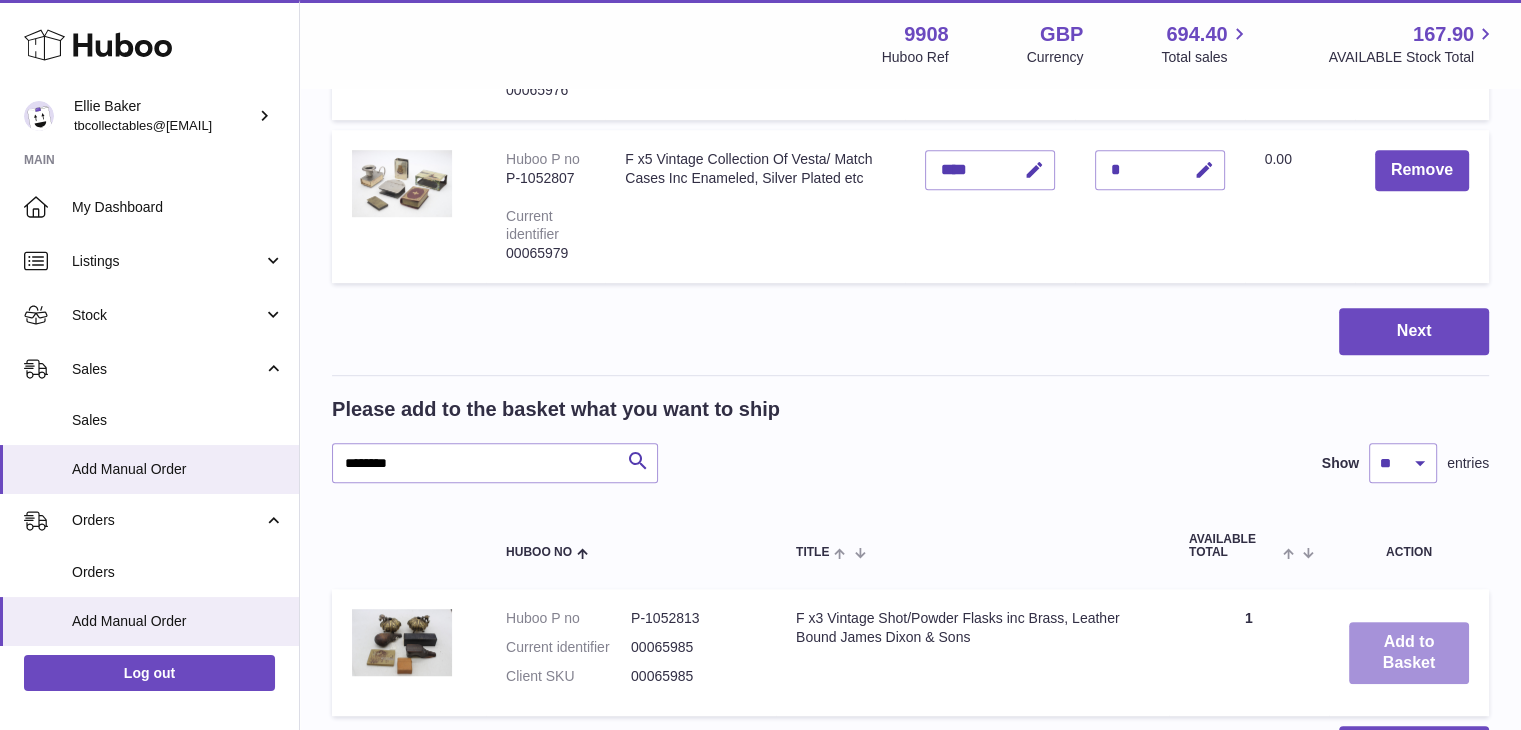 click on "Add to Basket" at bounding box center [1409, 653] 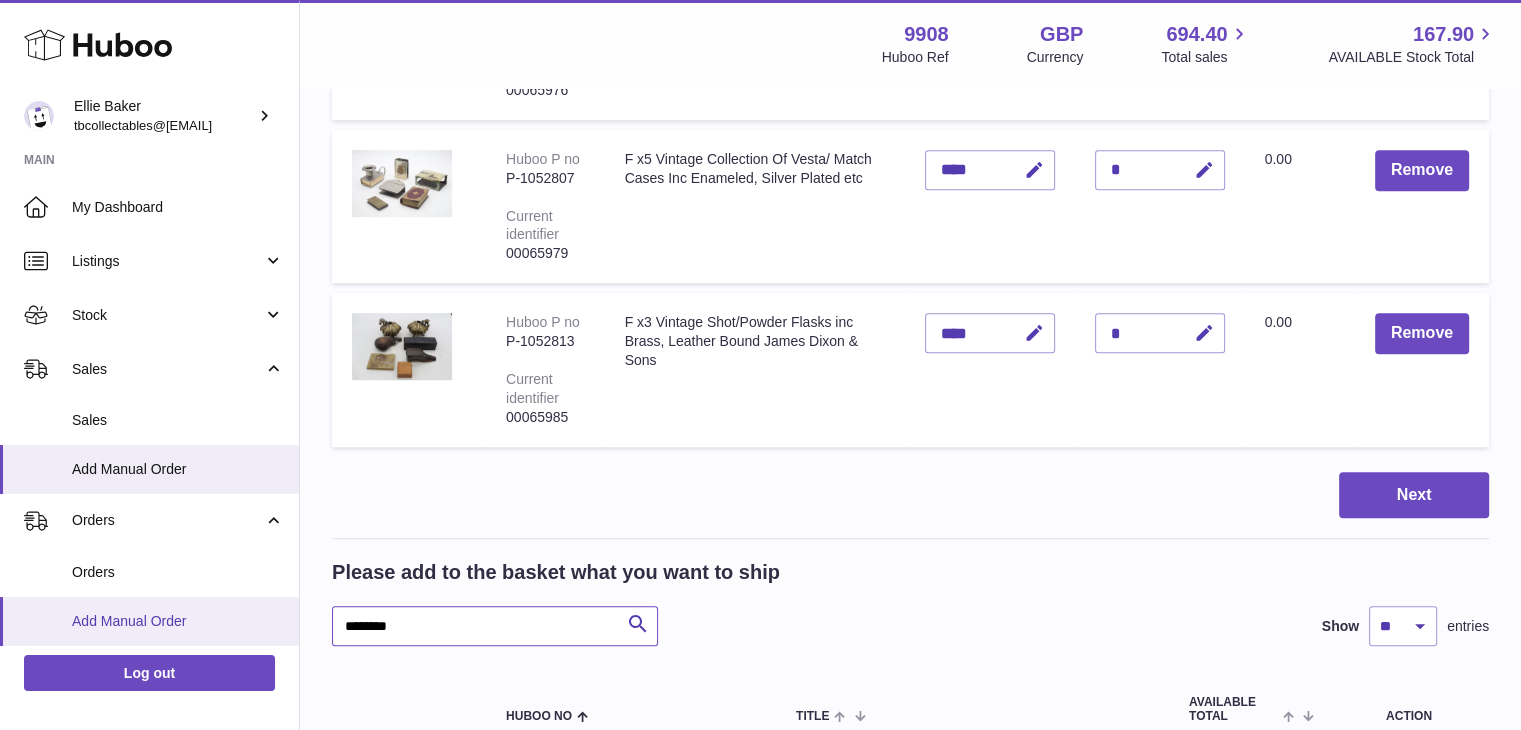 drag, startPoint x: 415, startPoint y: 613, endPoint x: 266, endPoint y: 605, distance: 149.21461 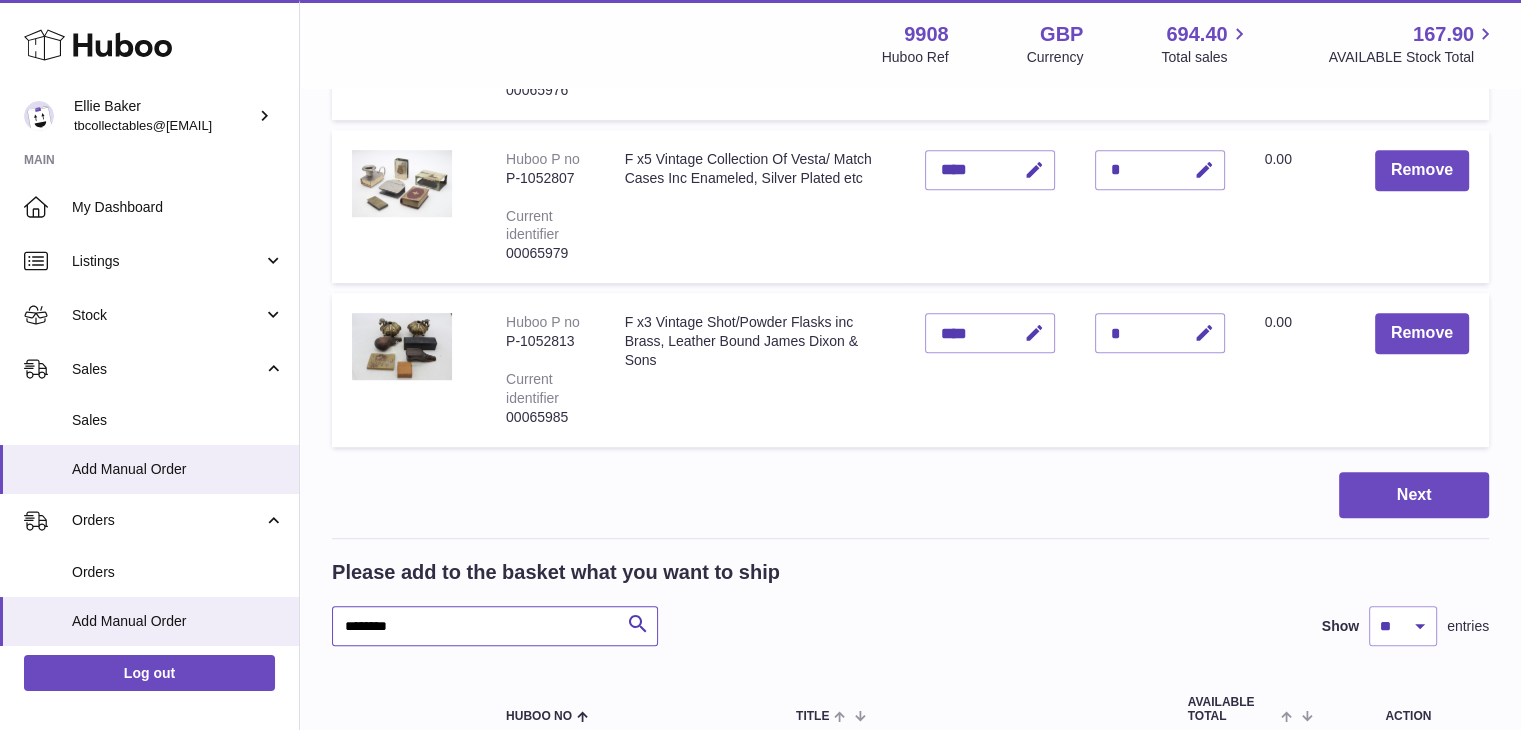 scroll, scrollTop: 1252, scrollLeft: 0, axis: vertical 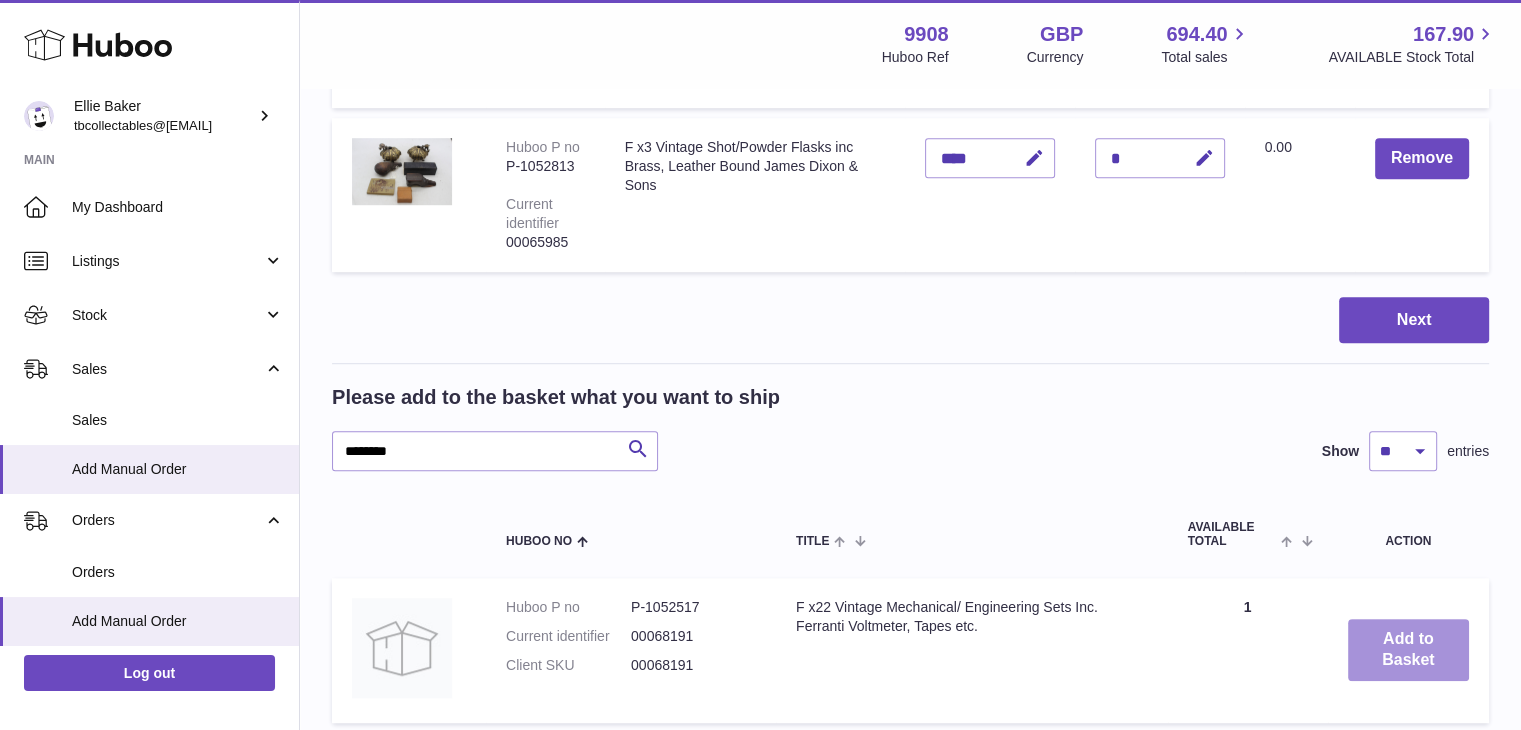 click on "Add to Basket" at bounding box center [1408, 650] 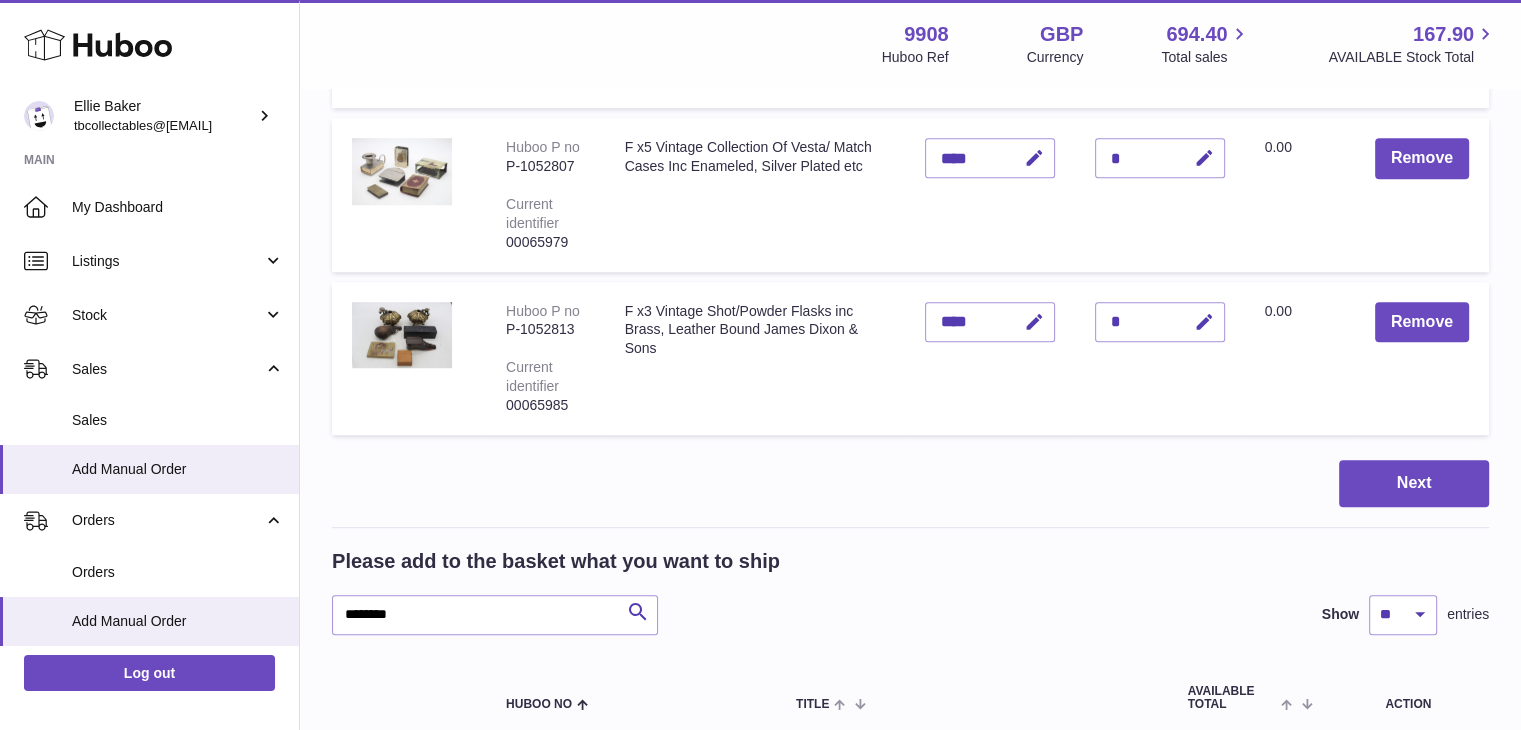 scroll, scrollTop: 1414, scrollLeft: 0, axis: vertical 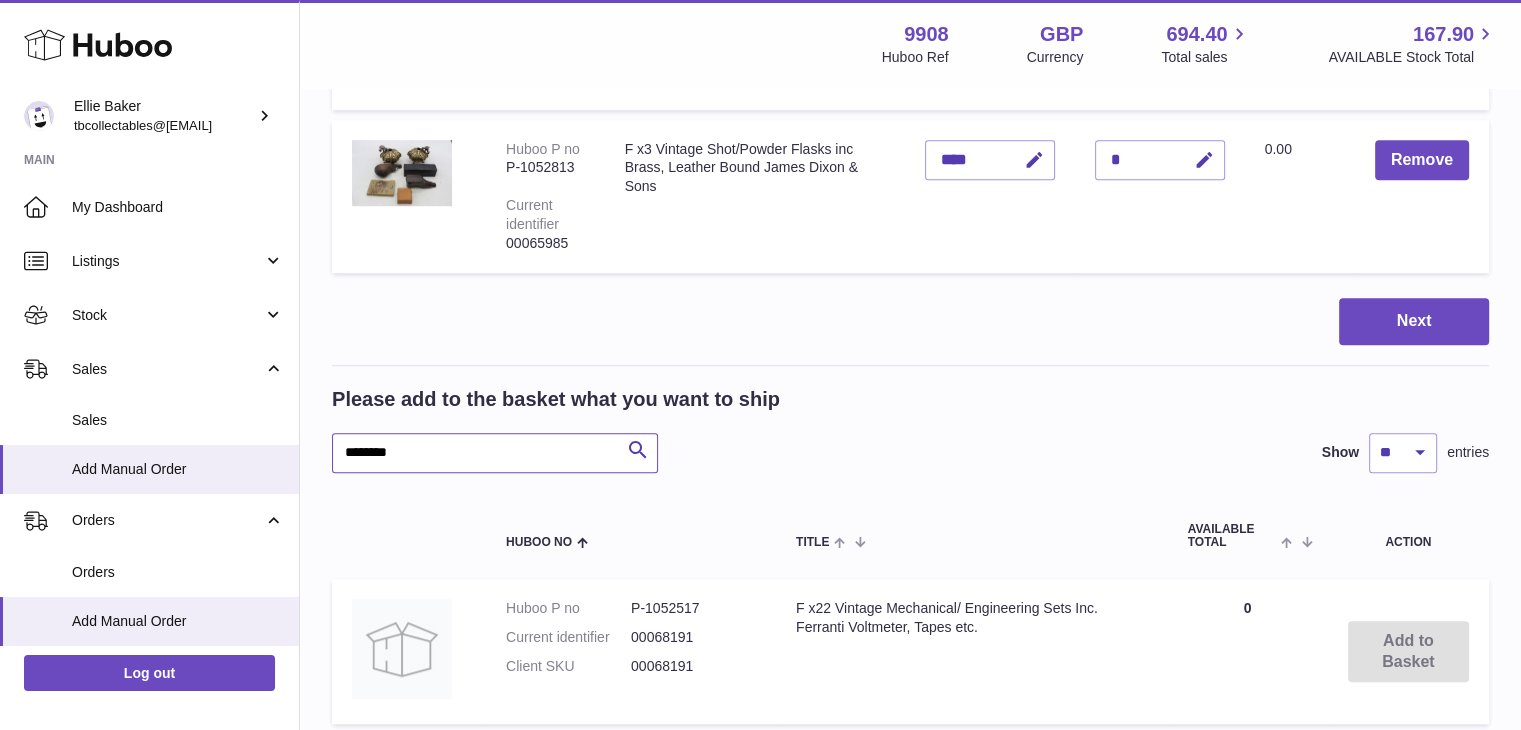 drag, startPoint x: 424, startPoint y: 462, endPoint x: 299, endPoint y: 450, distance: 125.57468 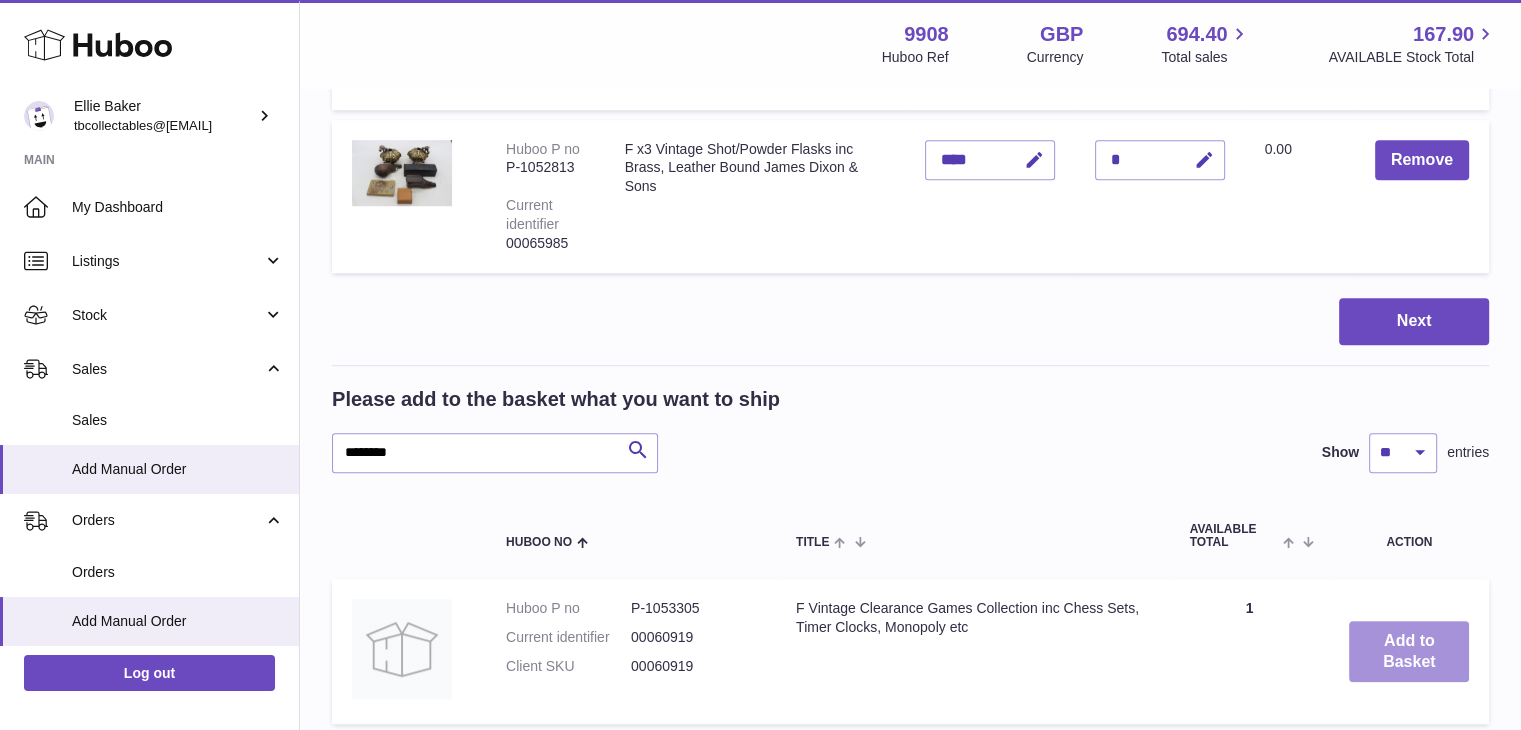 click on "Add to Basket" at bounding box center [1409, 652] 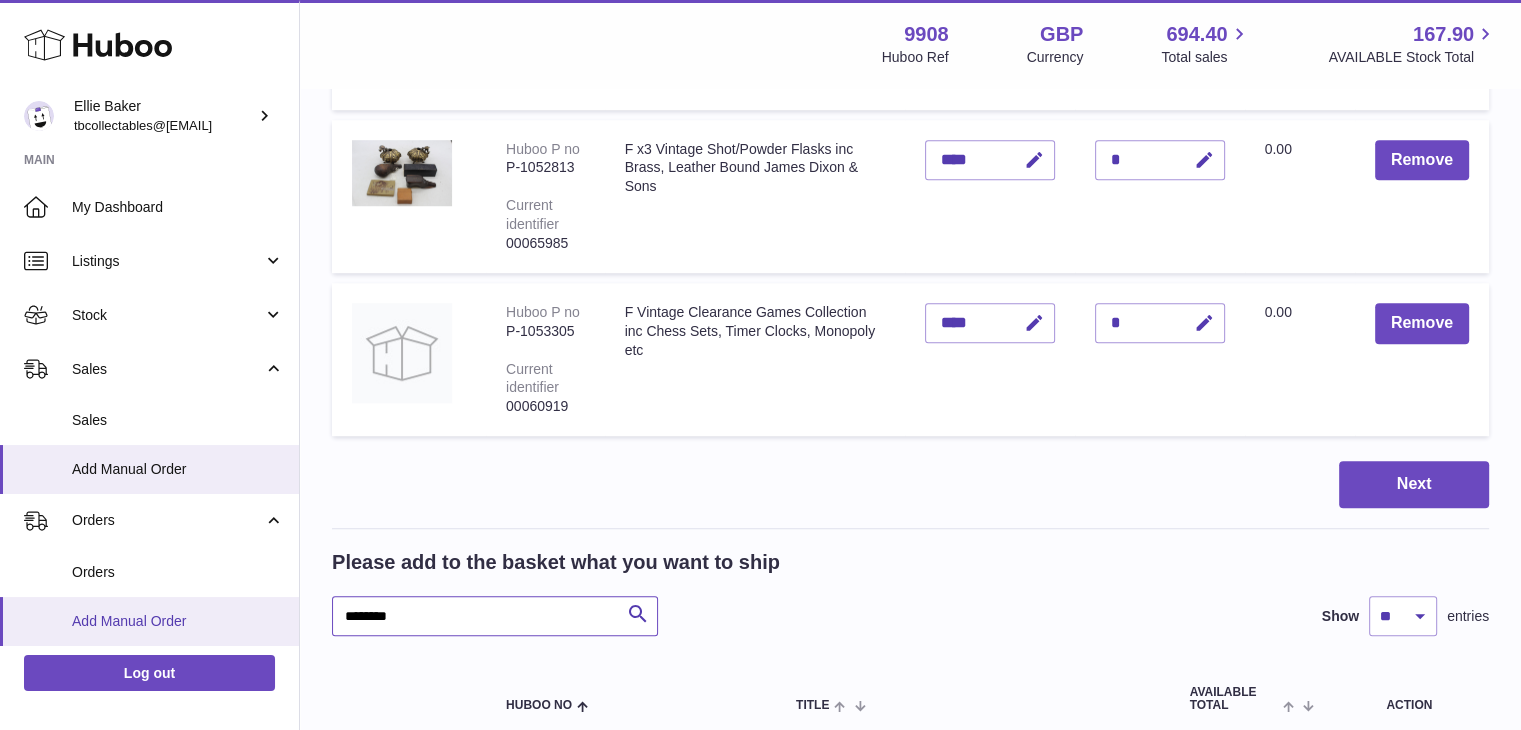 drag, startPoint x: 435, startPoint y: 605, endPoint x: 288, endPoint y: 601, distance: 147.05441 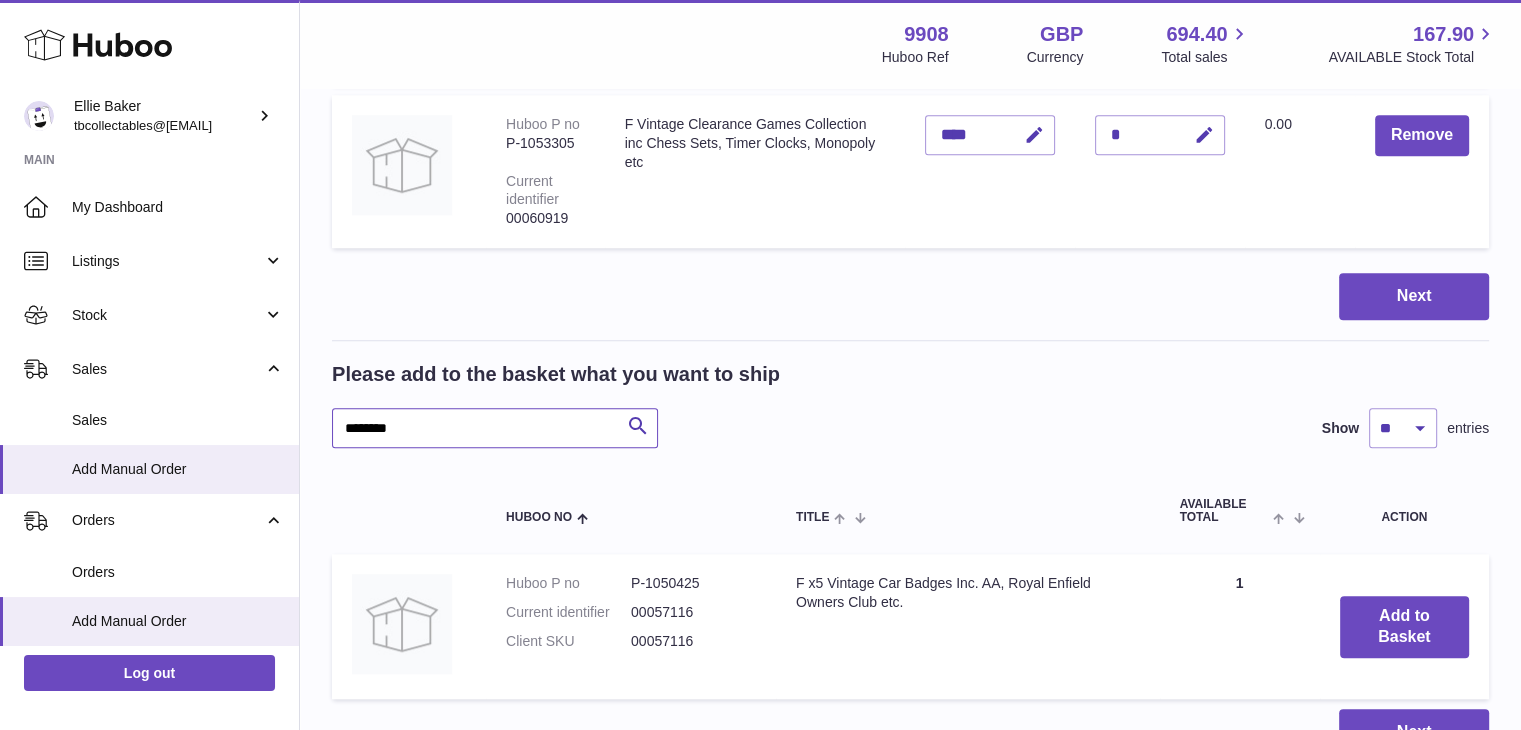 scroll, scrollTop: 1654, scrollLeft: 0, axis: vertical 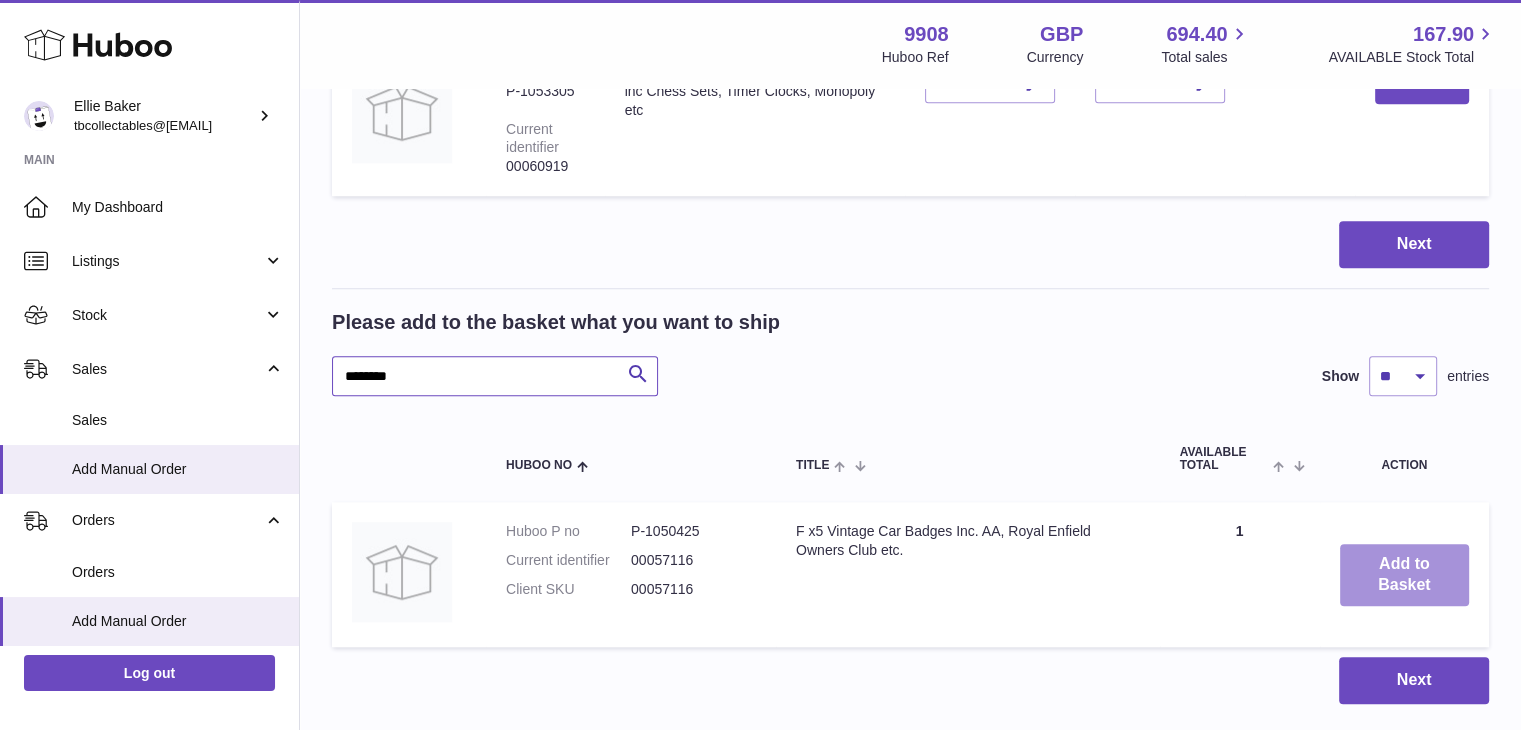 type on "********" 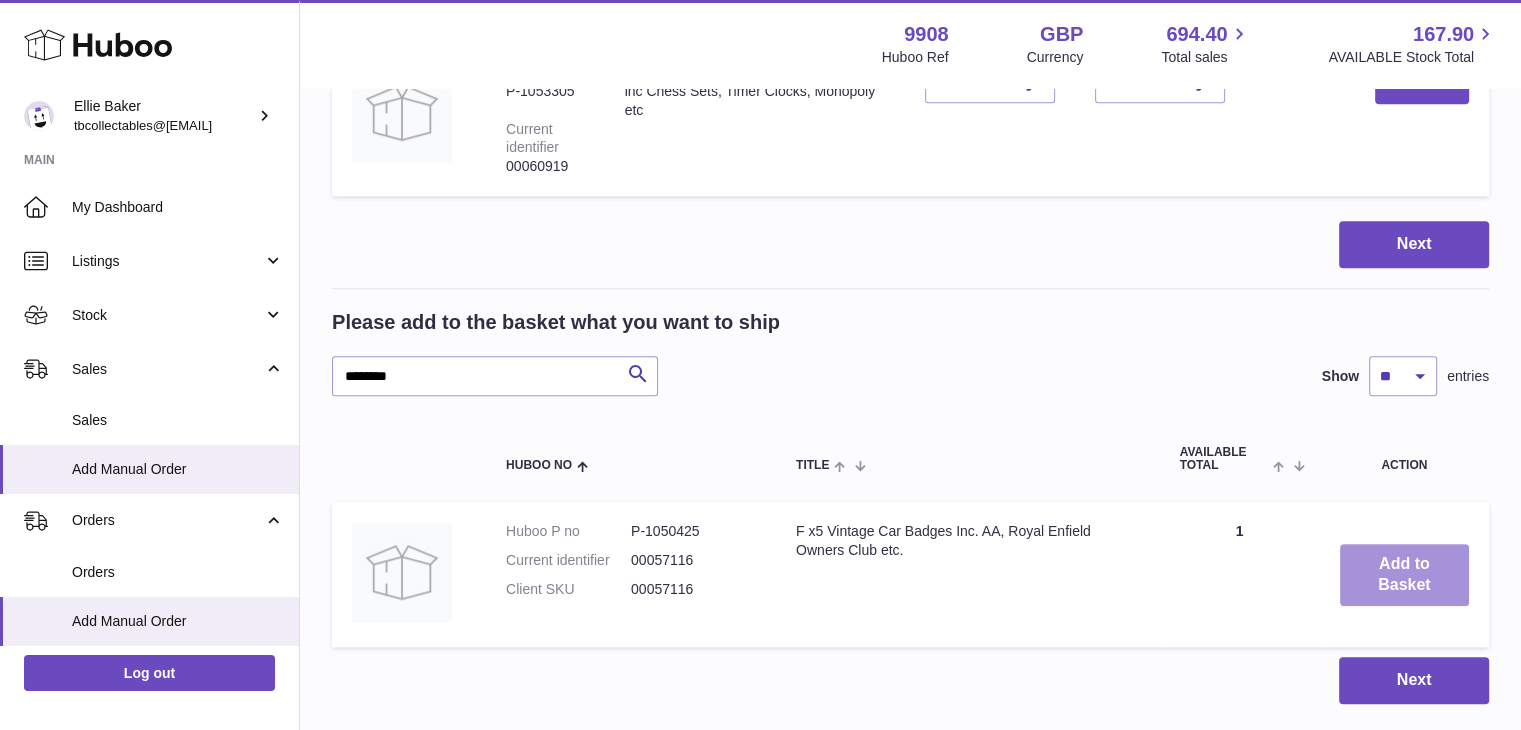 click on "Add to Basket" at bounding box center (1405, 575) 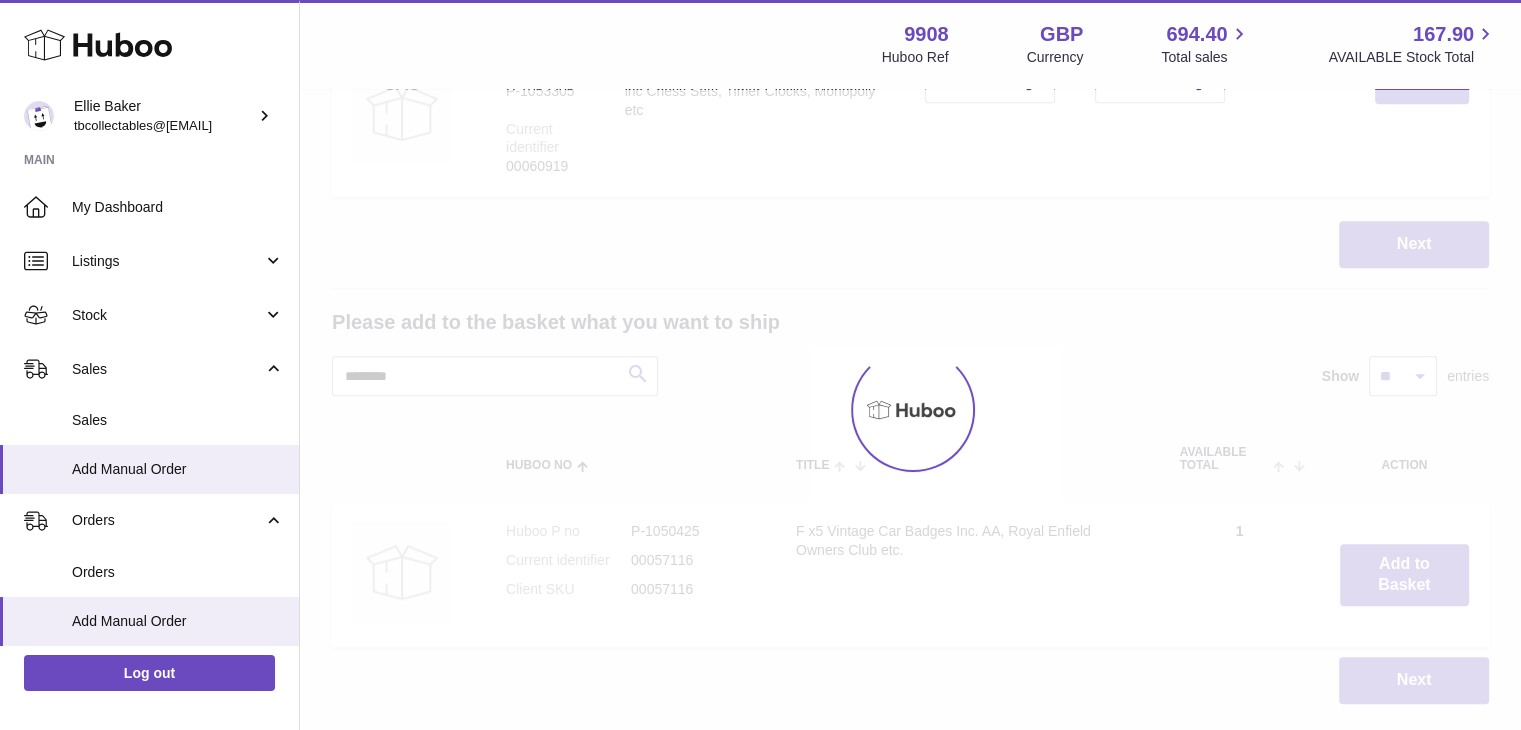 scroll, scrollTop: 1817, scrollLeft: 0, axis: vertical 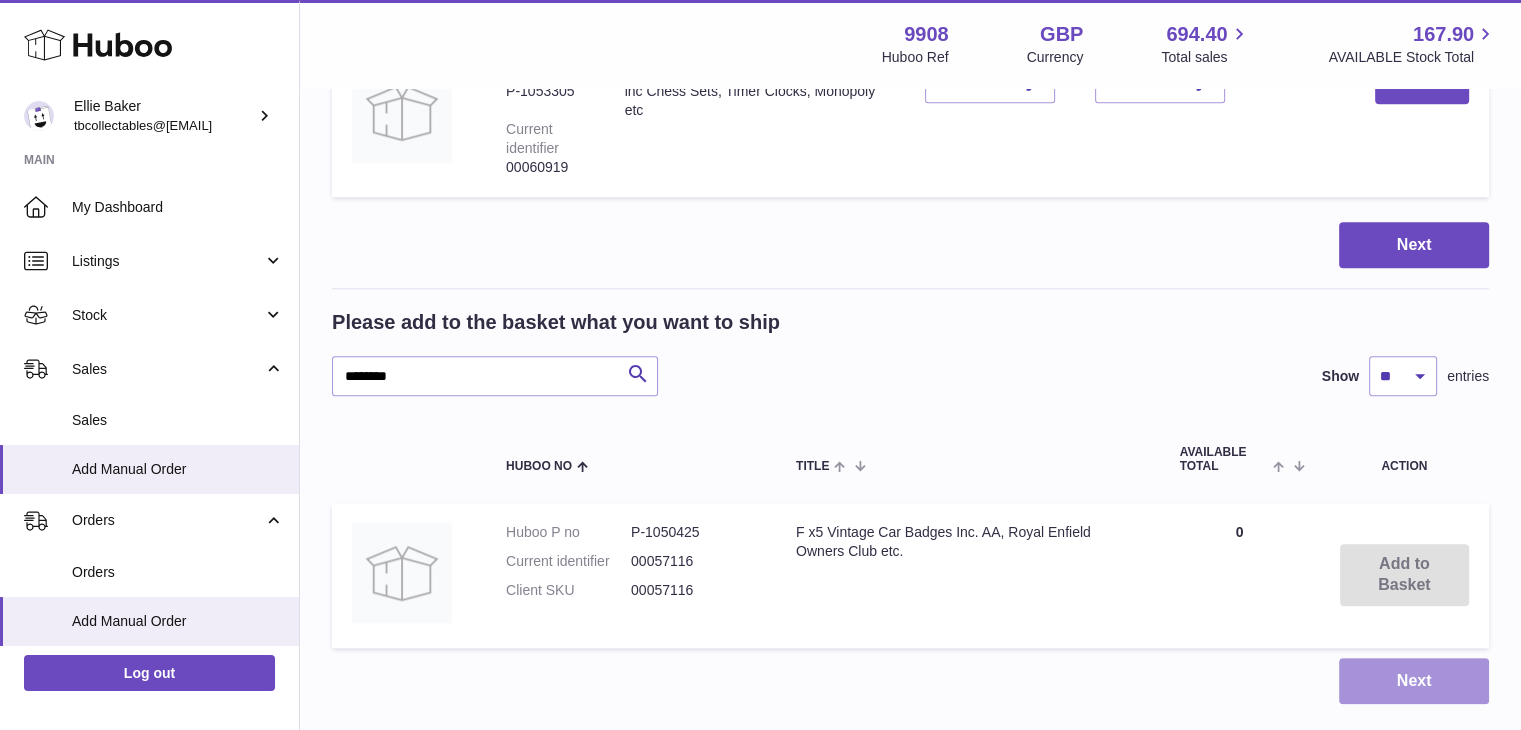 click on "Next" at bounding box center (1414, 681) 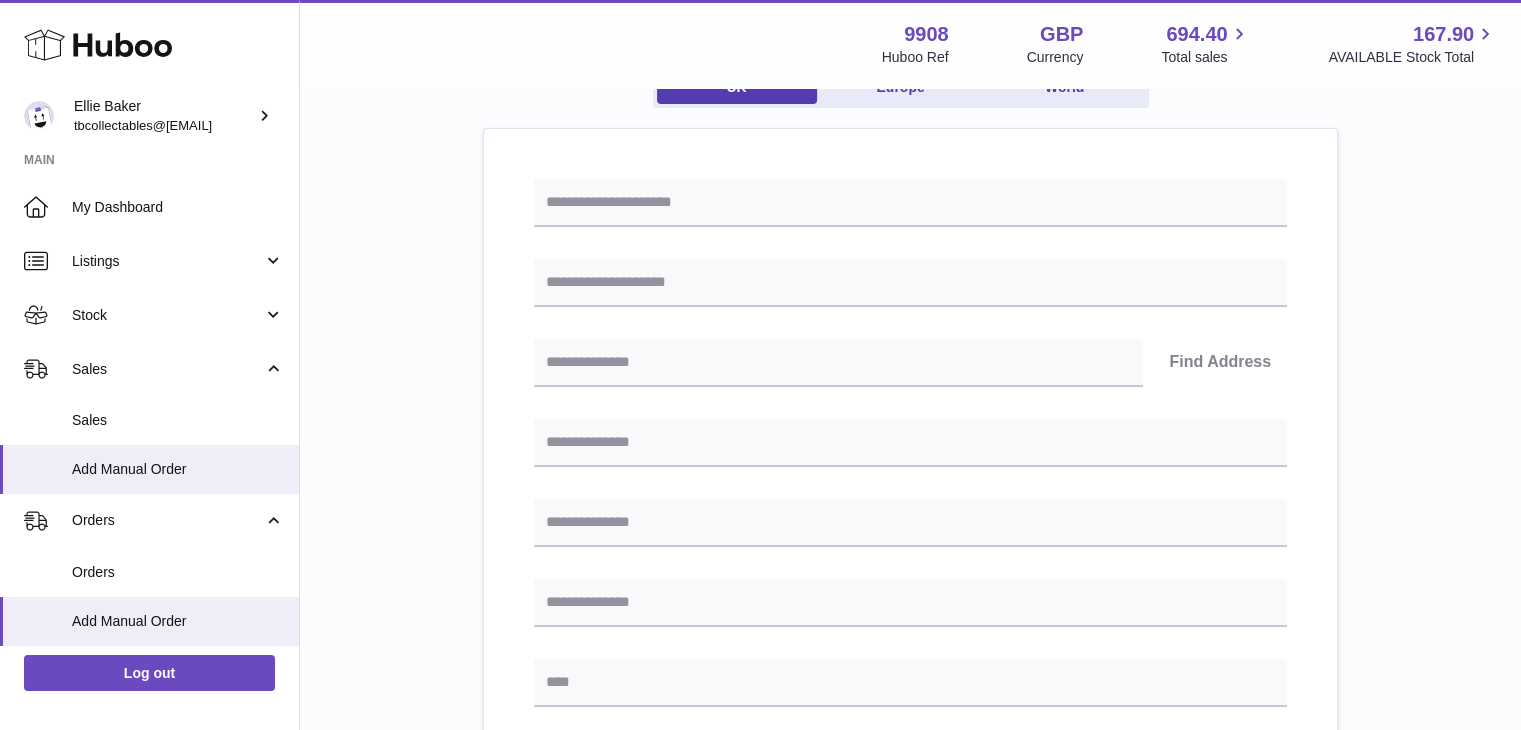 scroll, scrollTop: 197, scrollLeft: 0, axis: vertical 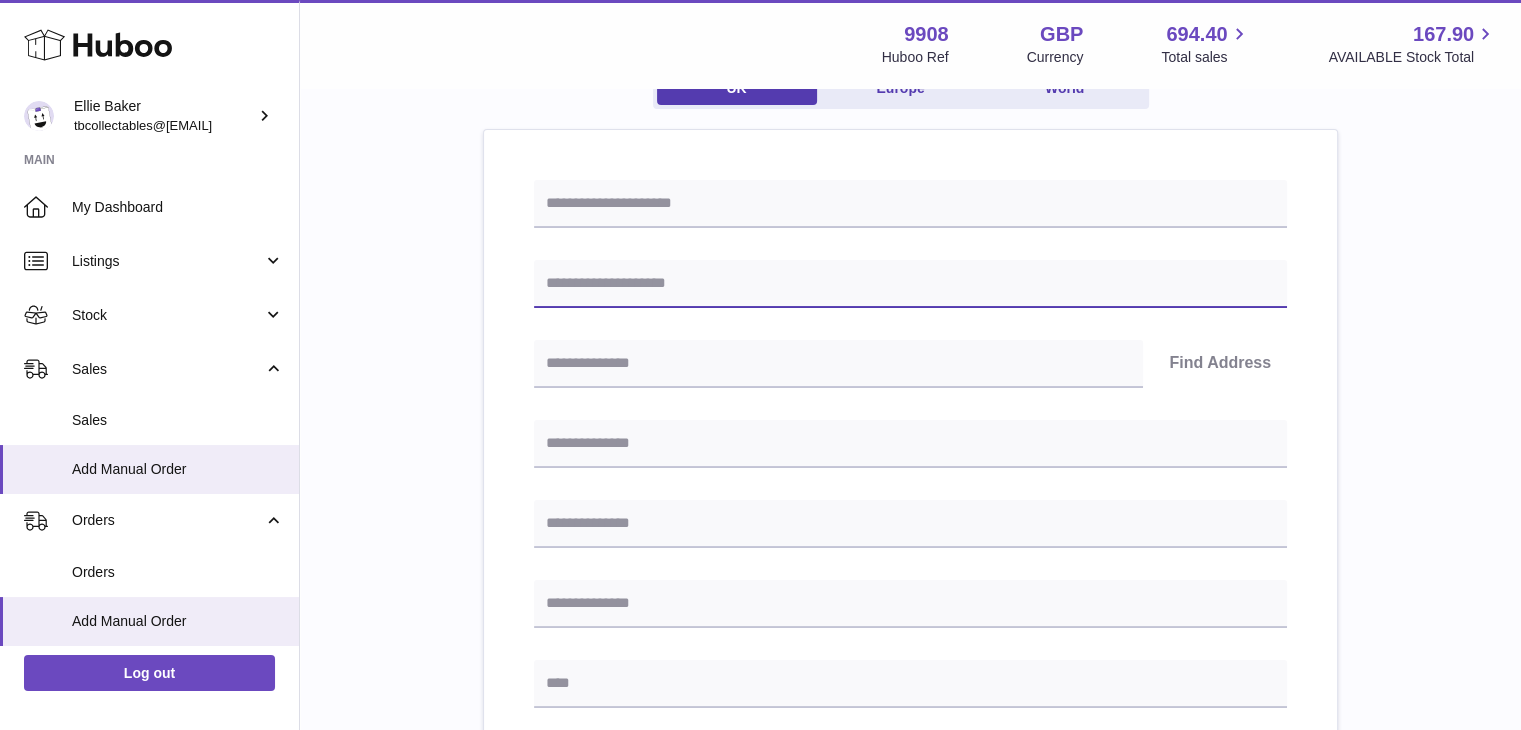 click at bounding box center [910, 284] 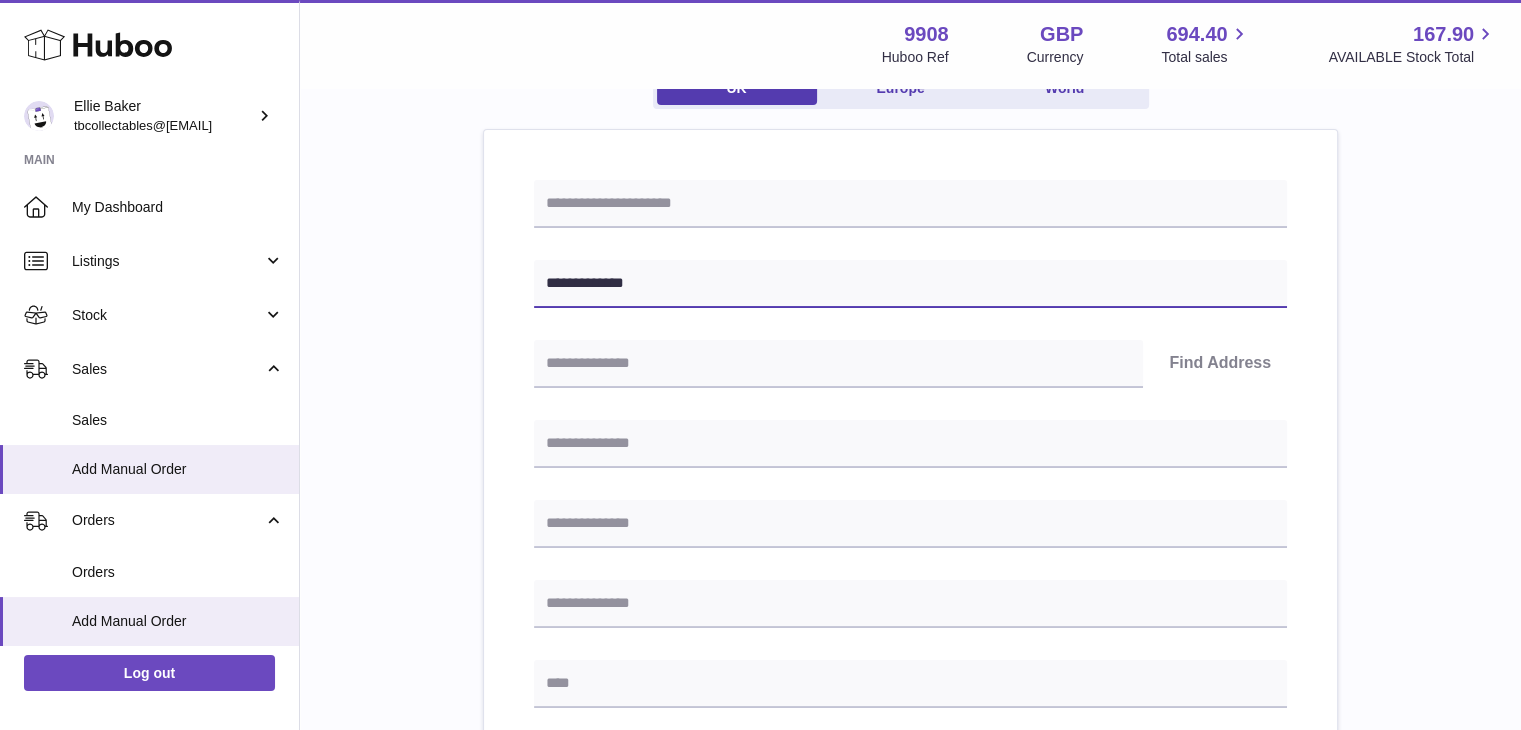 type on "**********" 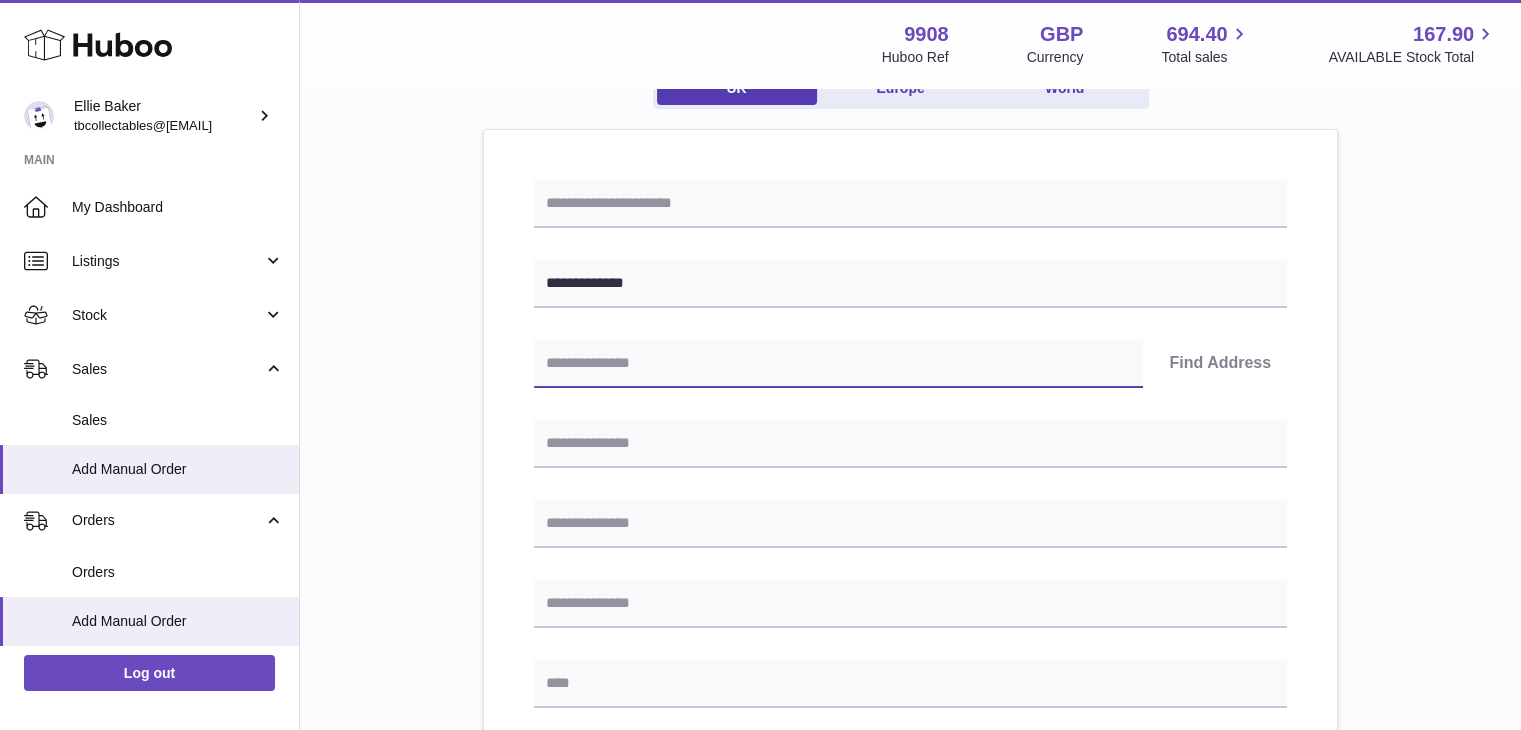 click at bounding box center (838, 364) 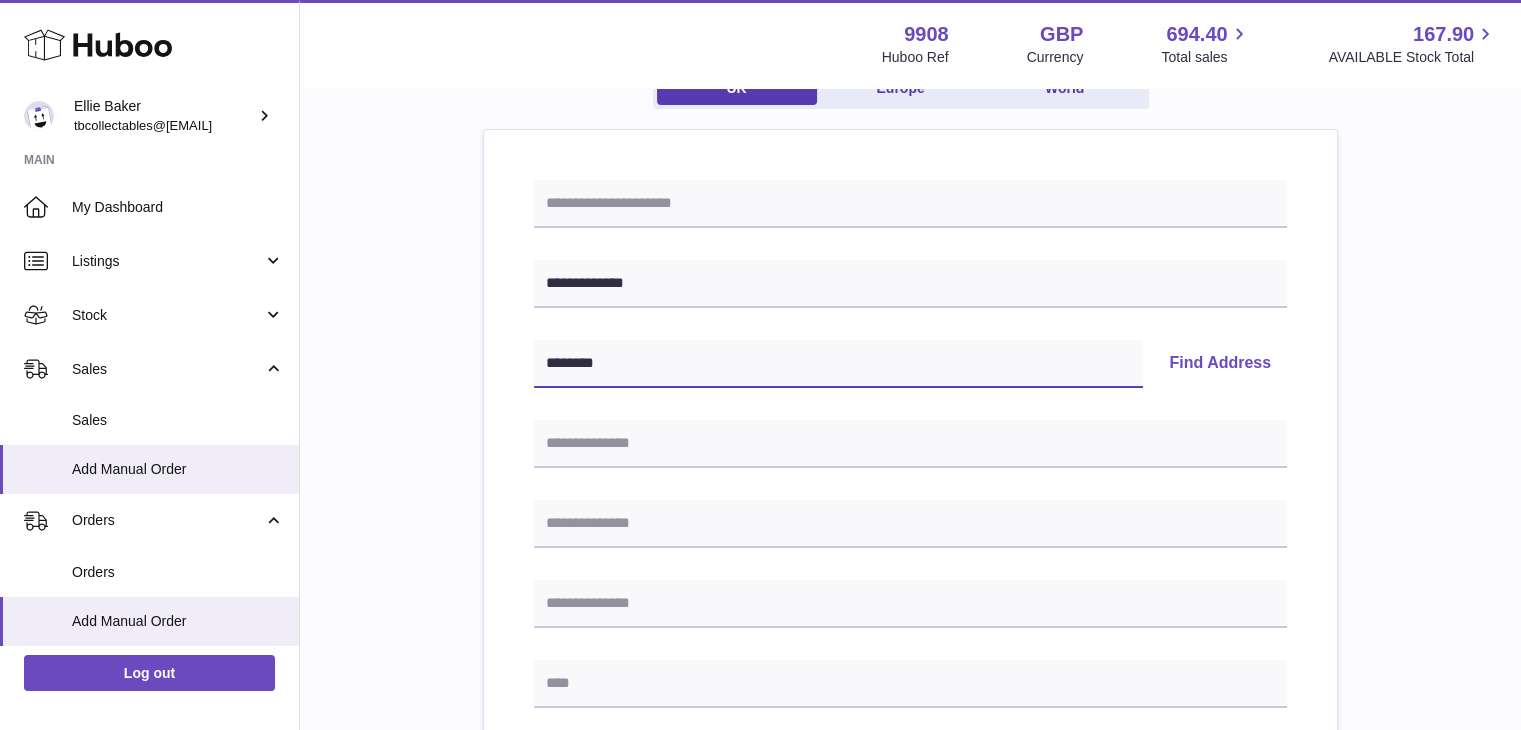 type on "********" 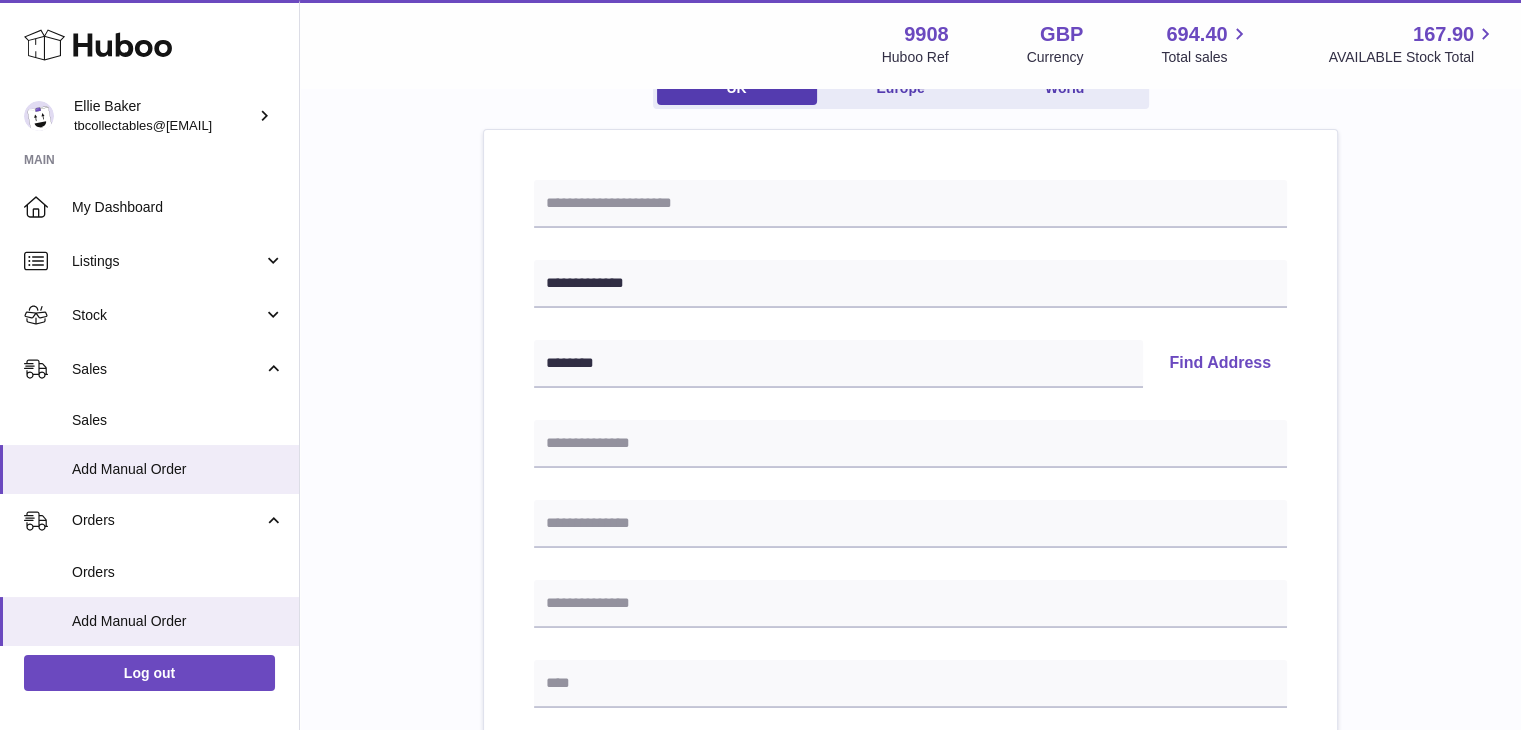 click on "Find Address" at bounding box center (1220, 364) 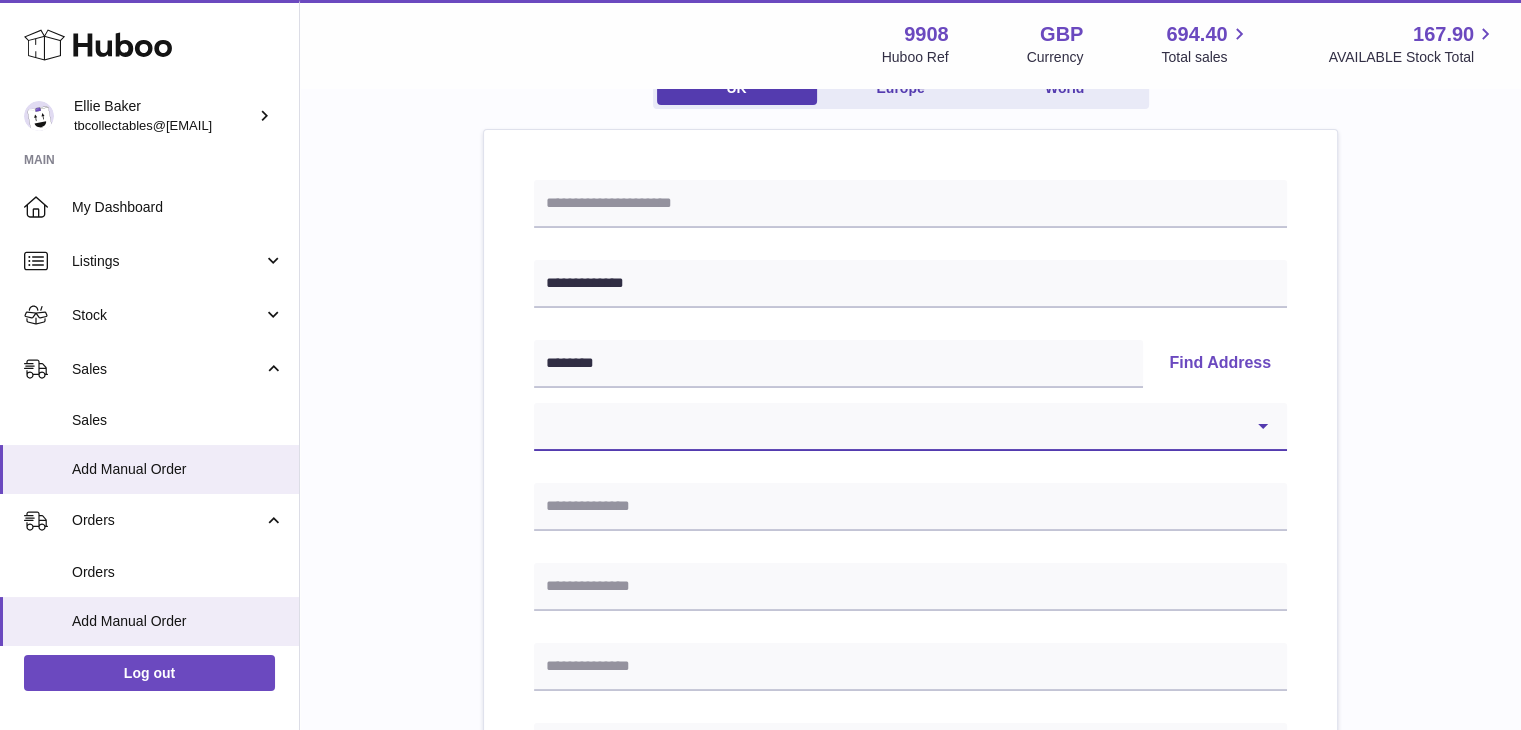click on "**********" at bounding box center [910, 427] 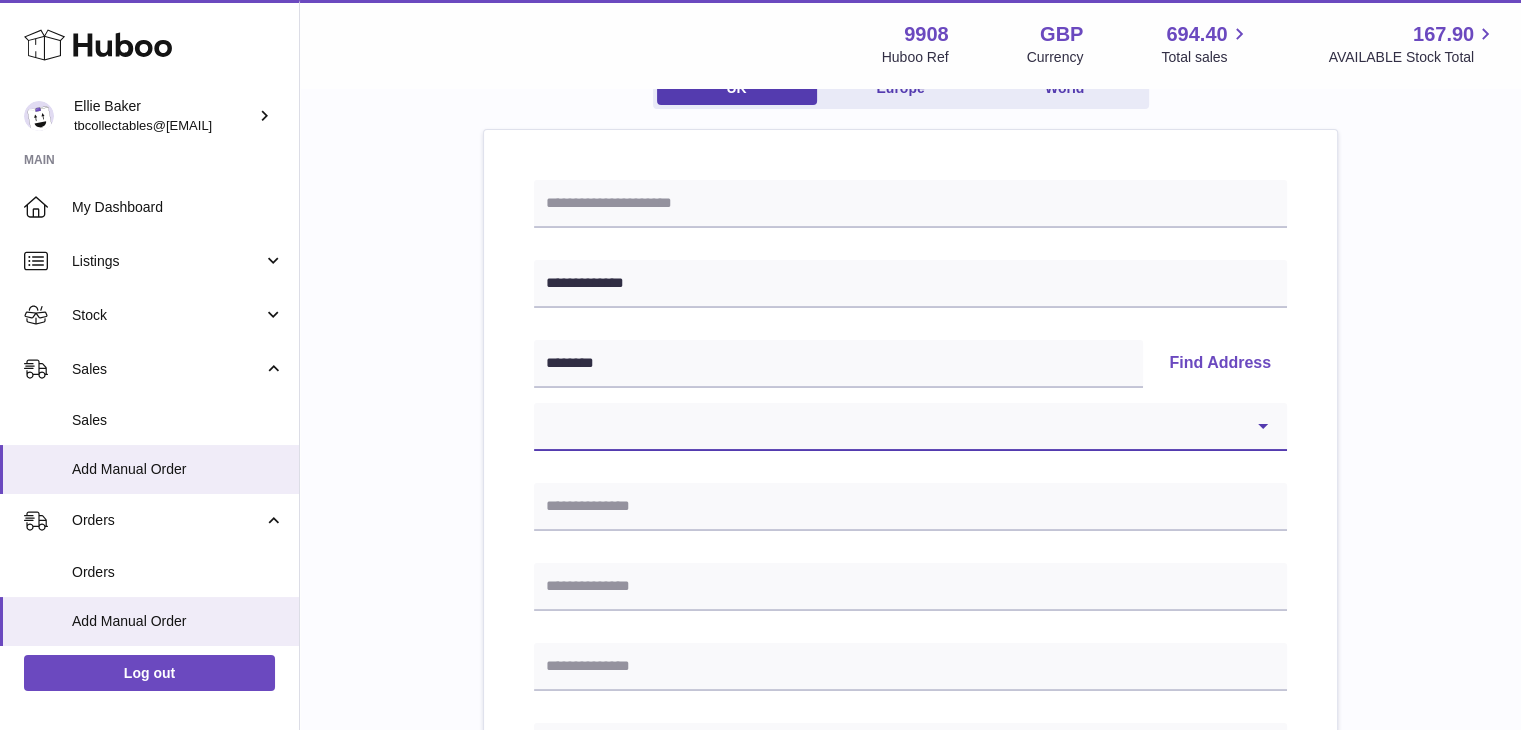 select on "**" 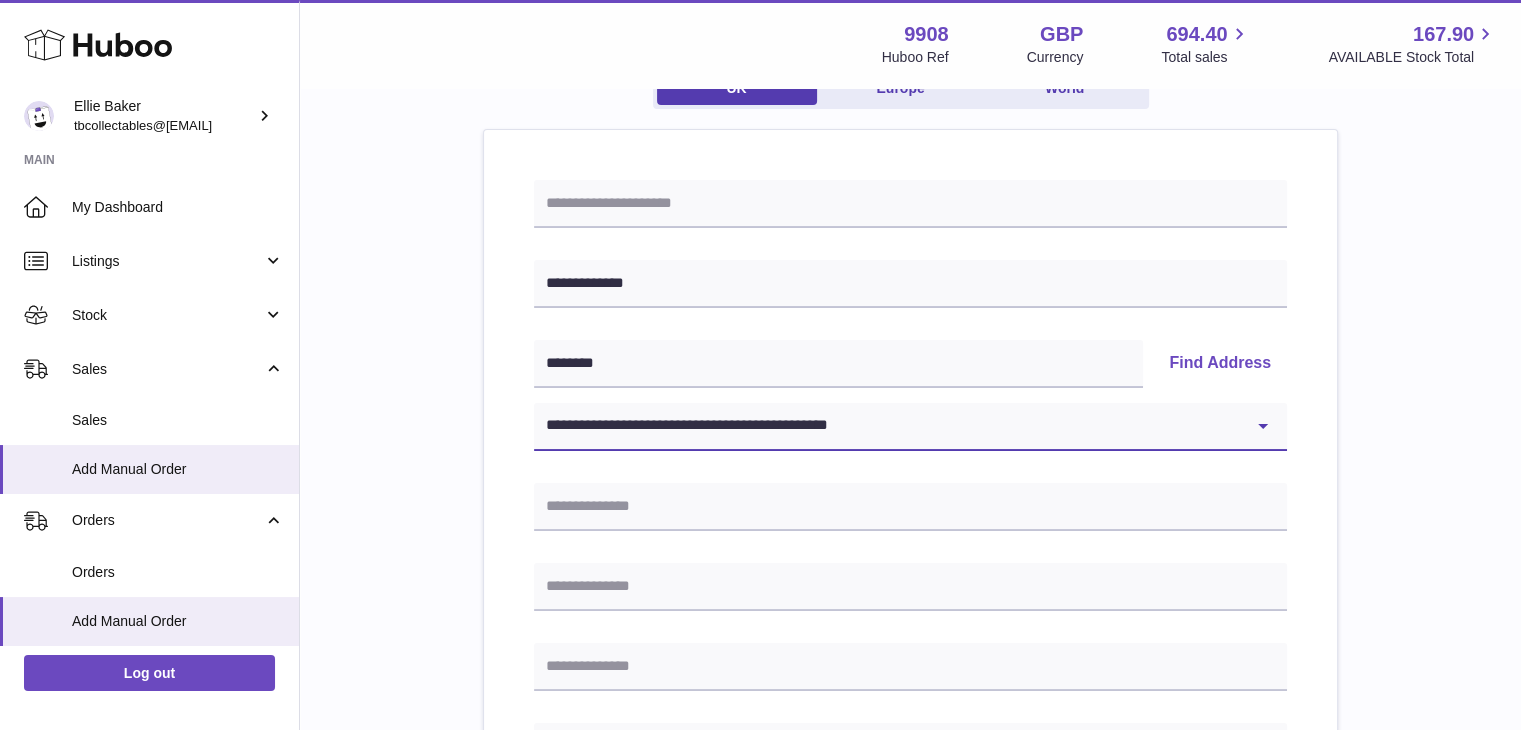 click on "**********" at bounding box center [910, 427] 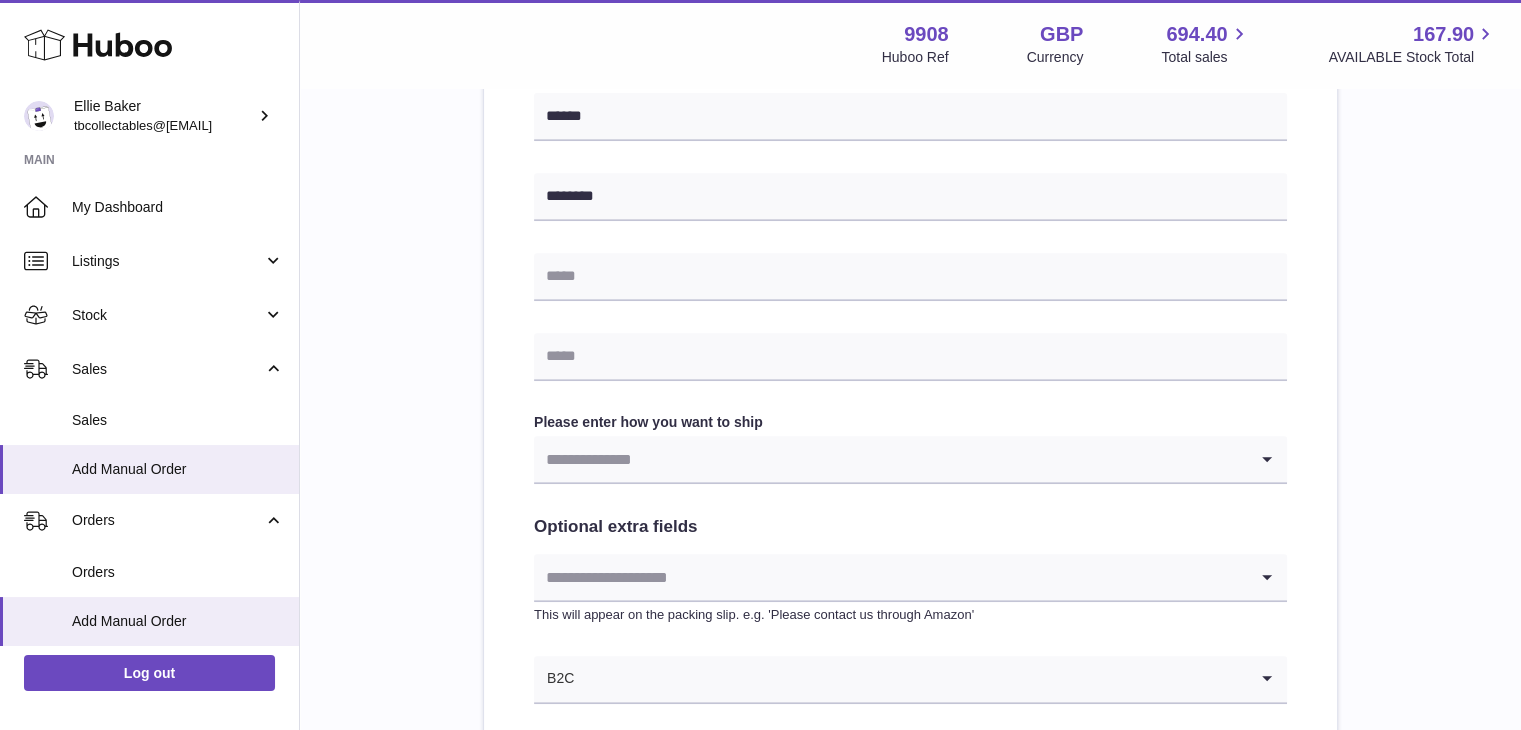 scroll, scrollTop: 828, scrollLeft: 0, axis: vertical 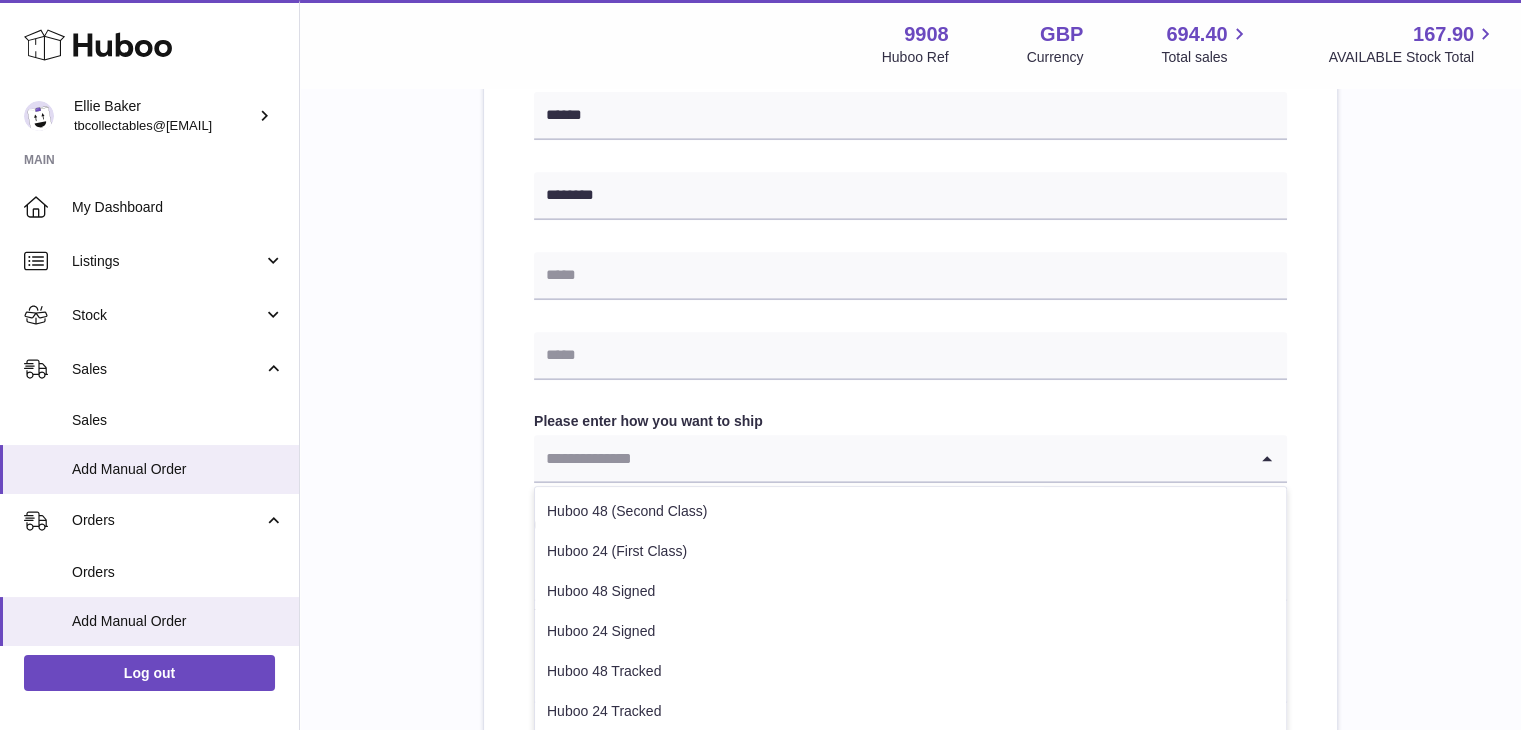 click at bounding box center [890, 458] 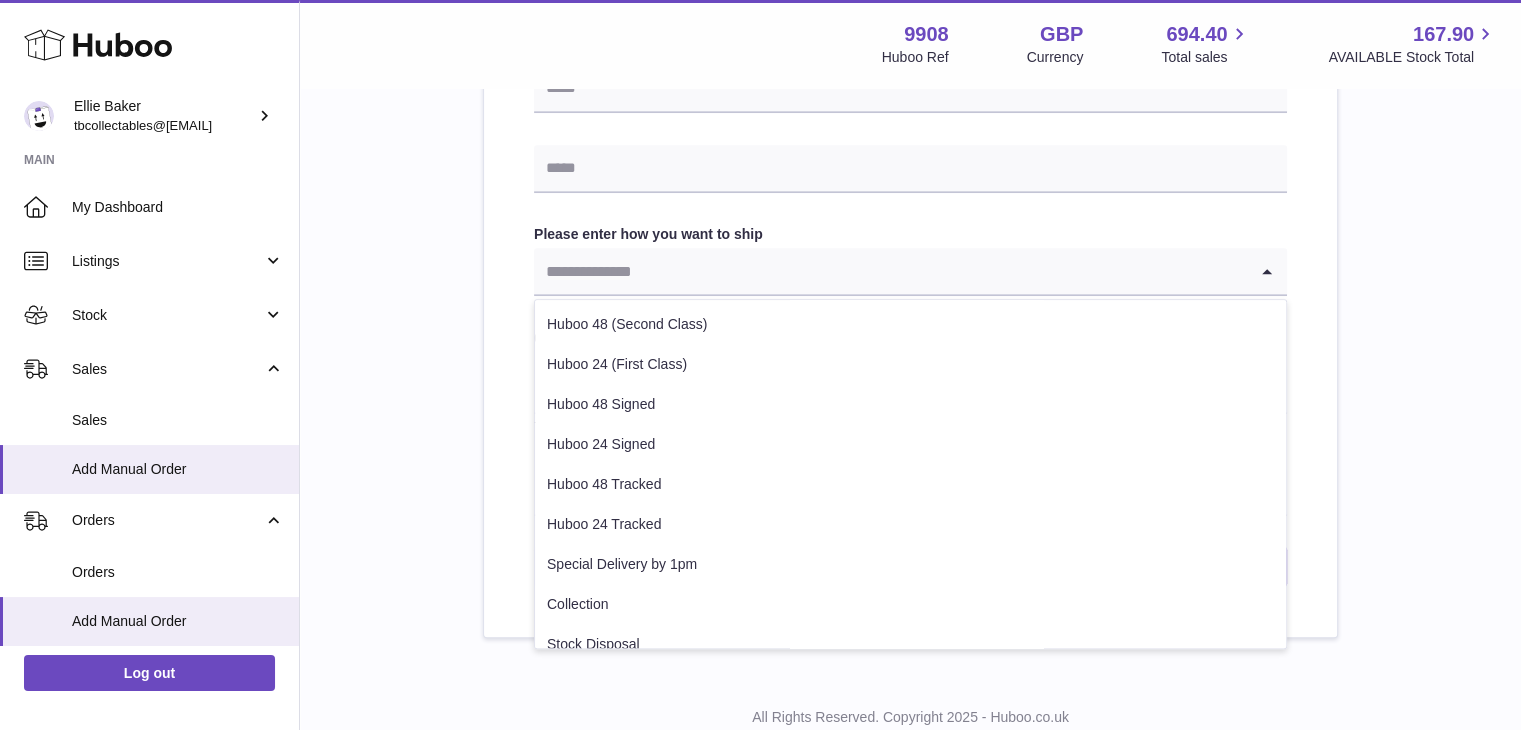 scroll, scrollTop: 1018, scrollLeft: 0, axis: vertical 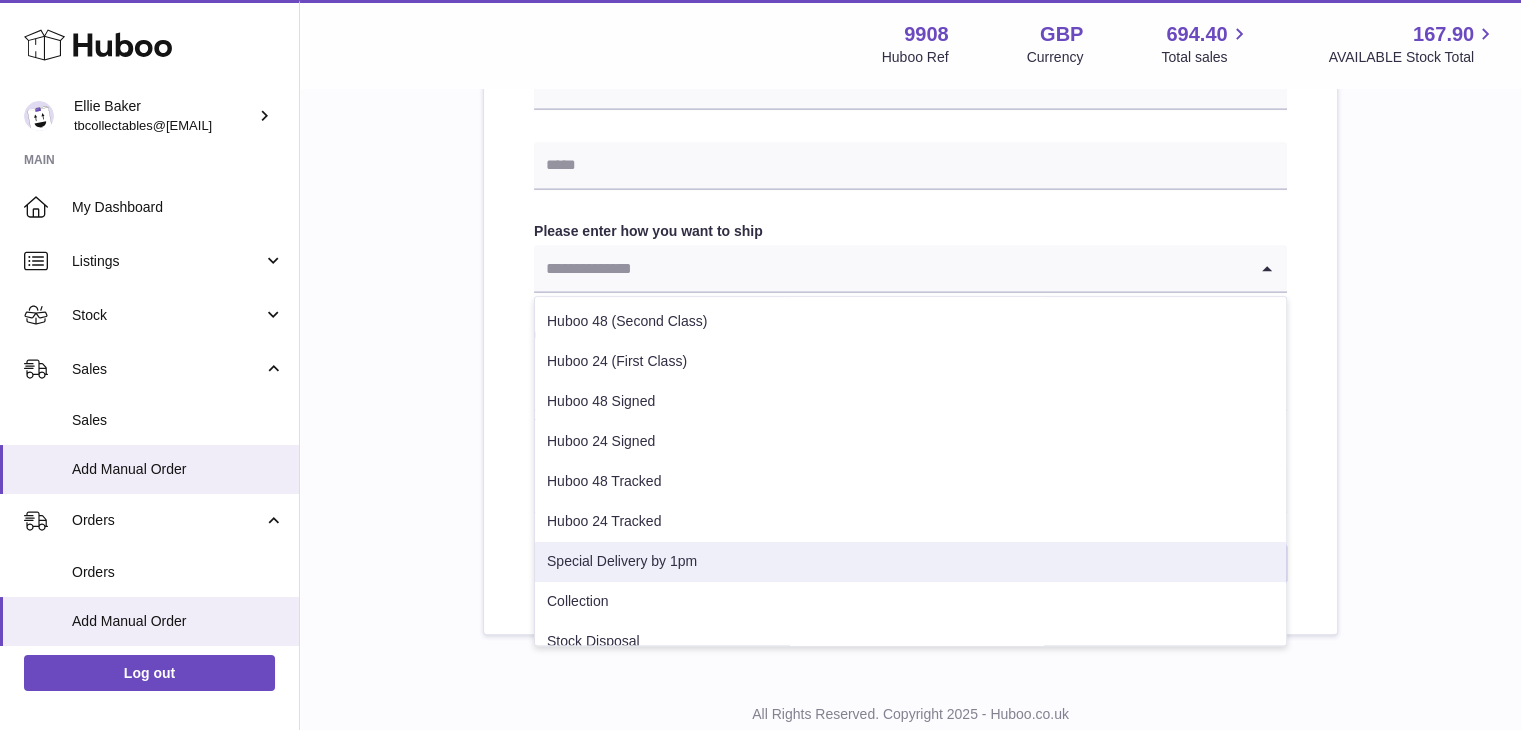 click on "Special Delivery by 1pm" at bounding box center (910, 562) 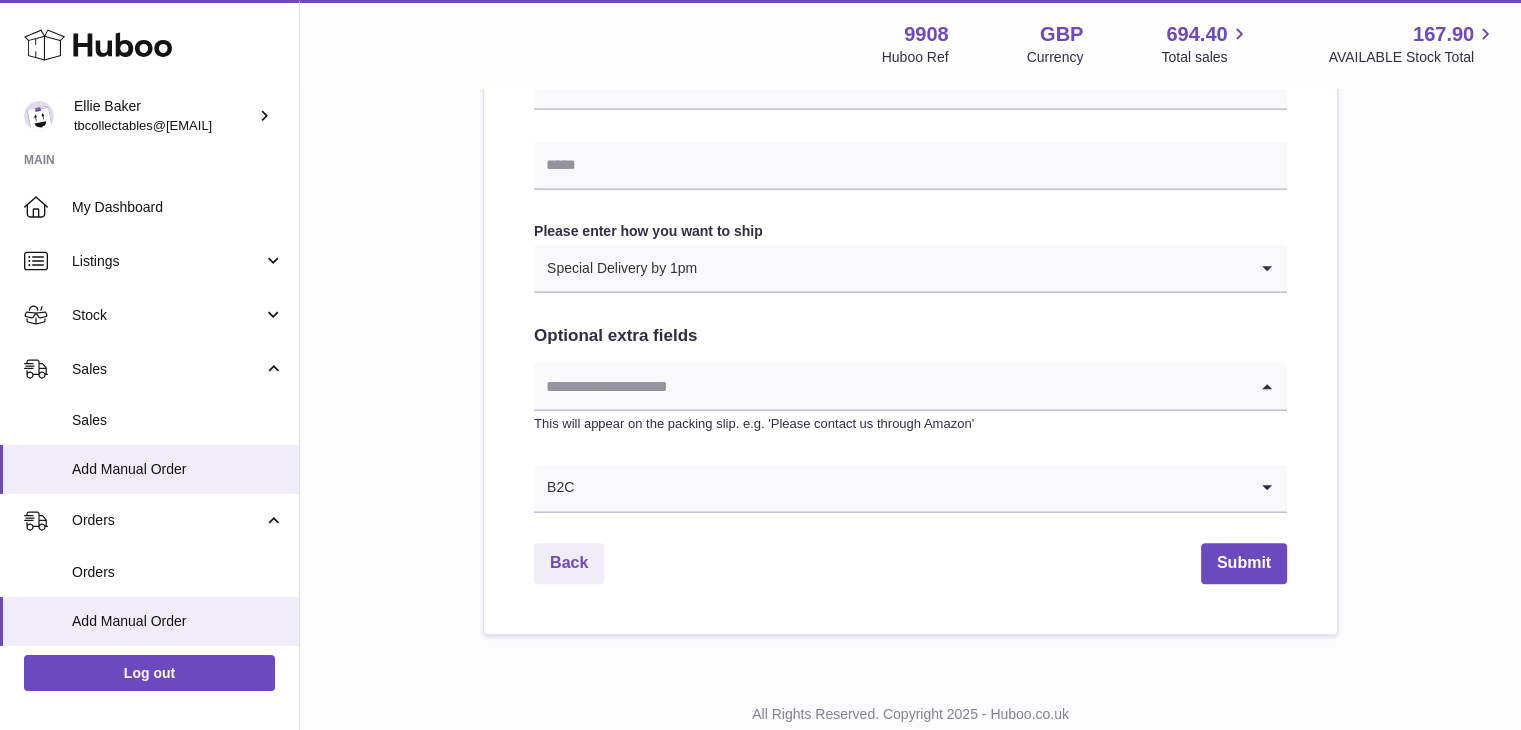 click at bounding box center [890, 386] 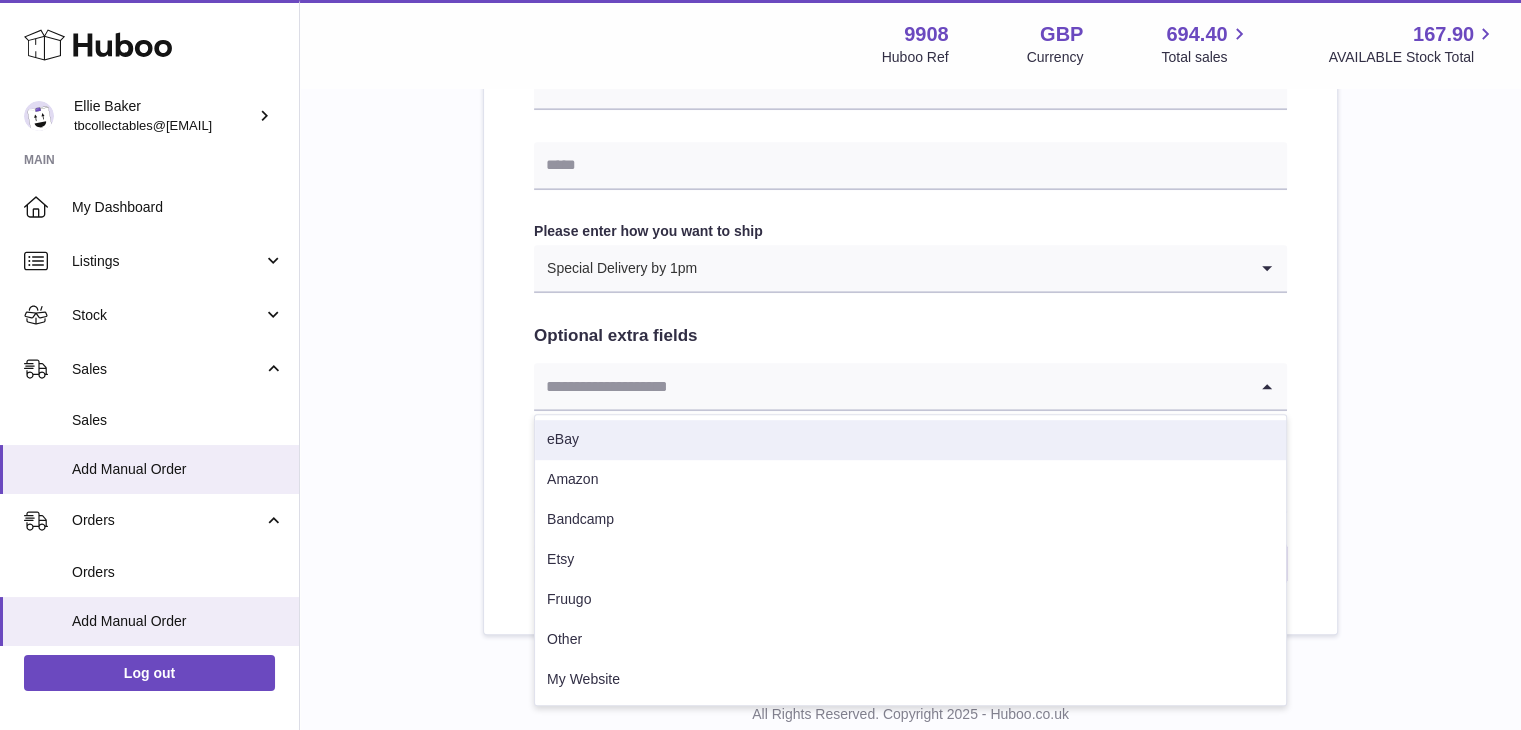 click on "eBay" at bounding box center [910, 440] 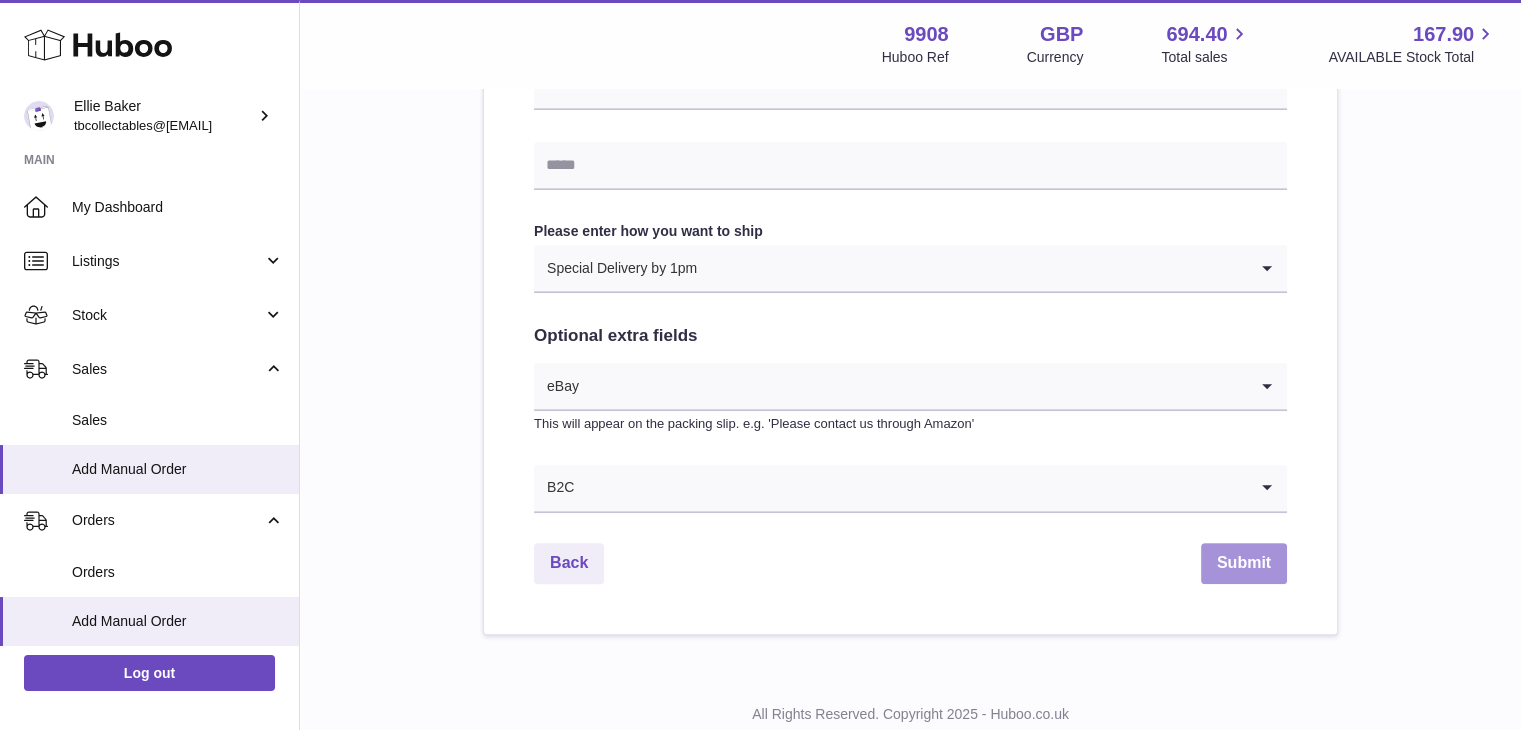 click on "Submit" at bounding box center (1244, 563) 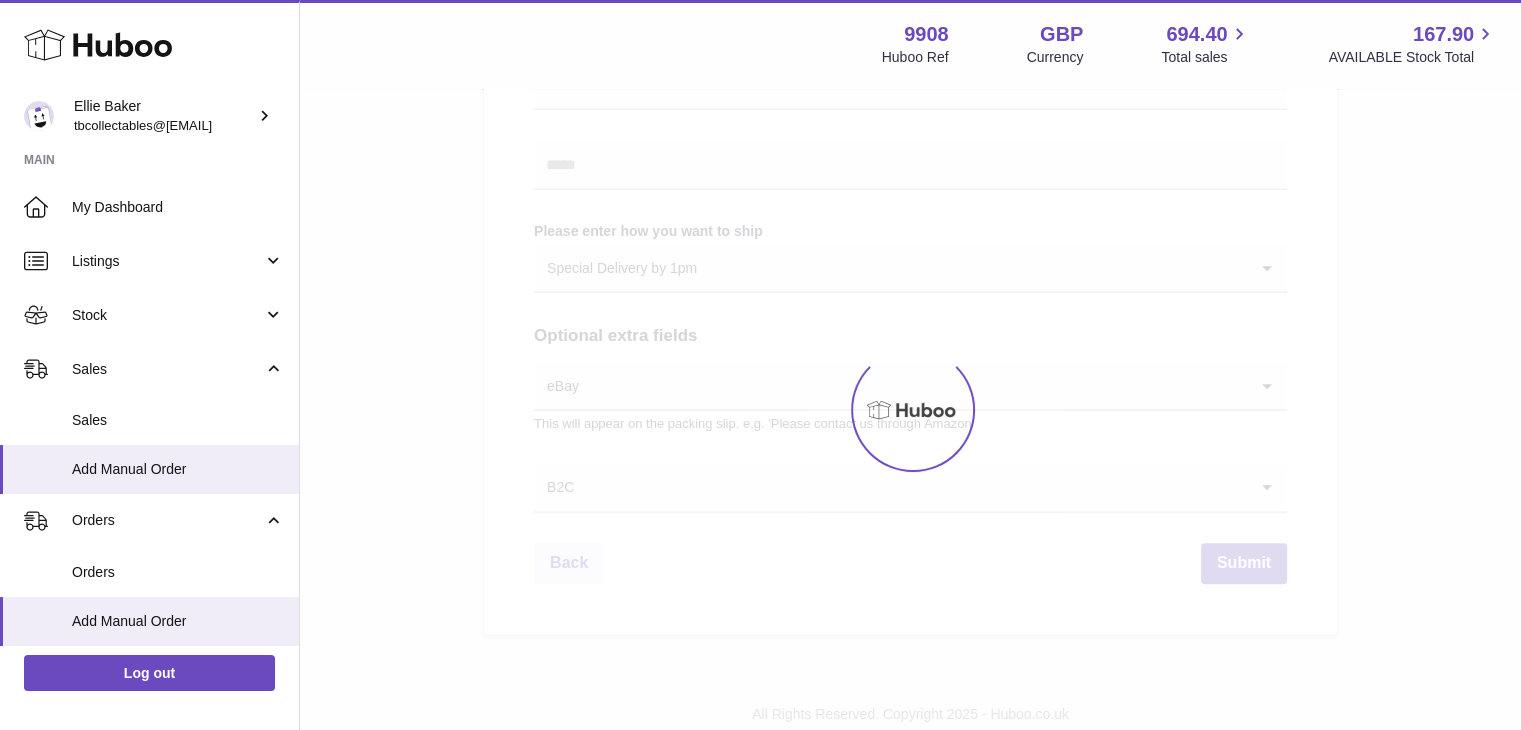 scroll, scrollTop: 0, scrollLeft: 0, axis: both 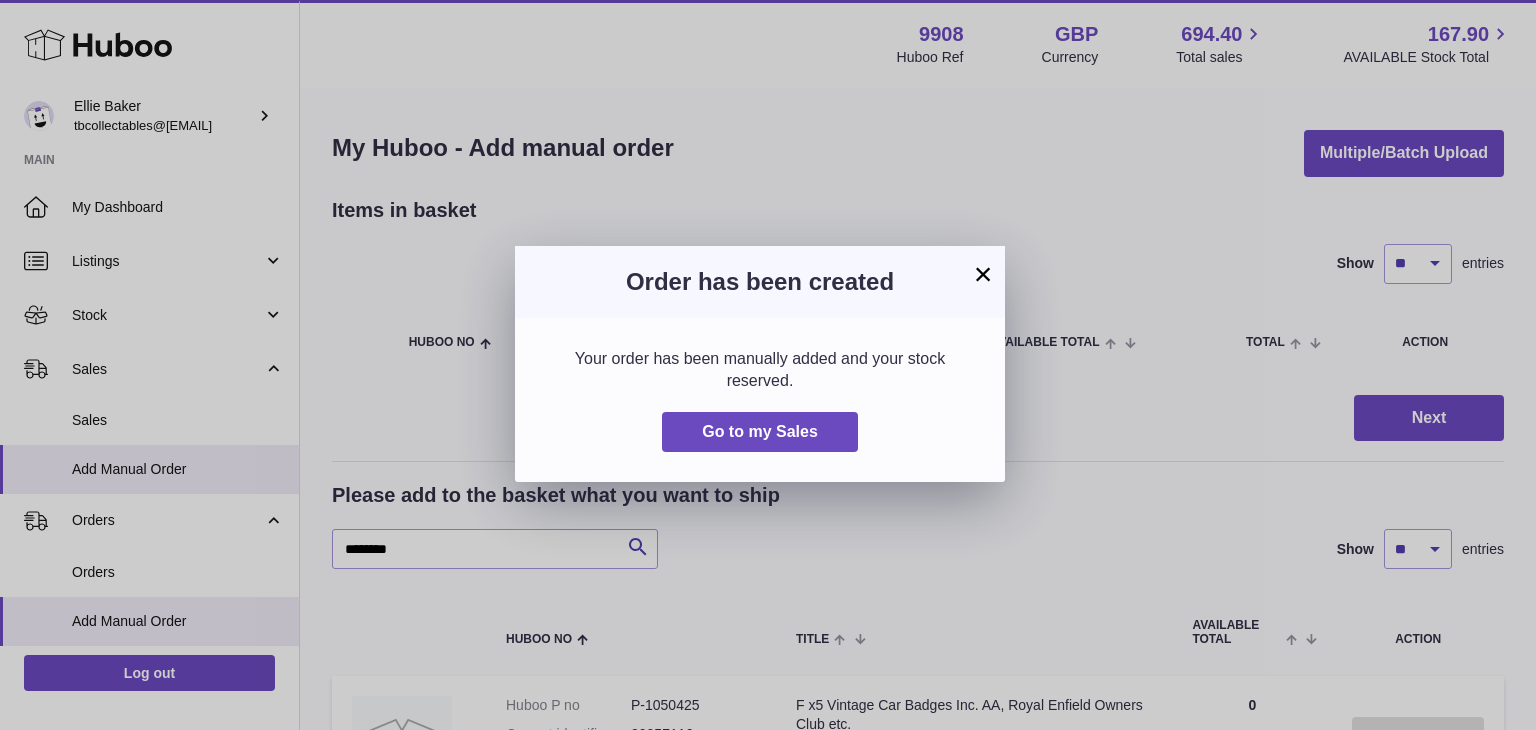 click on "×" at bounding box center (983, 274) 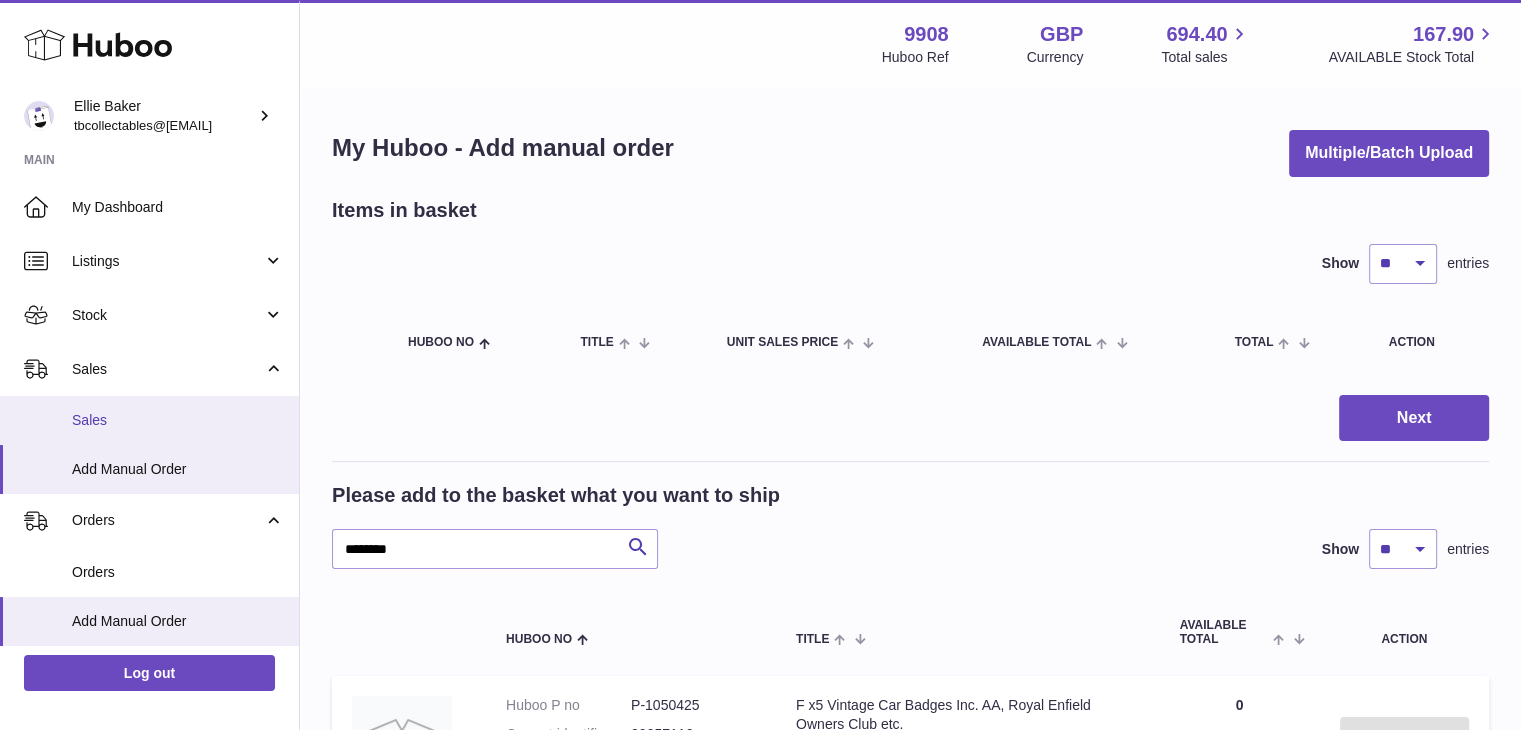 click on "Sales" at bounding box center (178, 420) 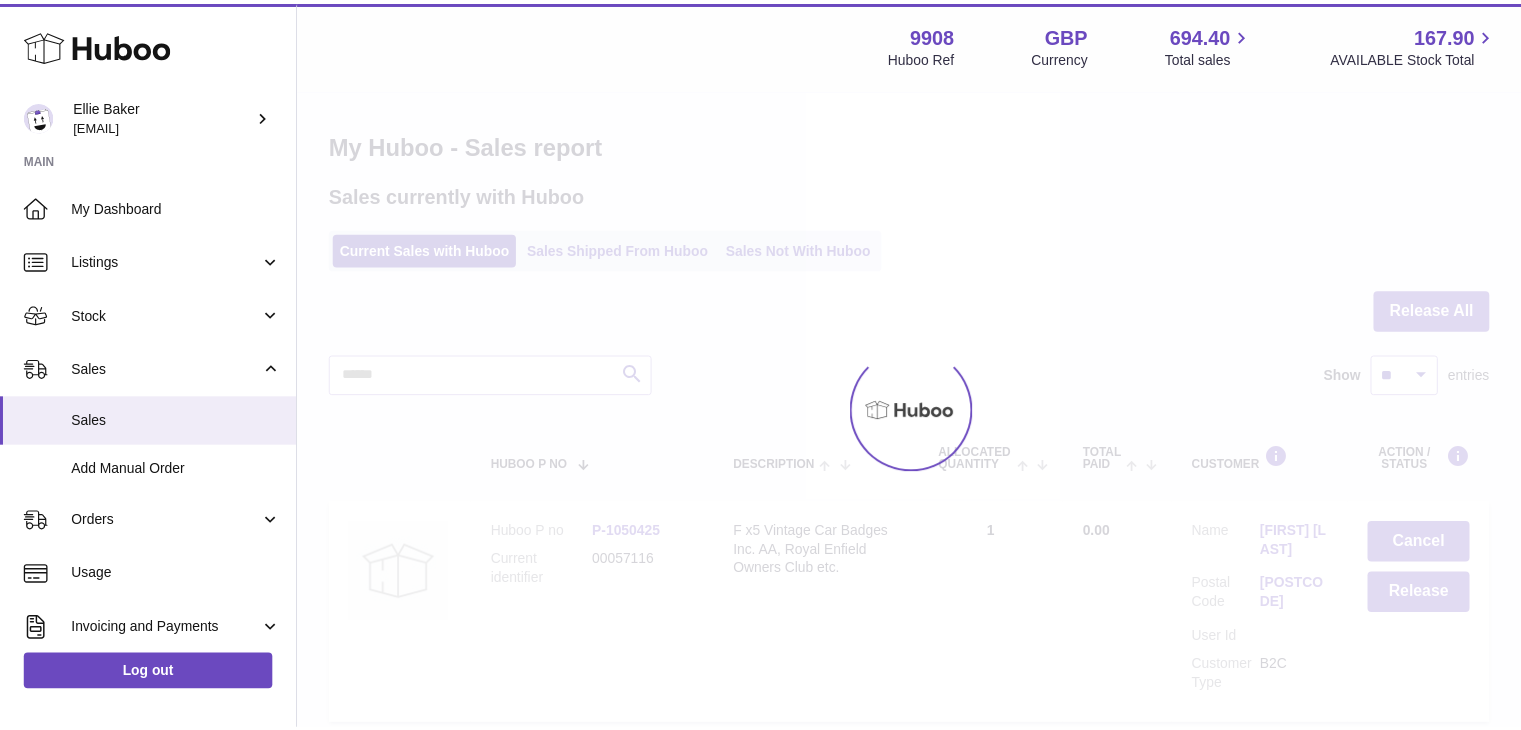 scroll, scrollTop: 0, scrollLeft: 0, axis: both 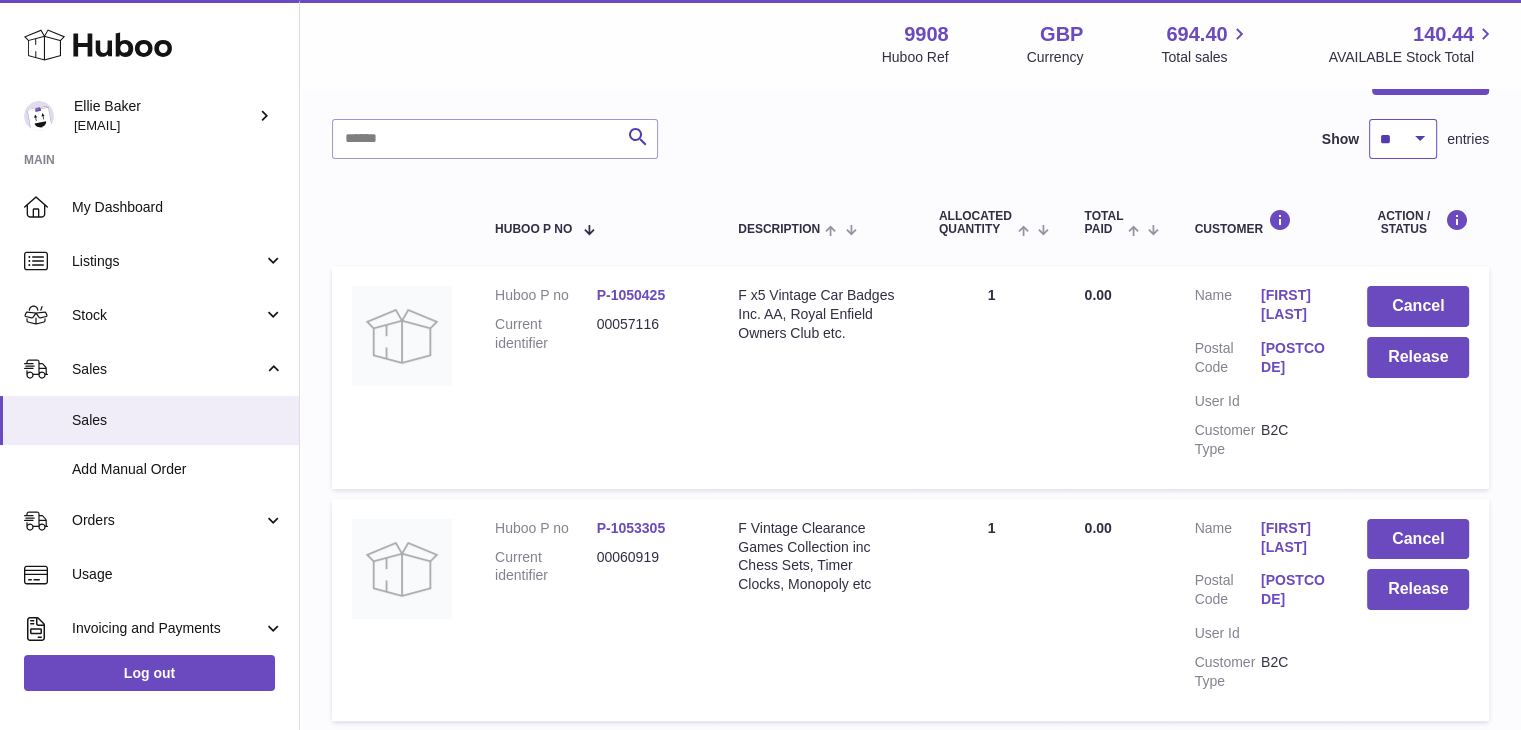 click on "** ** ** ***" at bounding box center [1403, 139] 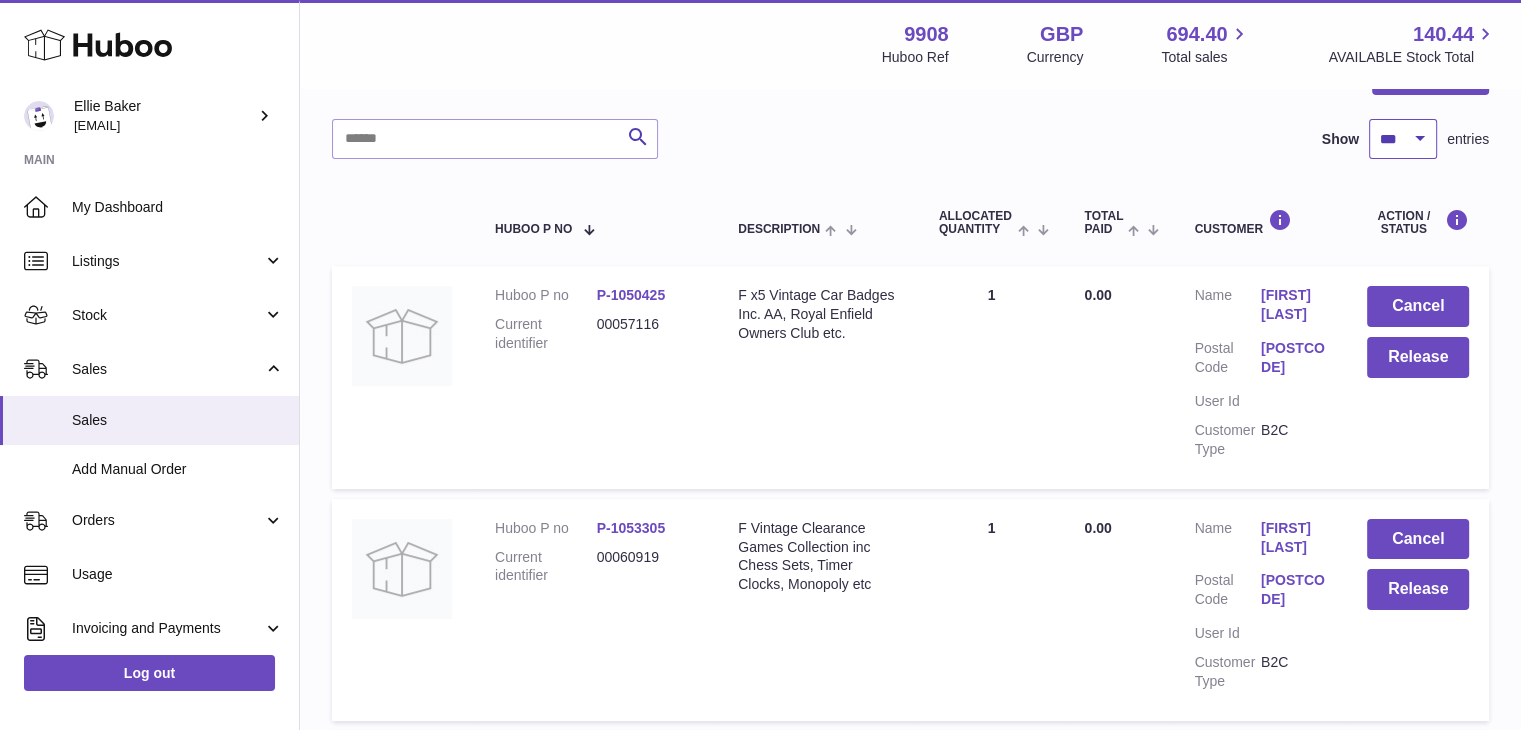 click on "** ** ** ***" at bounding box center (1403, 139) 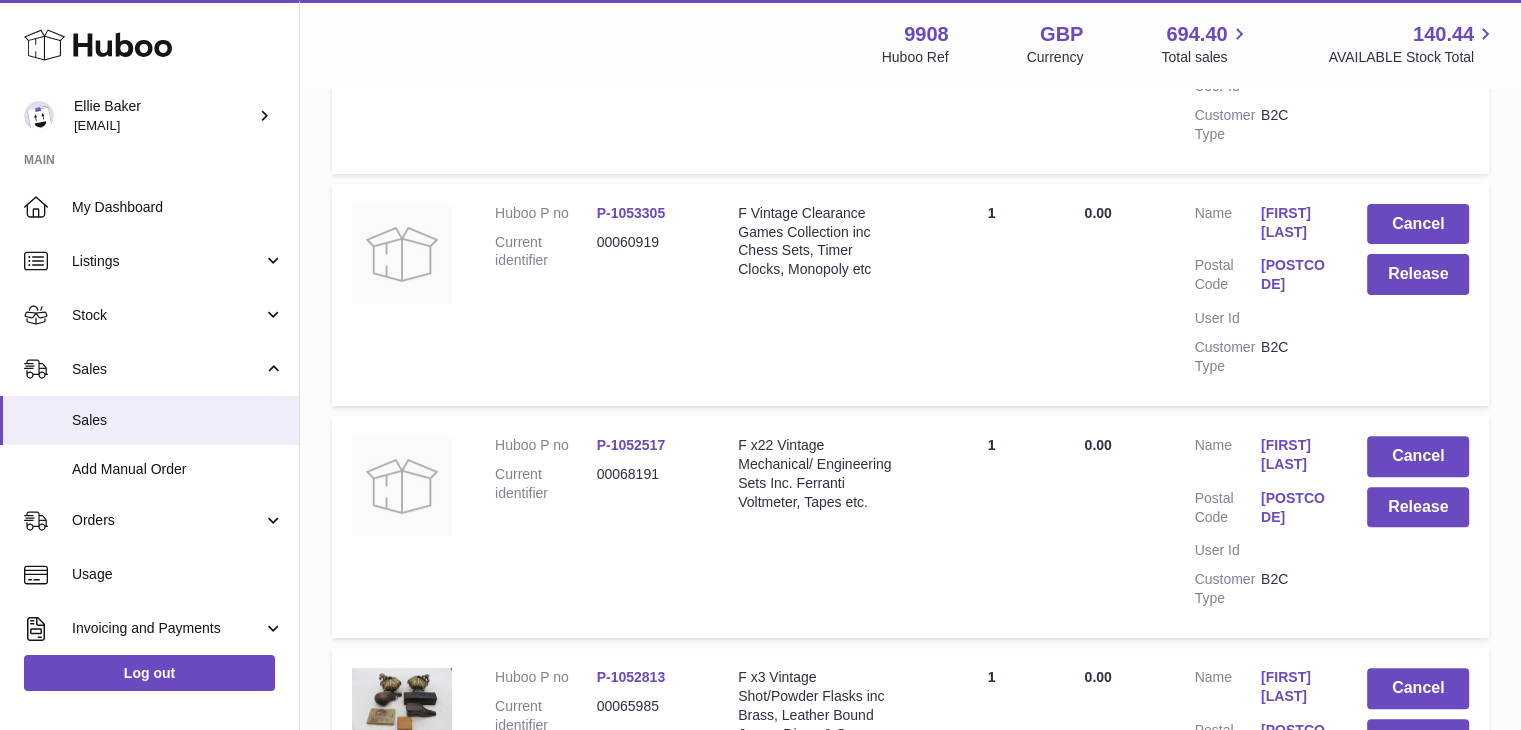 scroll, scrollTop: 0, scrollLeft: 0, axis: both 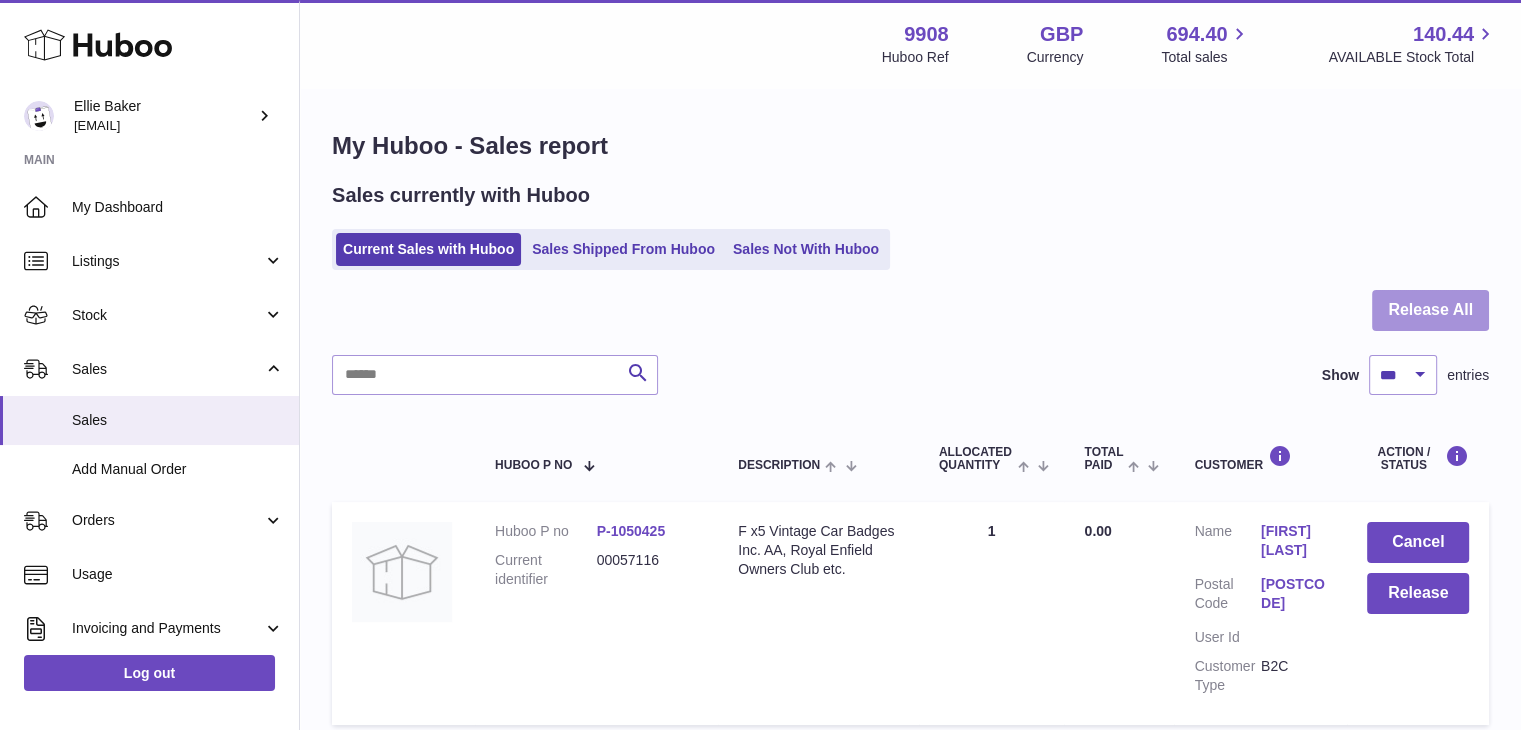 click on "Release All" at bounding box center (1430, 310) 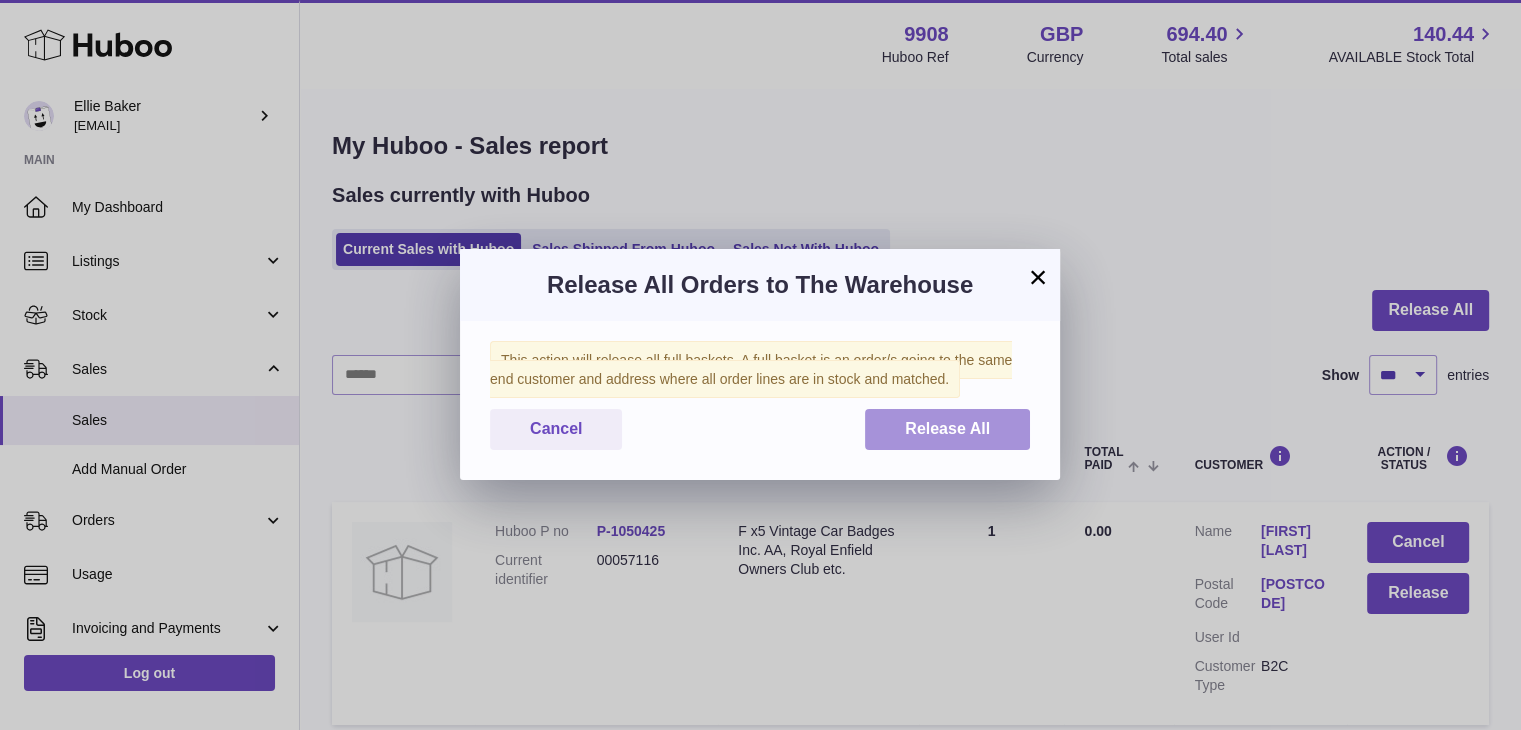 click on "Release All" at bounding box center (947, 428) 